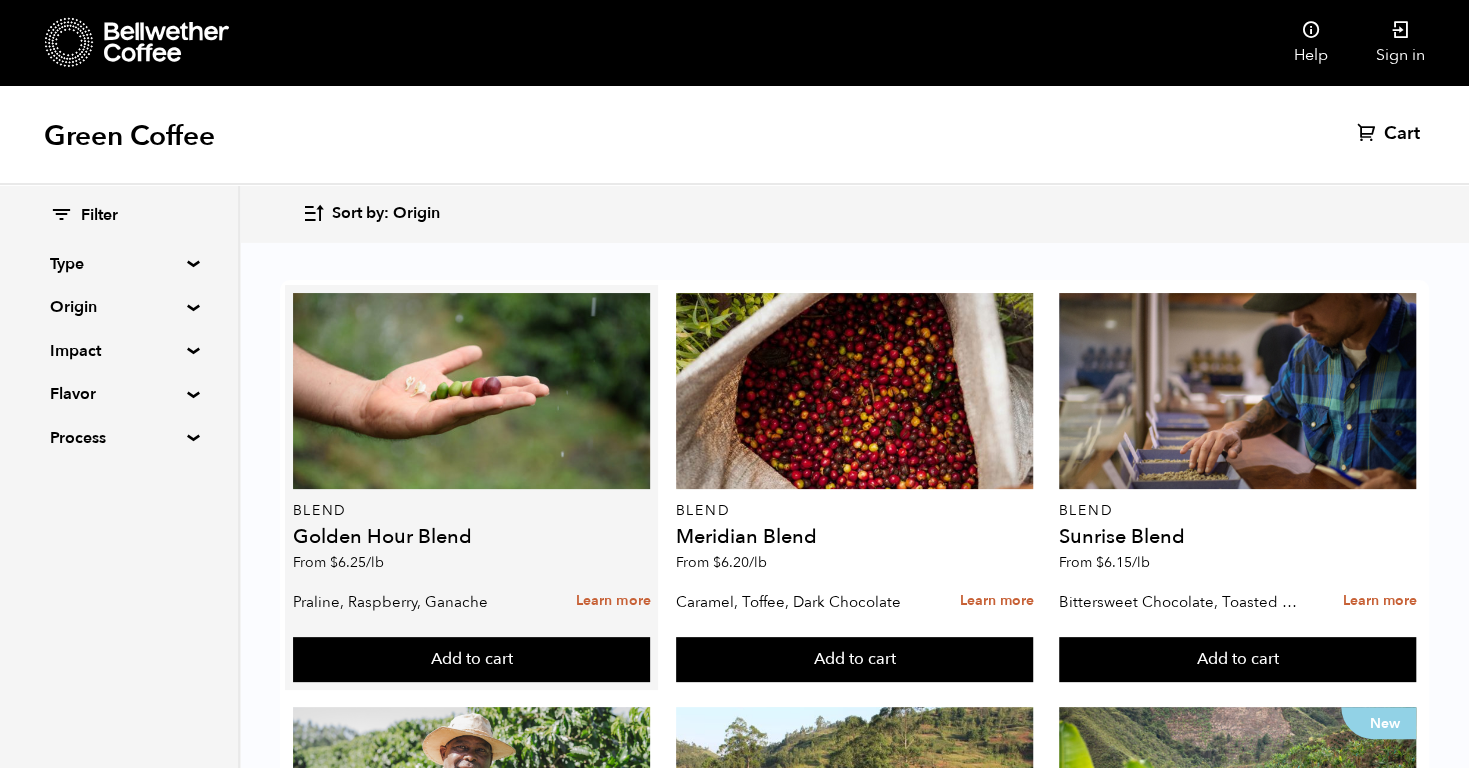 scroll, scrollTop: 75, scrollLeft: 0, axis: vertical 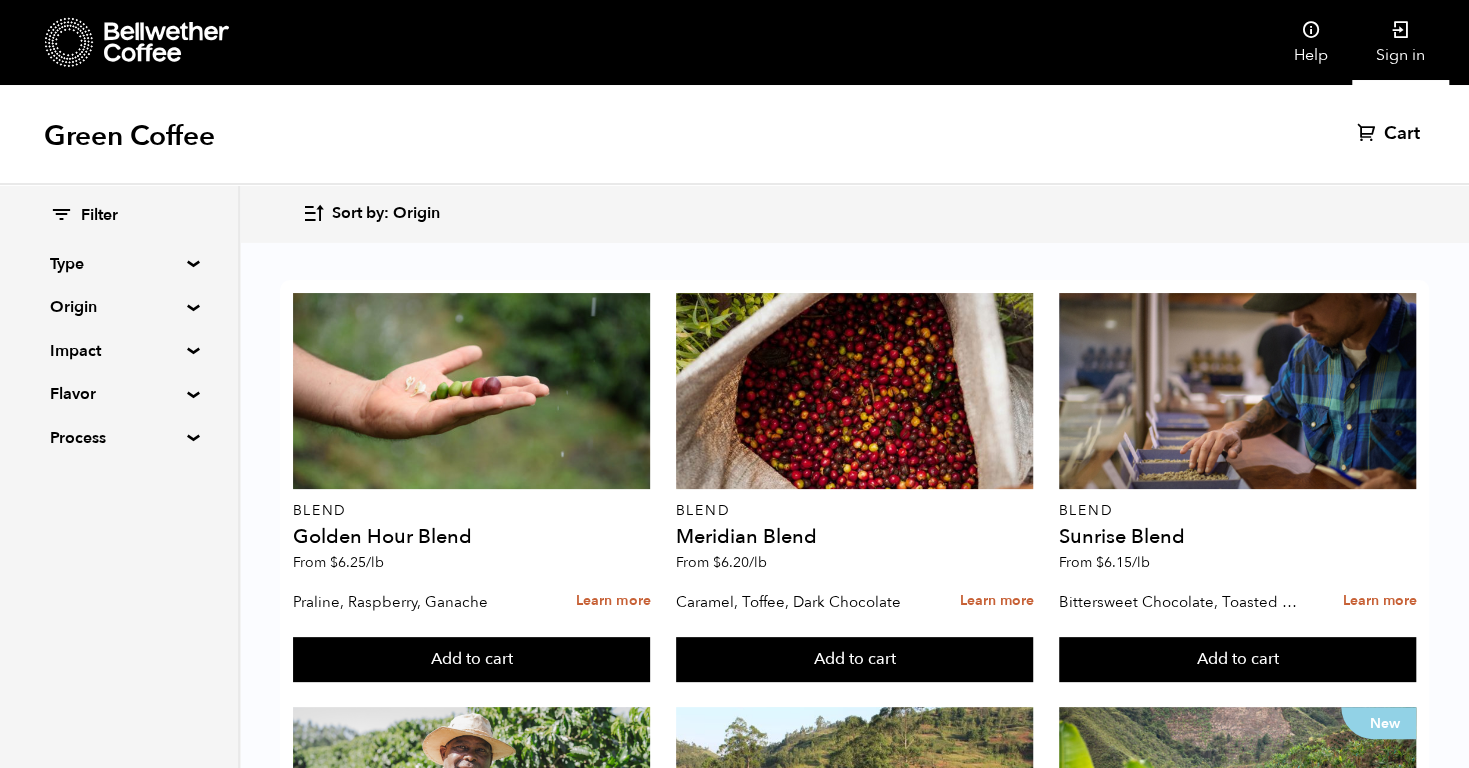 click on "Sign in" at bounding box center [1400, 42] 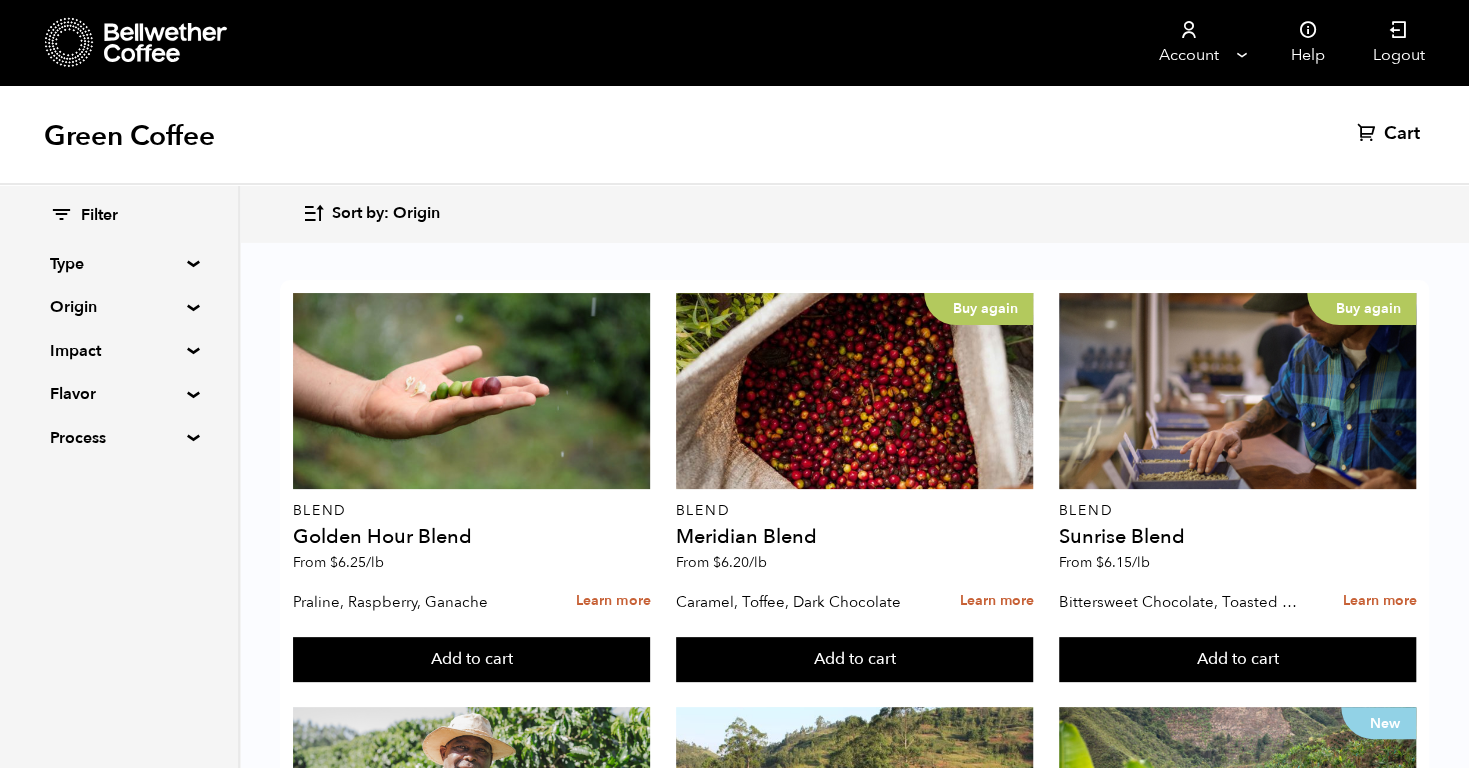 scroll, scrollTop: 661, scrollLeft: 0, axis: vertical 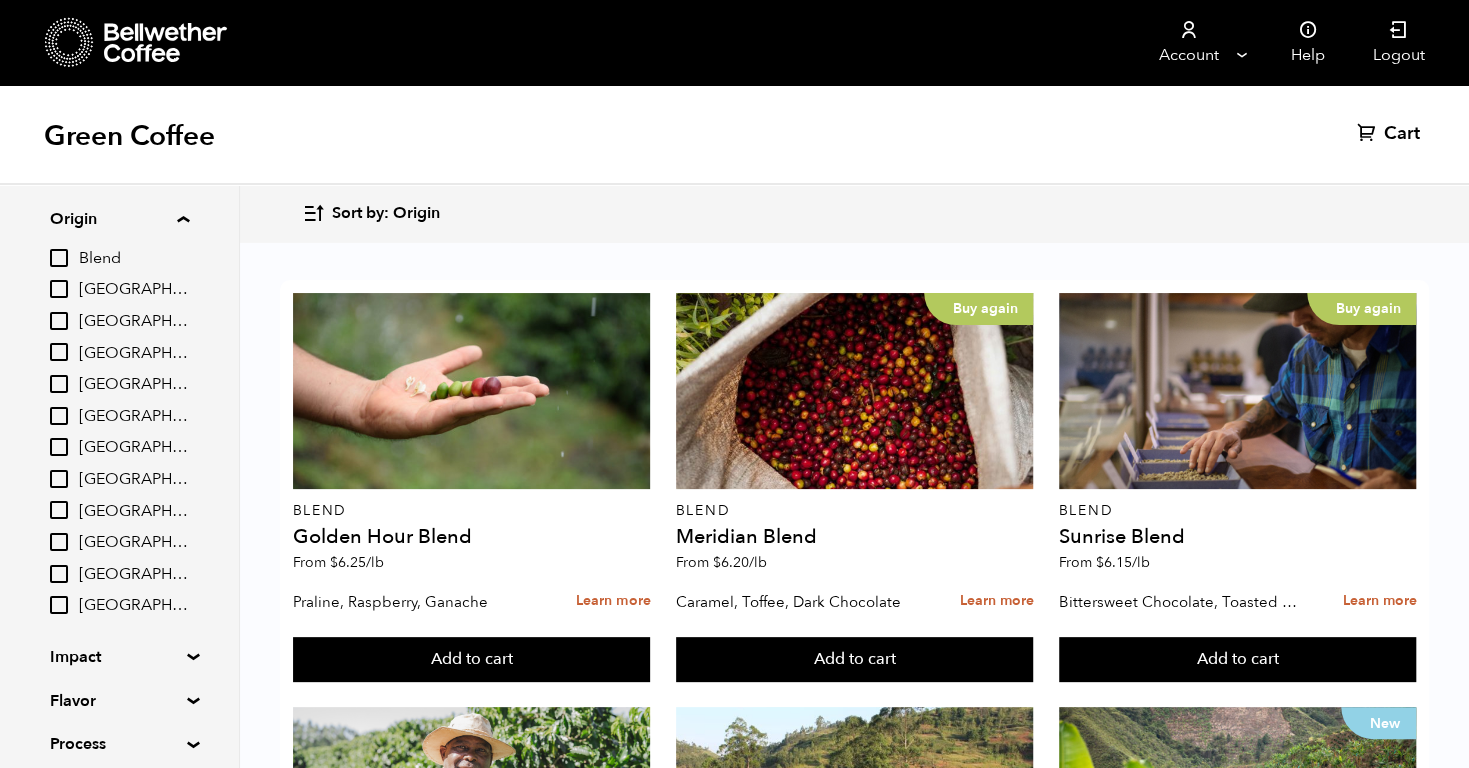 click on "Impact" at bounding box center [119, 657] 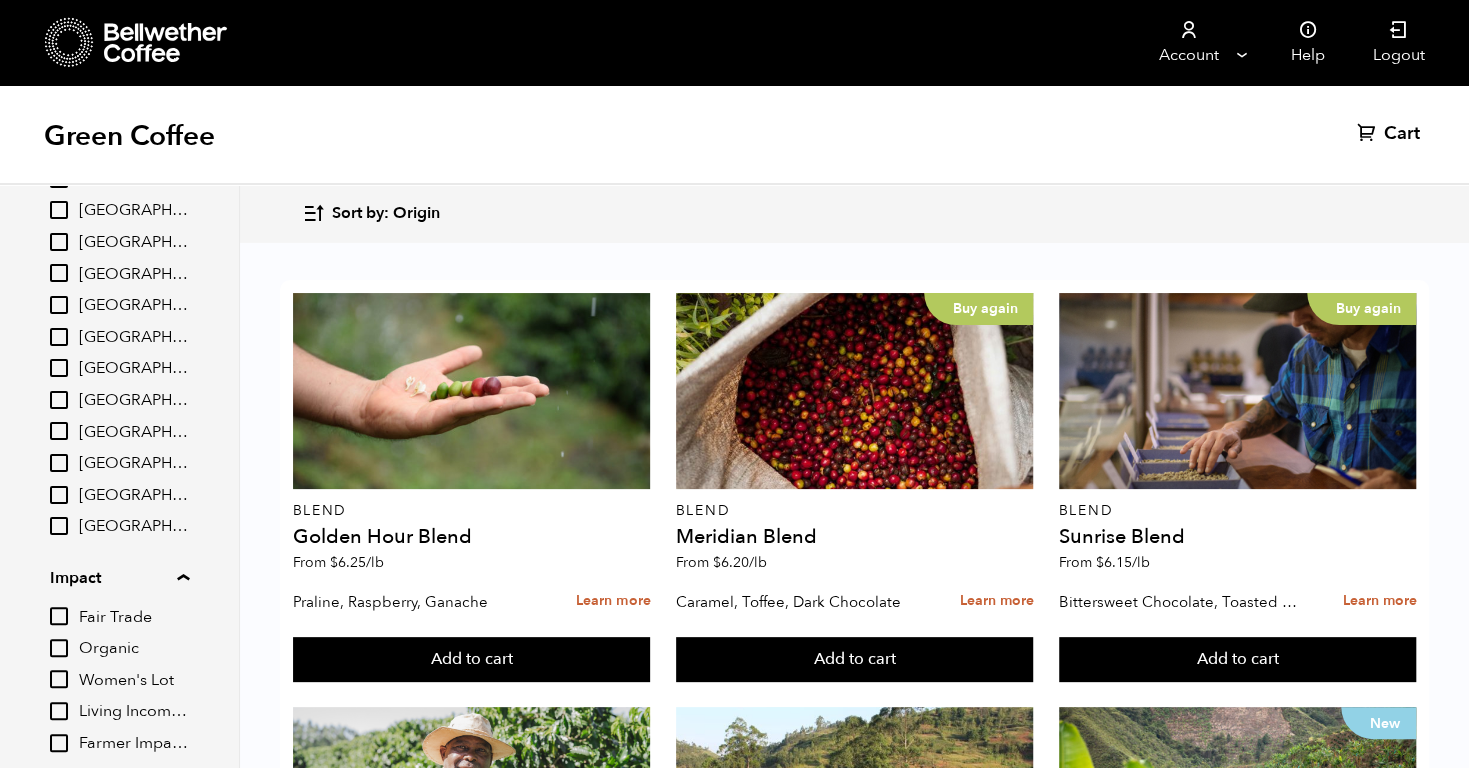 scroll, scrollTop: 168, scrollLeft: 0, axis: vertical 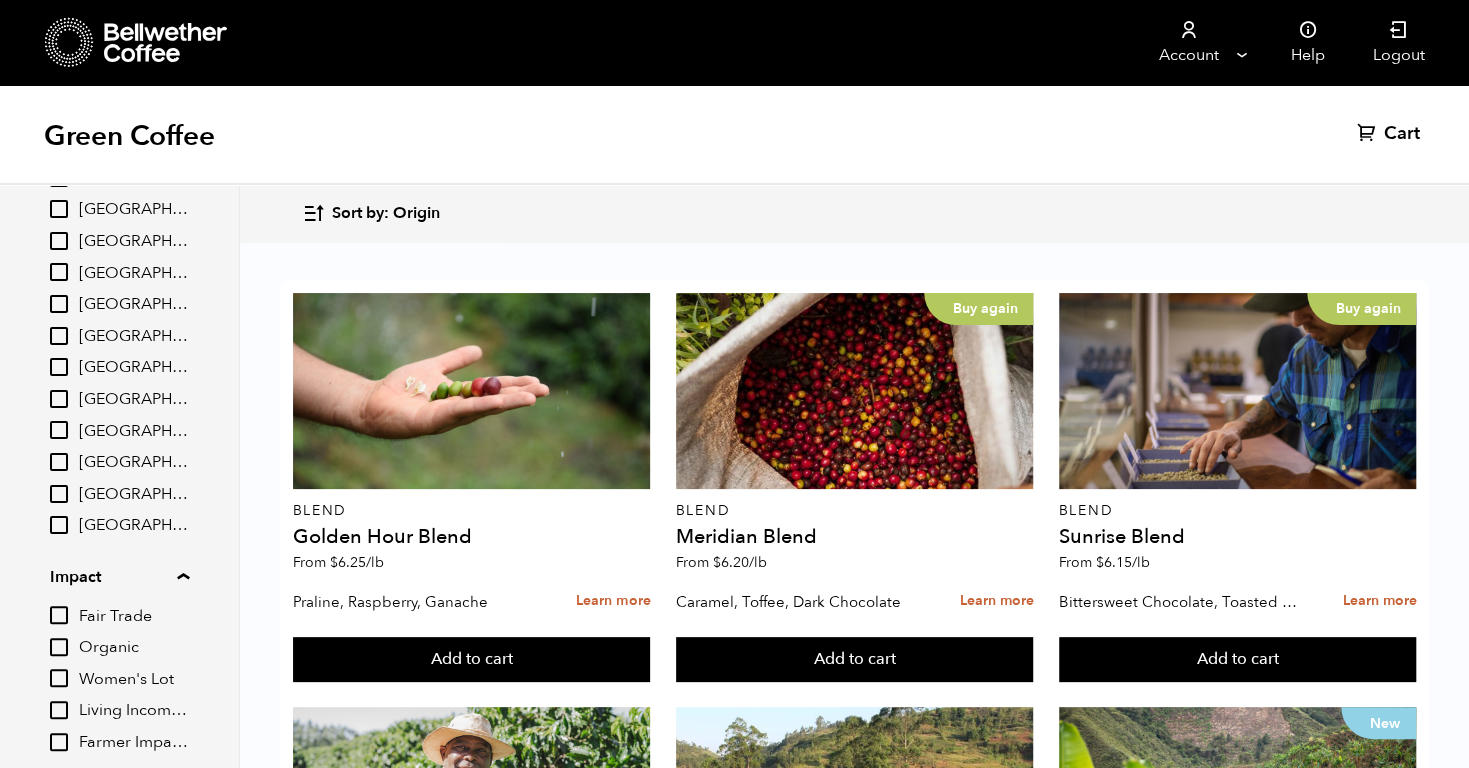 click on "Organic" at bounding box center (59, 647) 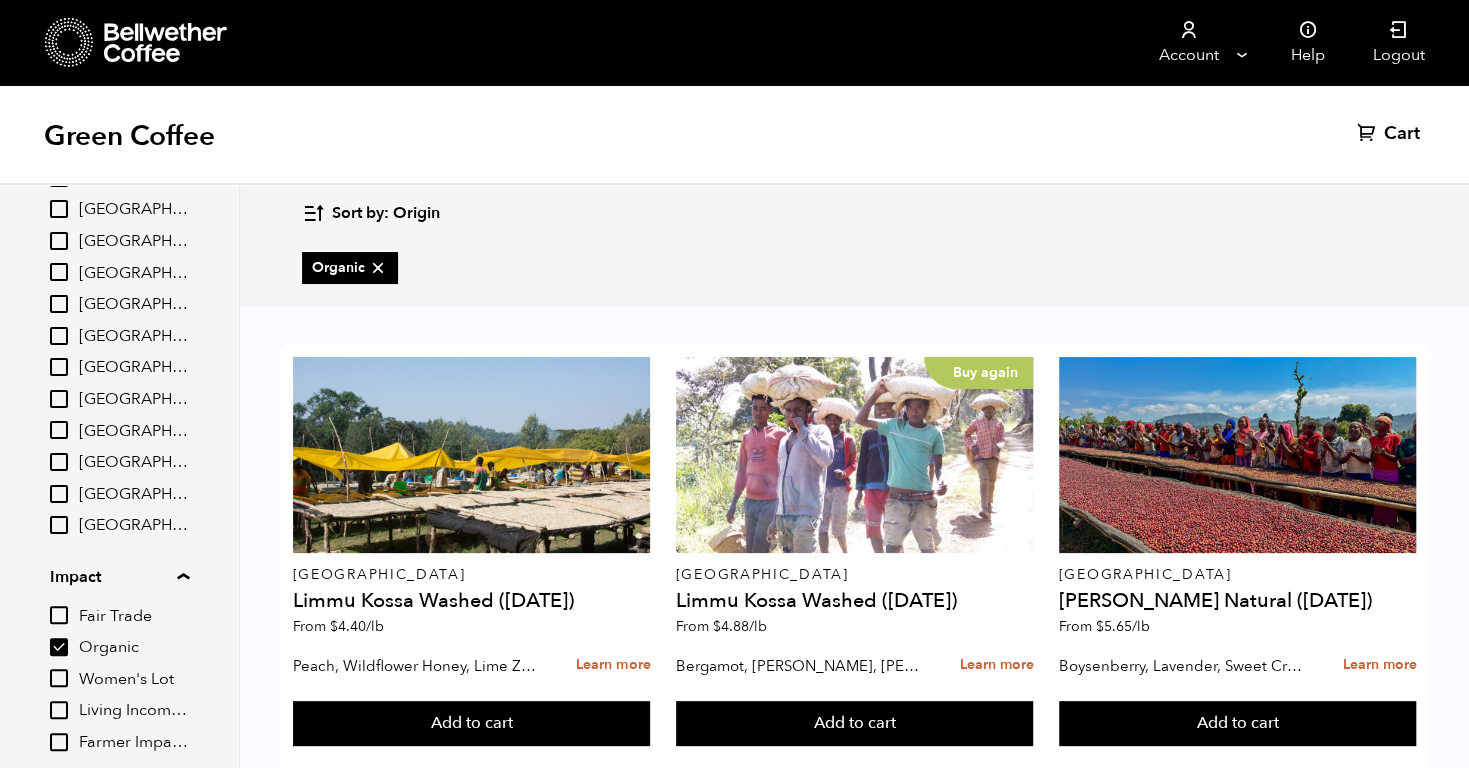 scroll, scrollTop: 455, scrollLeft: 0, axis: vertical 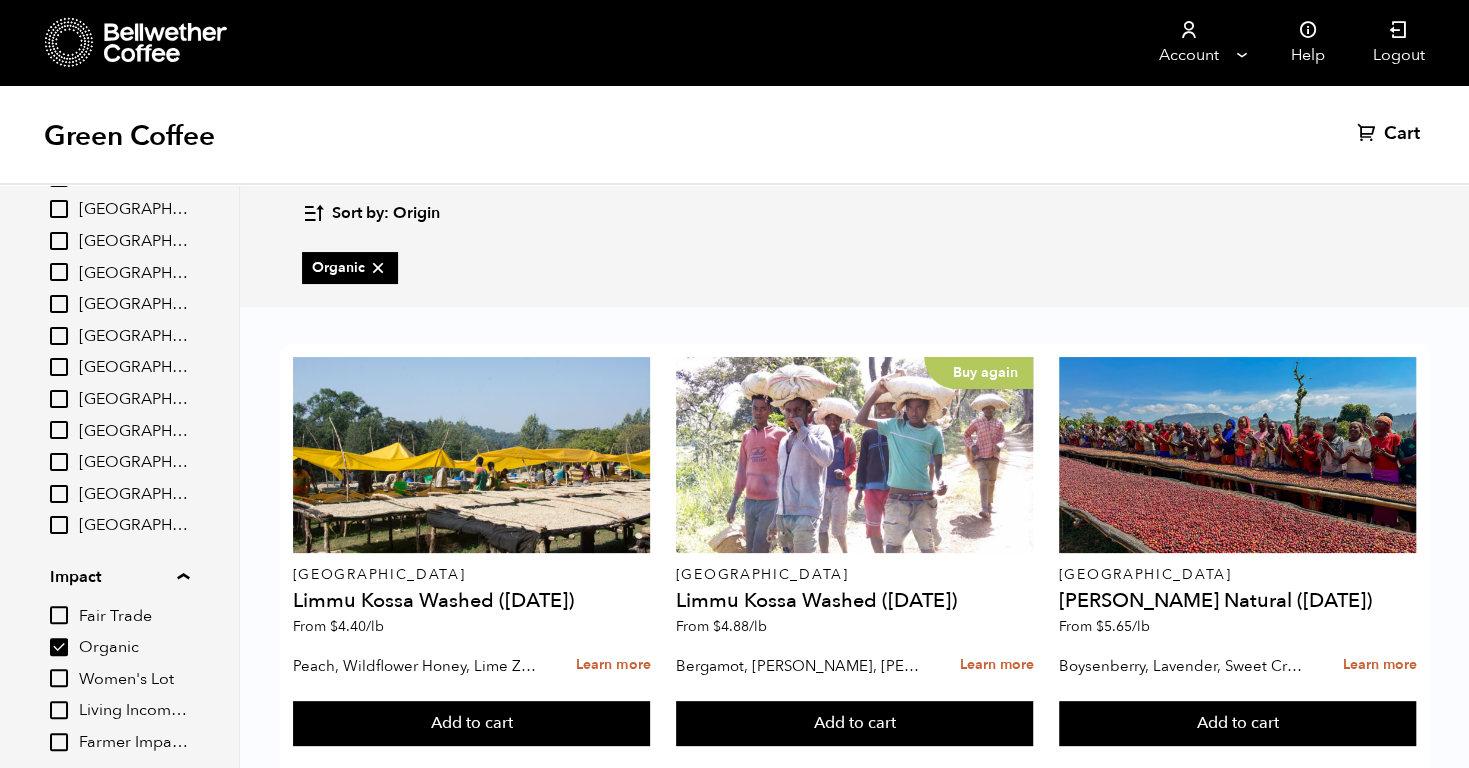 click on "Organic" at bounding box center [59, 647] 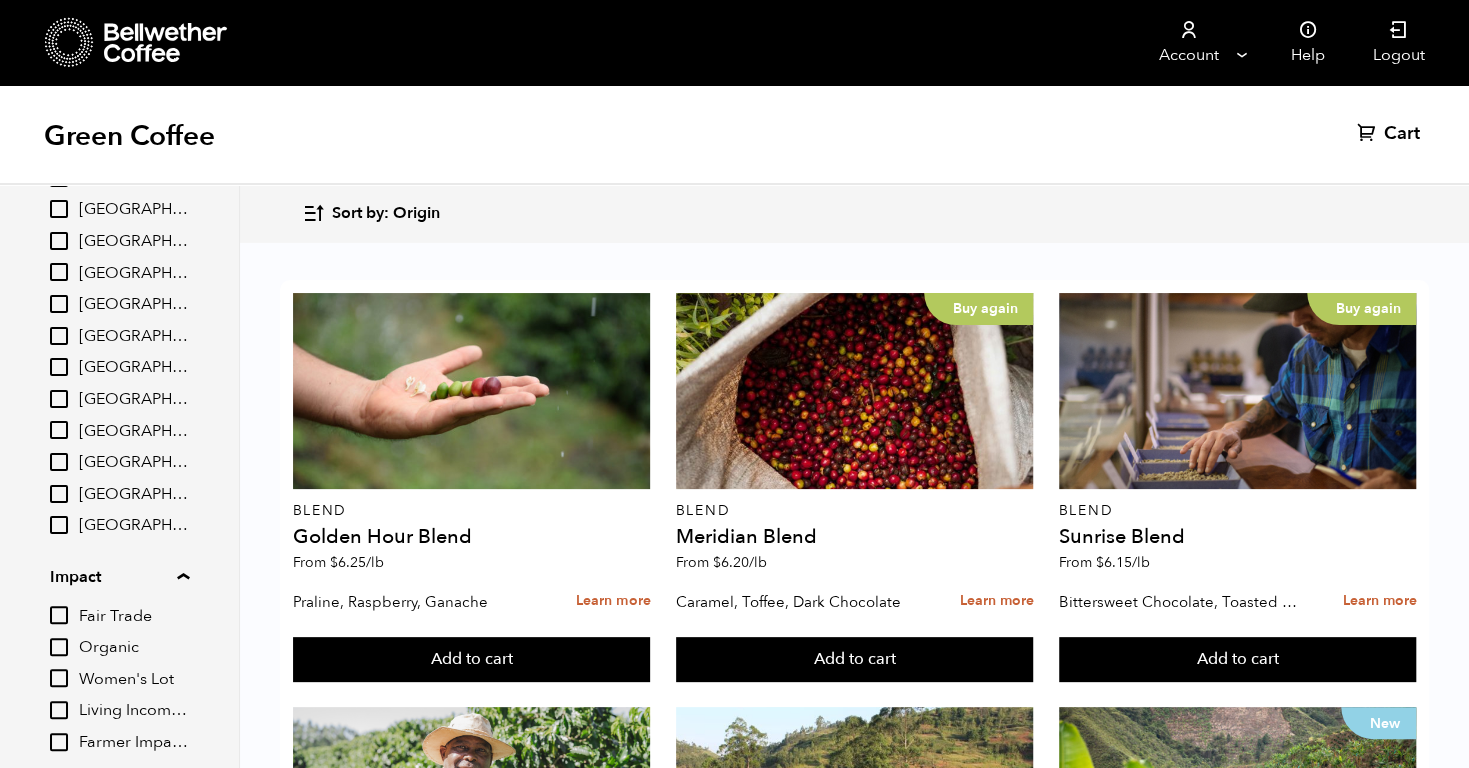 scroll, scrollTop: 661, scrollLeft: 0, axis: vertical 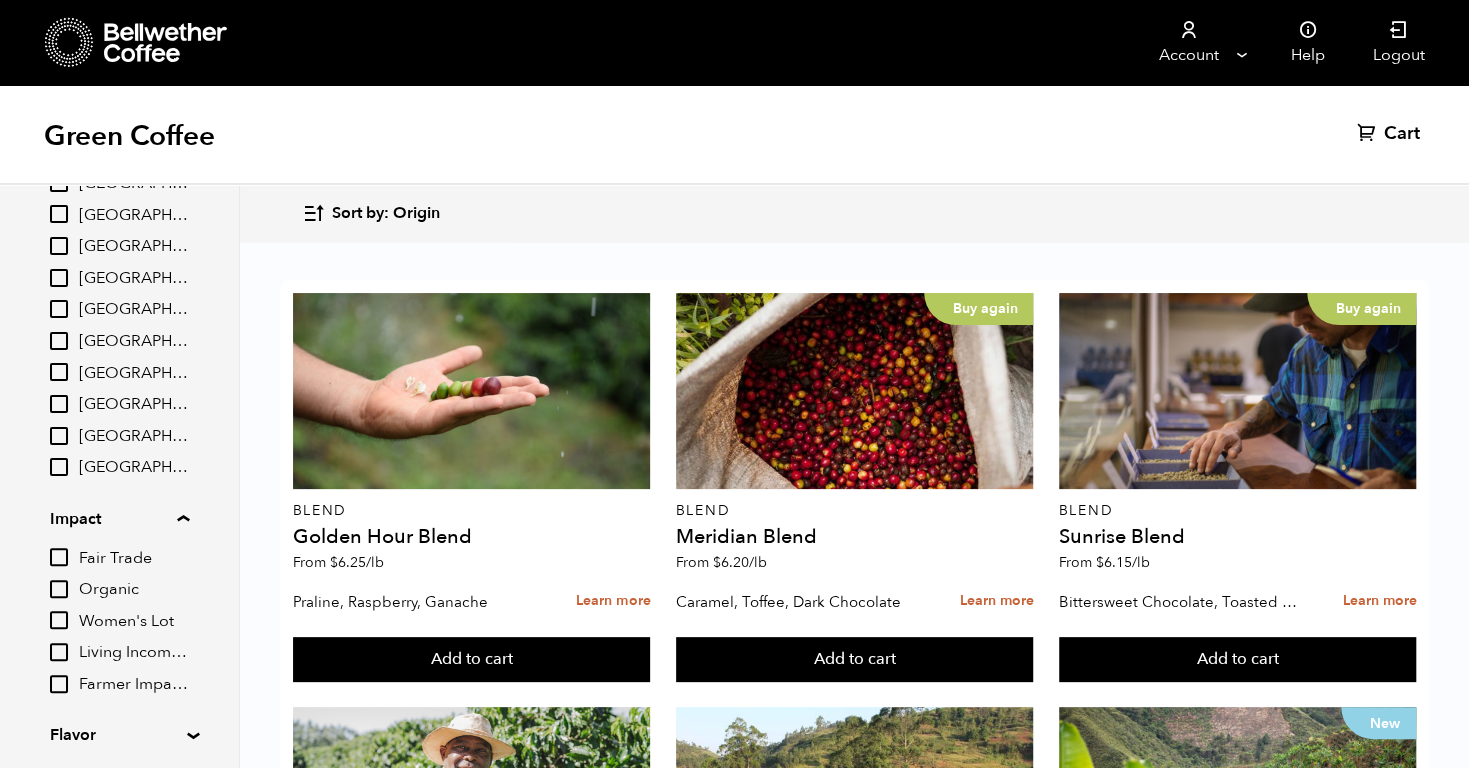 click on "Living Income Pricing" at bounding box center [119, 652] 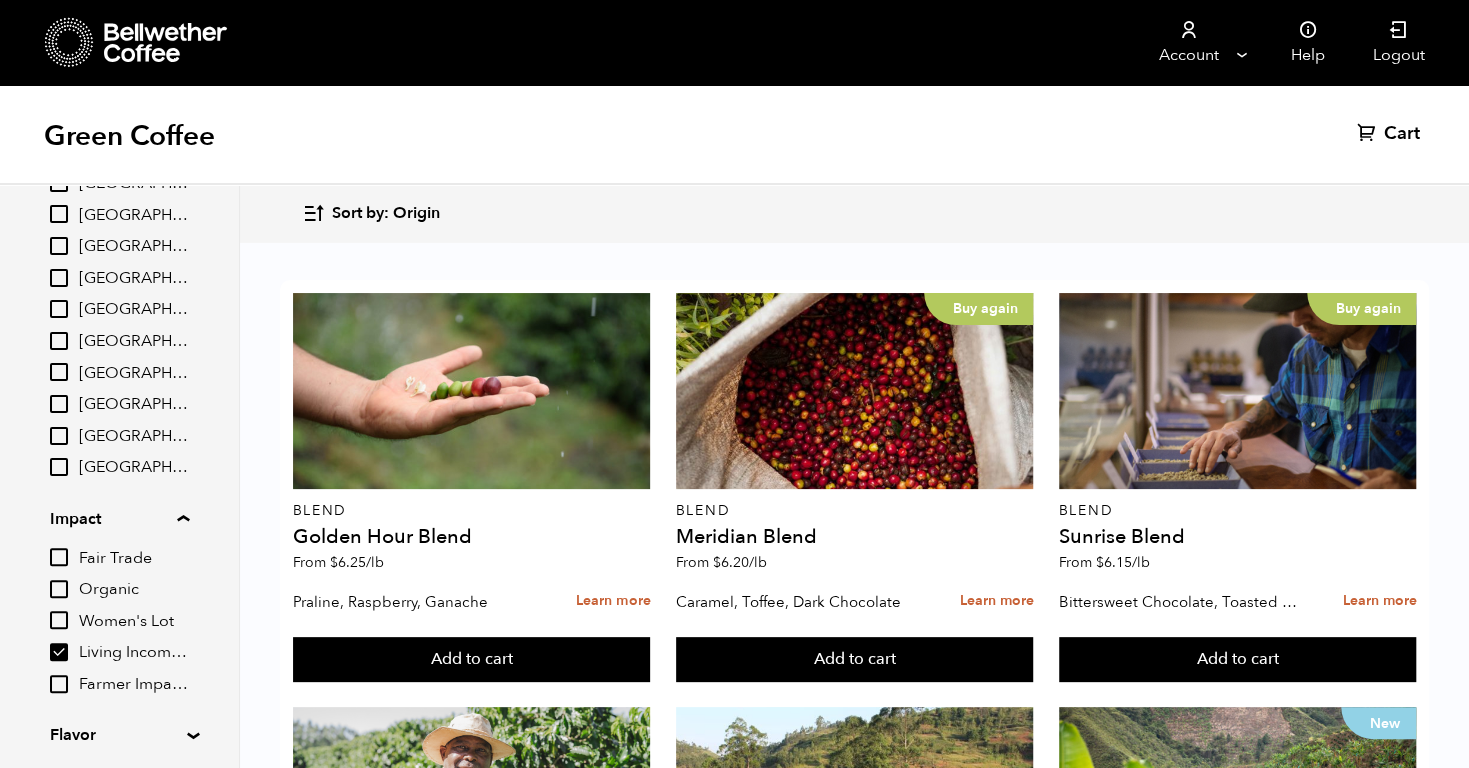 checkbox on "true" 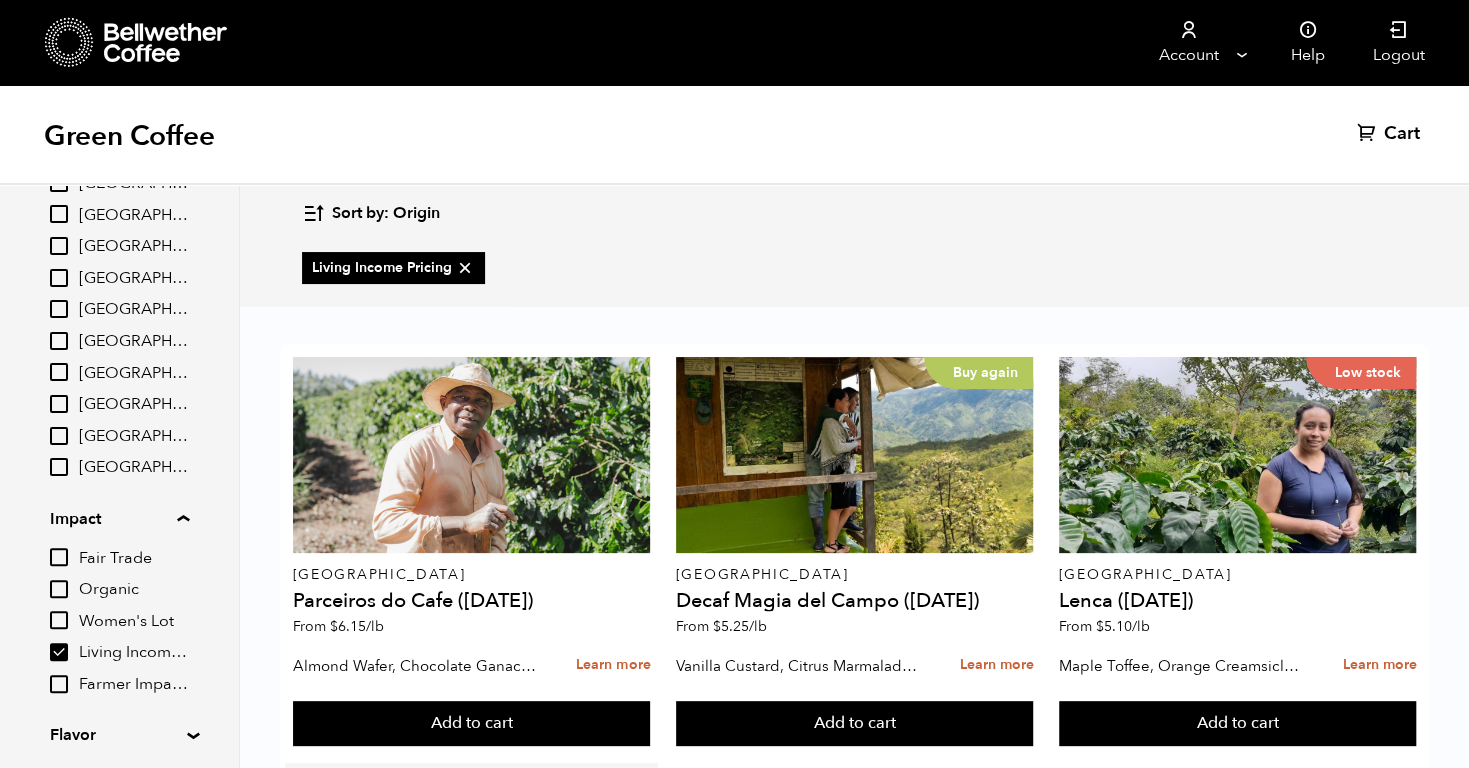 scroll, scrollTop: 397, scrollLeft: 0, axis: vertical 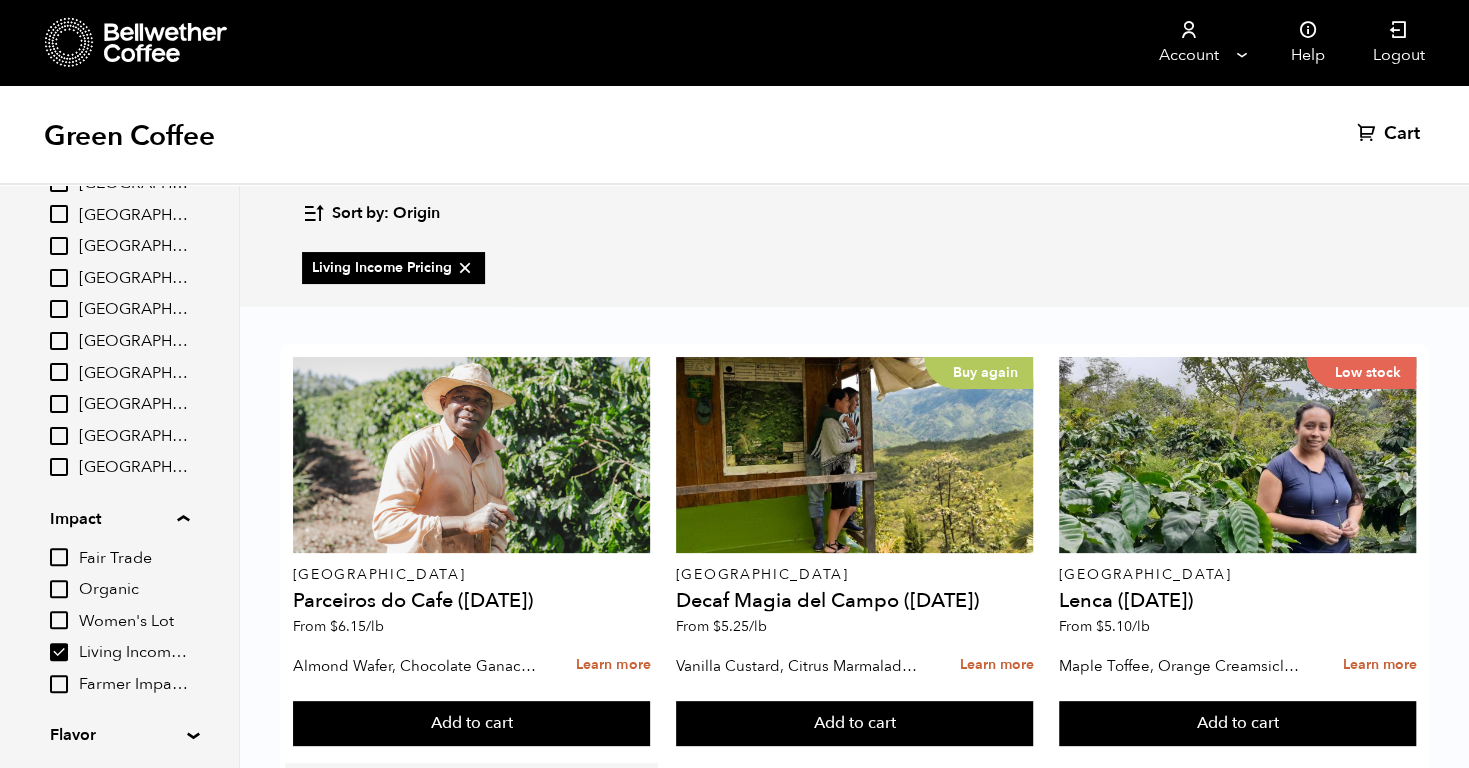 click on "Buy again" at bounding box center (472, 869) 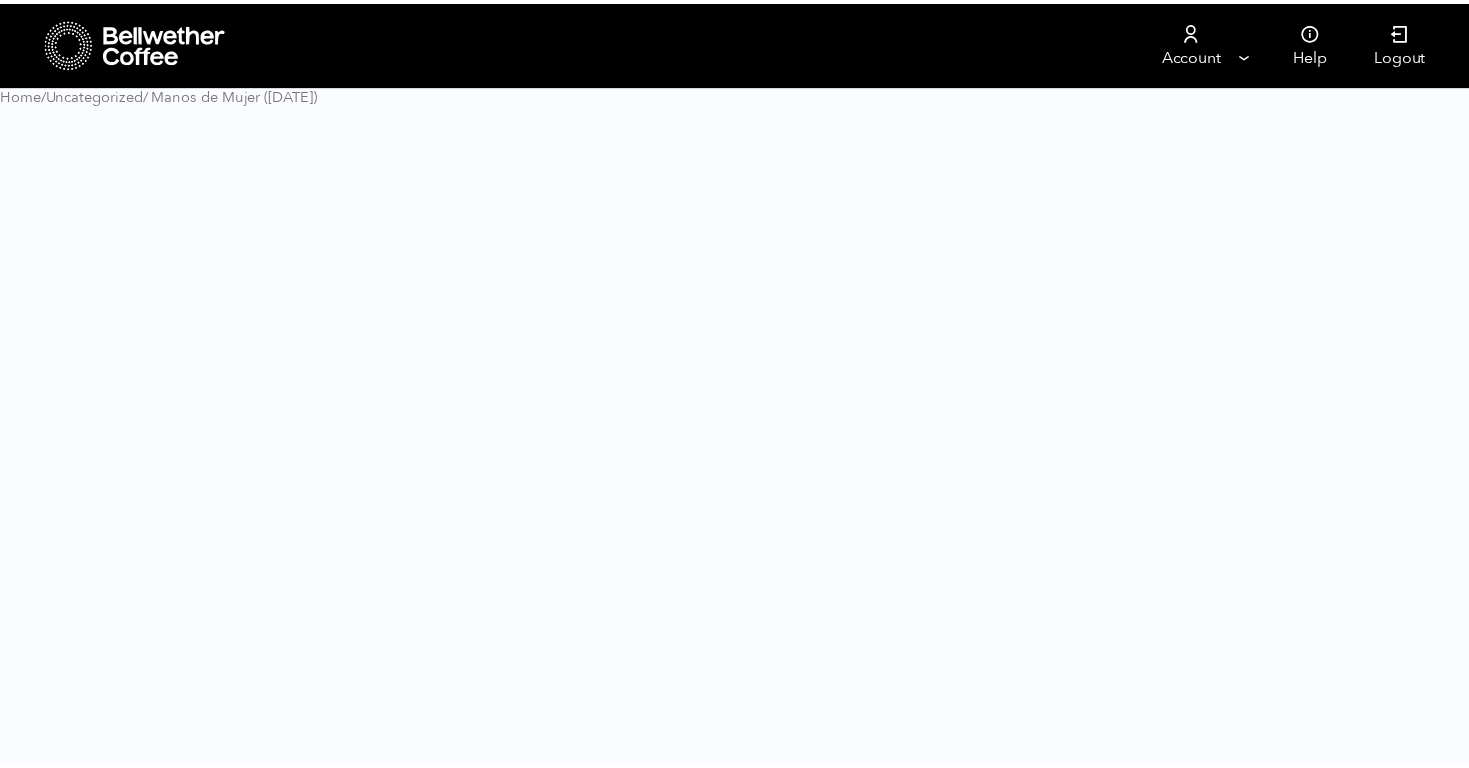 scroll, scrollTop: 0, scrollLeft: 0, axis: both 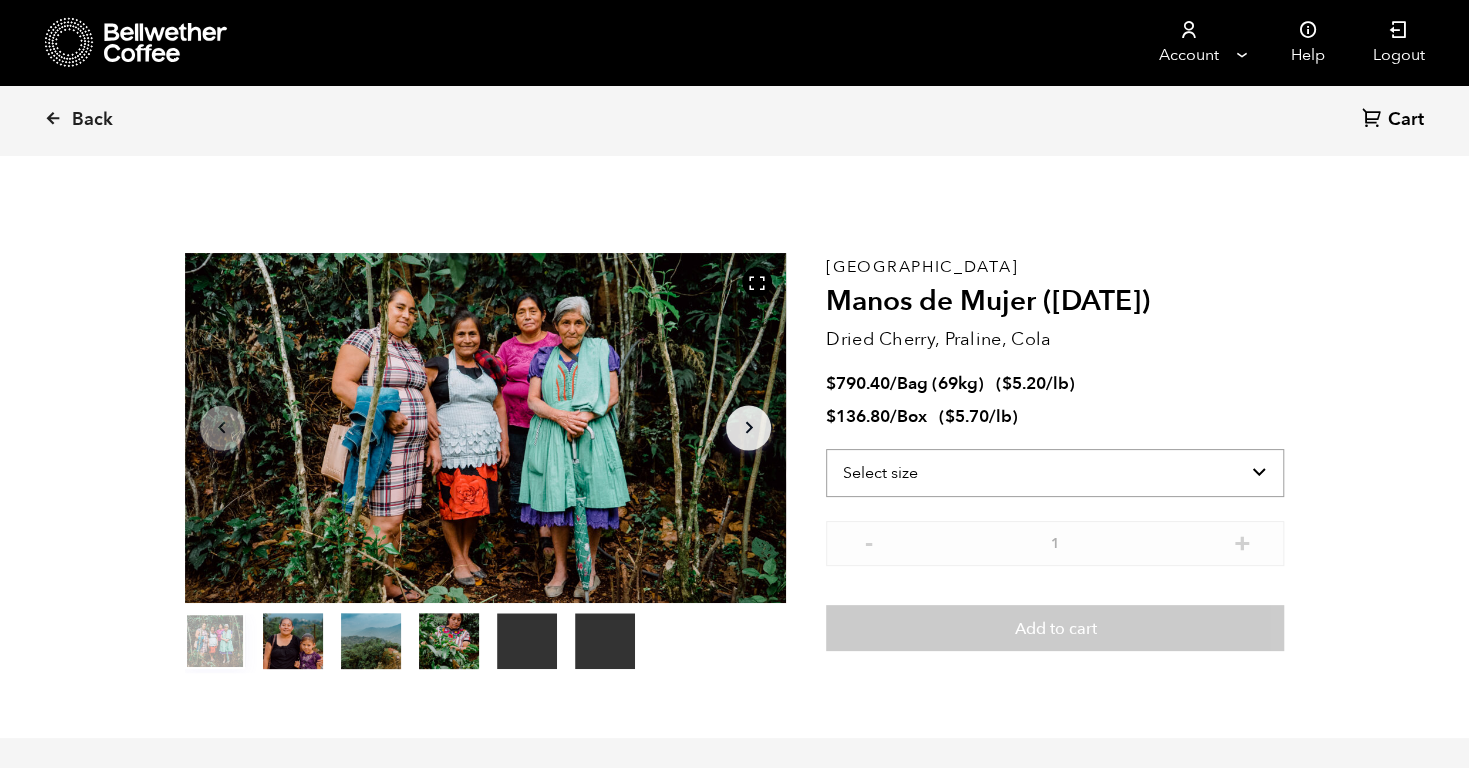 click on "Select size   Bag (69kg) (152 lbs) Box (24 lbs)" at bounding box center (1055, 473) 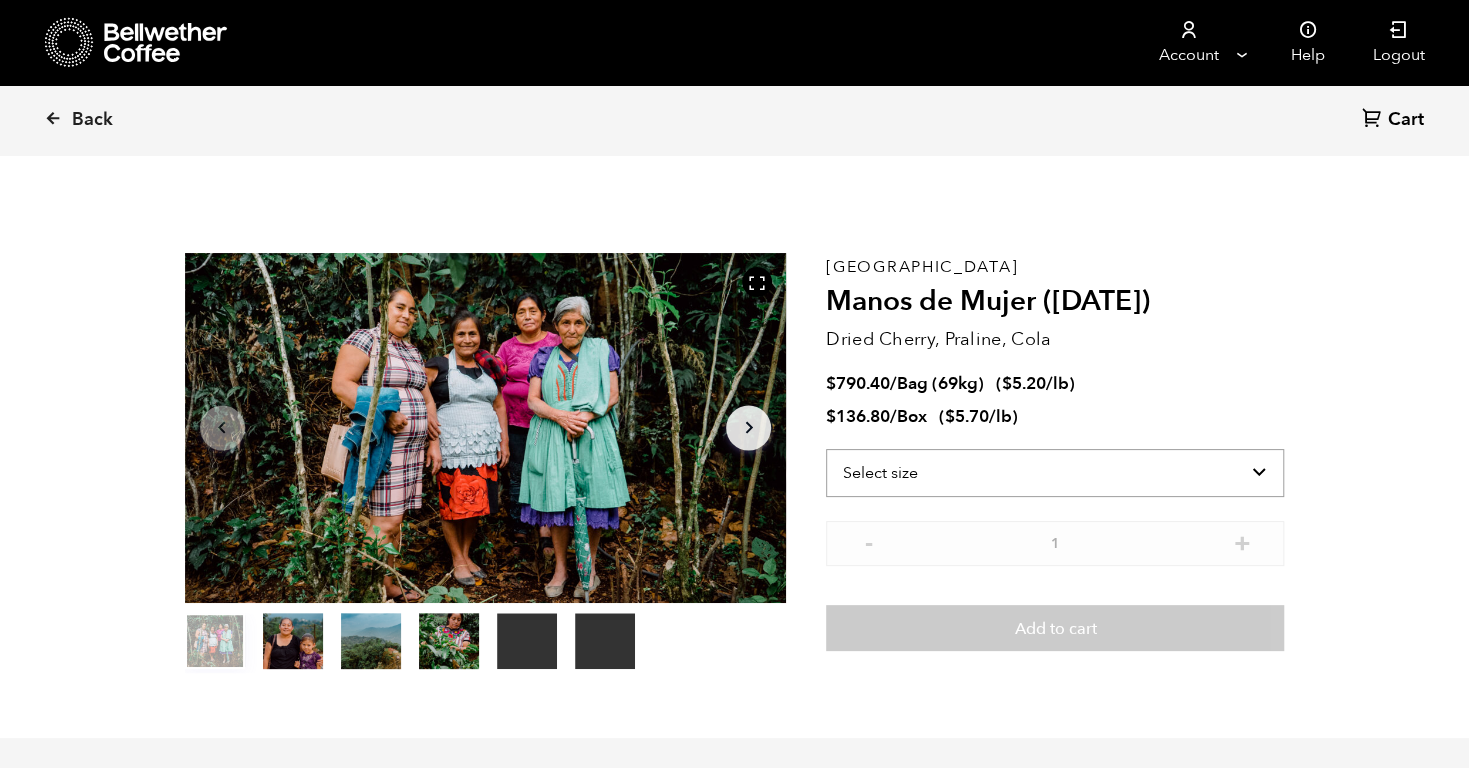 select on "box" 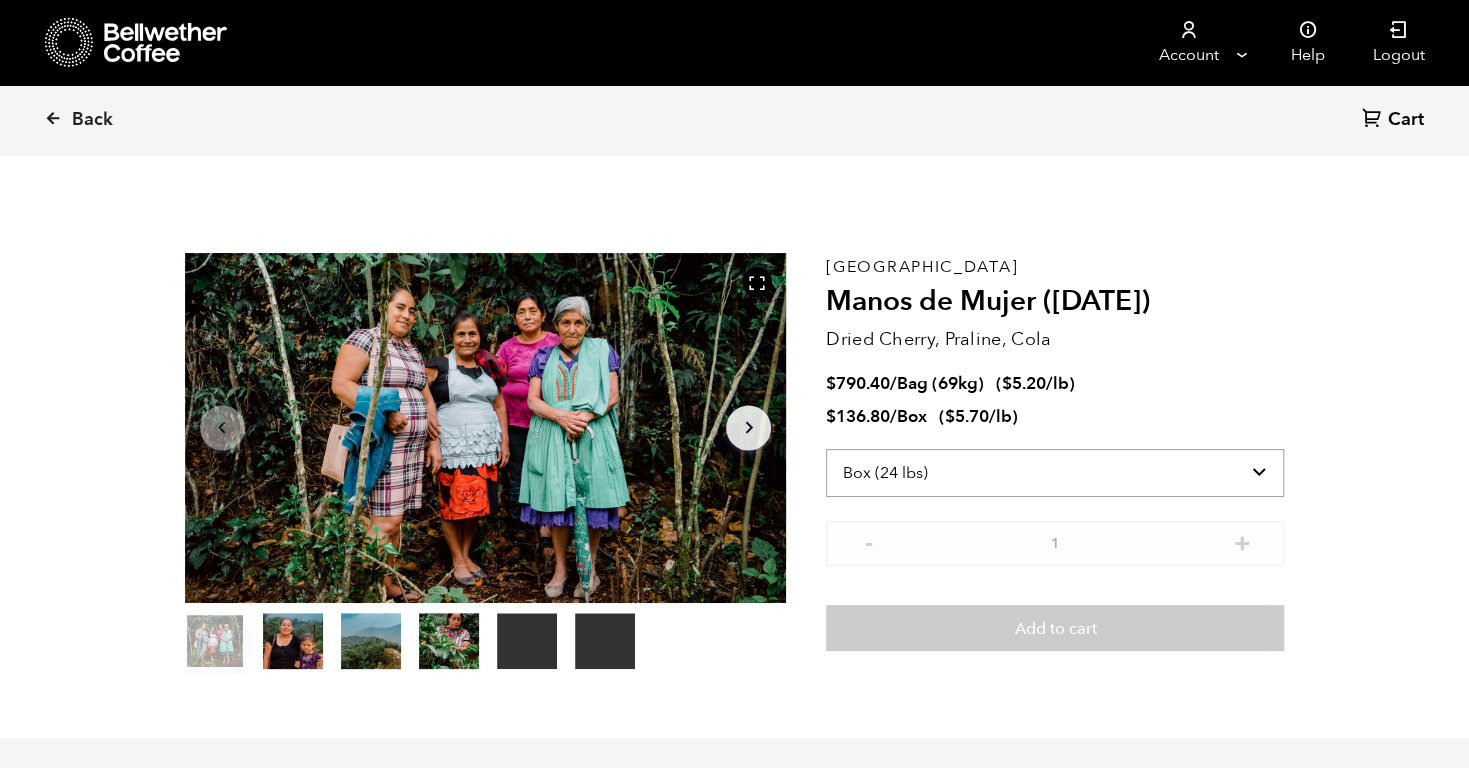 click on "Select size   Bag (69kg) (152 lbs) Box (24 lbs)" at bounding box center [1055, 473] 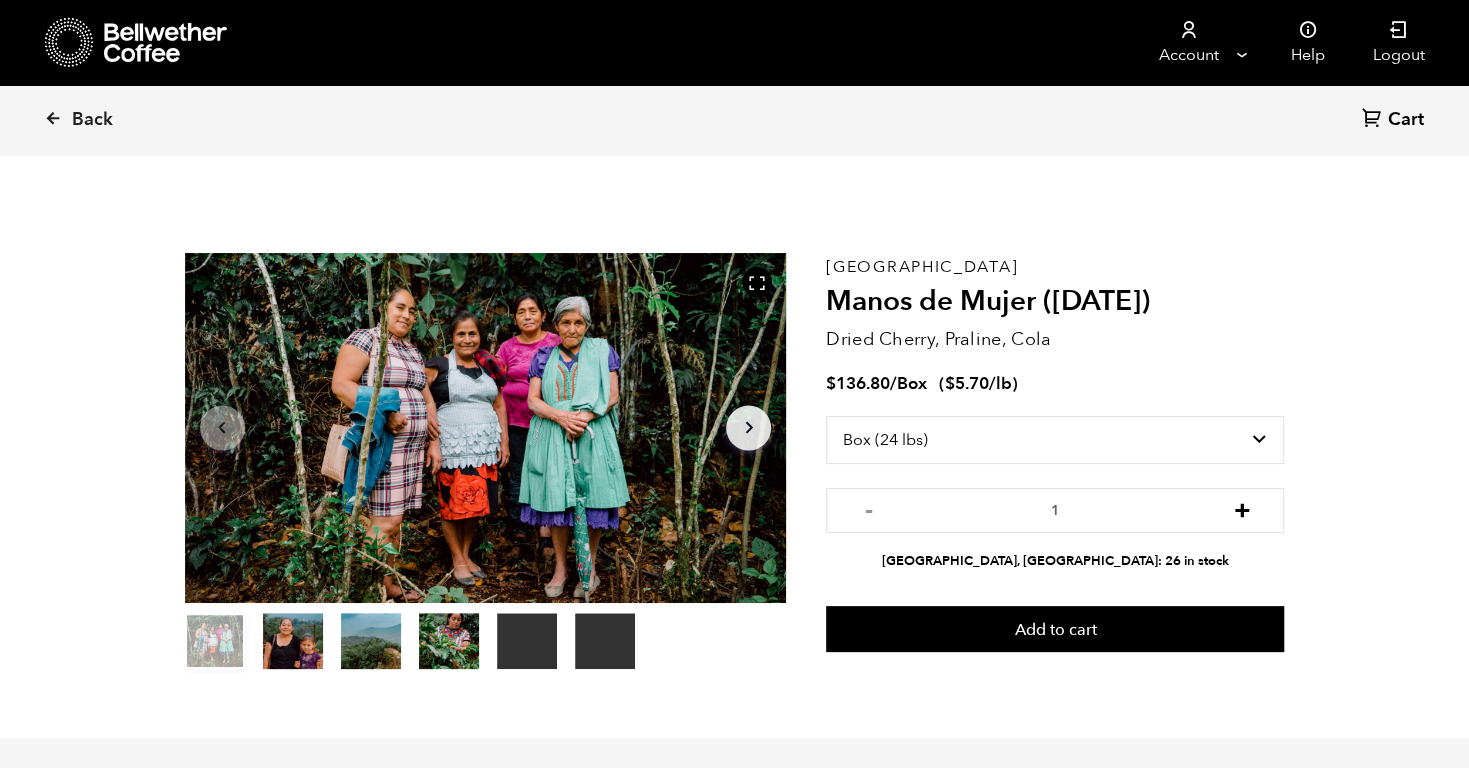 click on "+" at bounding box center [1241, 508] 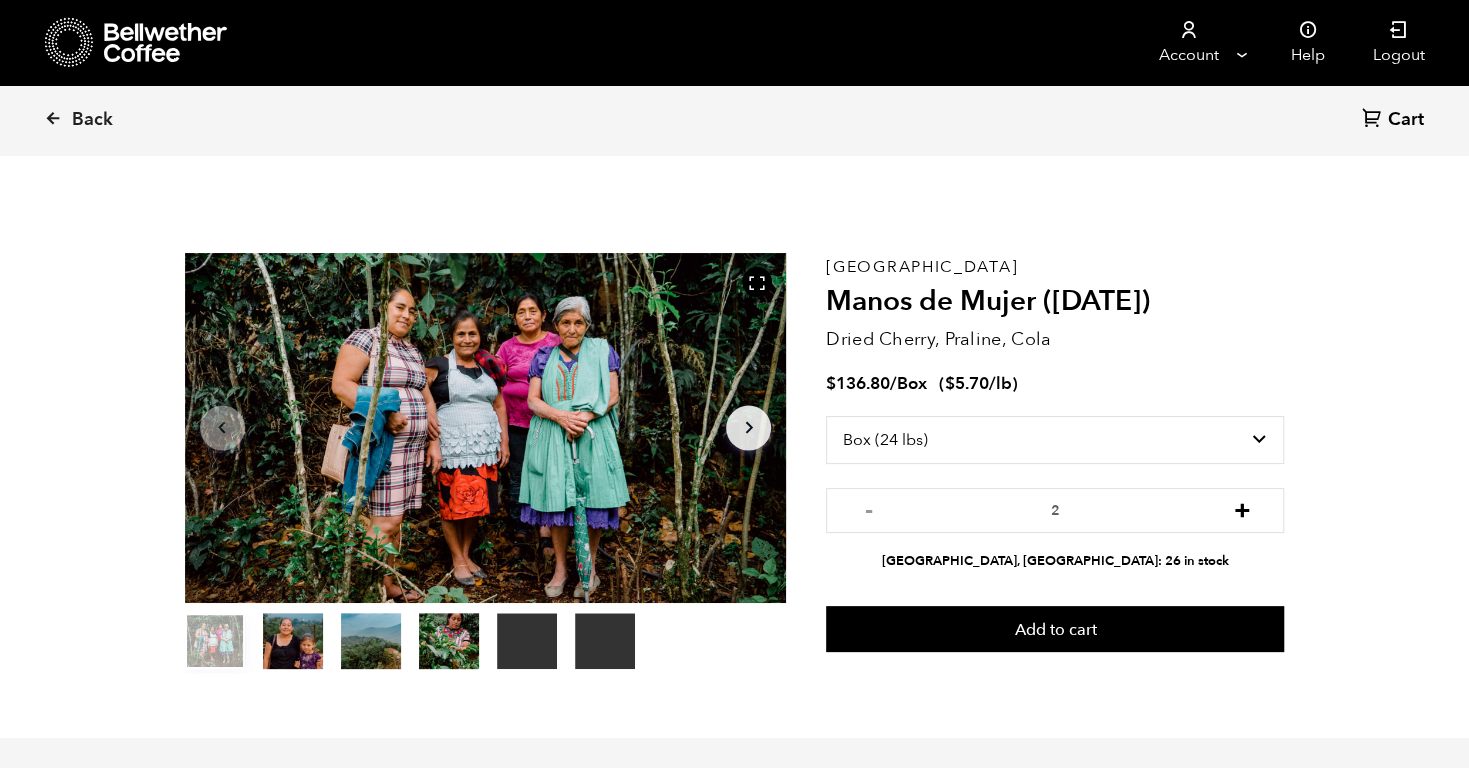 click on "+" at bounding box center [1241, 508] 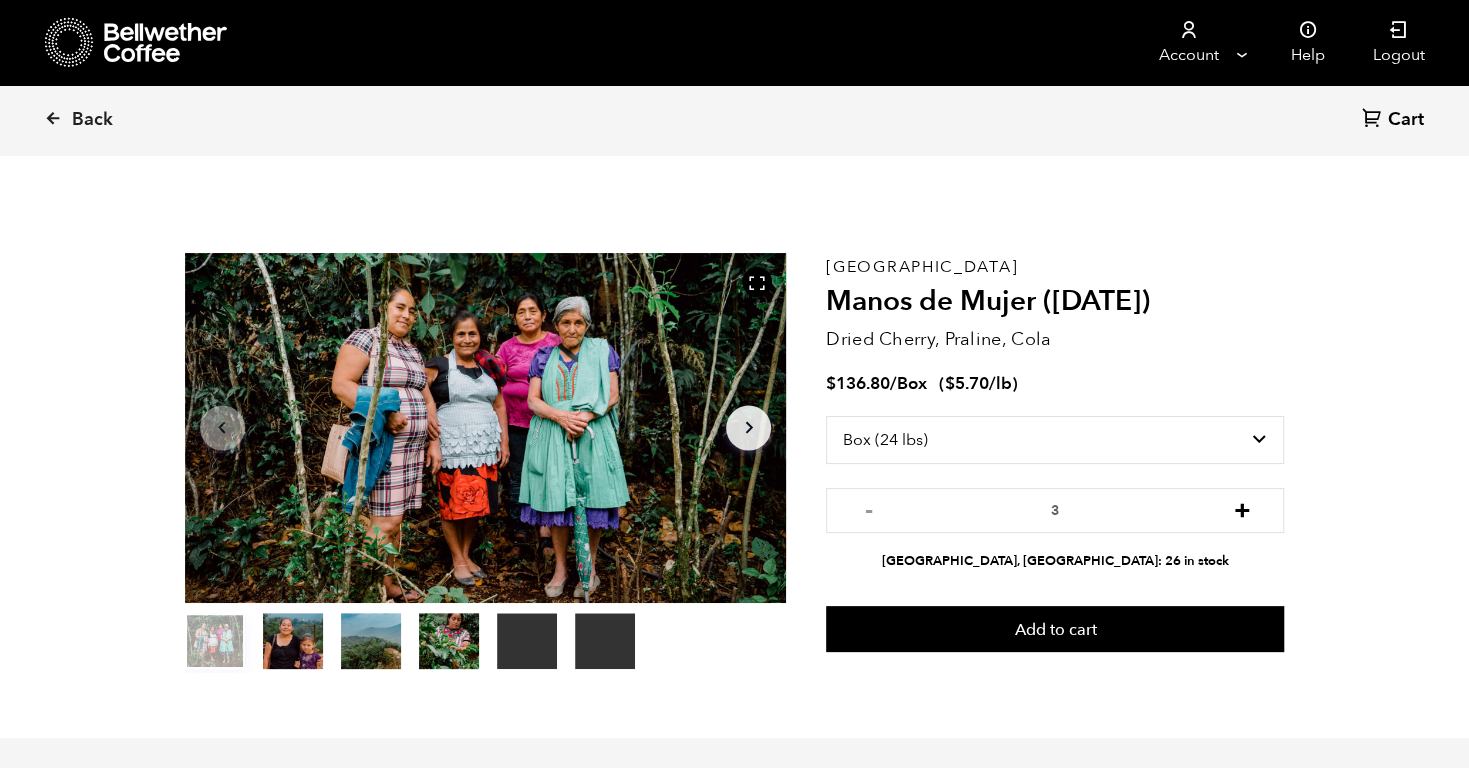 click on "+" at bounding box center (1241, 508) 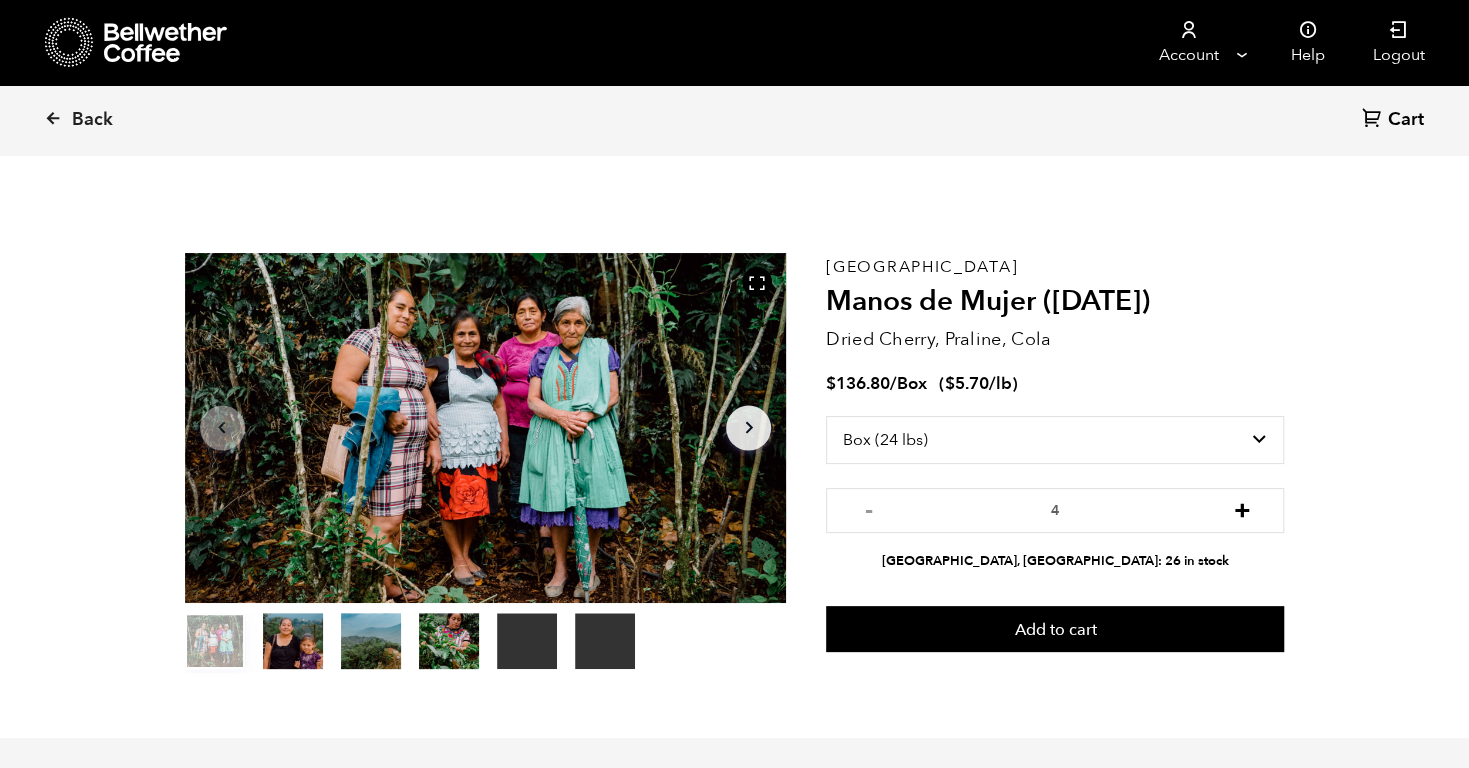 click on "+" at bounding box center [1241, 508] 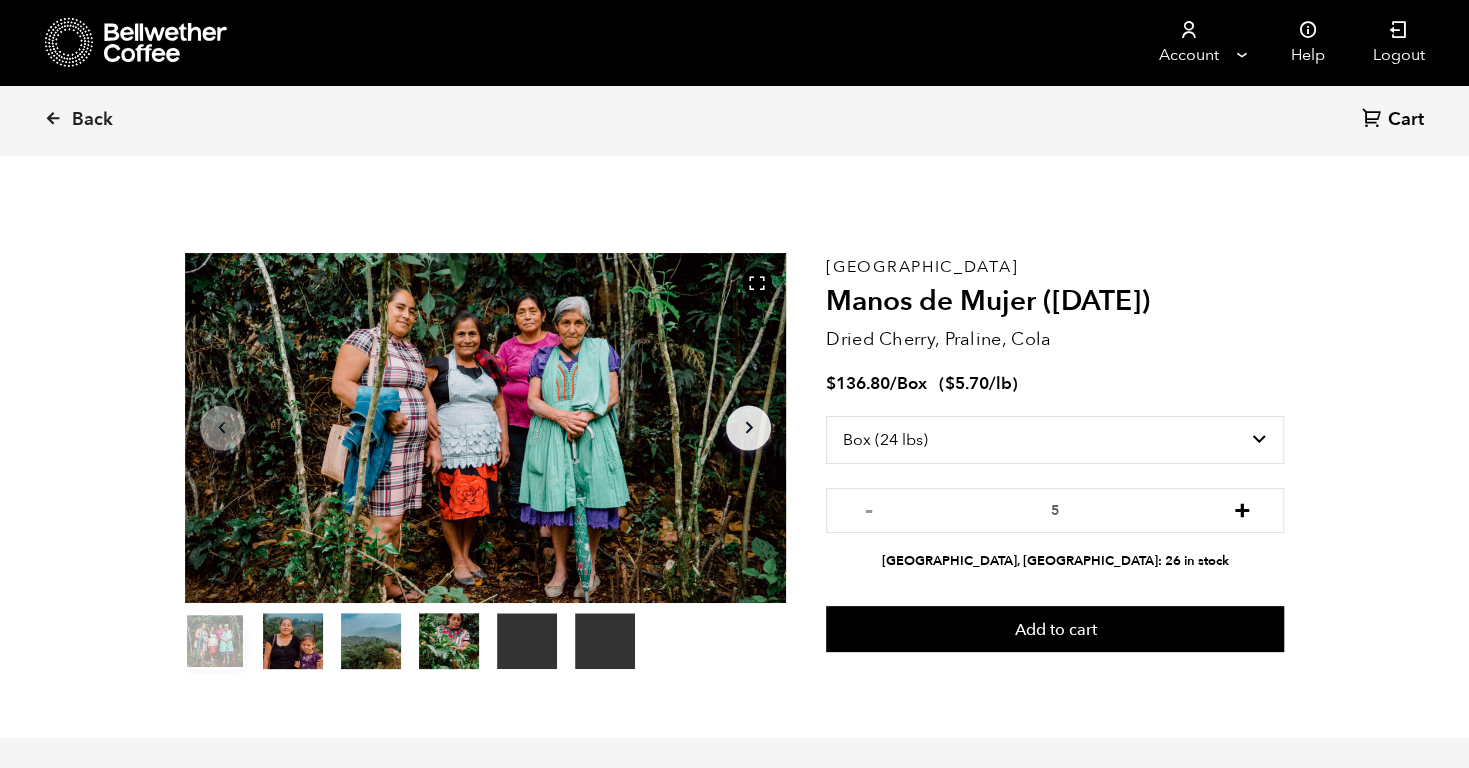 click on "+" at bounding box center [1241, 508] 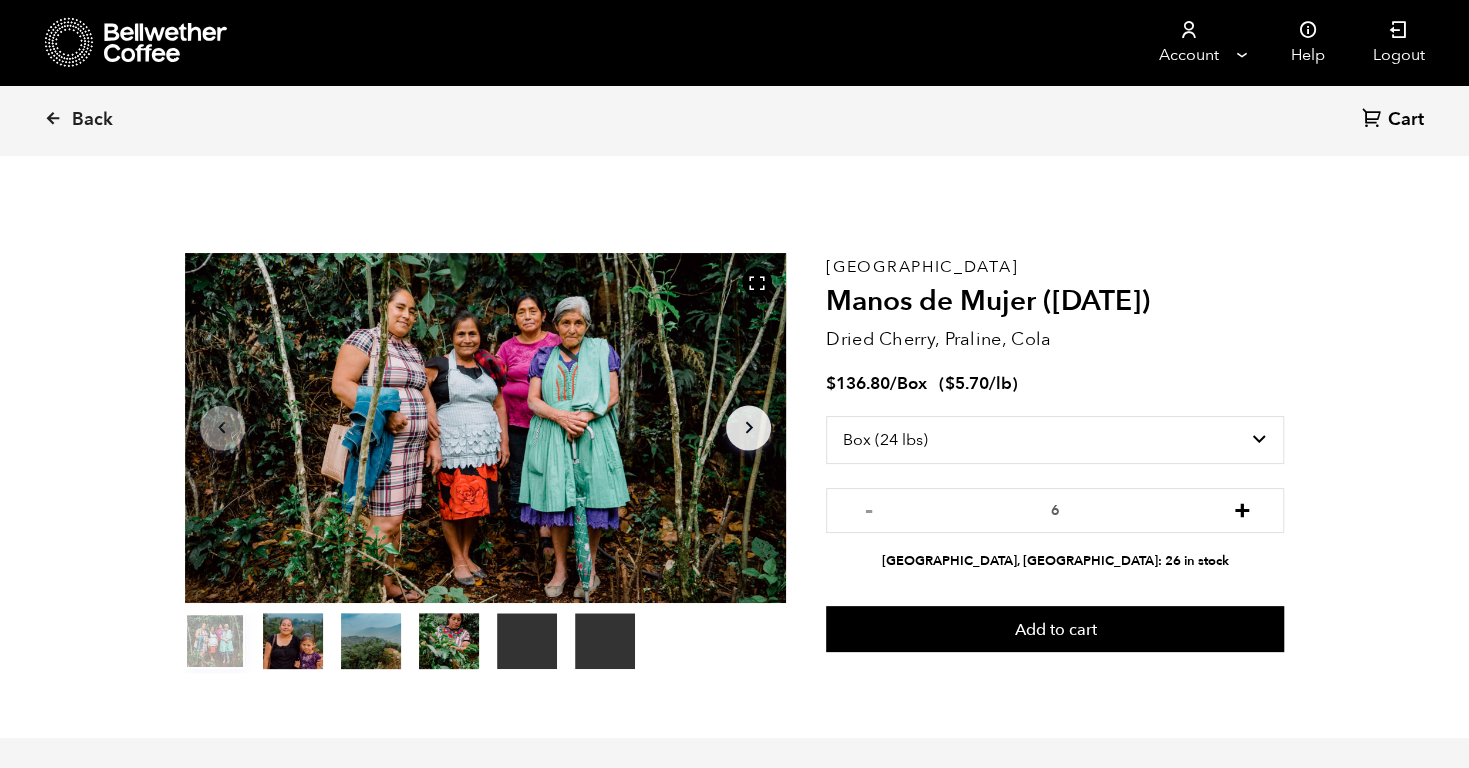 click on "+" at bounding box center [1241, 508] 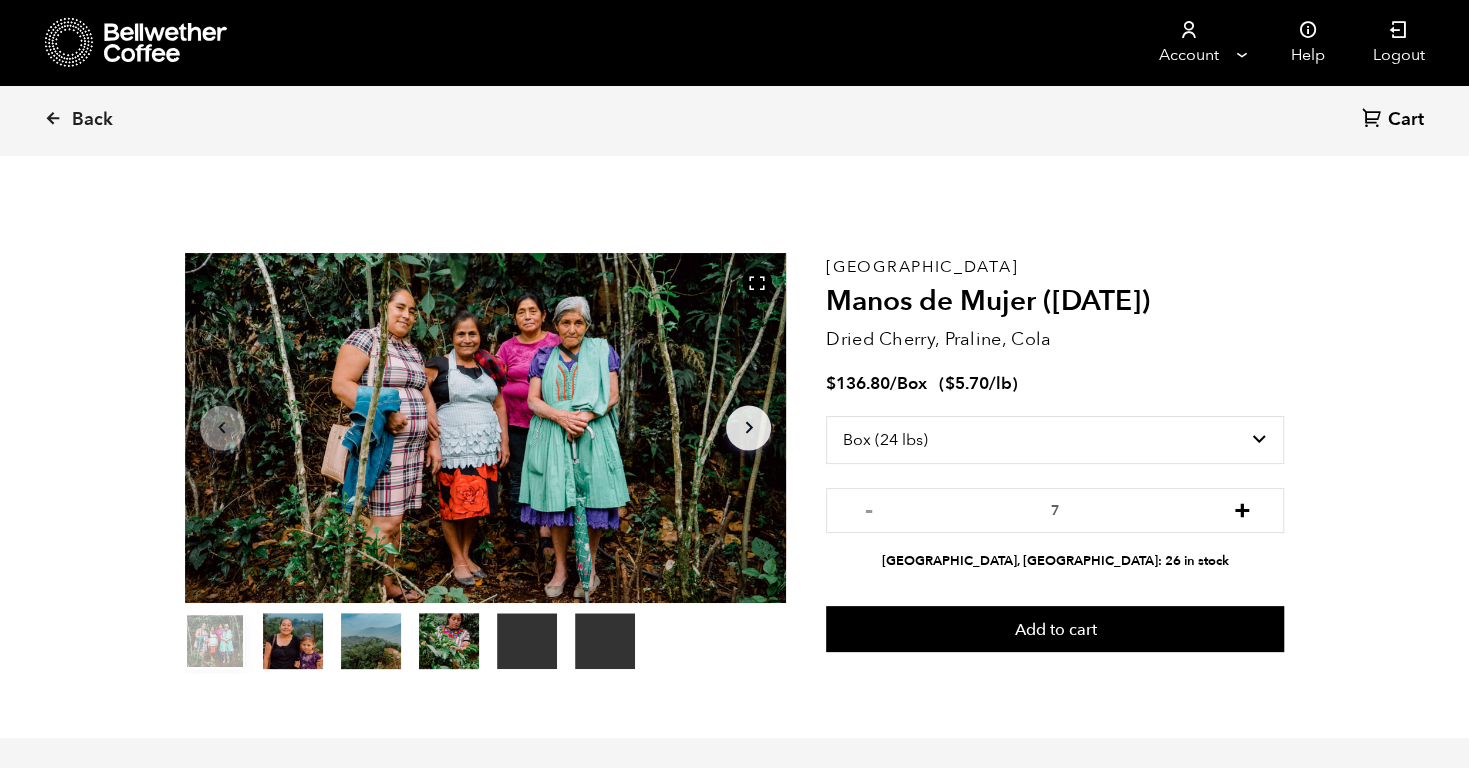 click on "+" at bounding box center (1241, 508) 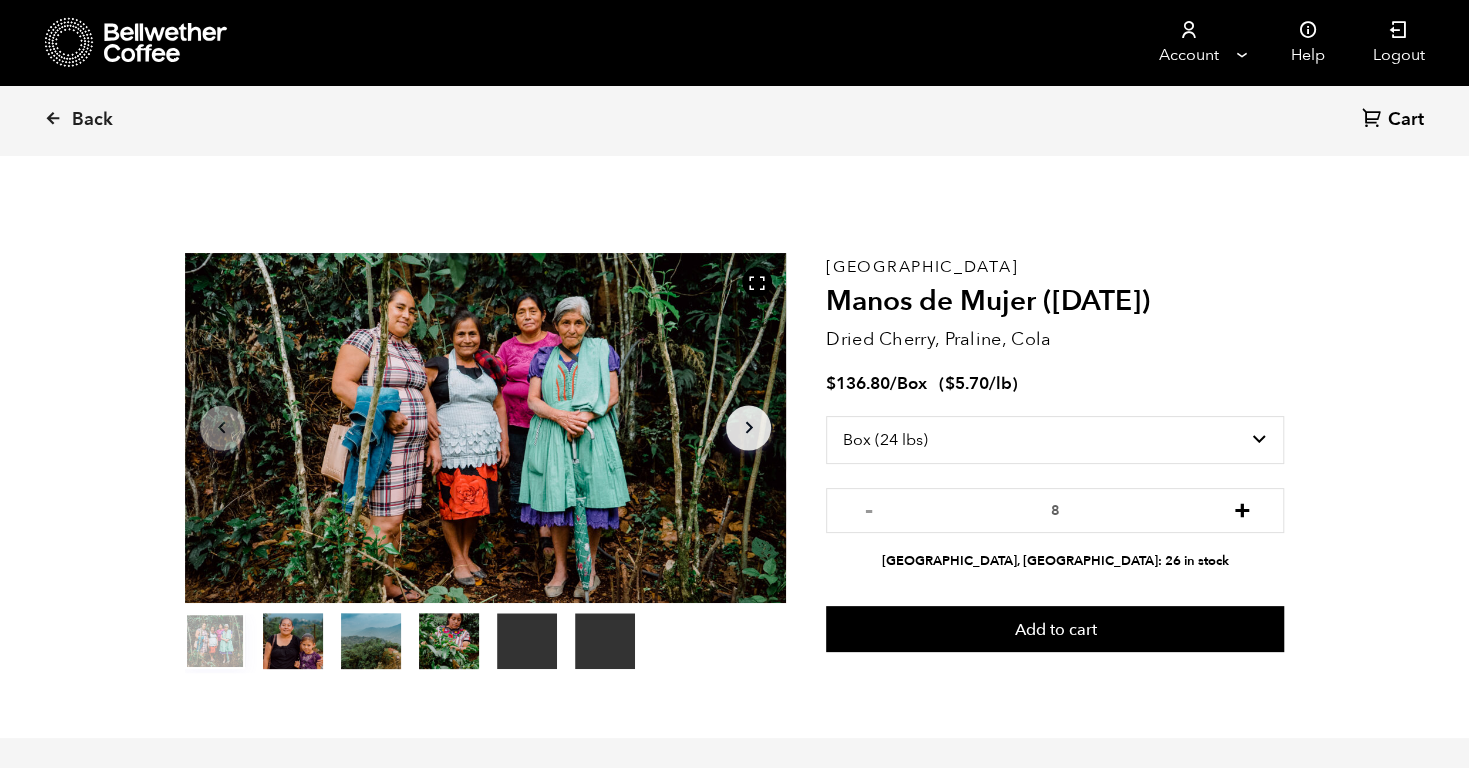 click on "+" at bounding box center (1241, 508) 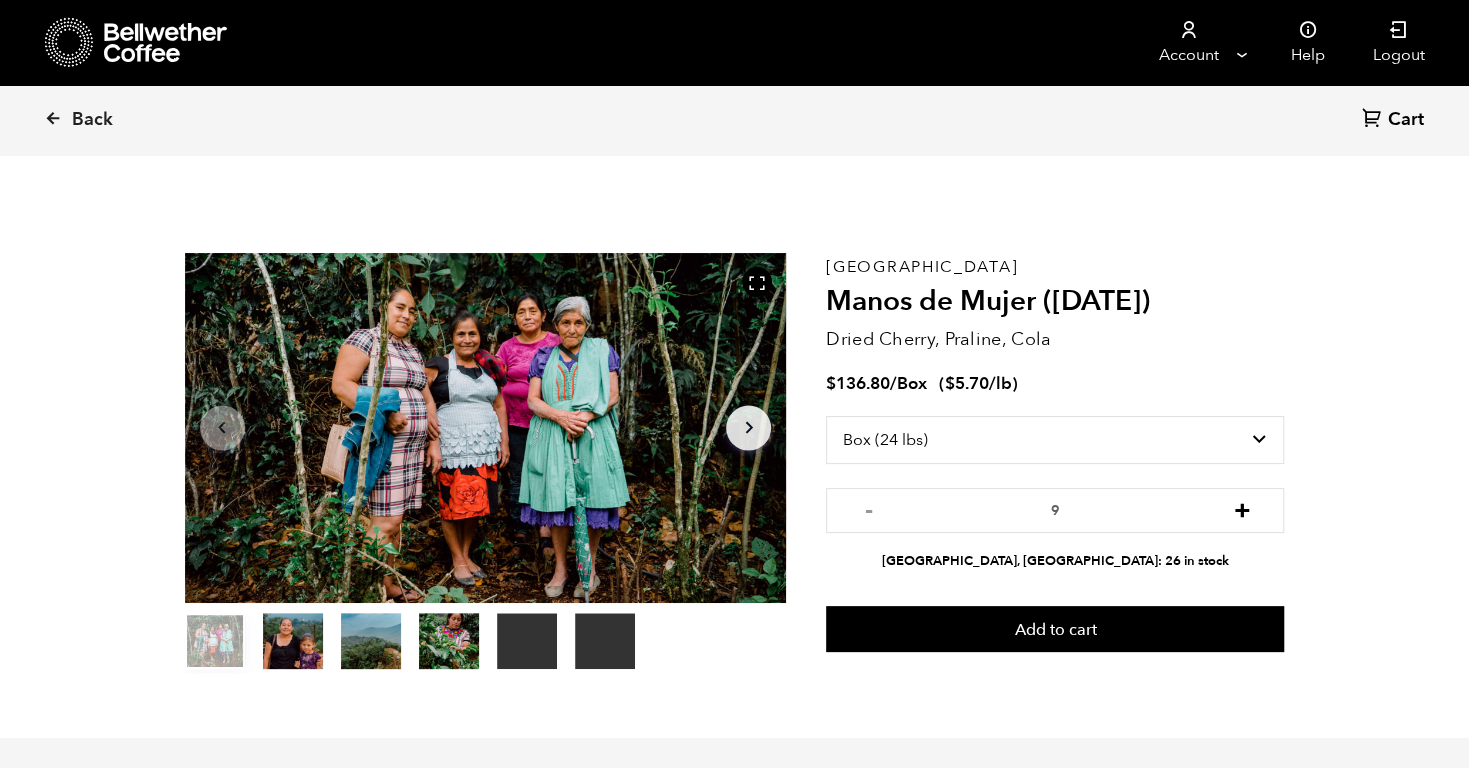 click on "+" at bounding box center [1241, 508] 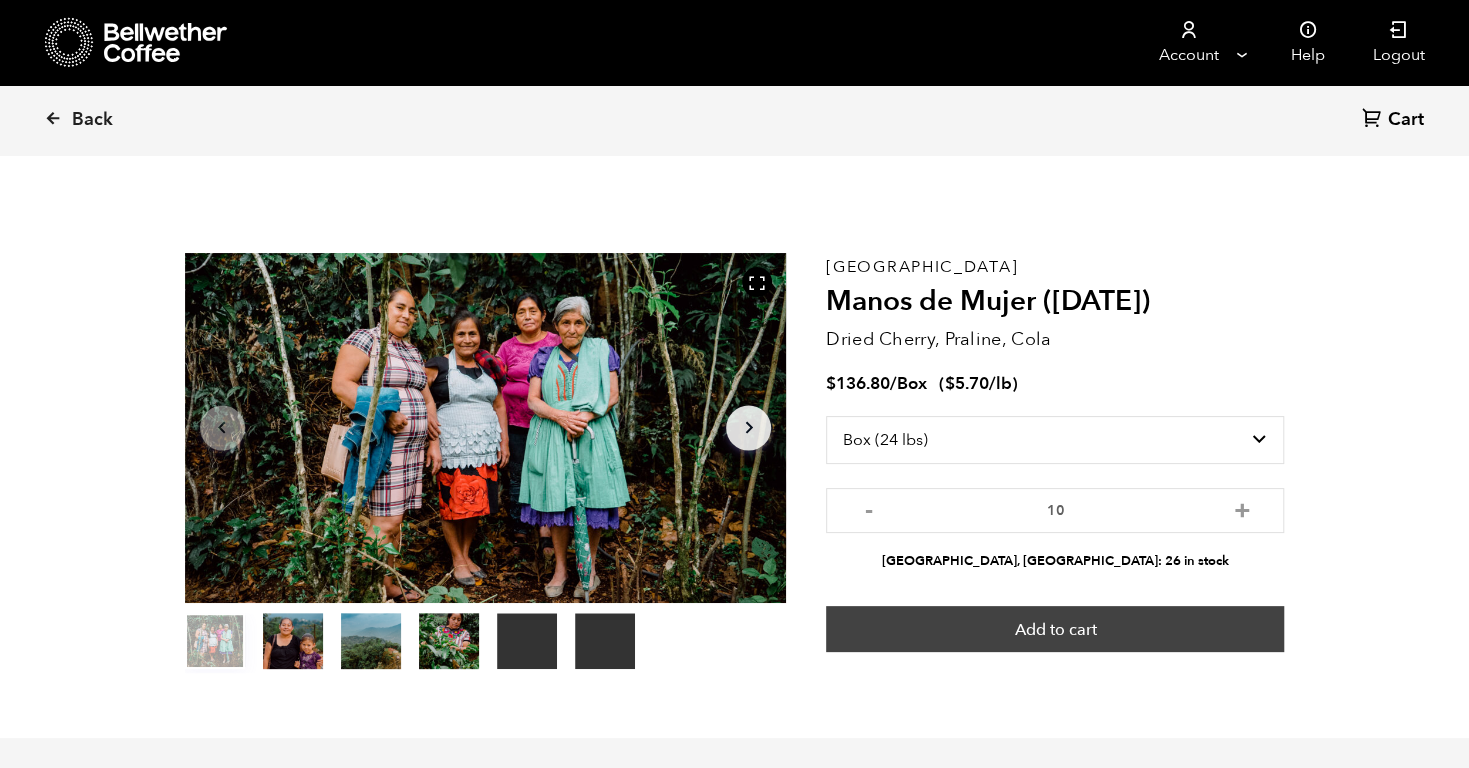 click on "Add to cart" at bounding box center (1055, 629) 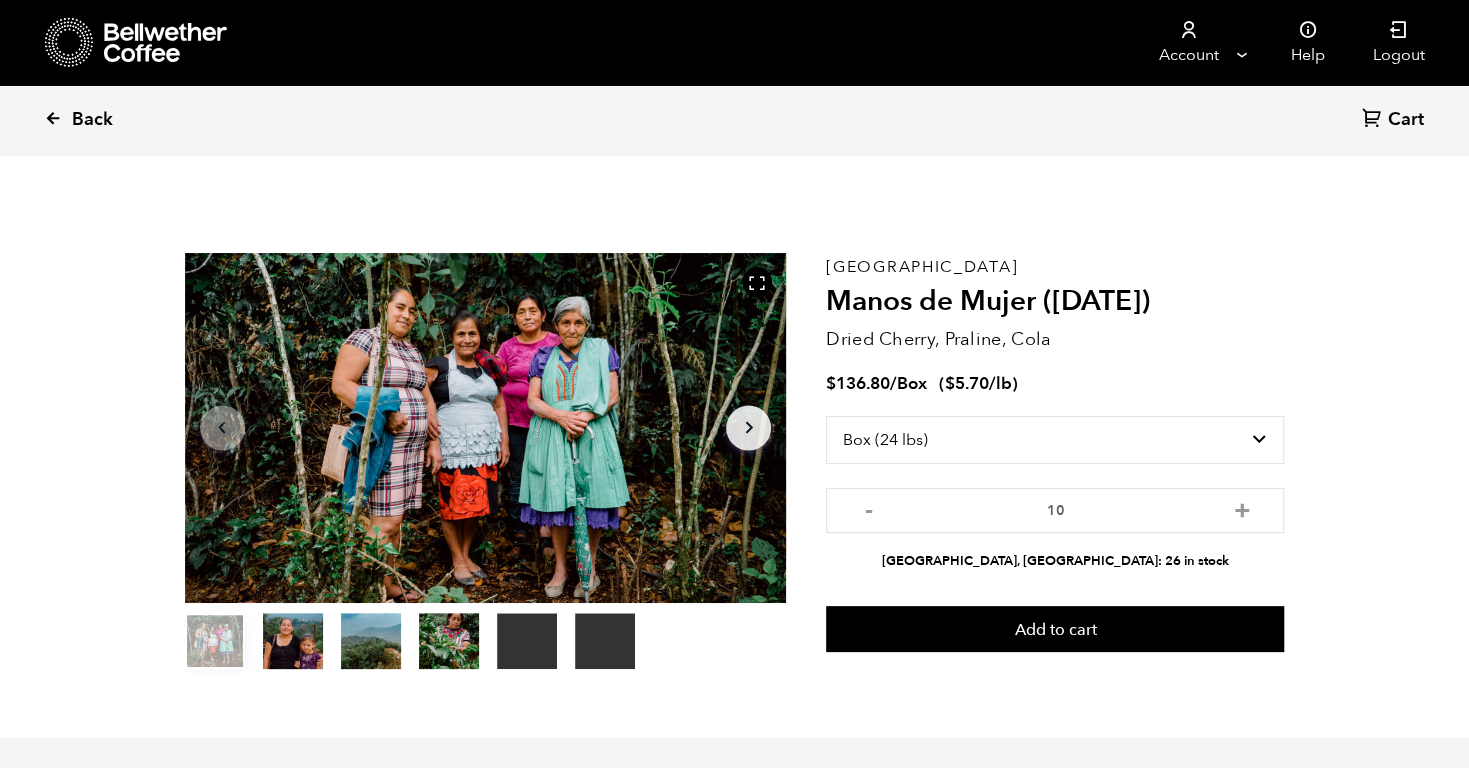 click at bounding box center [53, 118] 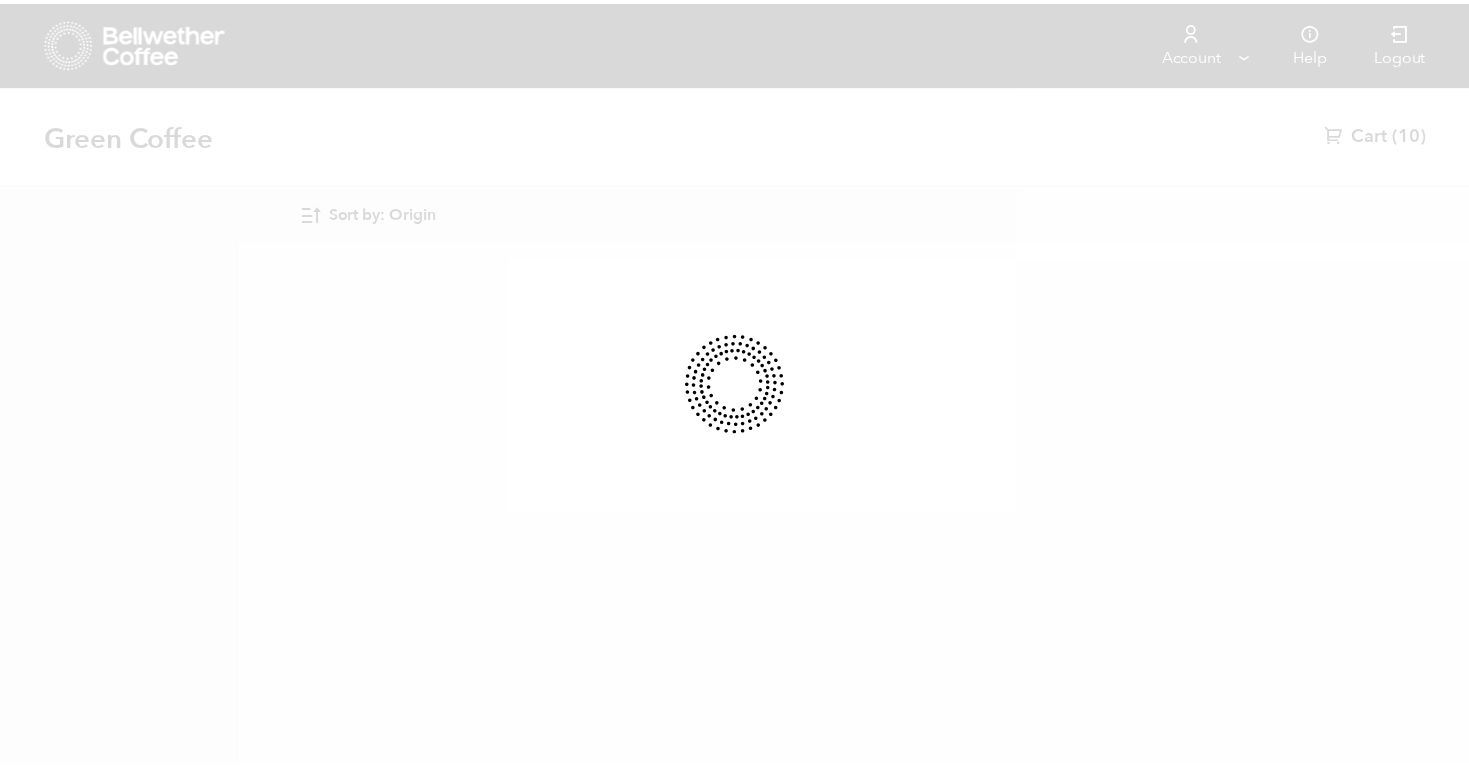 scroll, scrollTop: 0, scrollLeft: 0, axis: both 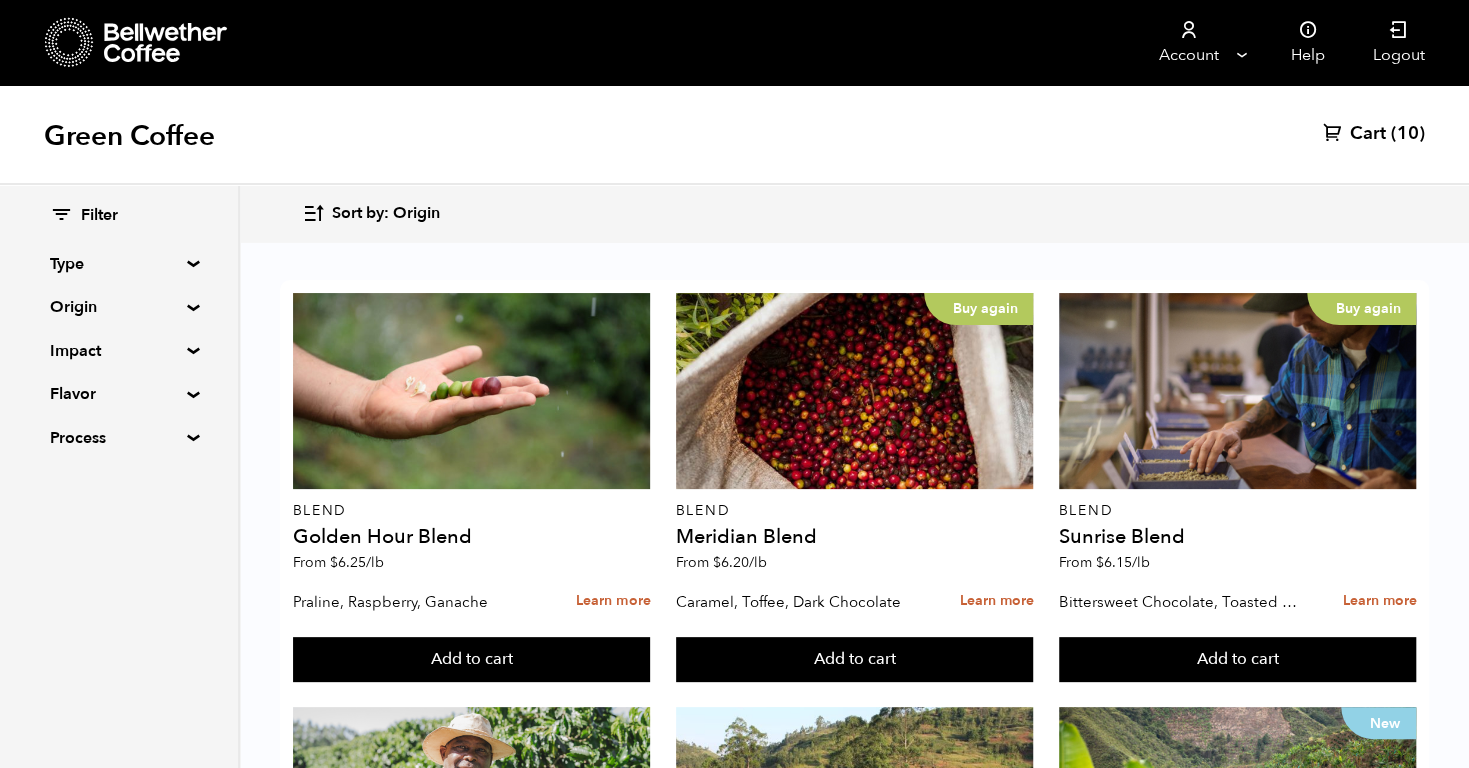 click on "Origin" at bounding box center (119, 307) 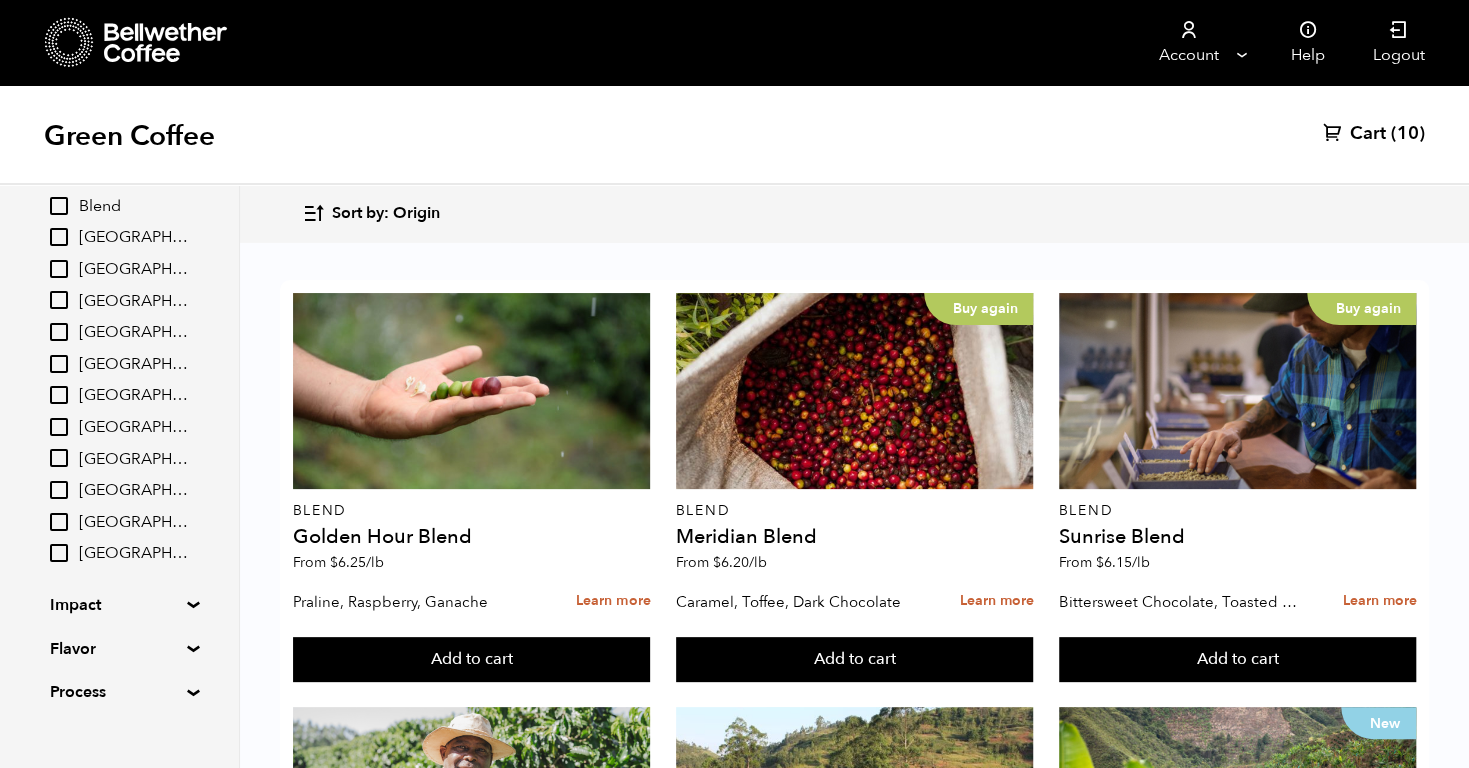 scroll, scrollTop: 165, scrollLeft: 0, axis: vertical 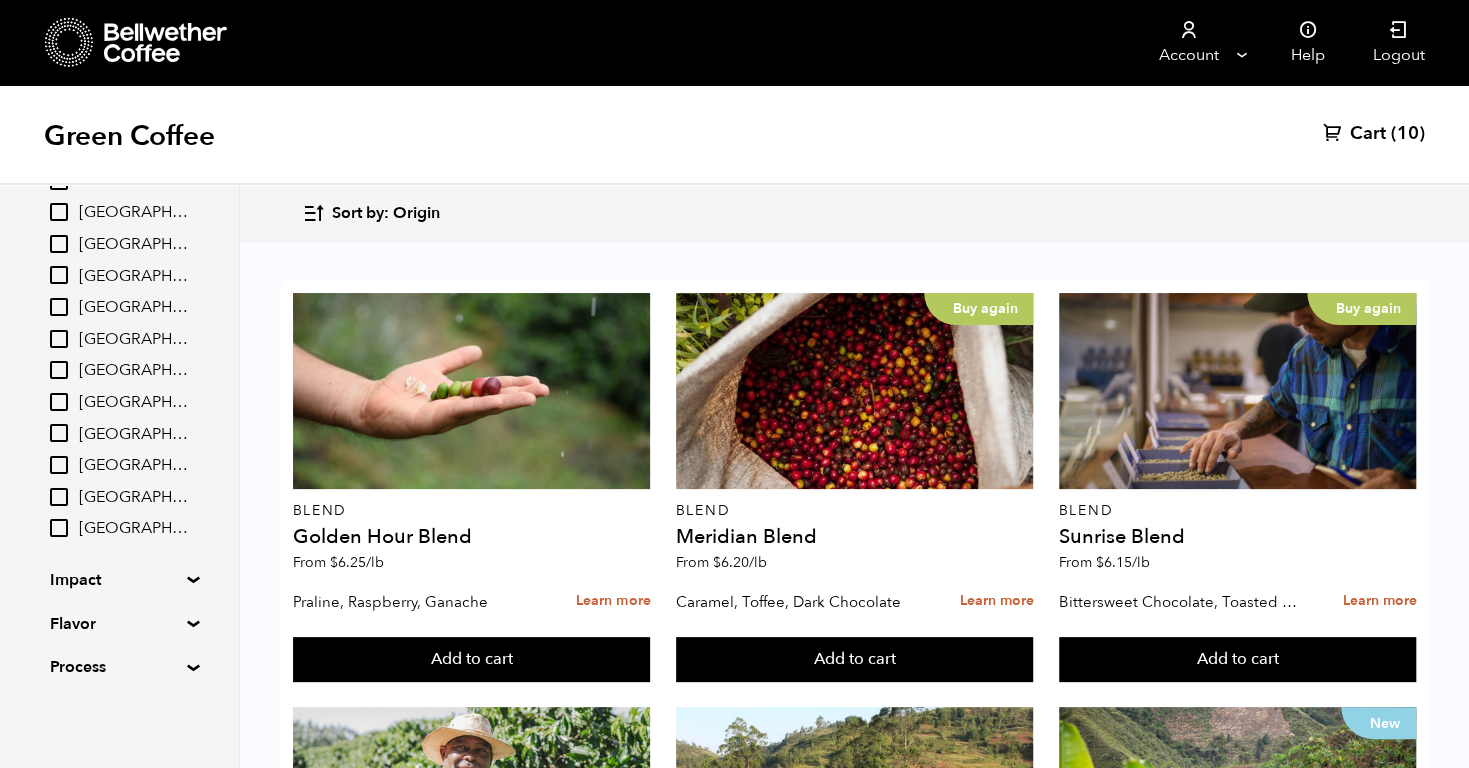 click on "Flavor" at bounding box center (119, 624) 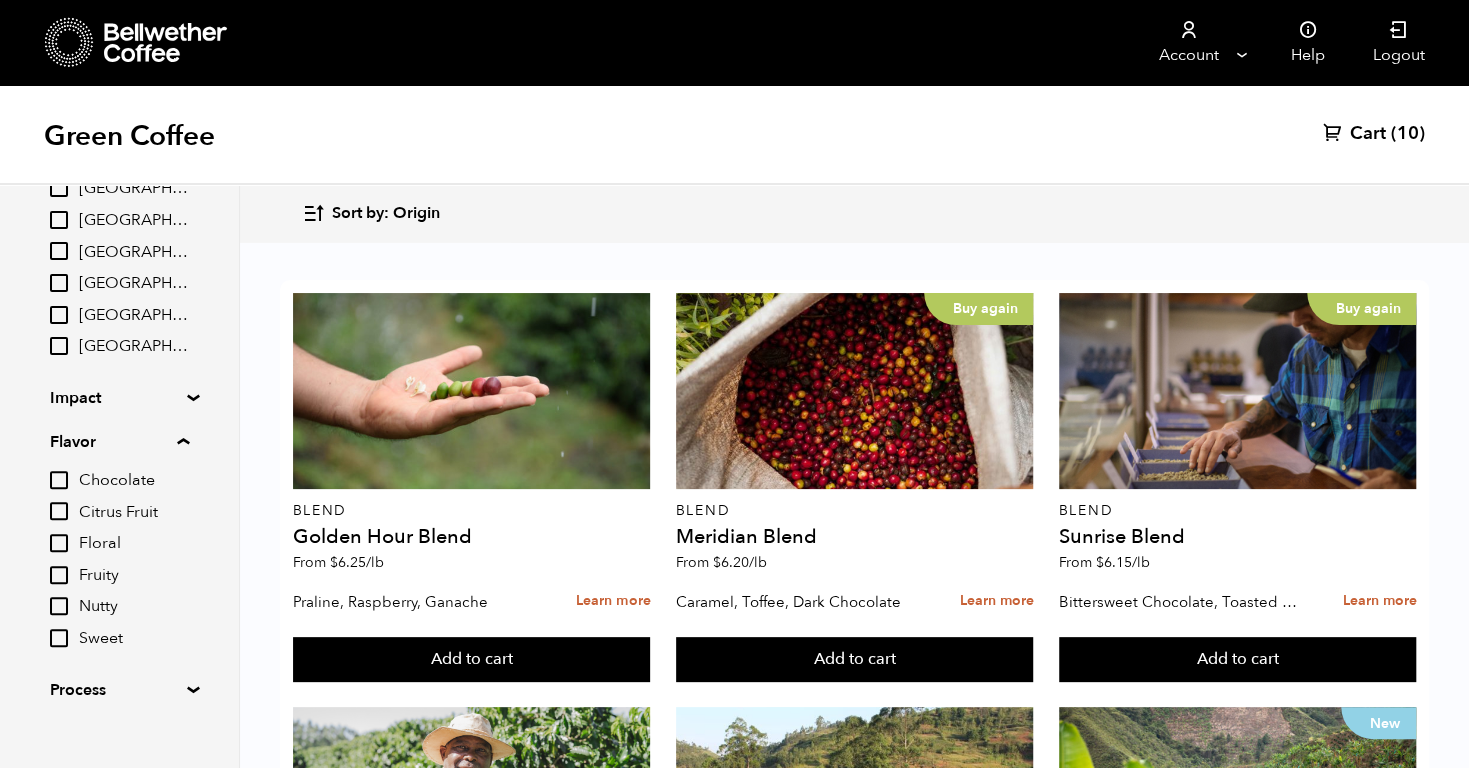 scroll, scrollTop: 349, scrollLeft: 0, axis: vertical 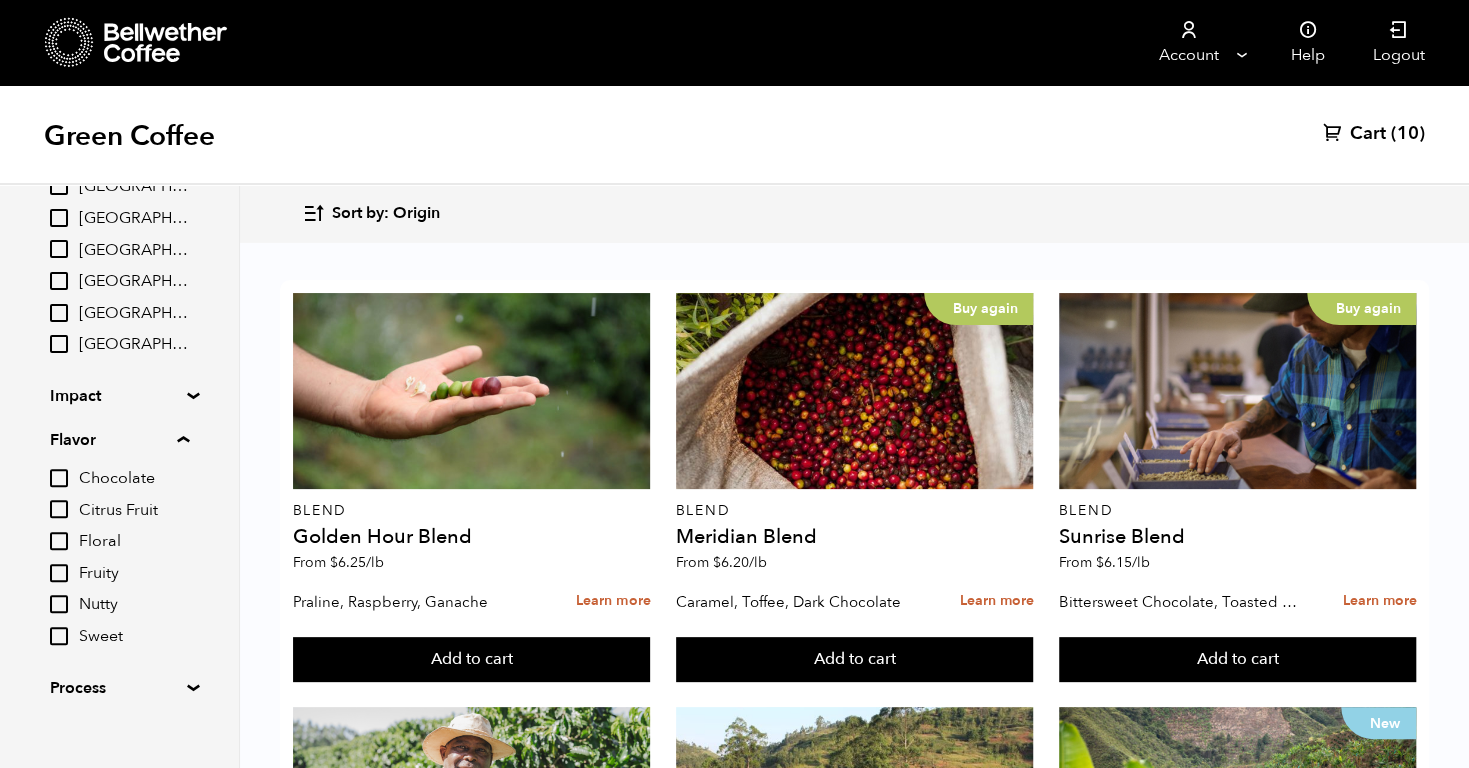 click on "Filter   Type       Blend   Single Origin   Decaf   Seasonal   Year Round Origin       Blend   Brazil   Burundi   Colombia   El Salvador   Ethiopia   Guatemala   Honduras   Nicaragua   Peru   Rwanda   Sumatra Impact       Fair Trade   Organic   Women's Lot   Living Income Pricing   Farmer Impact Fund Flavor       Chocolate   Citrus Fruit   Floral   Fruity   Nutty   Sweet Process       Natural   Washed   Wet-hulled" at bounding box center (119, 277) 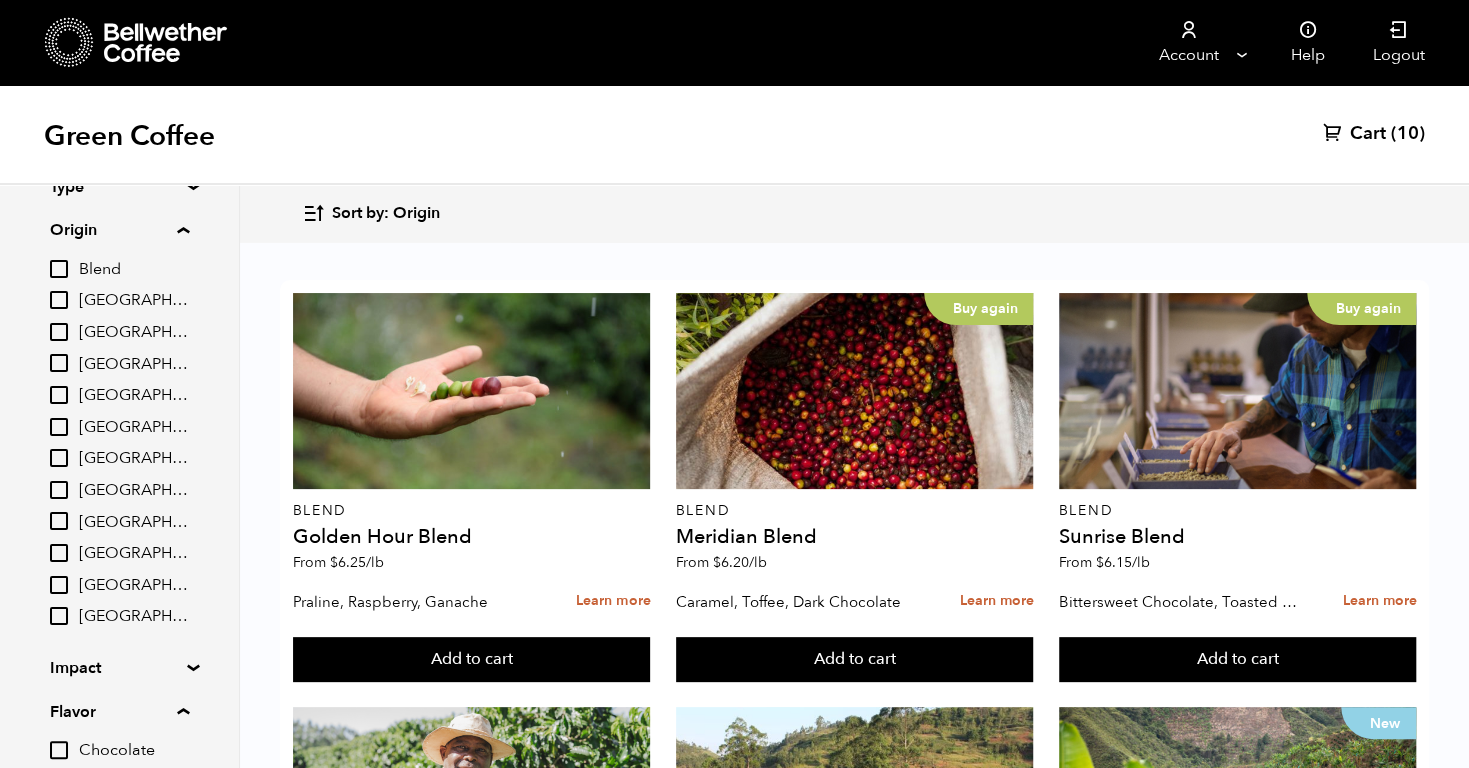 scroll, scrollTop: 0, scrollLeft: 0, axis: both 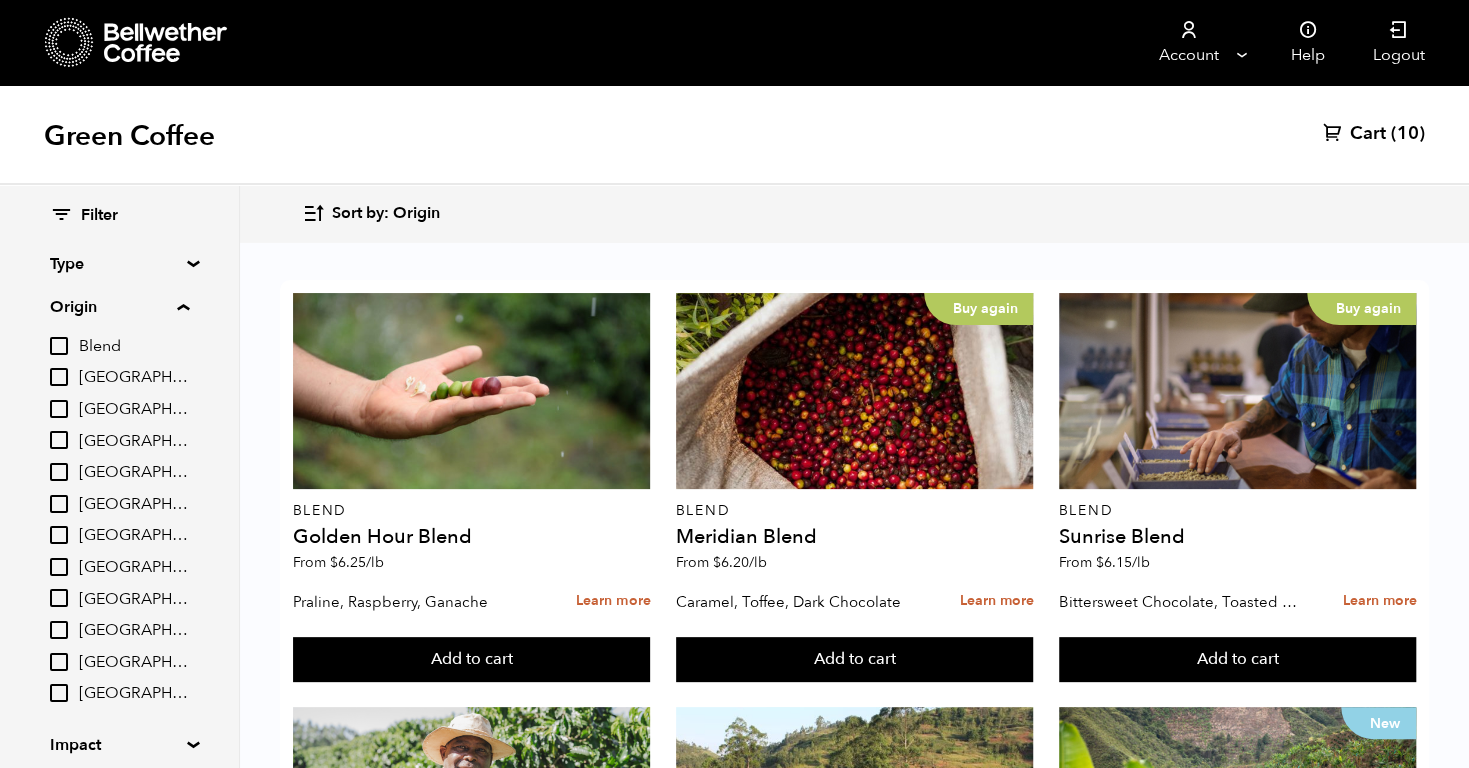 click on "Ethiopia" at bounding box center (59, 504) 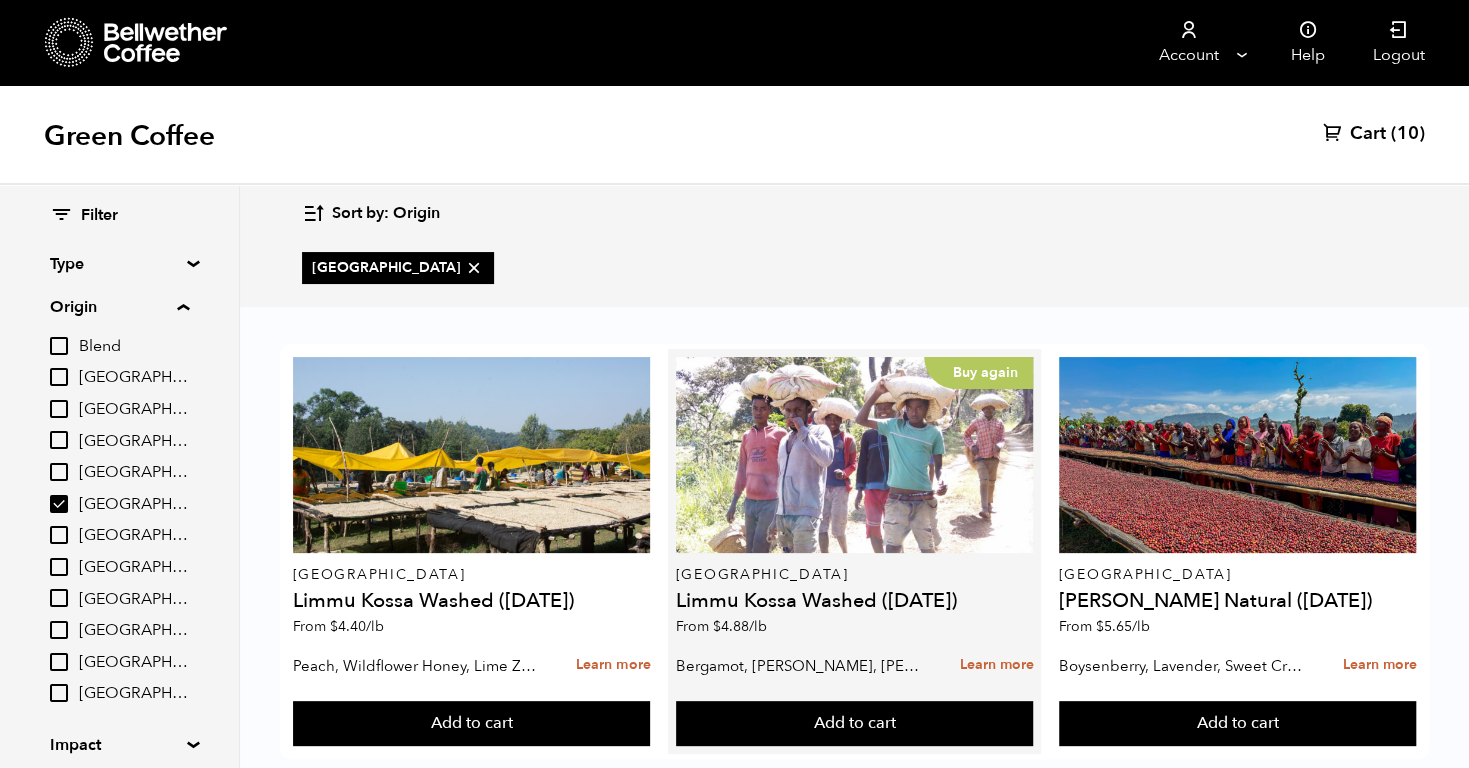 scroll, scrollTop: 40, scrollLeft: 0, axis: vertical 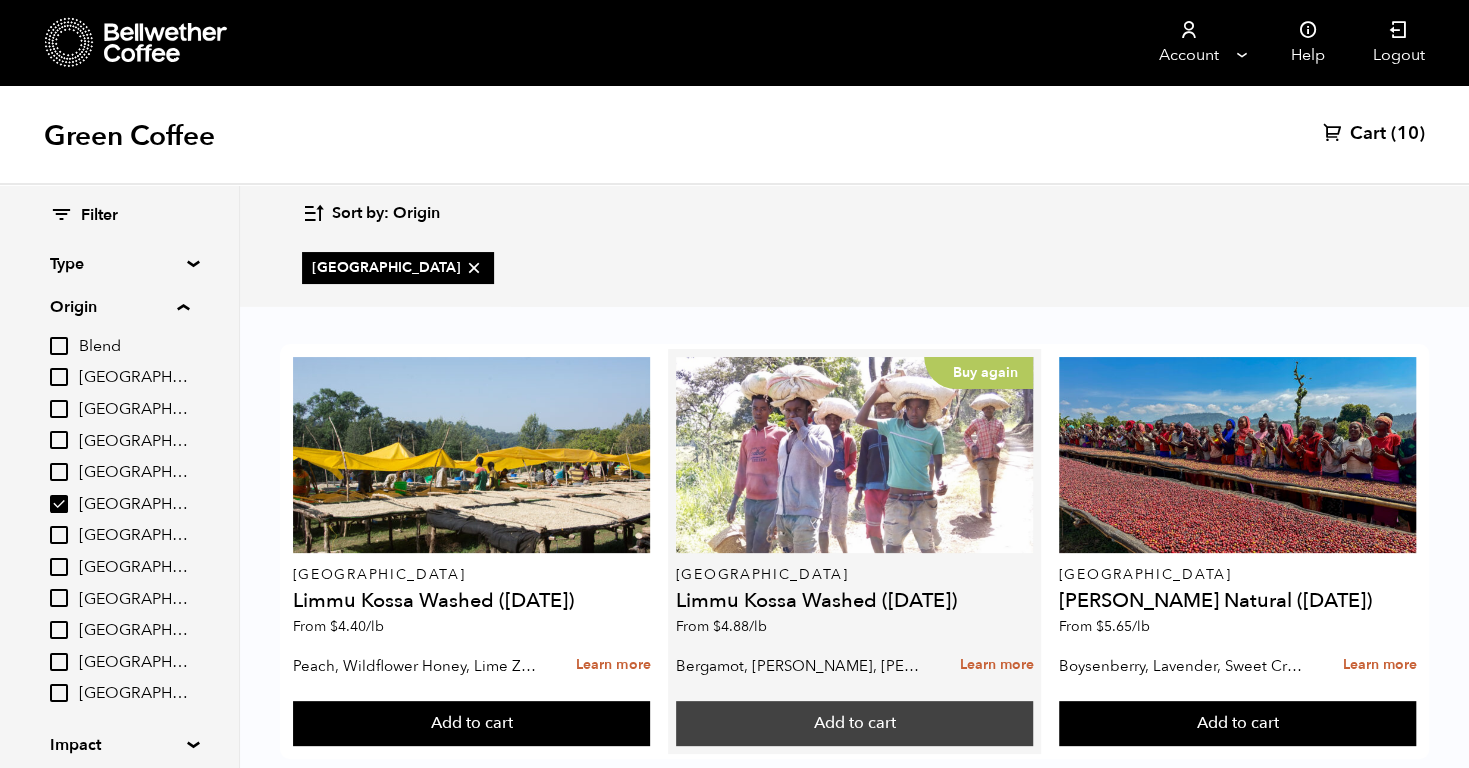 click on "Add to cart" at bounding box center [472, 724] 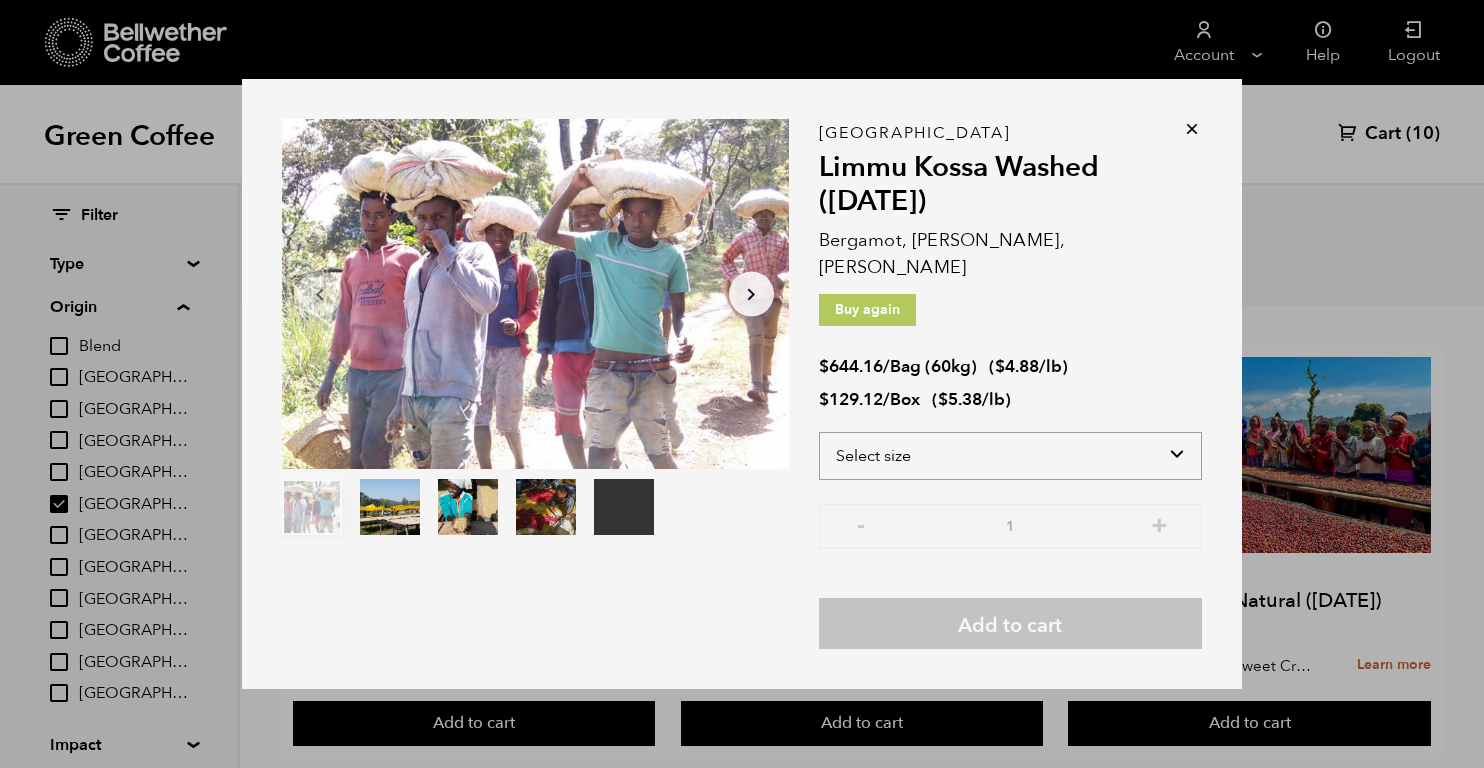 click on "Select size   Bag (60kg) (132 lbs) Box (24 lbs)" at bounding box center [1010, 456] 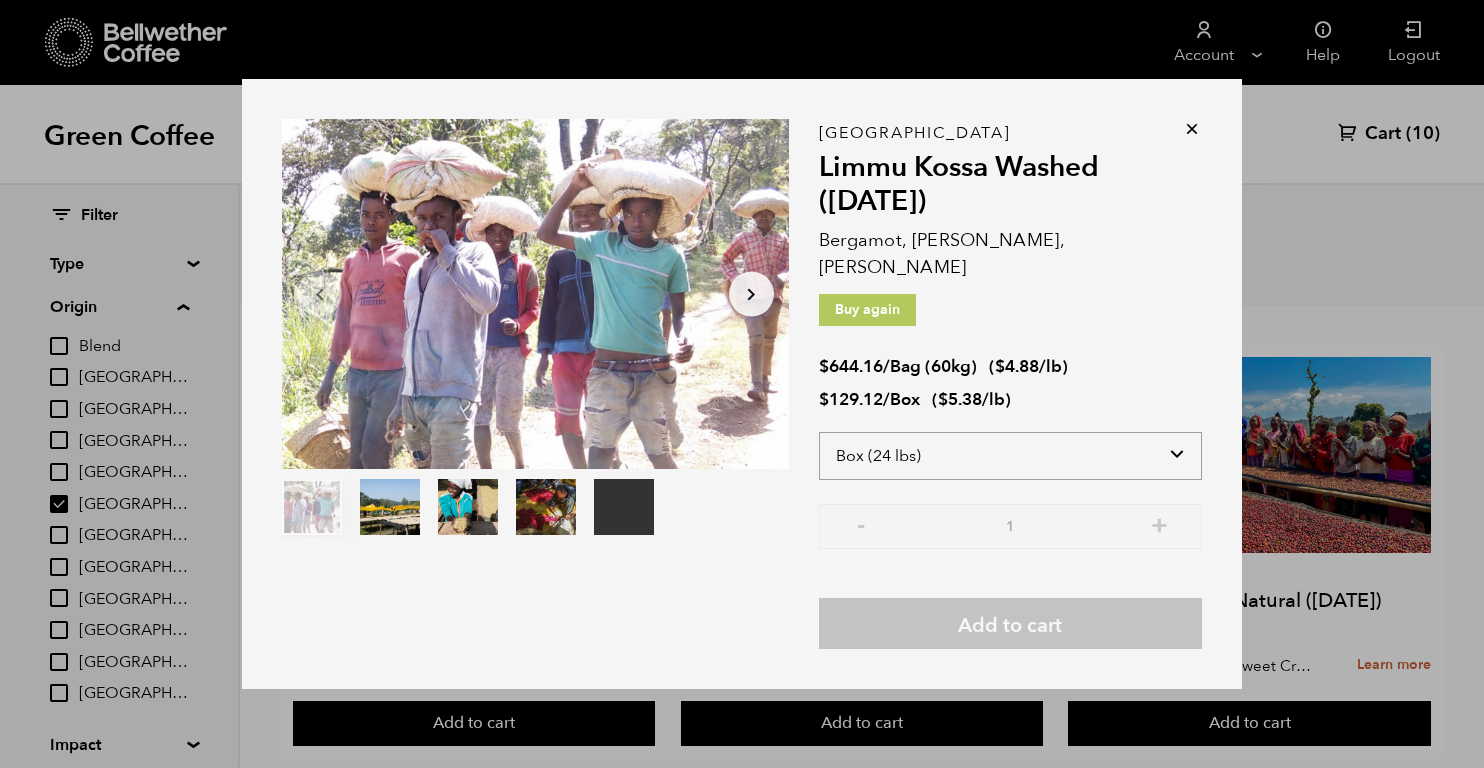 click on "Select size   Bag (60kg) (132 lbs) Box (24 lbs)" at bounding box center [1010, 456] 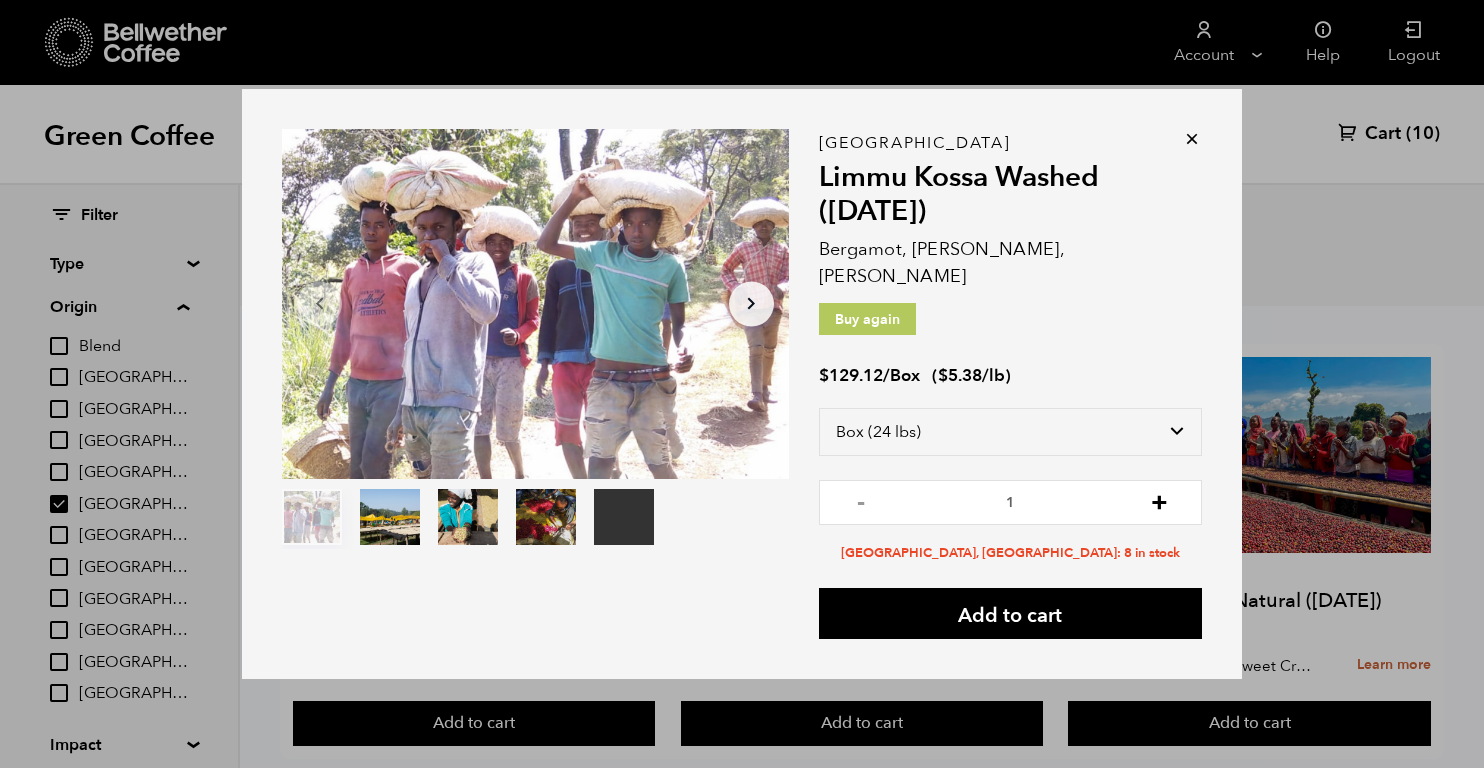 click on "+" at bounding box center [1159, 500] 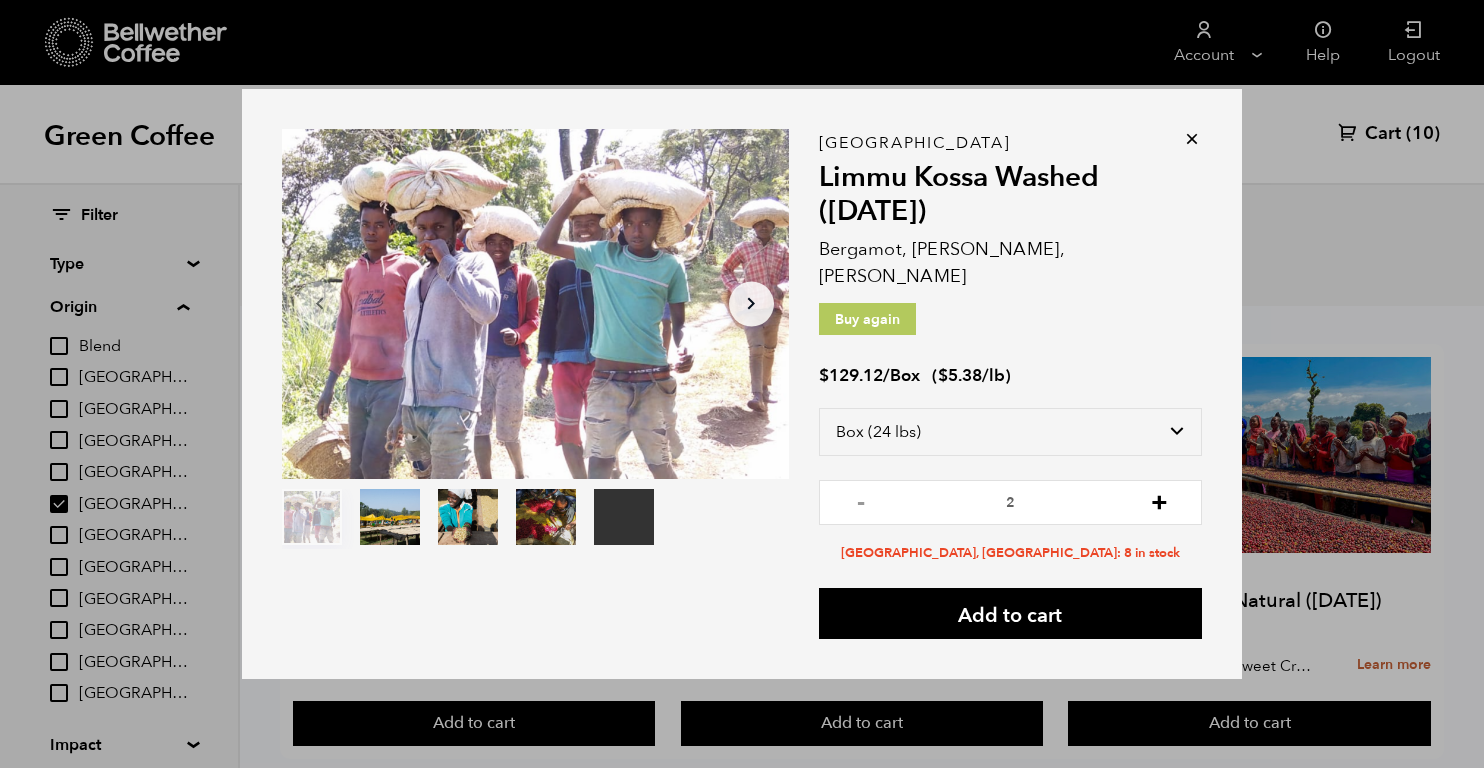 click on "+" at bounding box center (1159, 500) 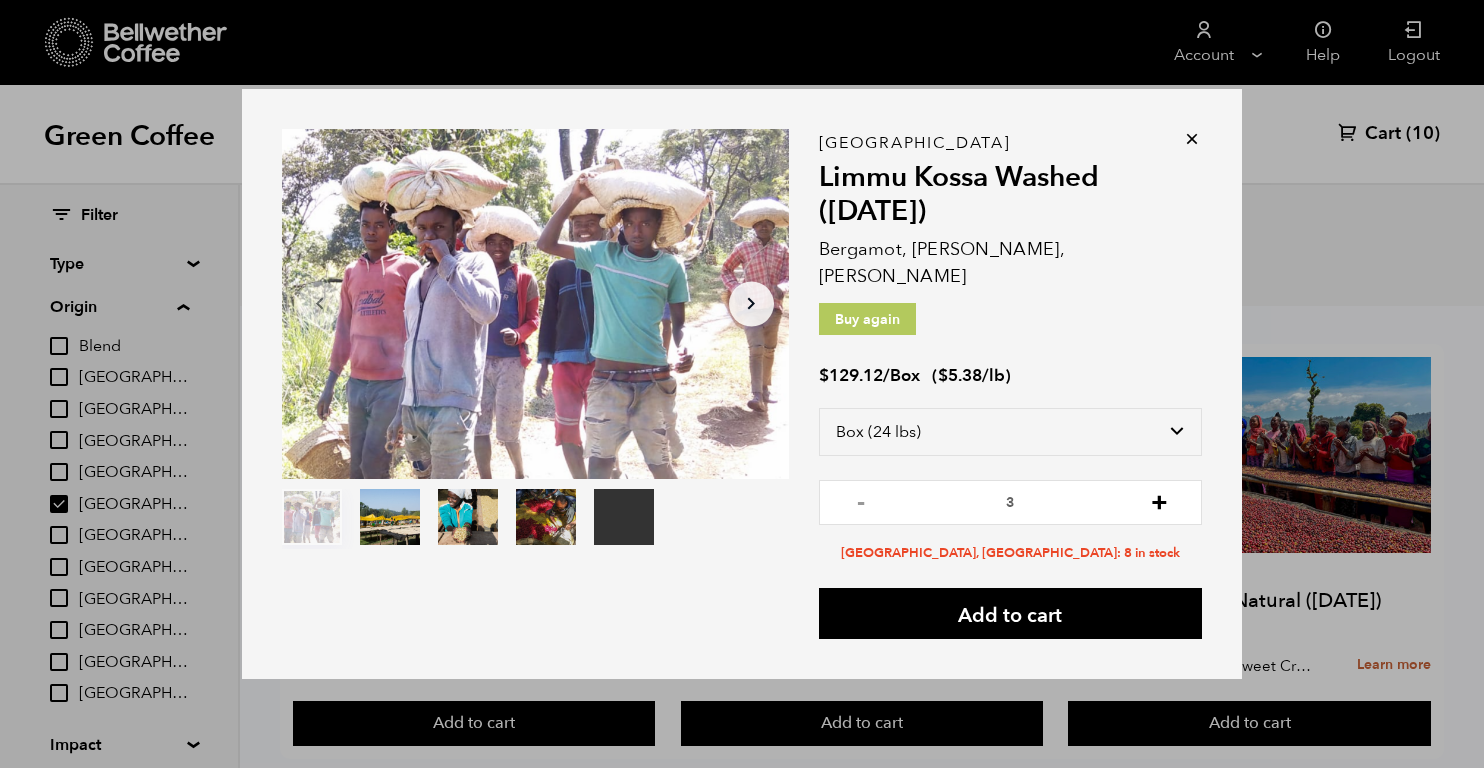 click on "+" at bounding box center (1159, 500) 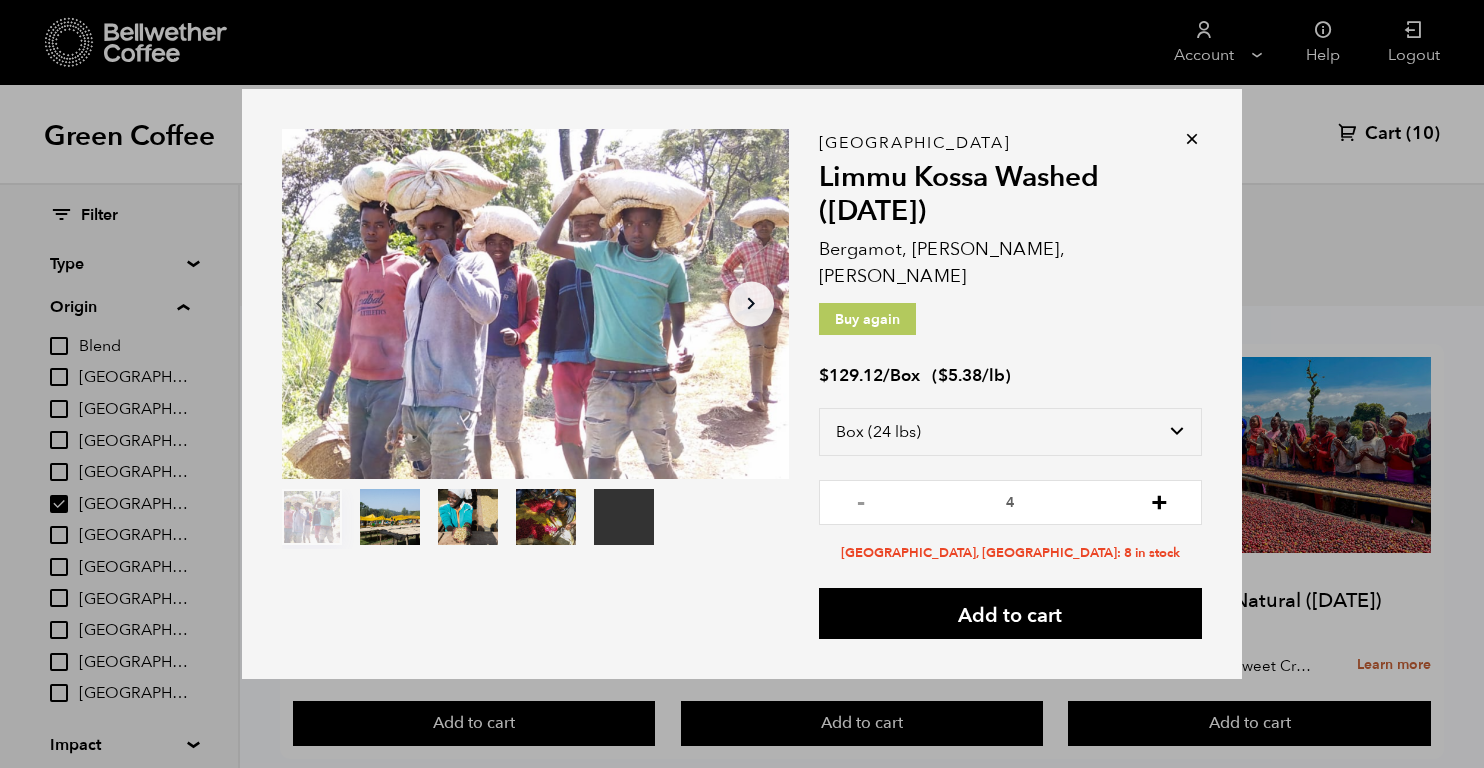 click on "+" at bounding box center (1159, 500) 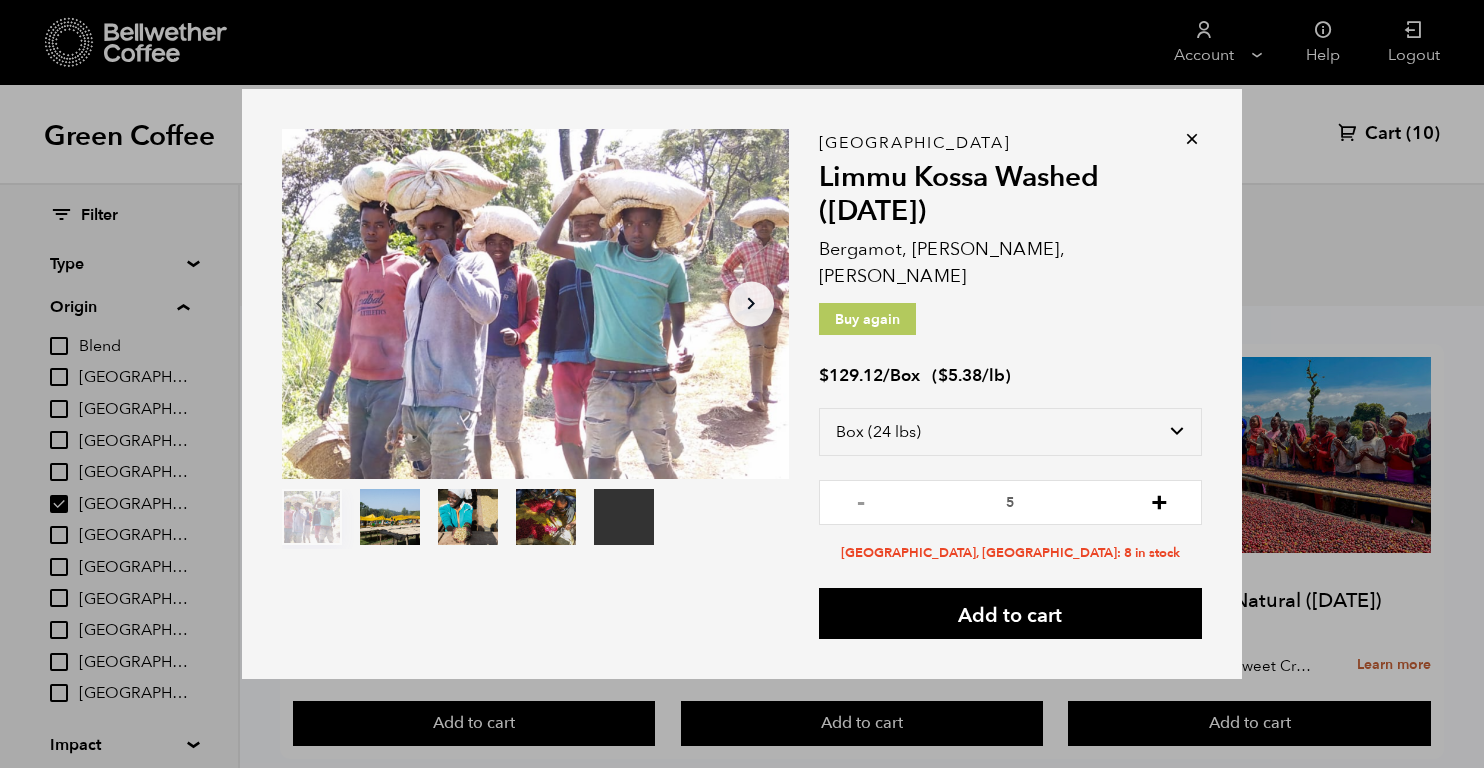 click on "+" at bounding box center [1159, 500] 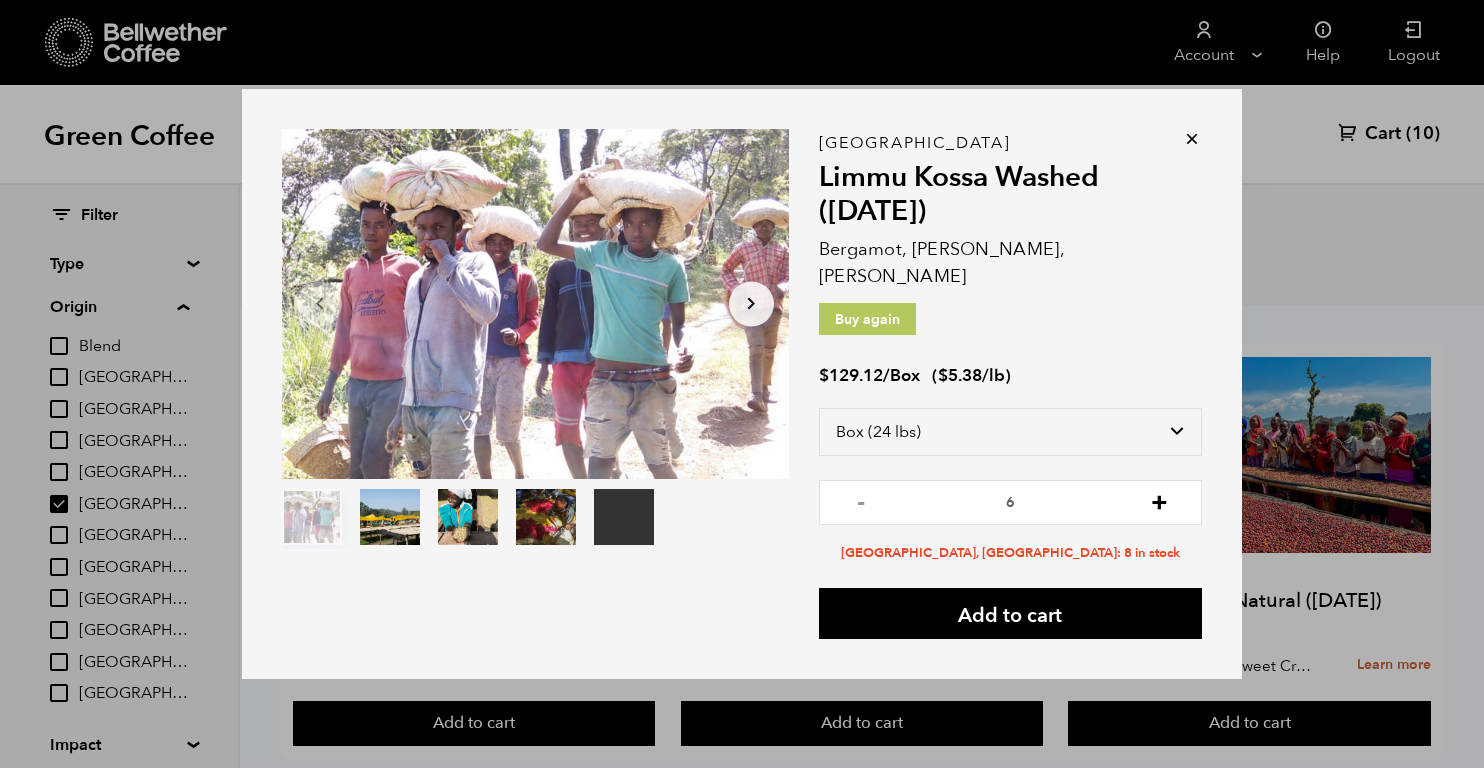 click on "+" at bounding box center (1159, 500) 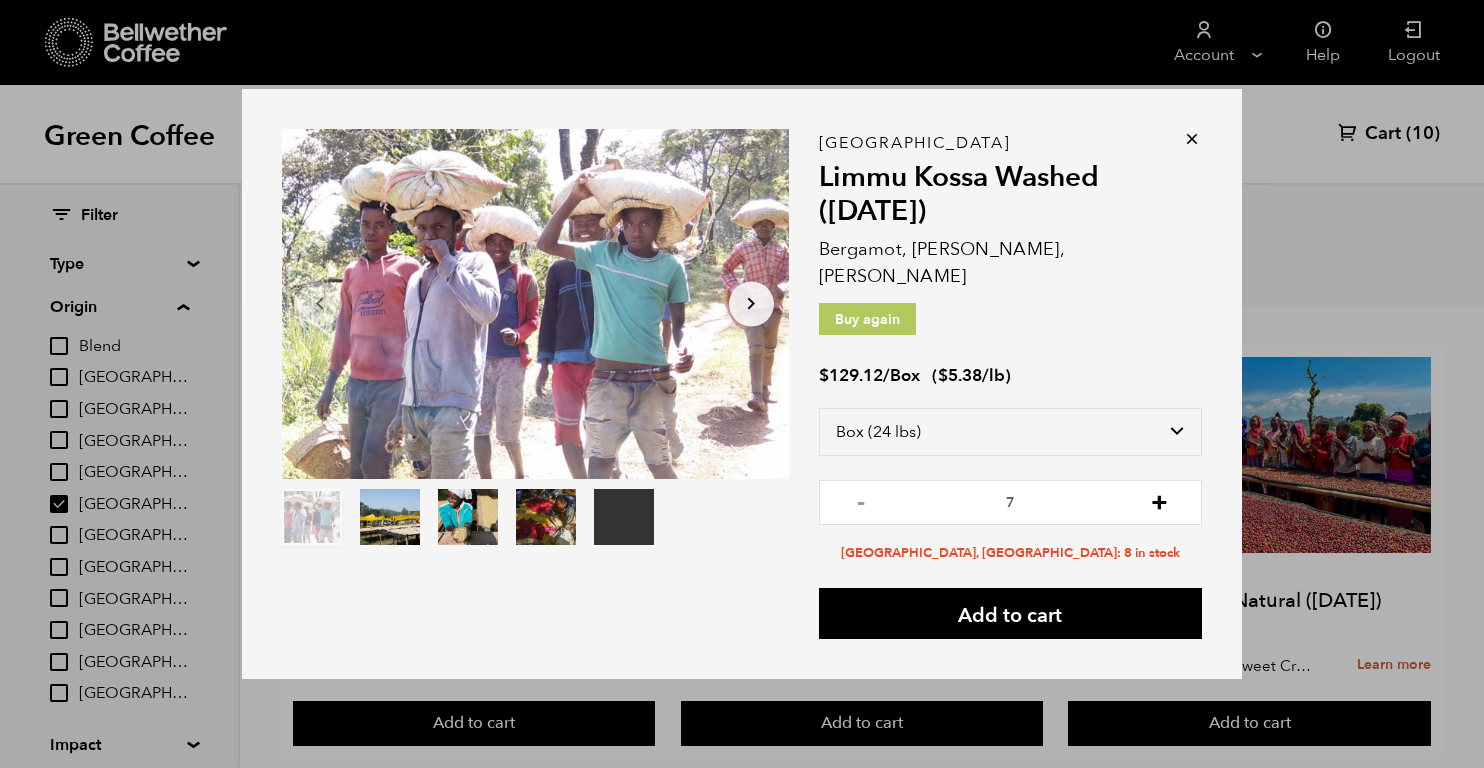 click on "+" at bounding box center [1159, 500] 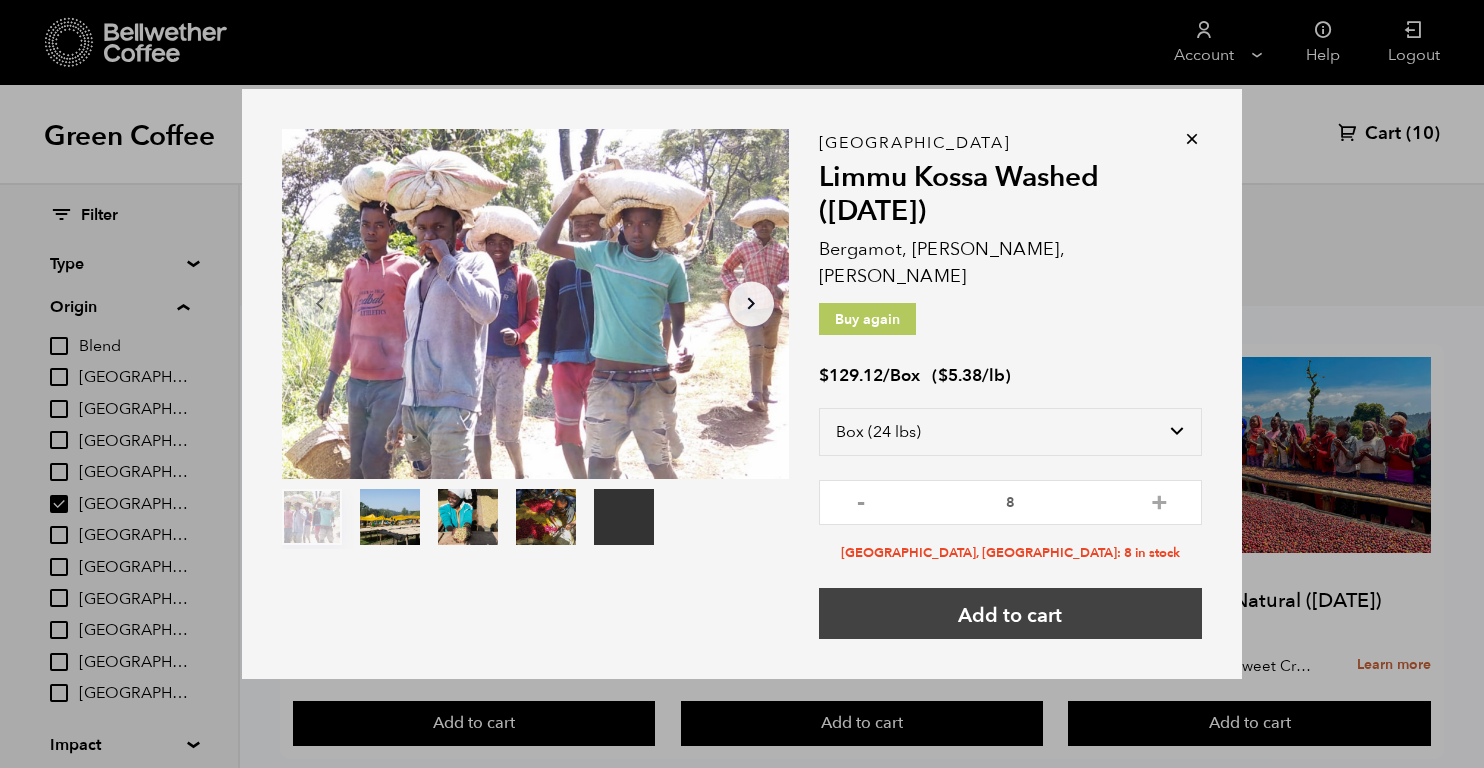 click on "Add to cart" at bounding box center (1010, 613) 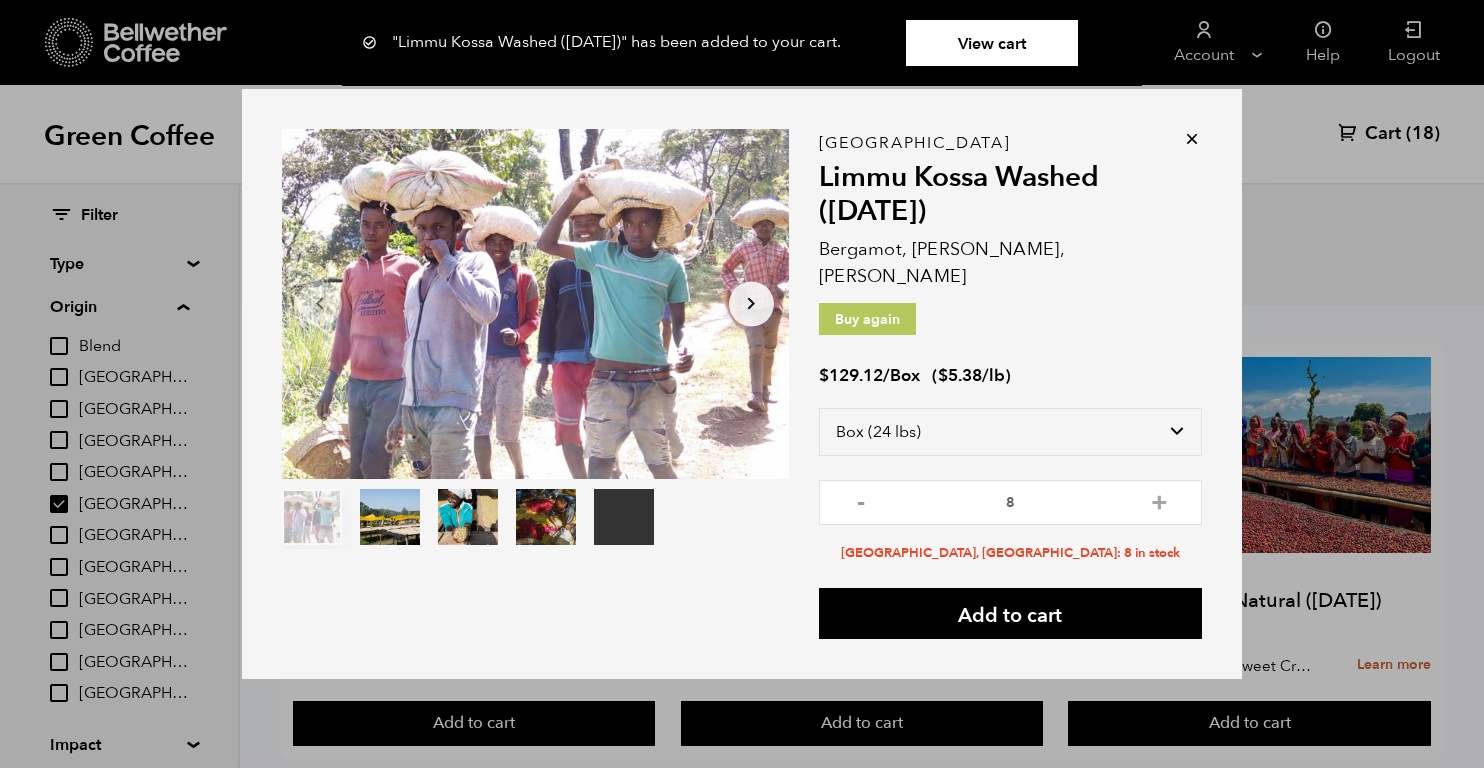click on "Your browser does not support the video tag.
Item 1 of 5
Your browser does not support the video tag.
Arrow Left Arrow Right item 0 item 1 item 2 item 3 item 4 Item 1 of 5
"Limmu Kossa Washed (SEP 23)" has been added to your cart.  View cart {"cart_contents_count":18}
Ethiopia
Limmu Kossa Washed (SEP 23)   Bergamot, Honeycomb, Meyer Lemon   Buy again
$ 129.12 / Box
( $ 5.38 /lb )
Select size   Bag (60kg) (132 lbs) Box (24 lbs)   -   8   +
Alameda, CA: 8 in stock
Add to cart" at bounding box center [742, 384] 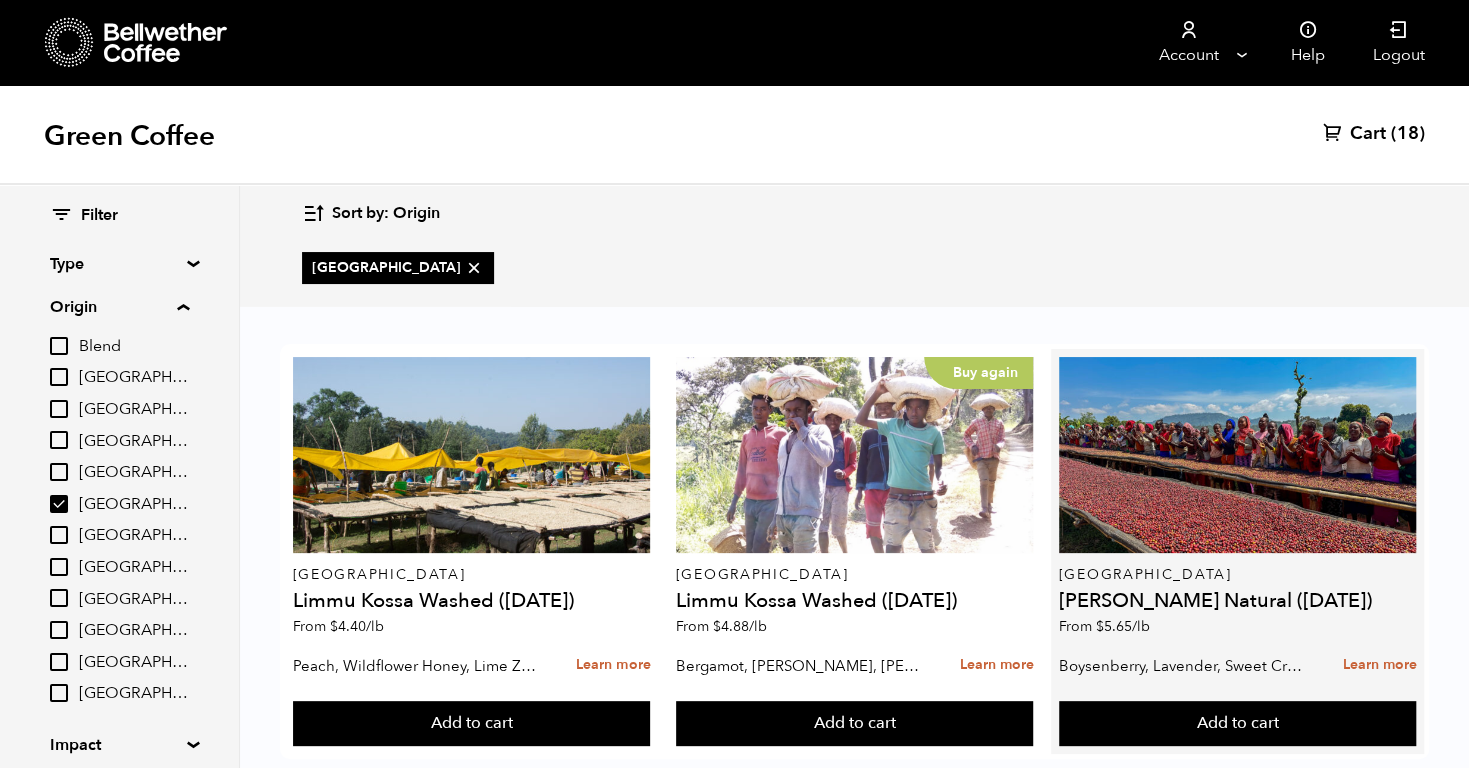 click on "[PERSON_NAME] Natural ([DATE])" at bounding box center [1238, 601] 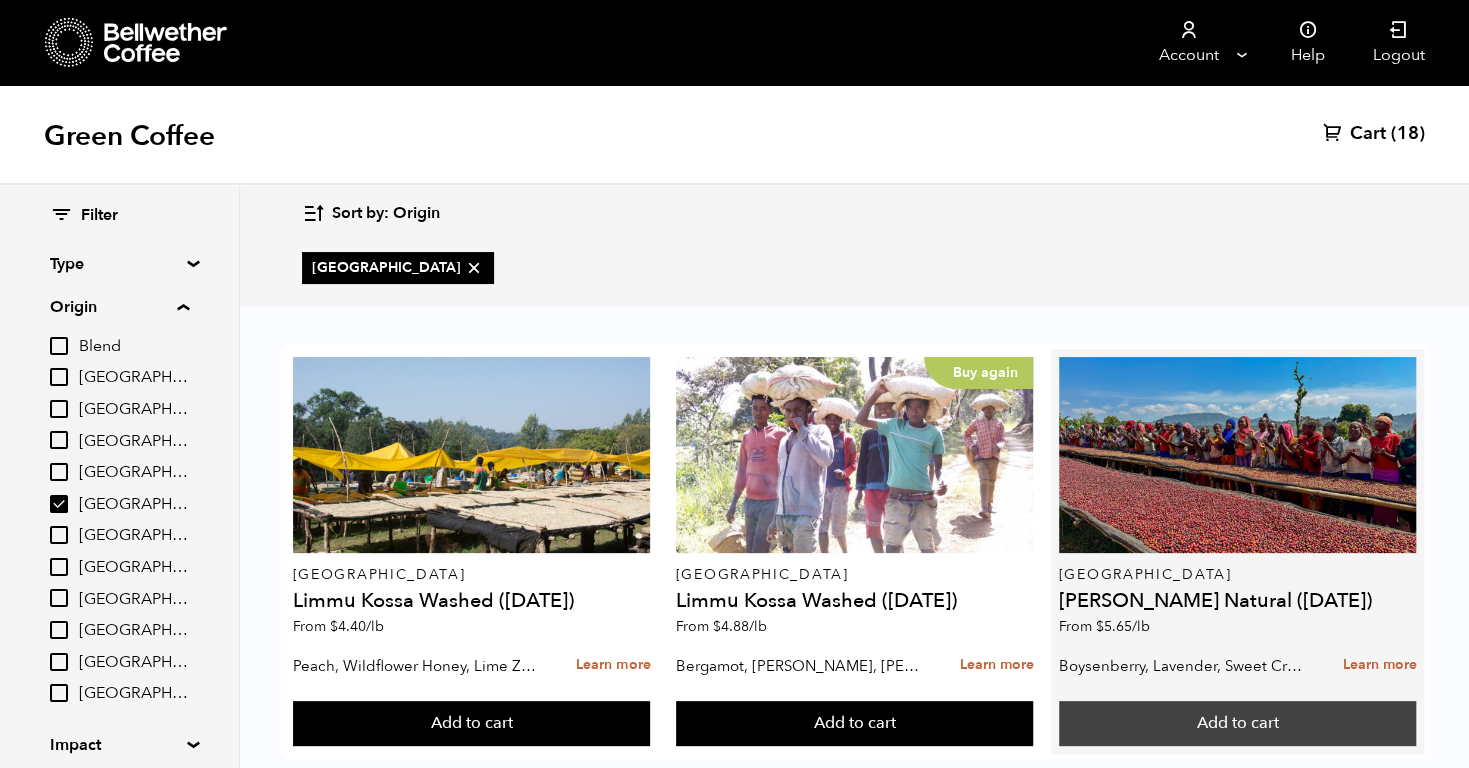 click on "Add to cart" at bounding box center [472, 724] 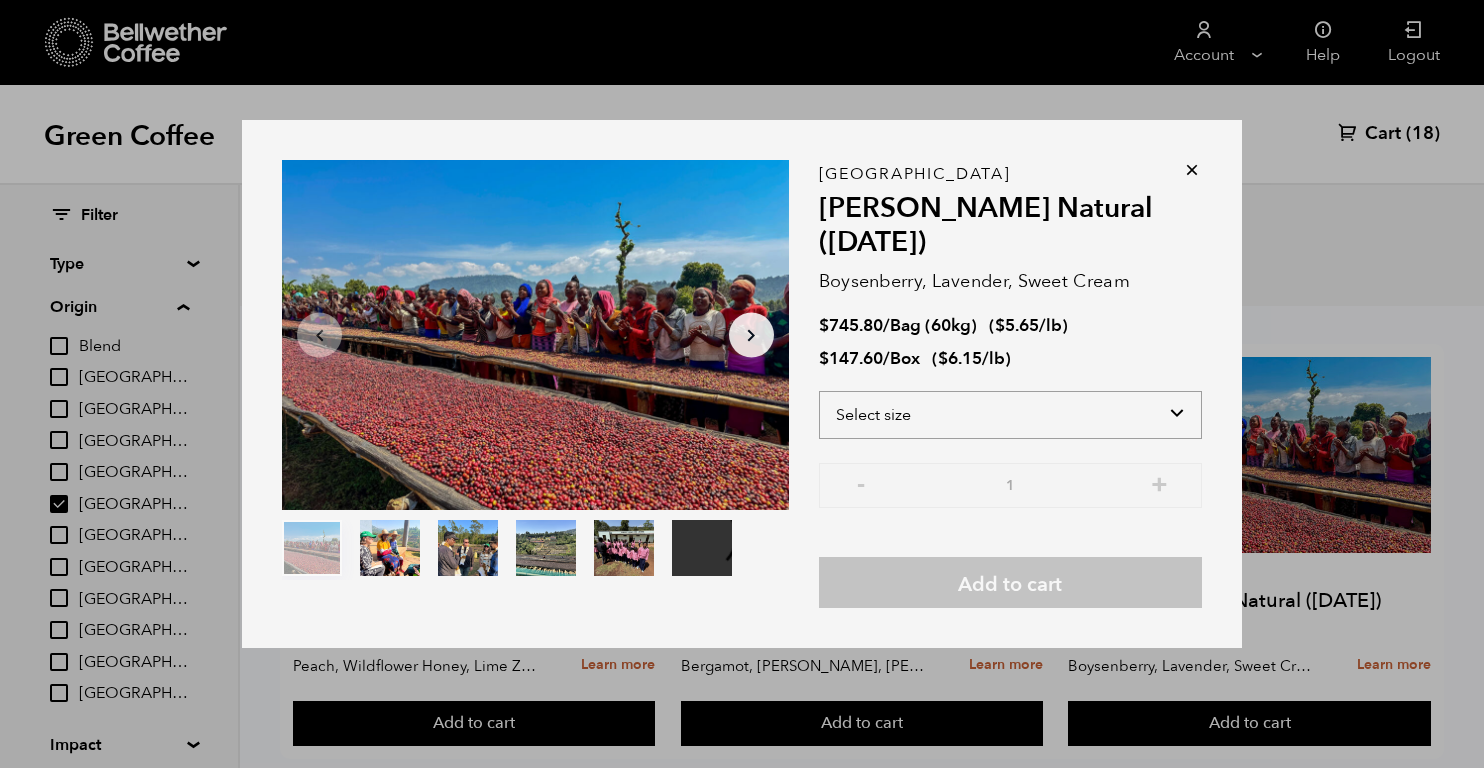 click on "Select size   Bag (60kg) (132 lbs) Box (24 lbs)" at bounding box center [1010, 415] 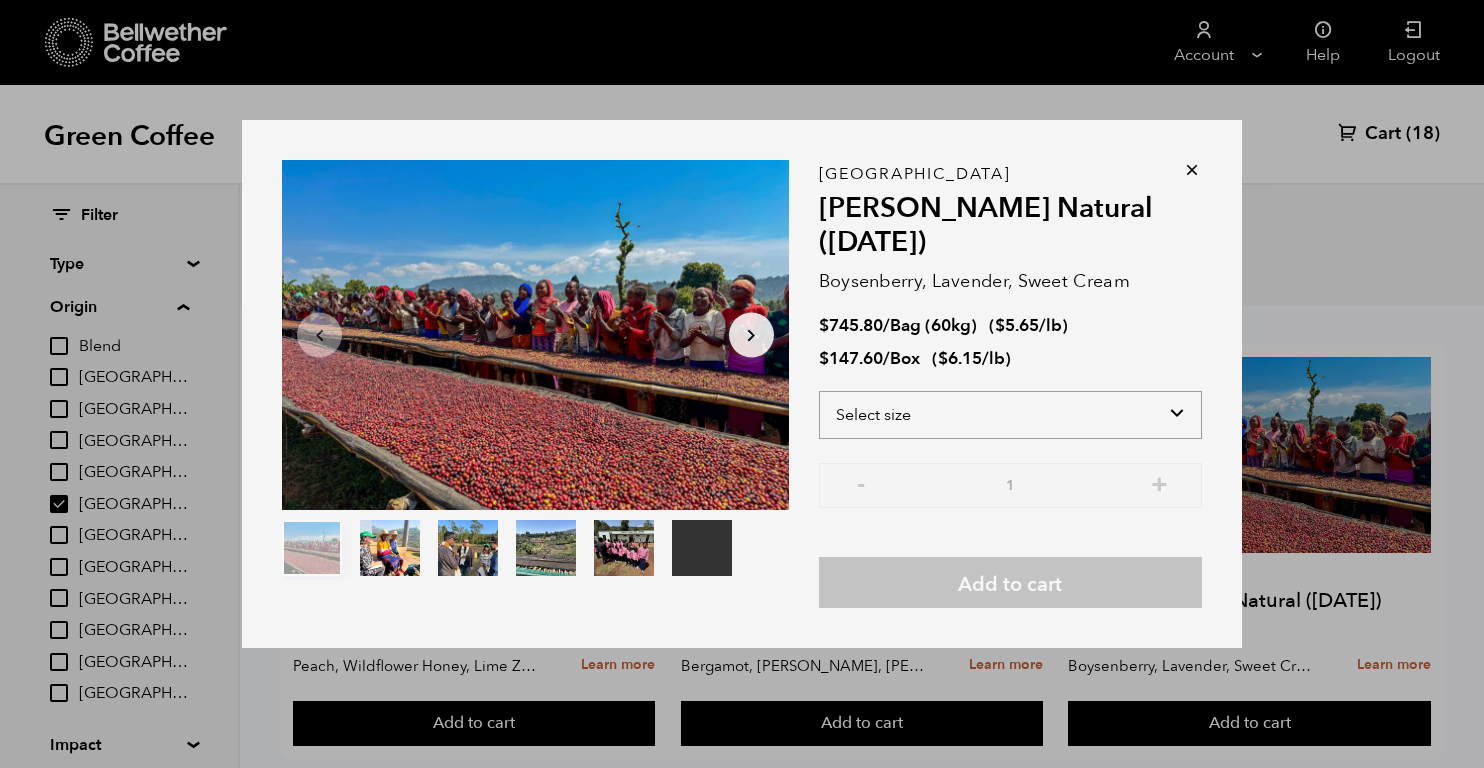 select on "box" 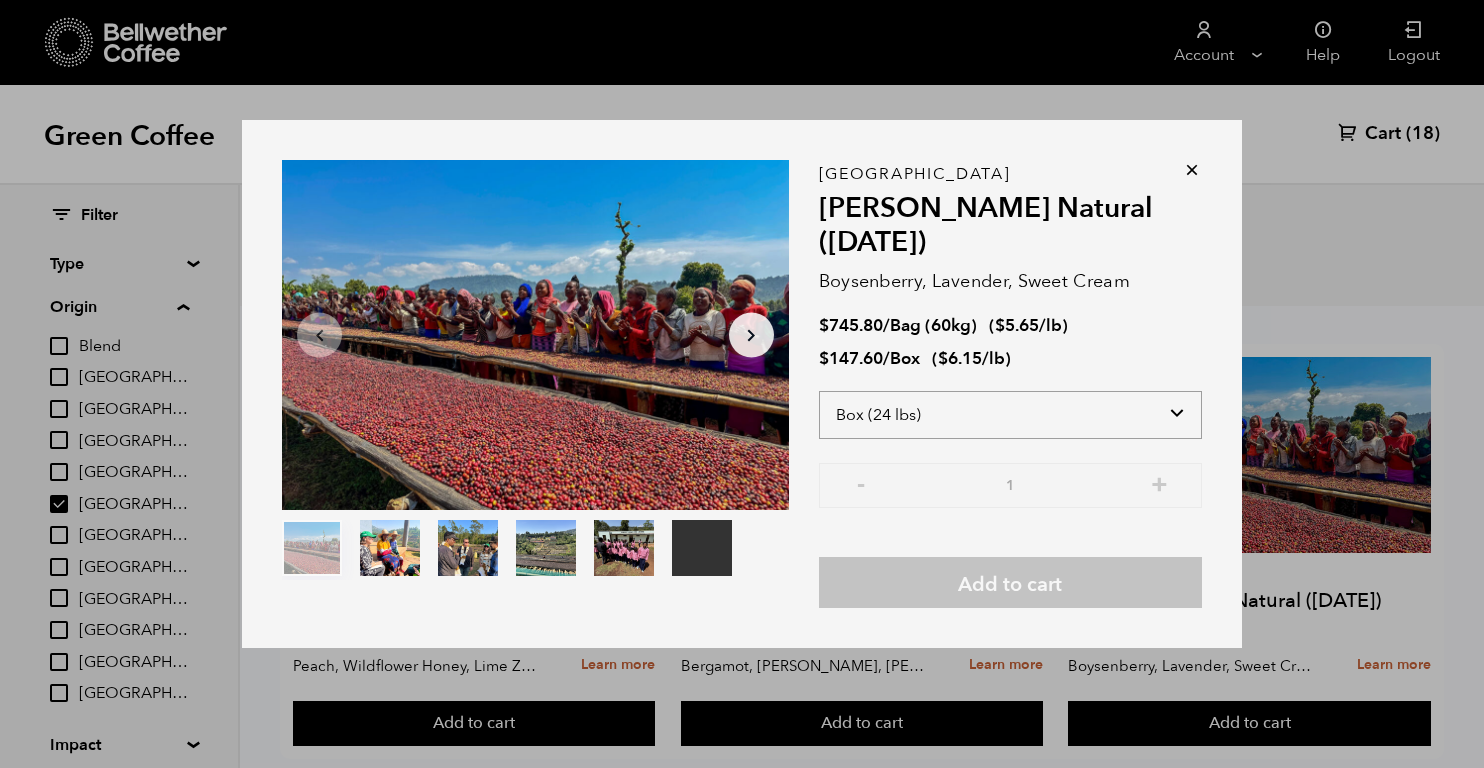 click on "Select size   Bag (60kg) (132 lbs) Box (24 lbs)" at bounding box center [1010, 415] 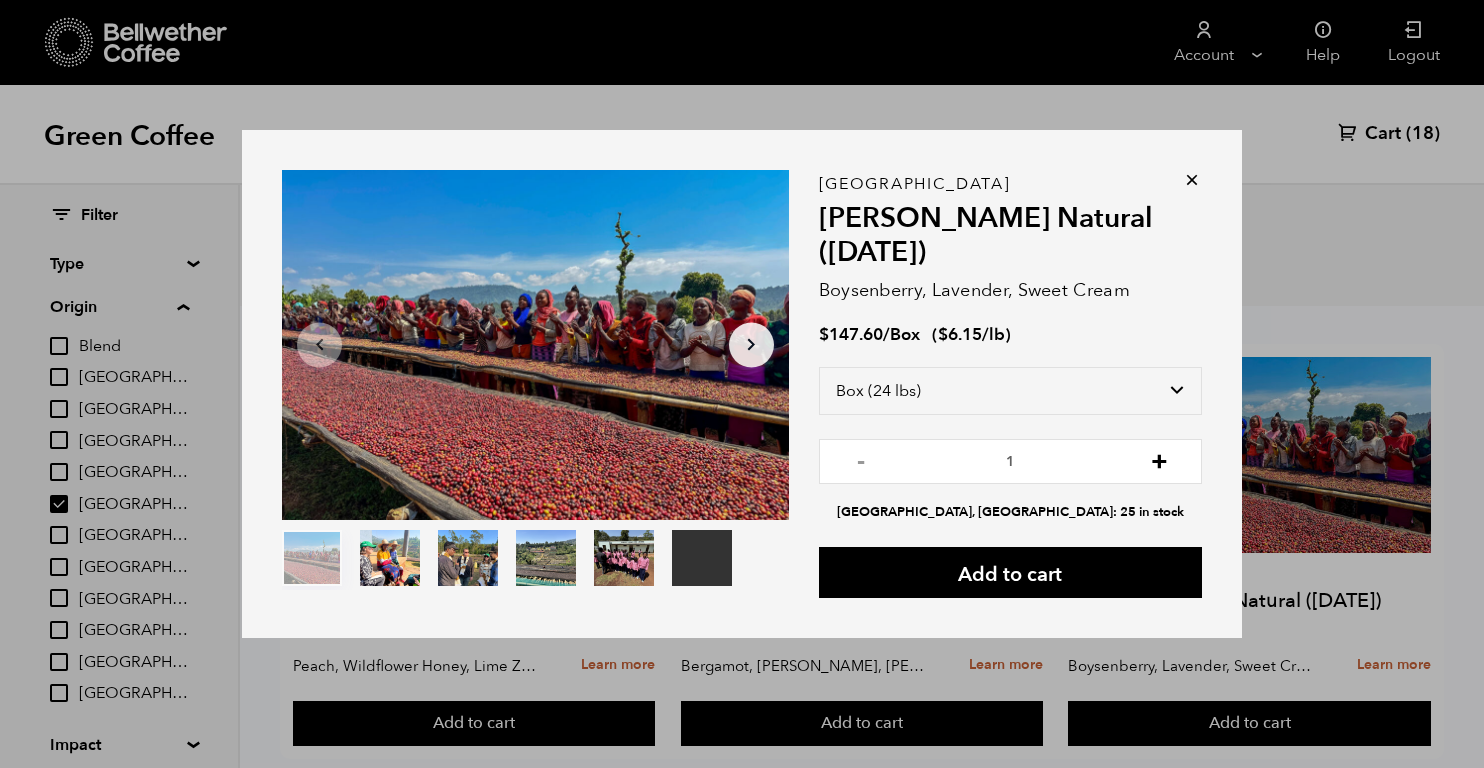 click on "+" at bounding box center (1159, 459) 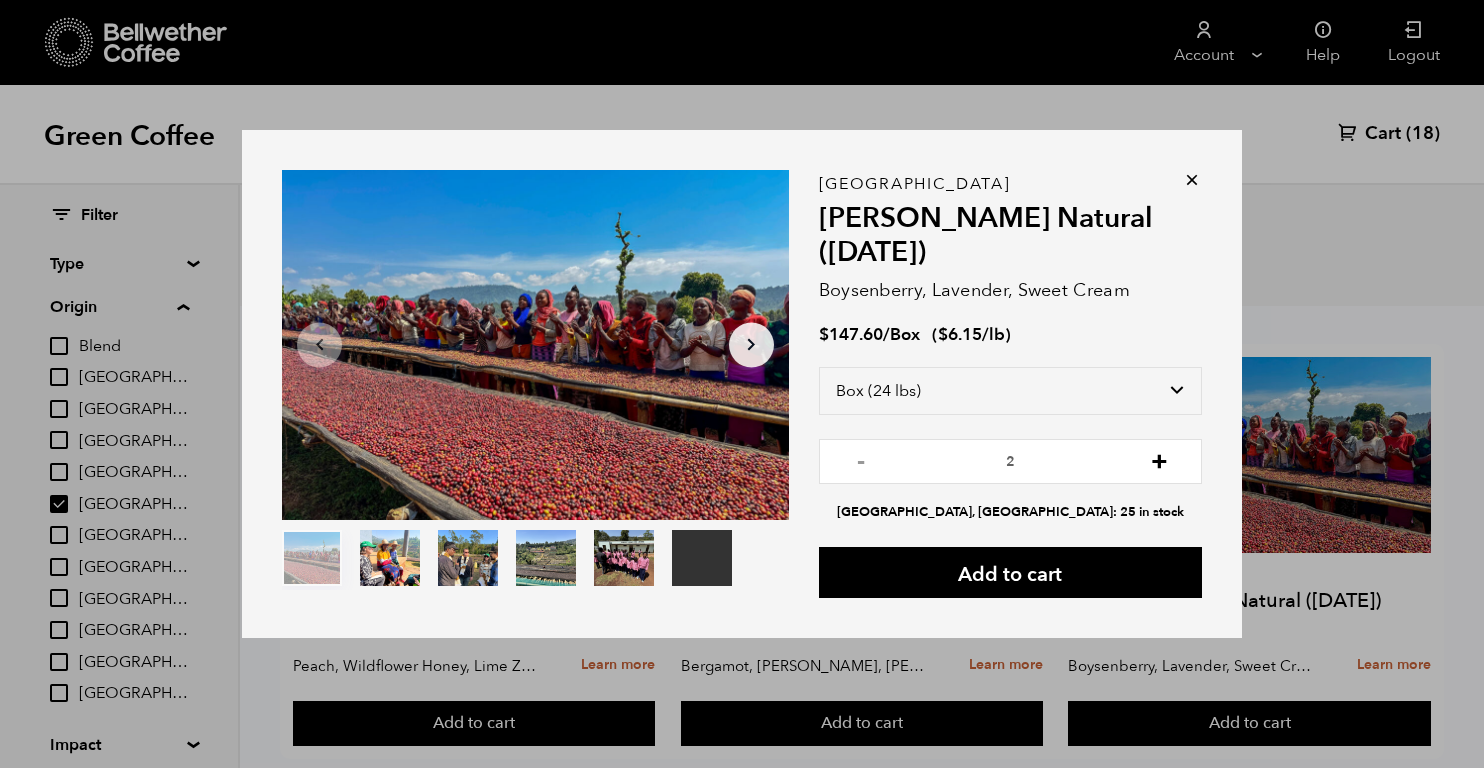 click on "+" at bounding box center [1159, 459] 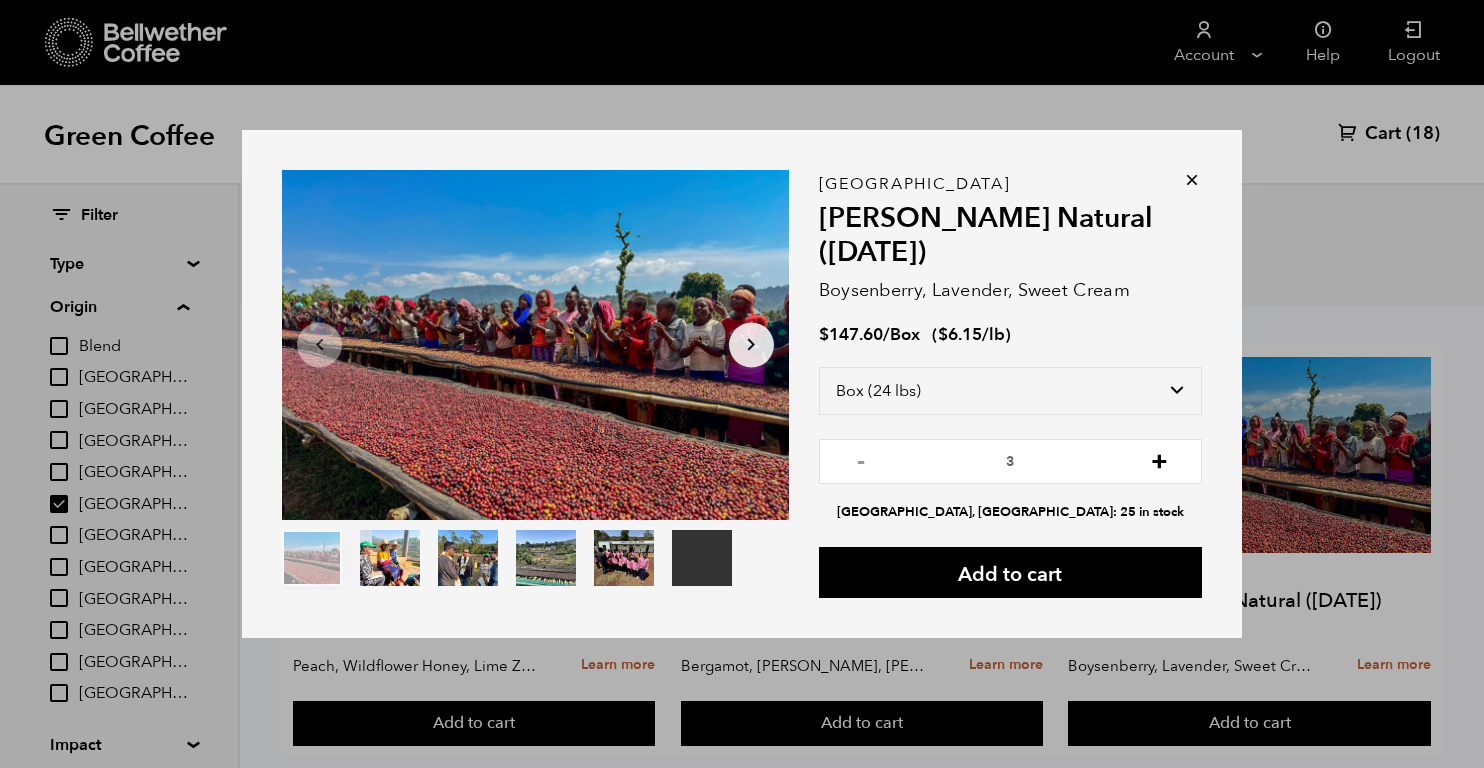 click on "+" at bounding box center (1159, 459) 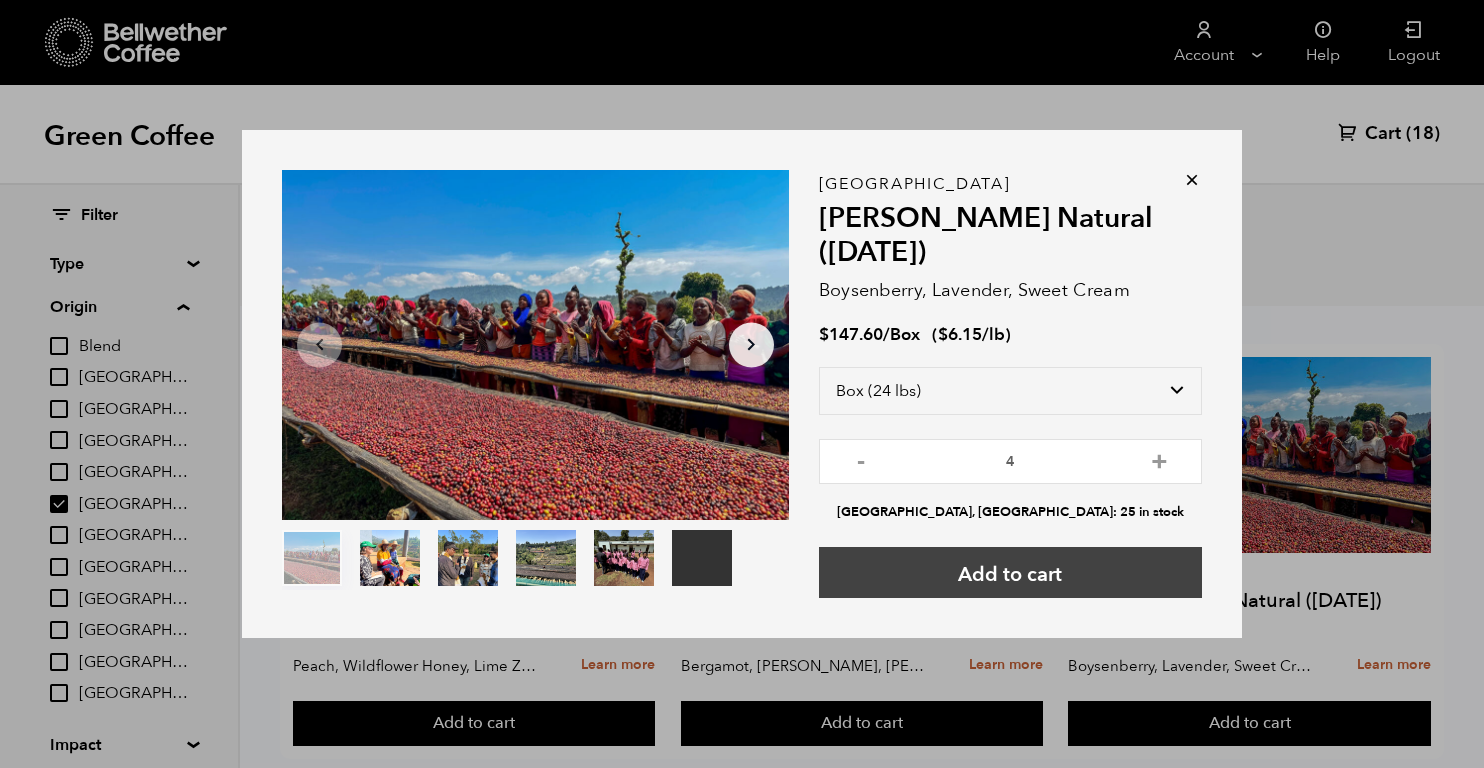 click on "Add to cart" at bounding box center (1010, 572) 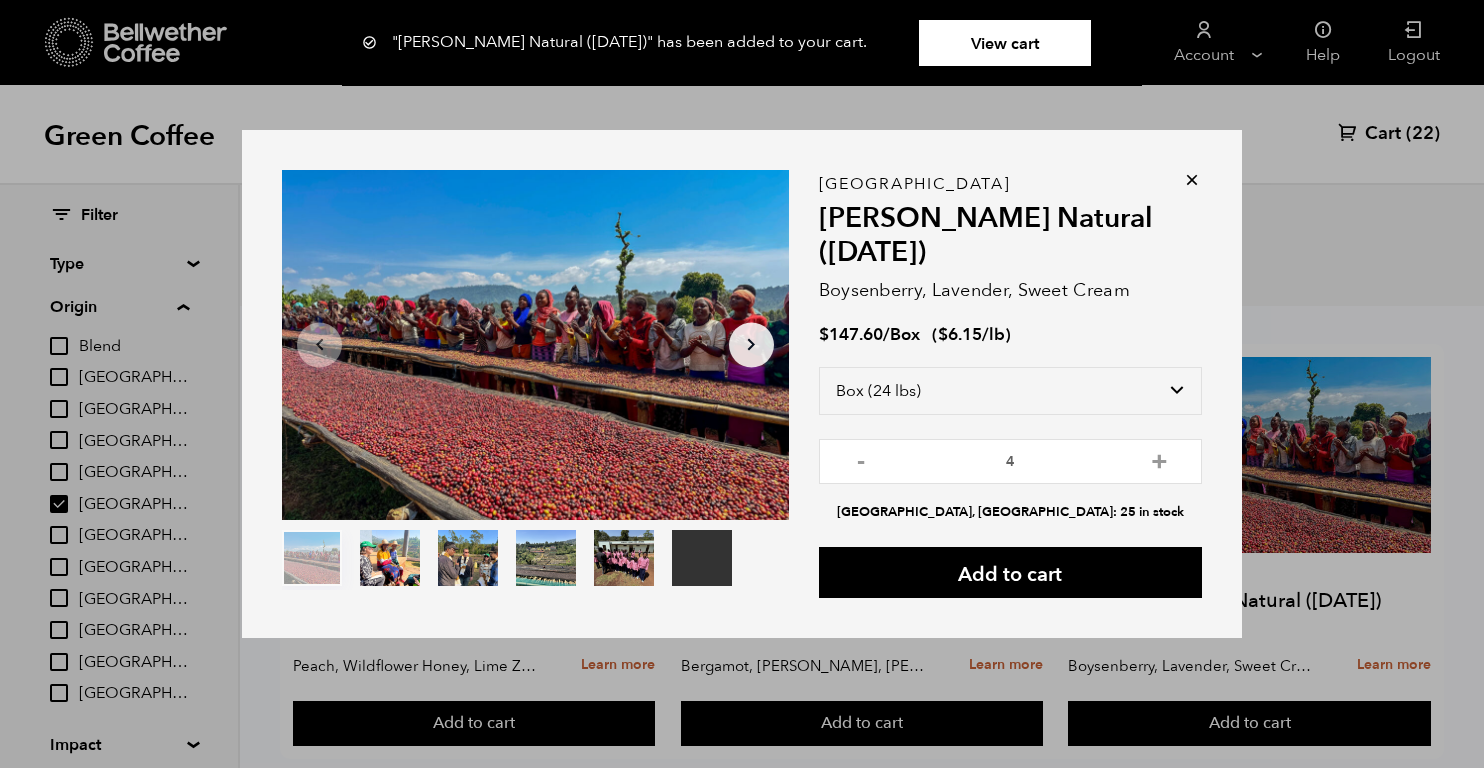 click at bounding box center [1192, 180] 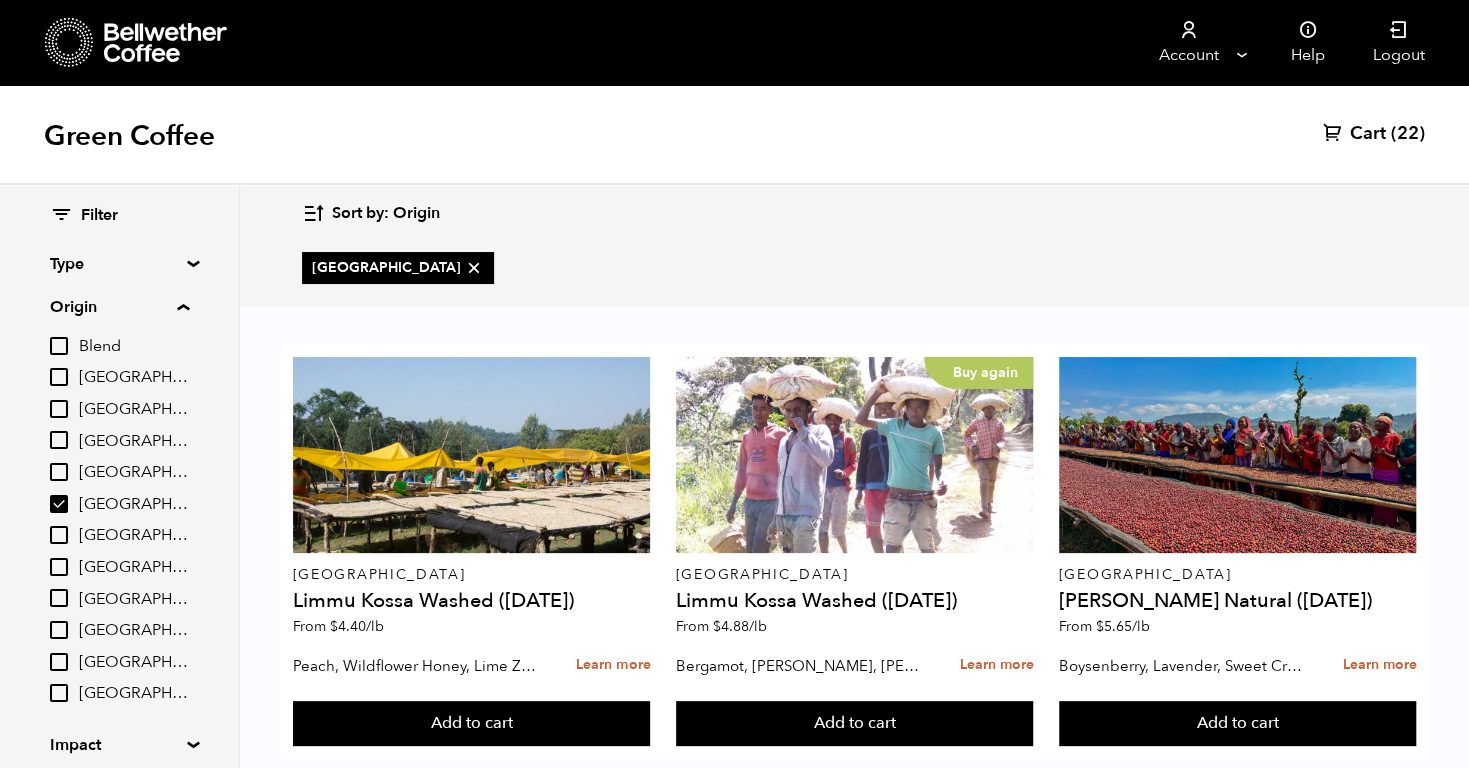 scroll, scrollTop: 480, scrollLeft: 0, axis: vertical 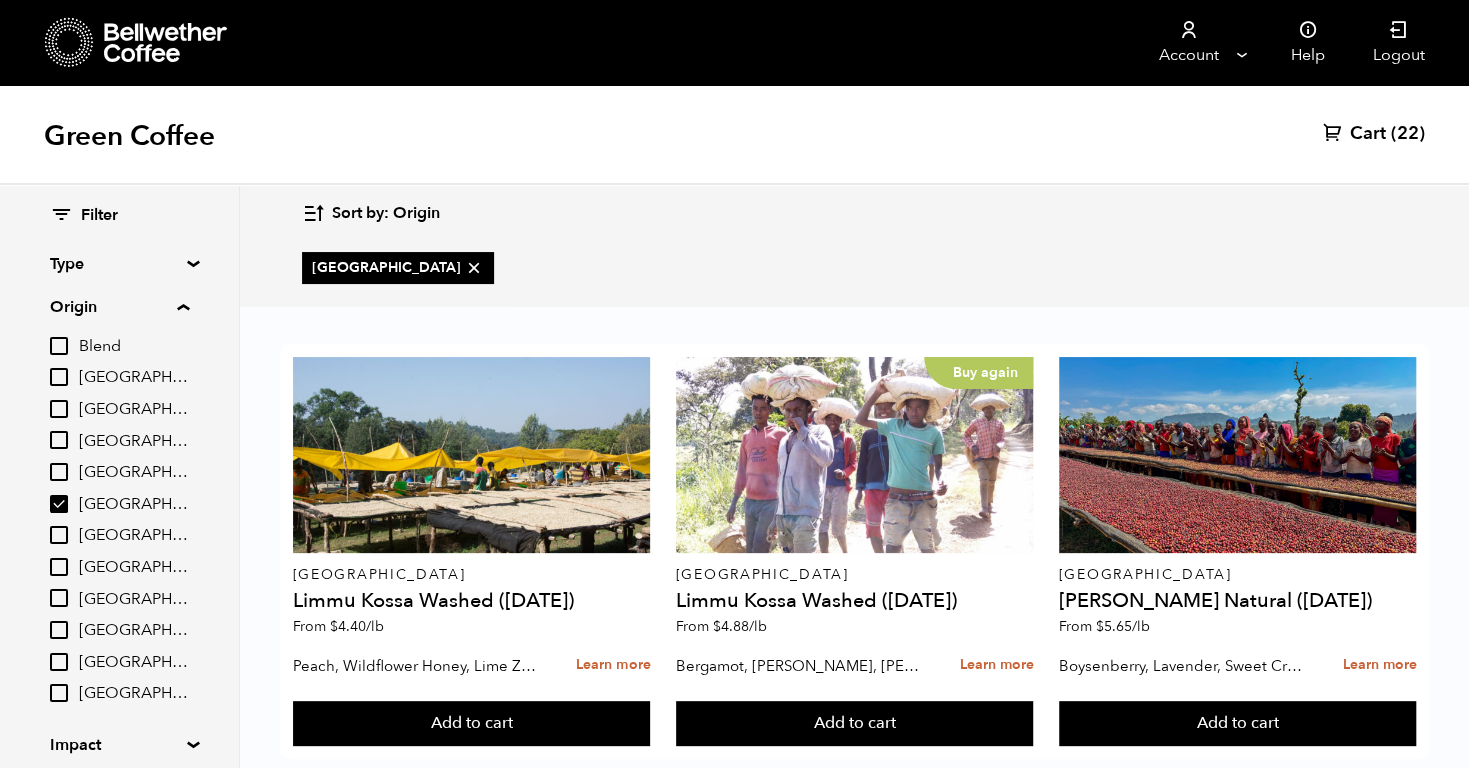 click on "Ethiopia" at bounding box center [59, 504] 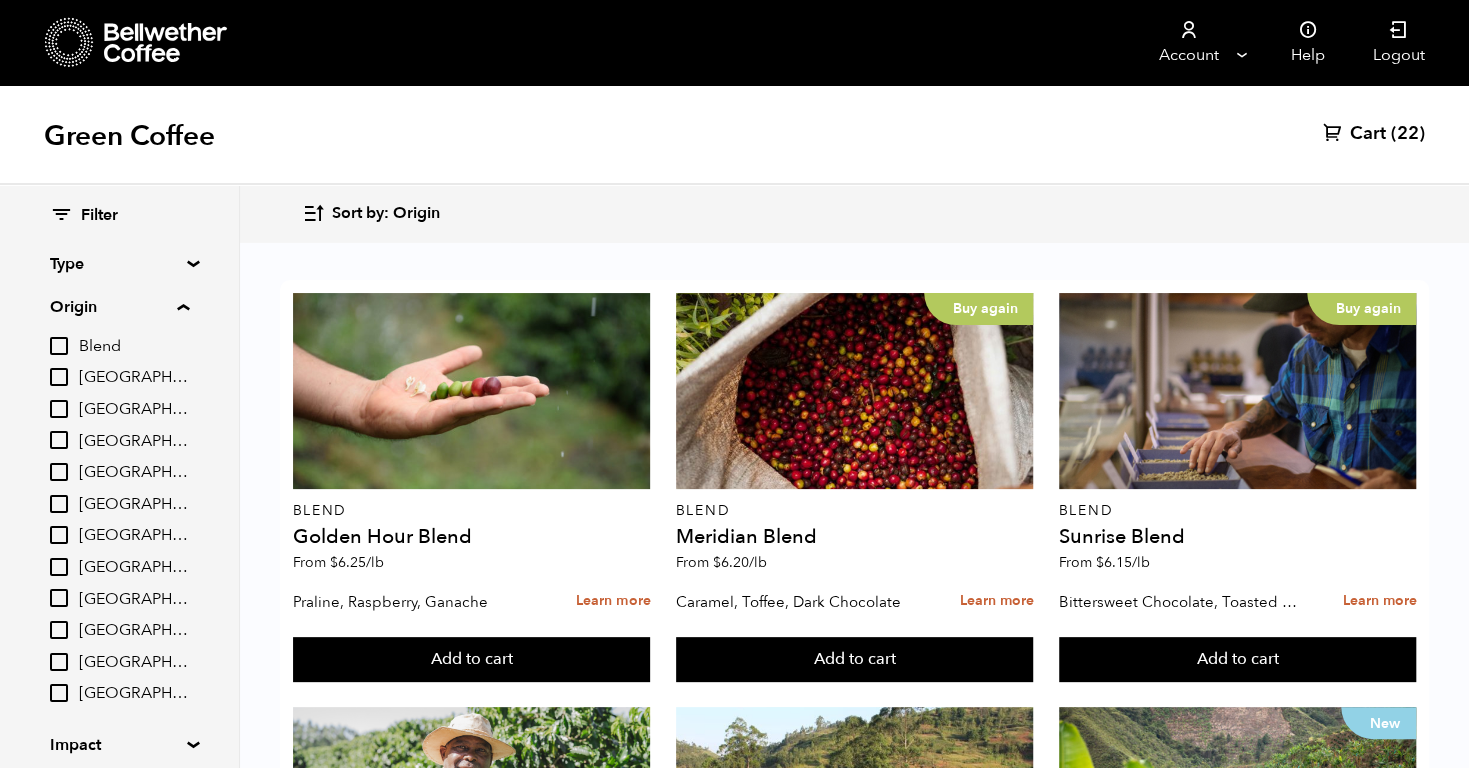 click on "Impact" at bounding box center (119, 745) 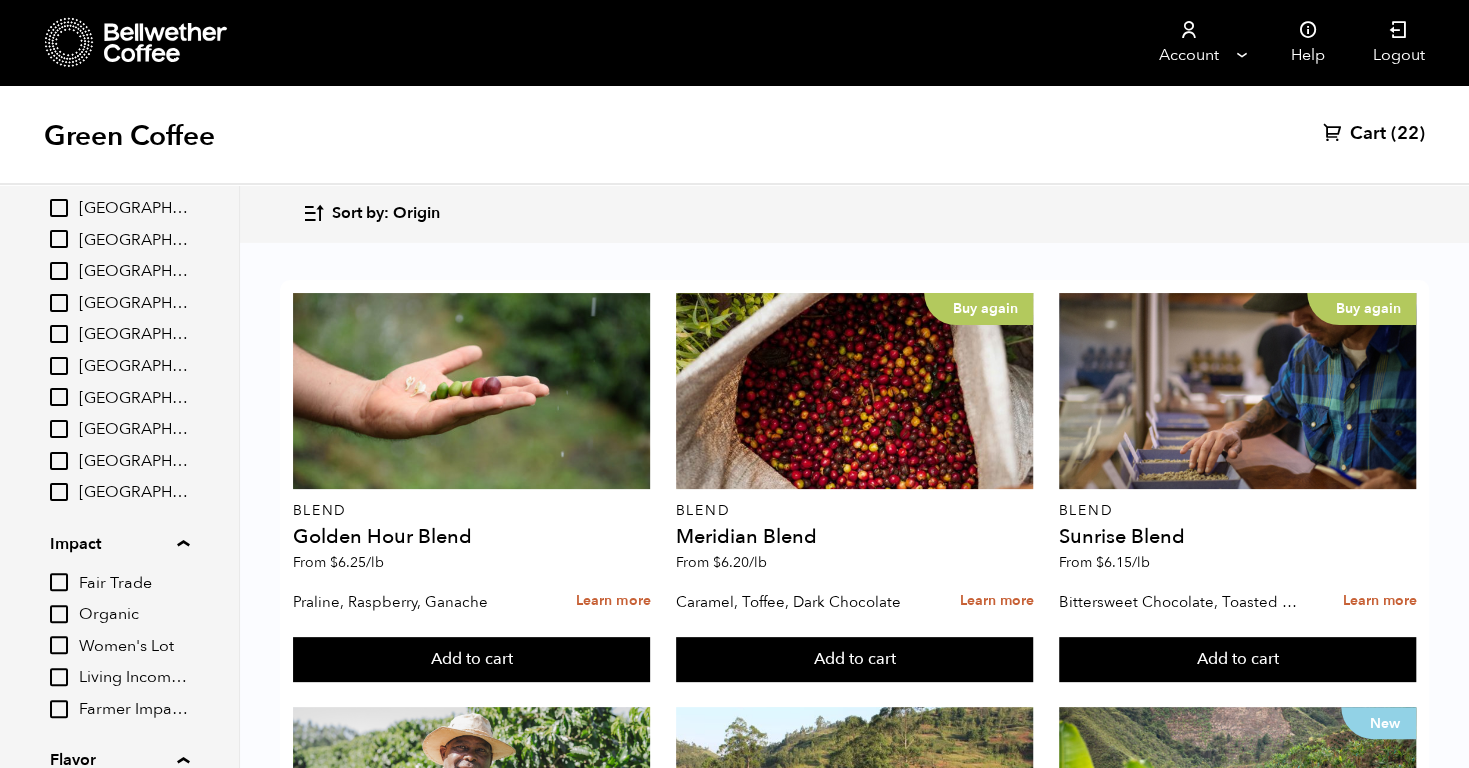 scroll, scrollTop: 202, scrollLeft: 0, axis: vertical 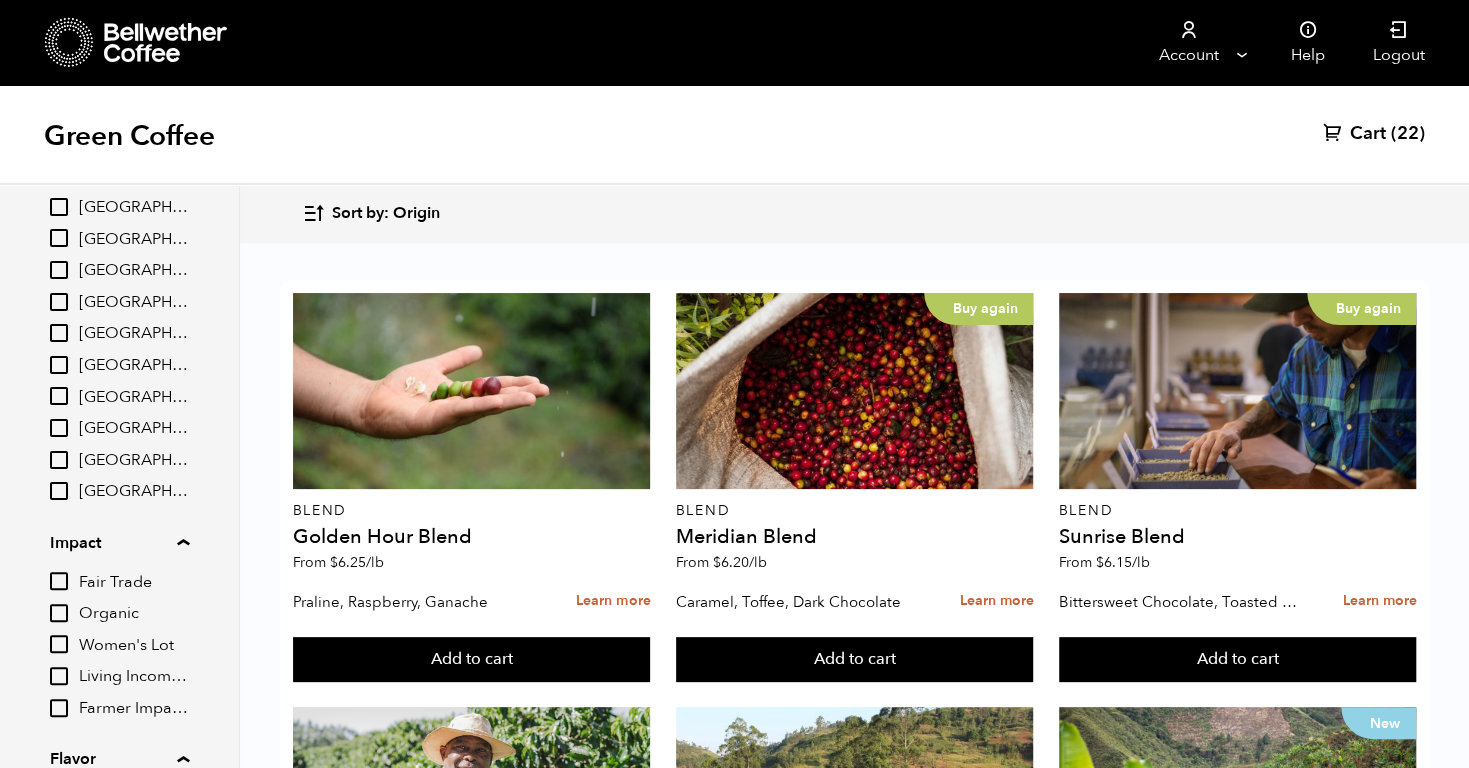click on "Organic" at bounding box center (59, 613) 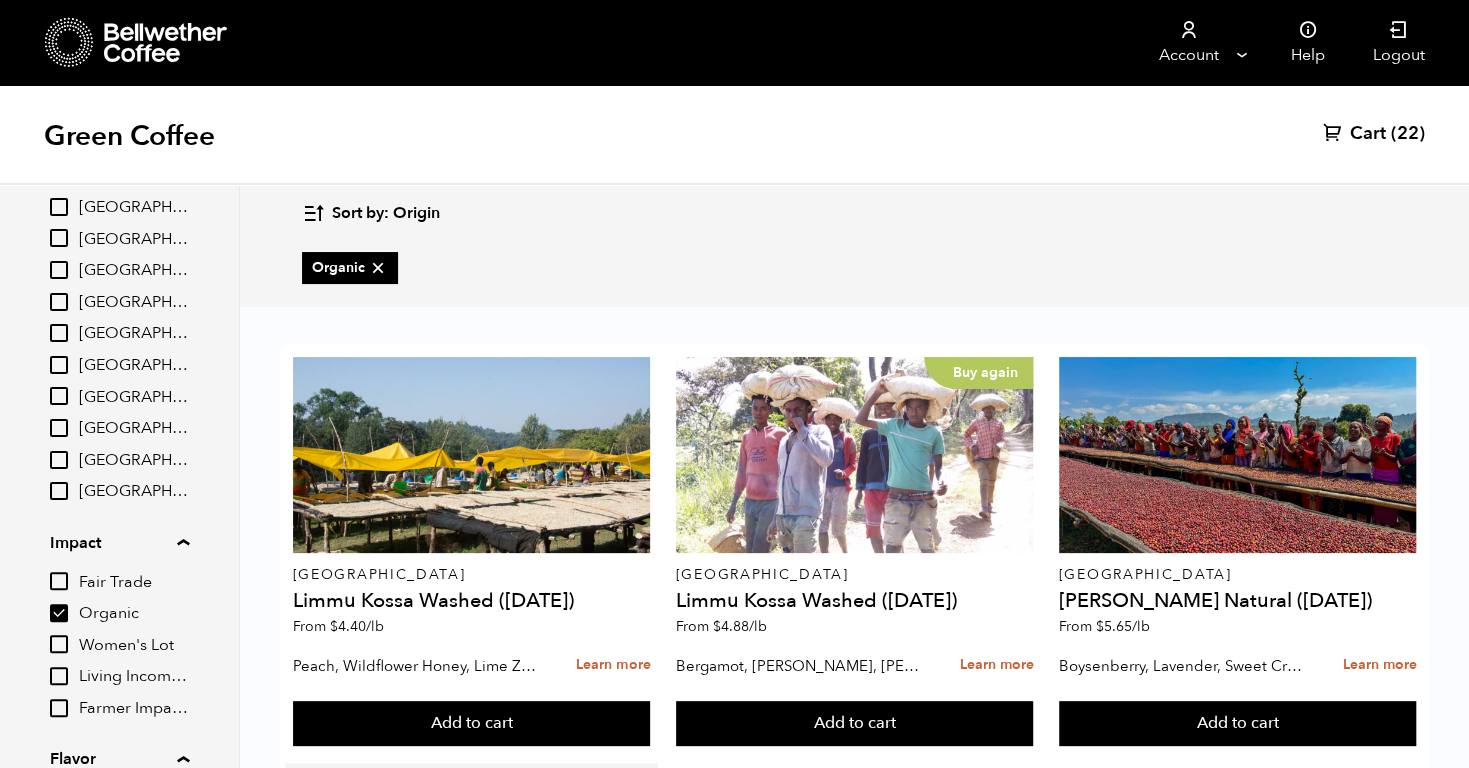 scroll, scrollTop: 386, scrollLeft: 0, axis: vertical 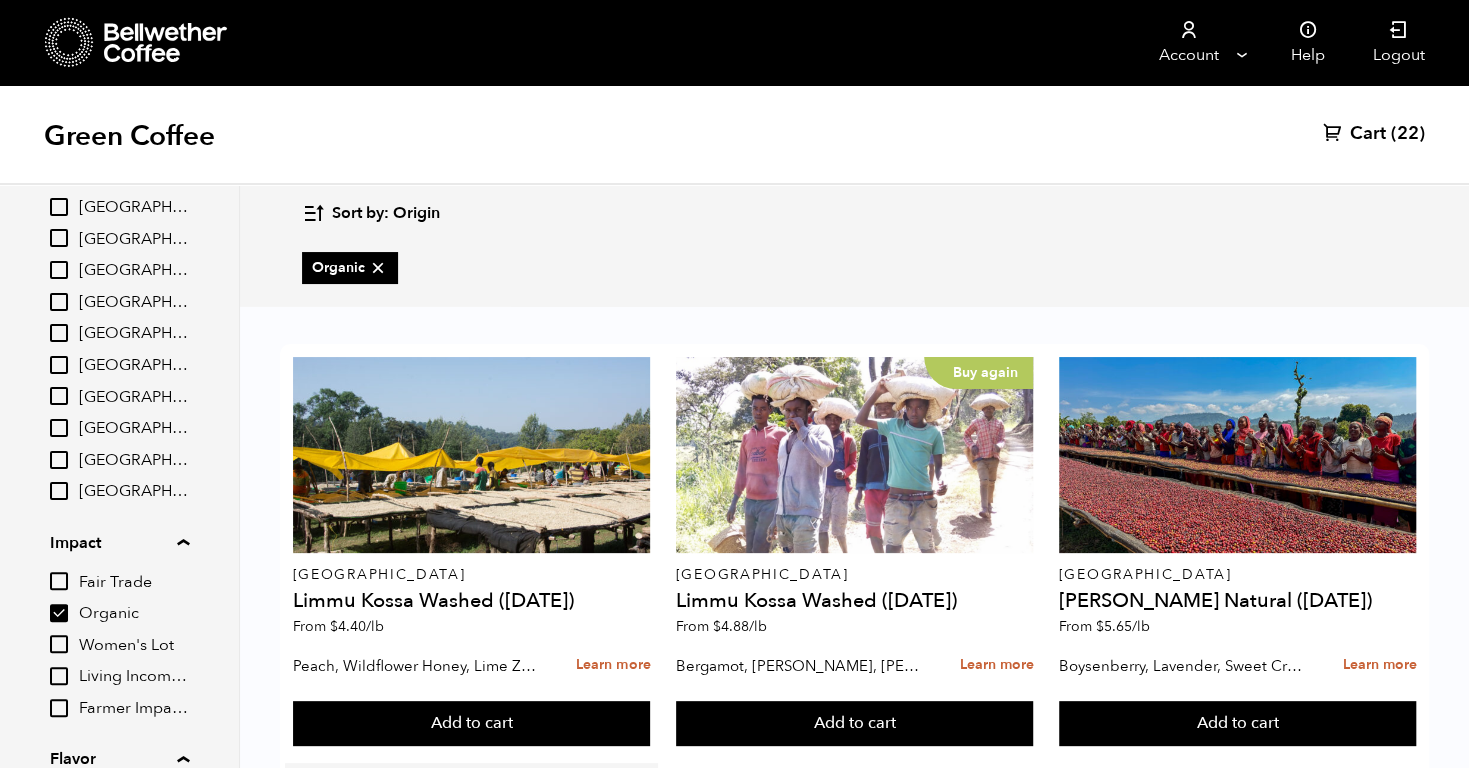 click at bounding box center (472, 869) 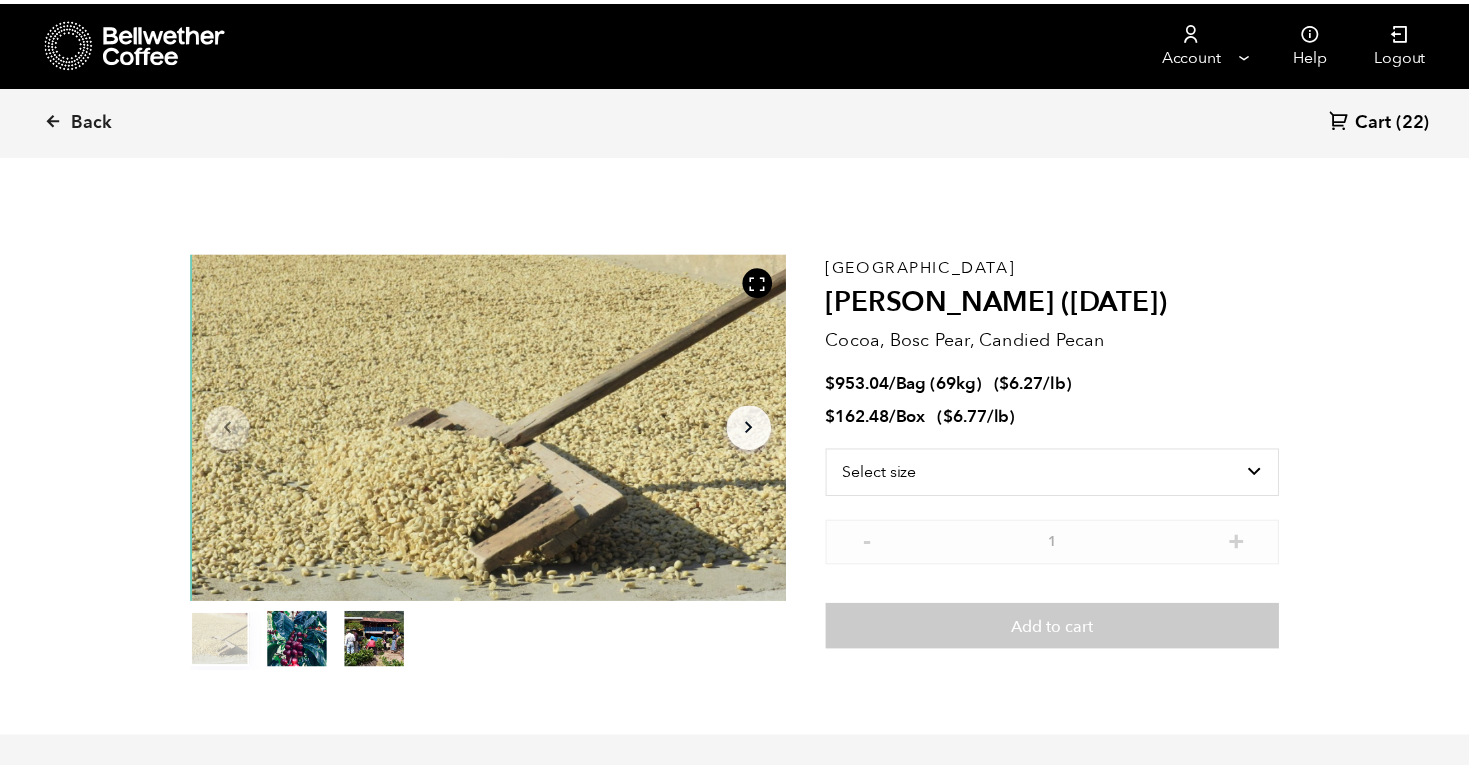 scroll, scrollTop: 0, scrollLeft: 0, axis: both 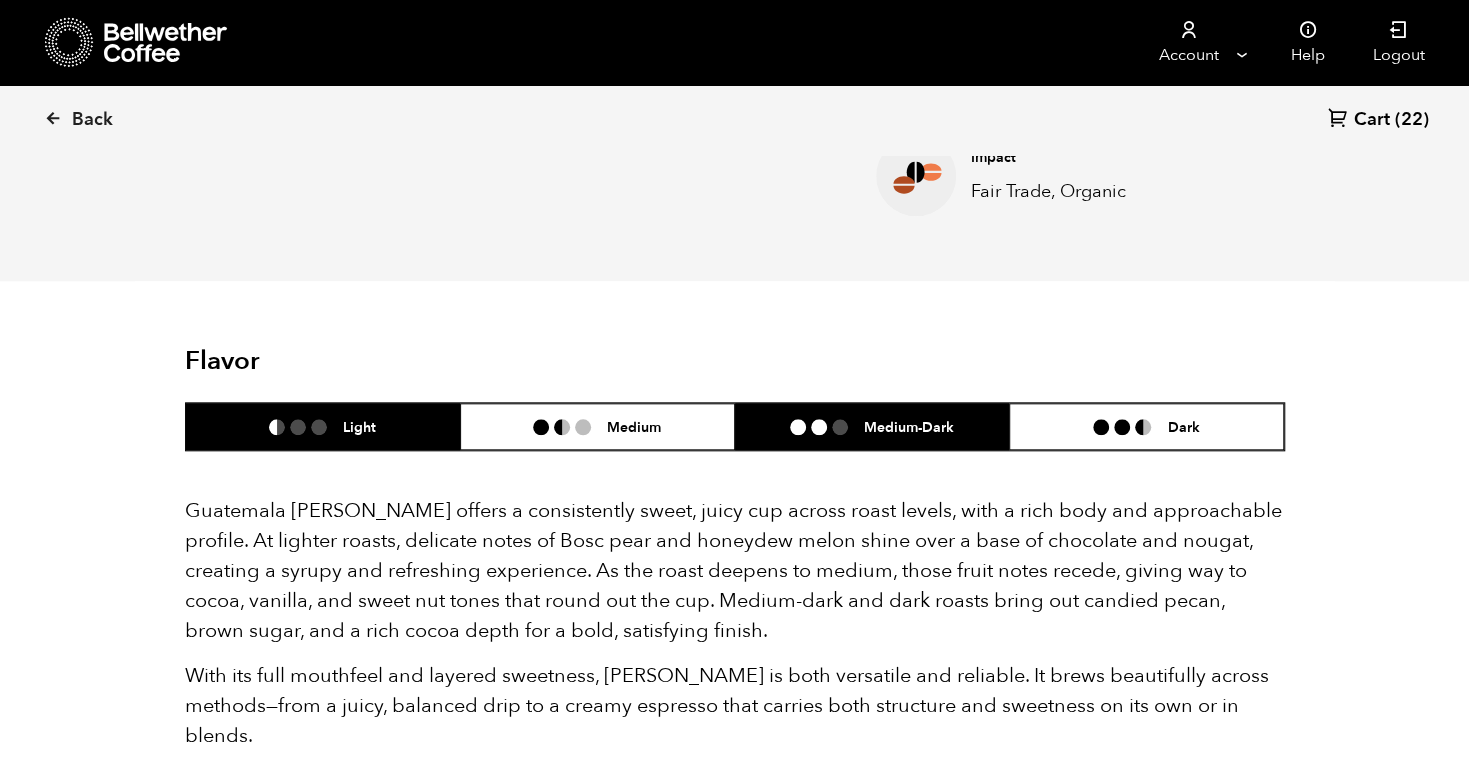 click at bounding box center [798, 427] 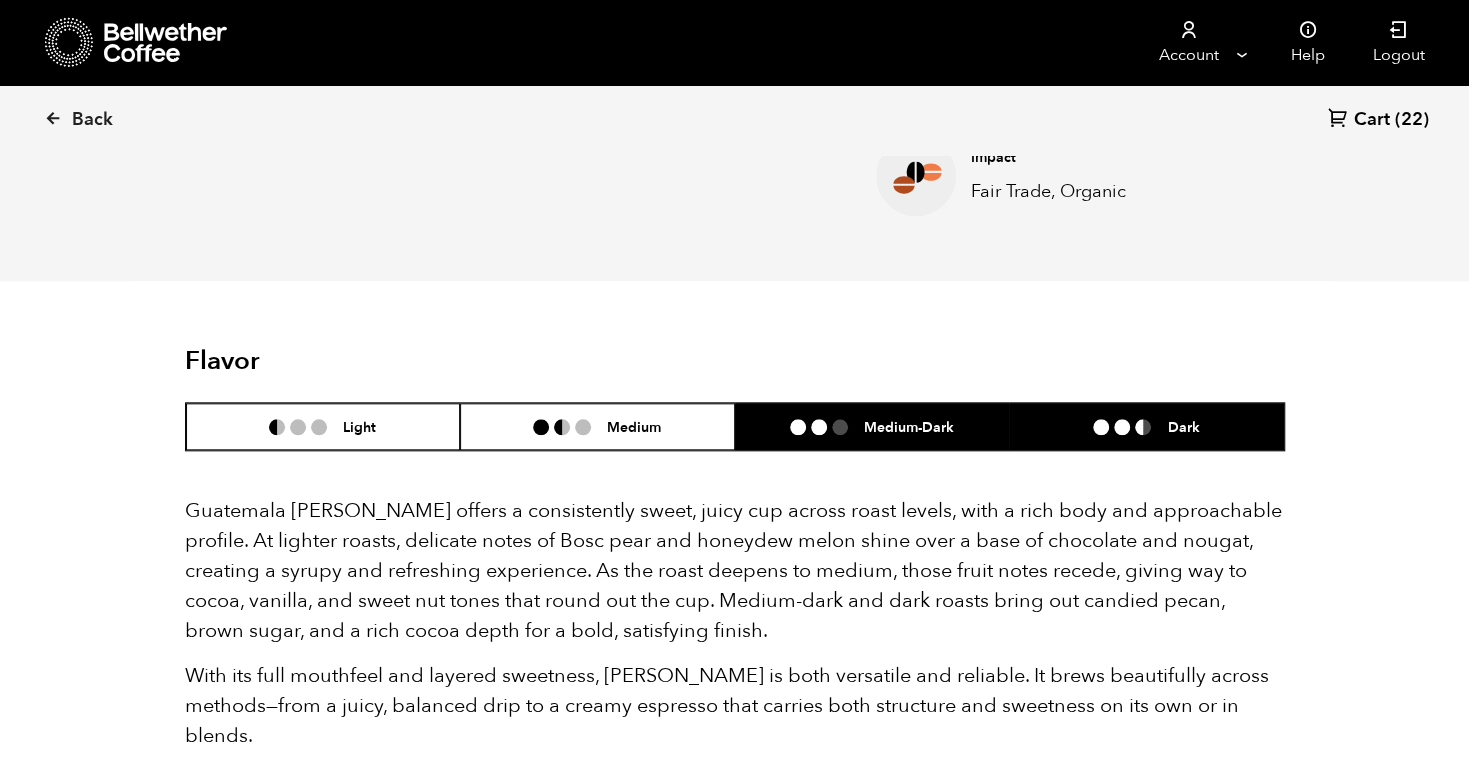 click on "Dark" at bounding box center [1146, 426] 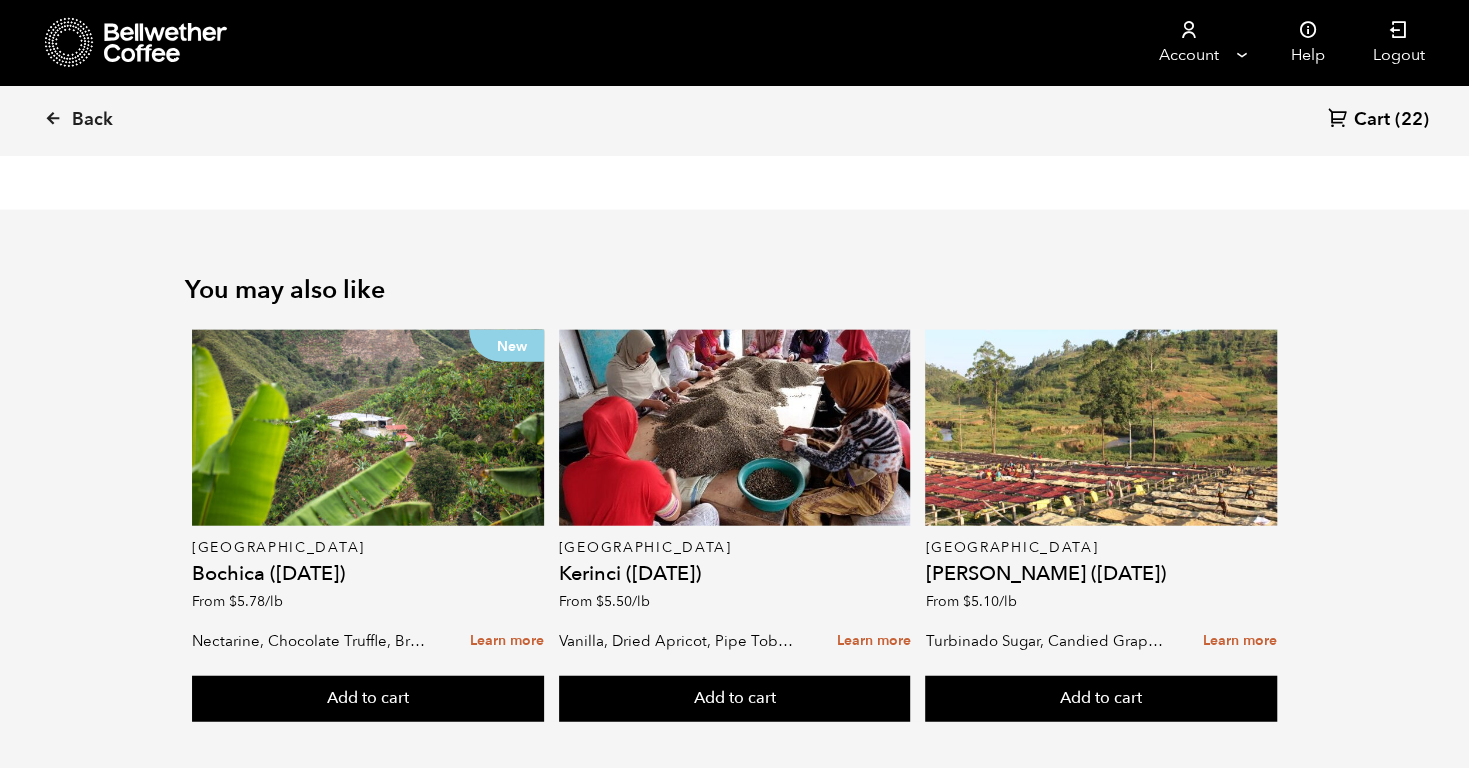 scroll, scrollTop: 2592, scrollLeft: 0, axis: vertical 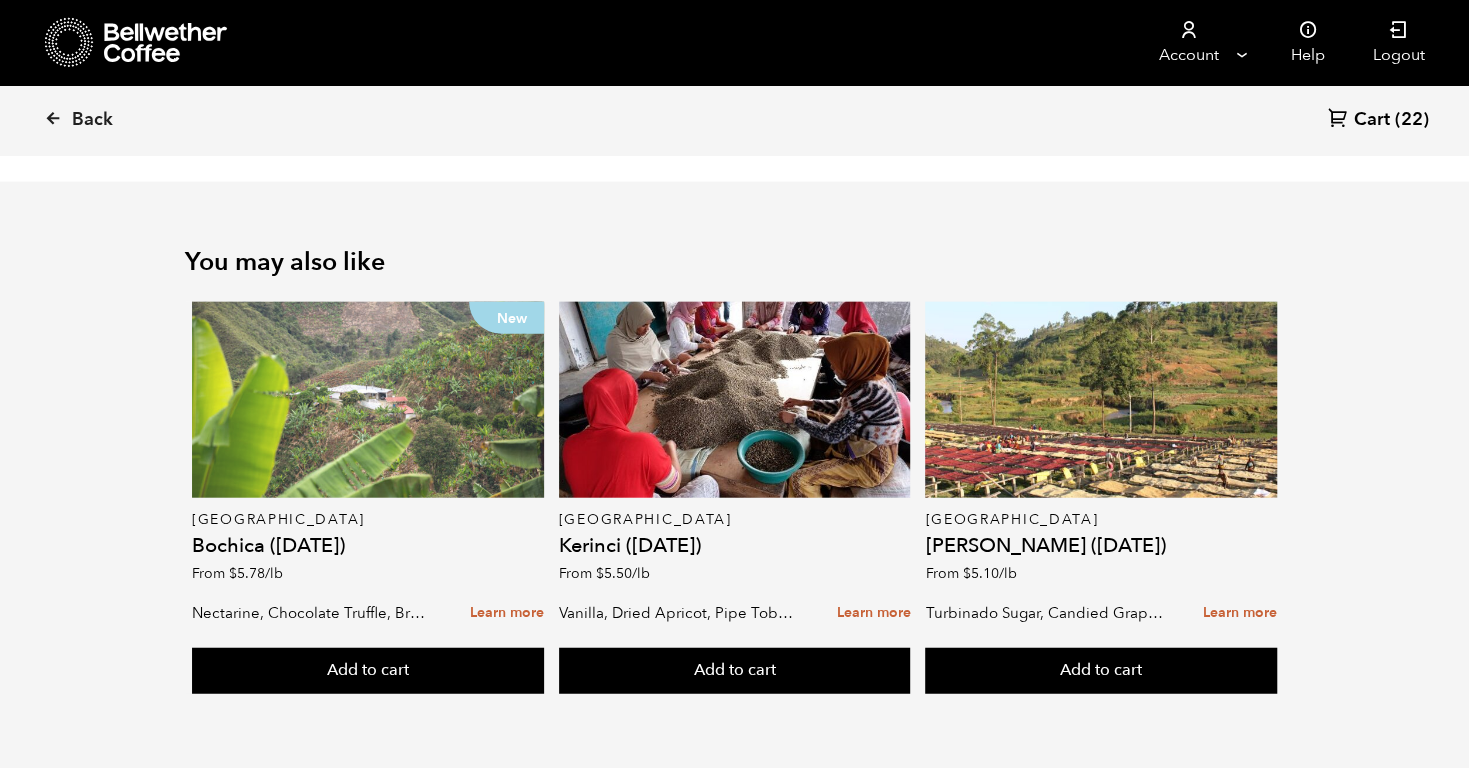 click on "New" at bounding box center (368, 400) 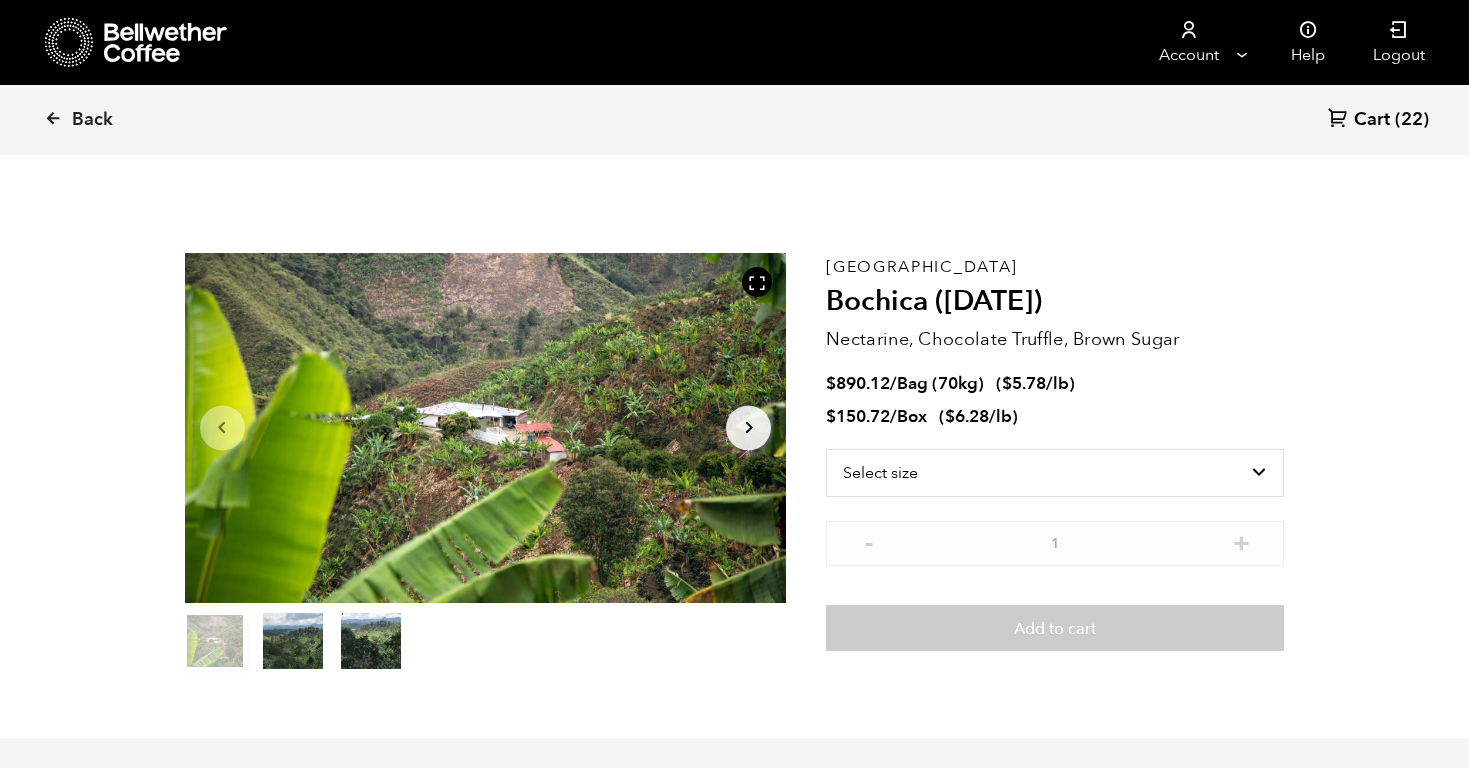 scroll, scrollTop: 0, scrollLeft: 0, axis: both 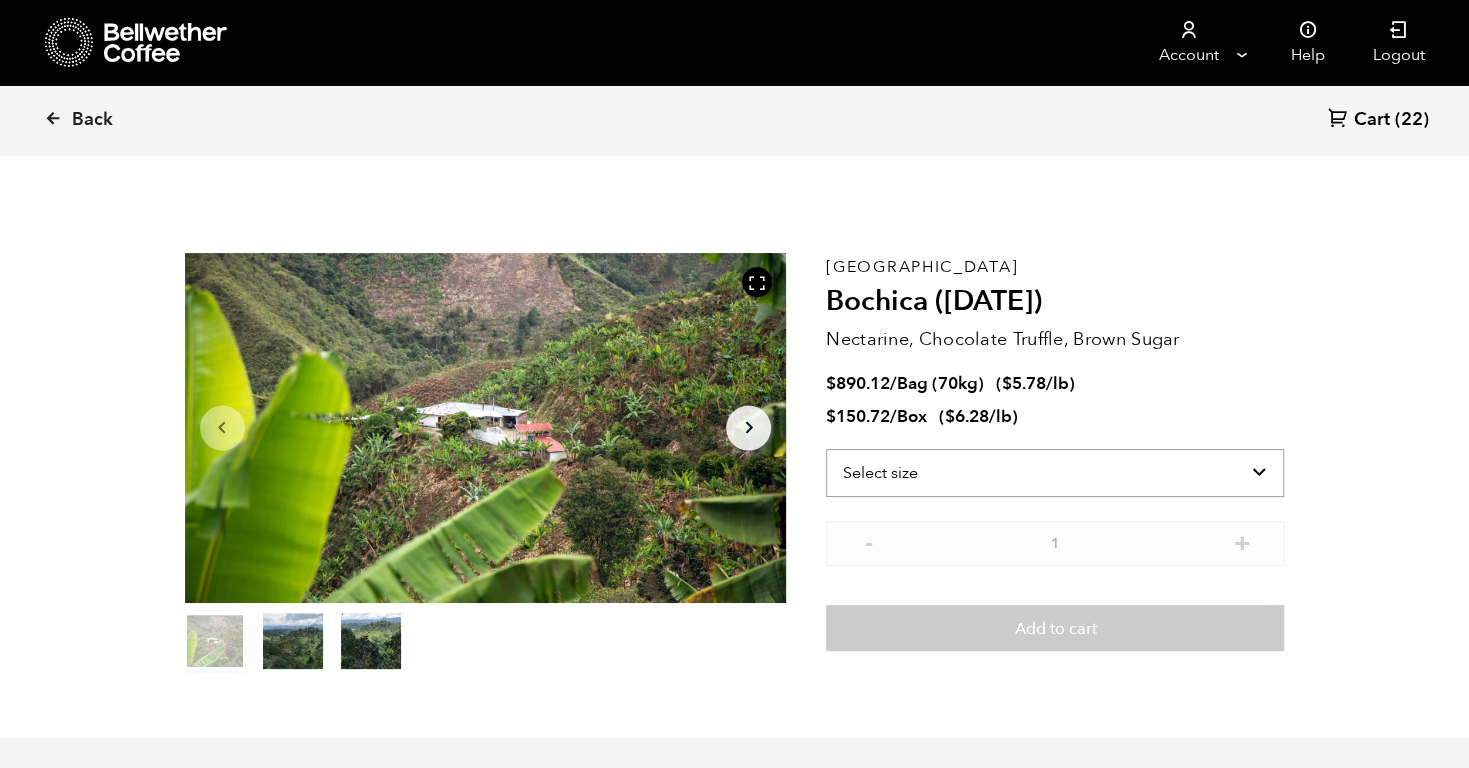 click on "Select size   Bag (70kg) (154 lbs) Box (24 lbs)" at bounding box center [1055, 473] 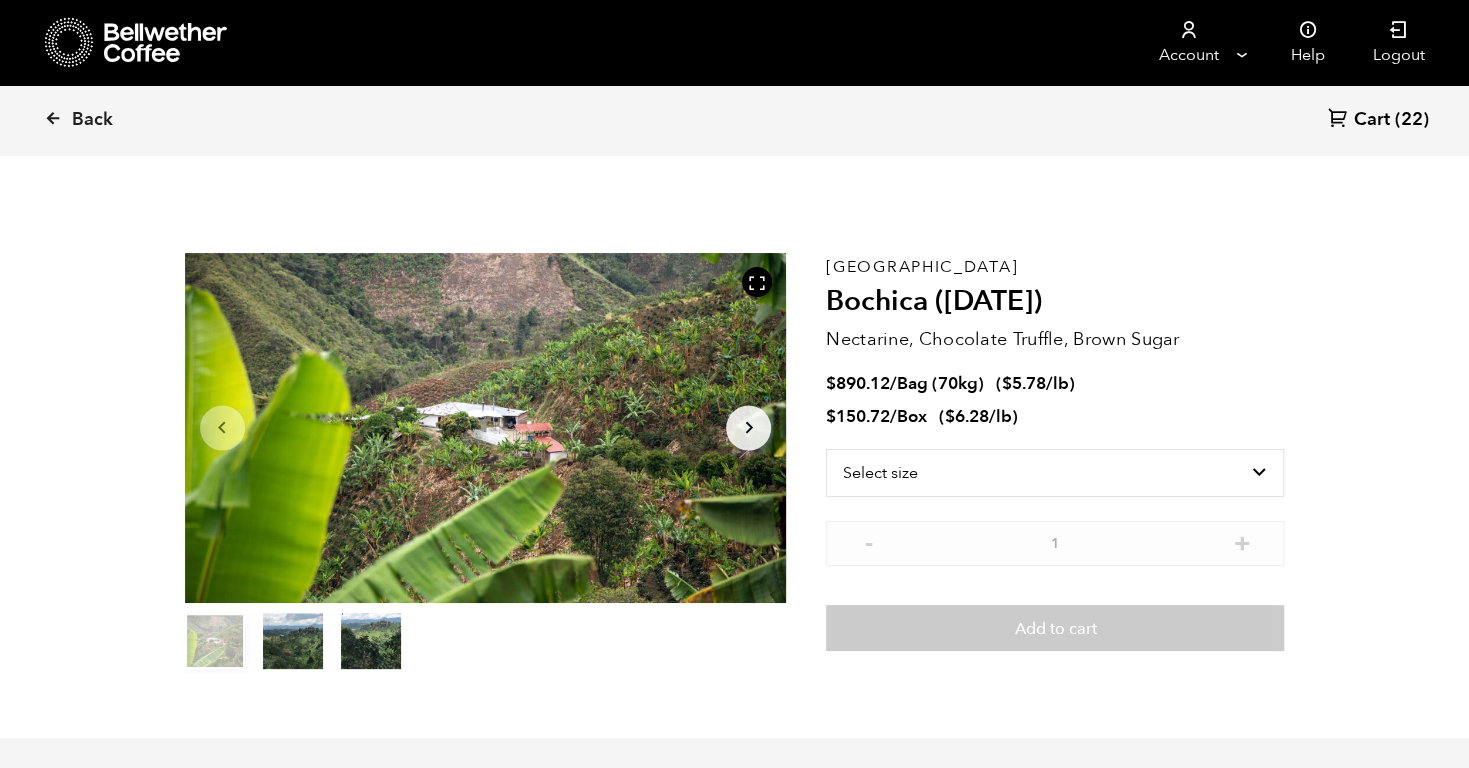 click on "Colombia
Bochica ([DATE])   Nectarine, Chocolate Truffle, Brown Sugar
$ 890.12 / Bag (70kg)
( $ 5.78 /lb )
$ 150.72 / Box
( $ 6.28 /lb )
Select size   Bag (70kg) (154 lbs) Box (24 lbs)   -   1   +     Add to cart" at bounding box center (1055, 463) 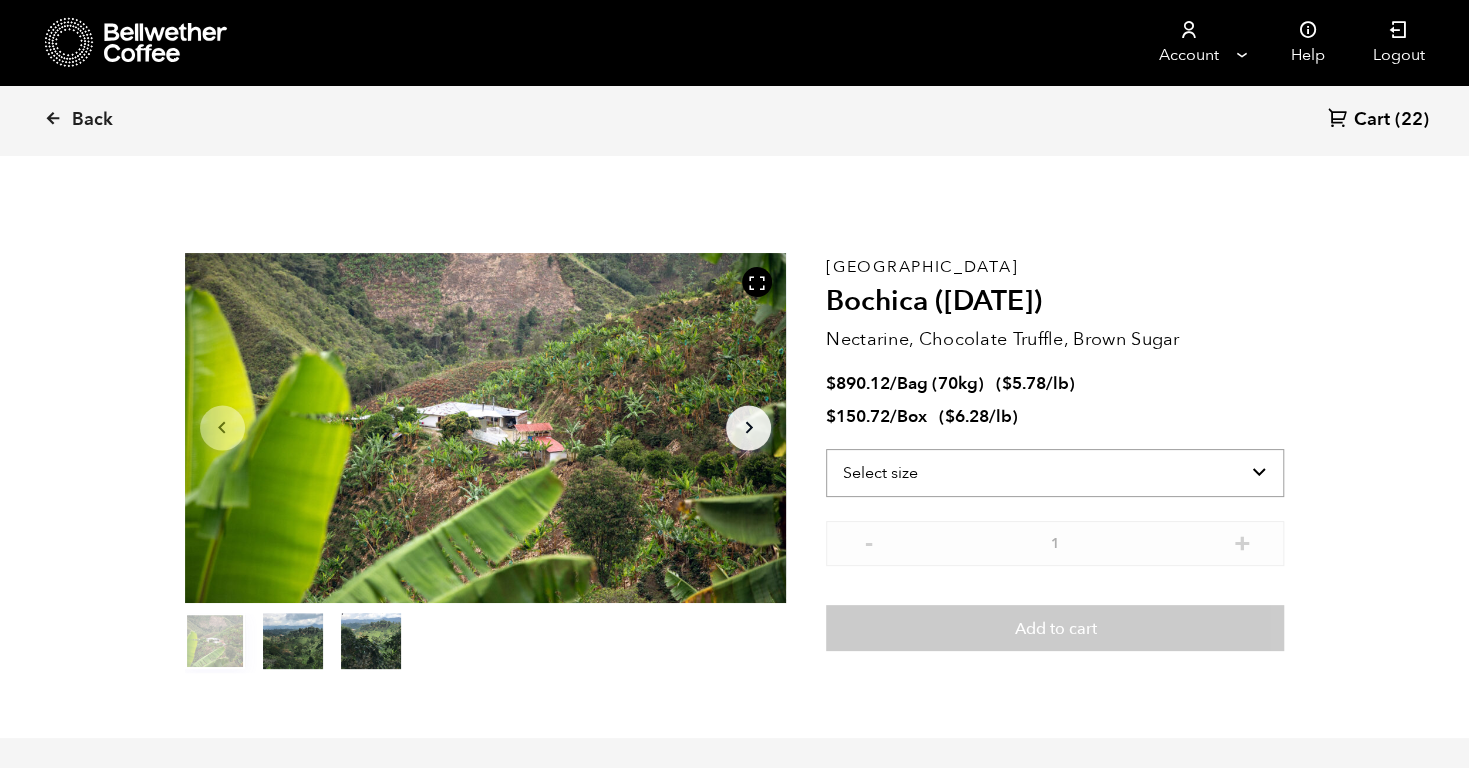 click on "Select size   Bag (70kg) (154 lbs) Box (24 lbs)" at bounding box center [1055, 473] 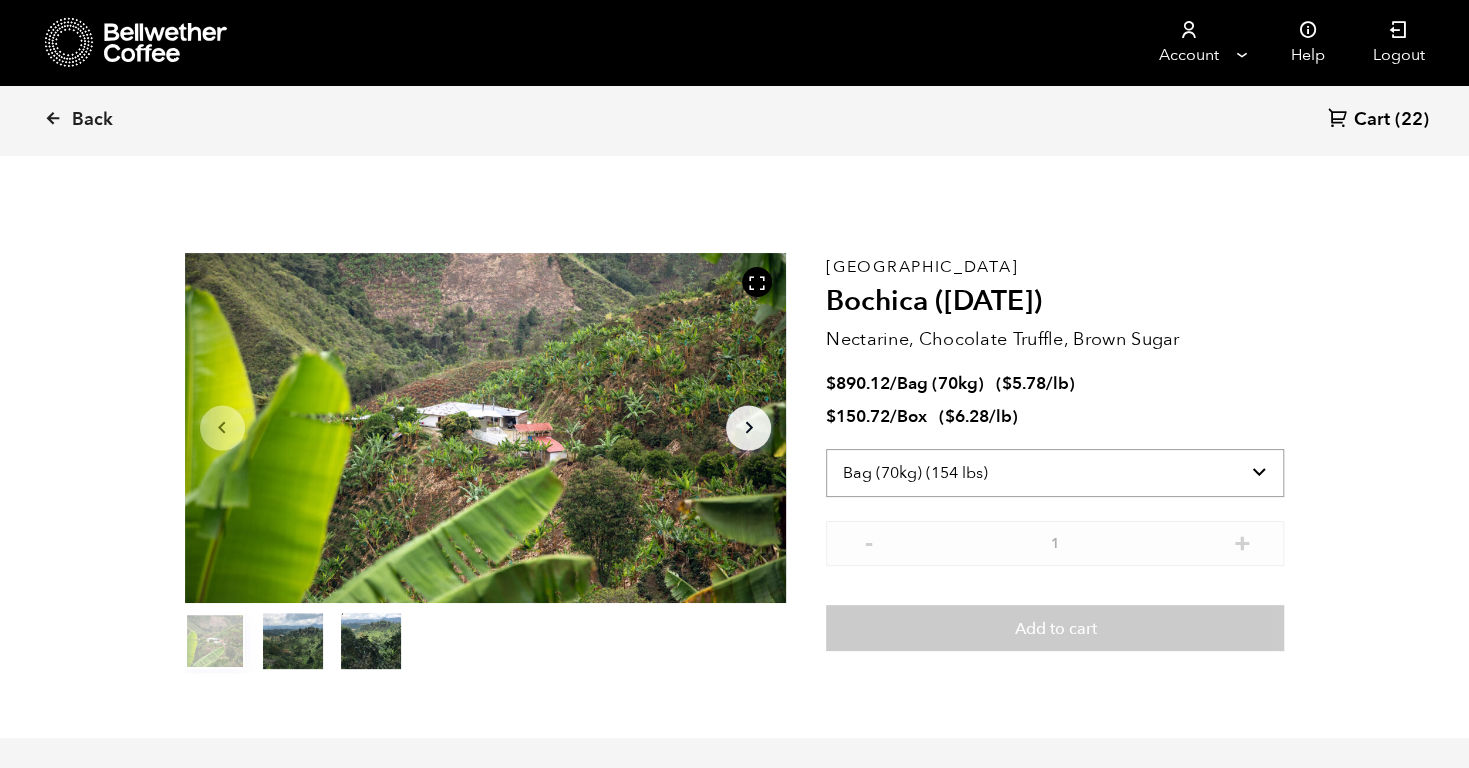 click on "Select size   Bag (70kg) (154 lbs) Box (24 lbs)" at bounding box center [1055, 473] 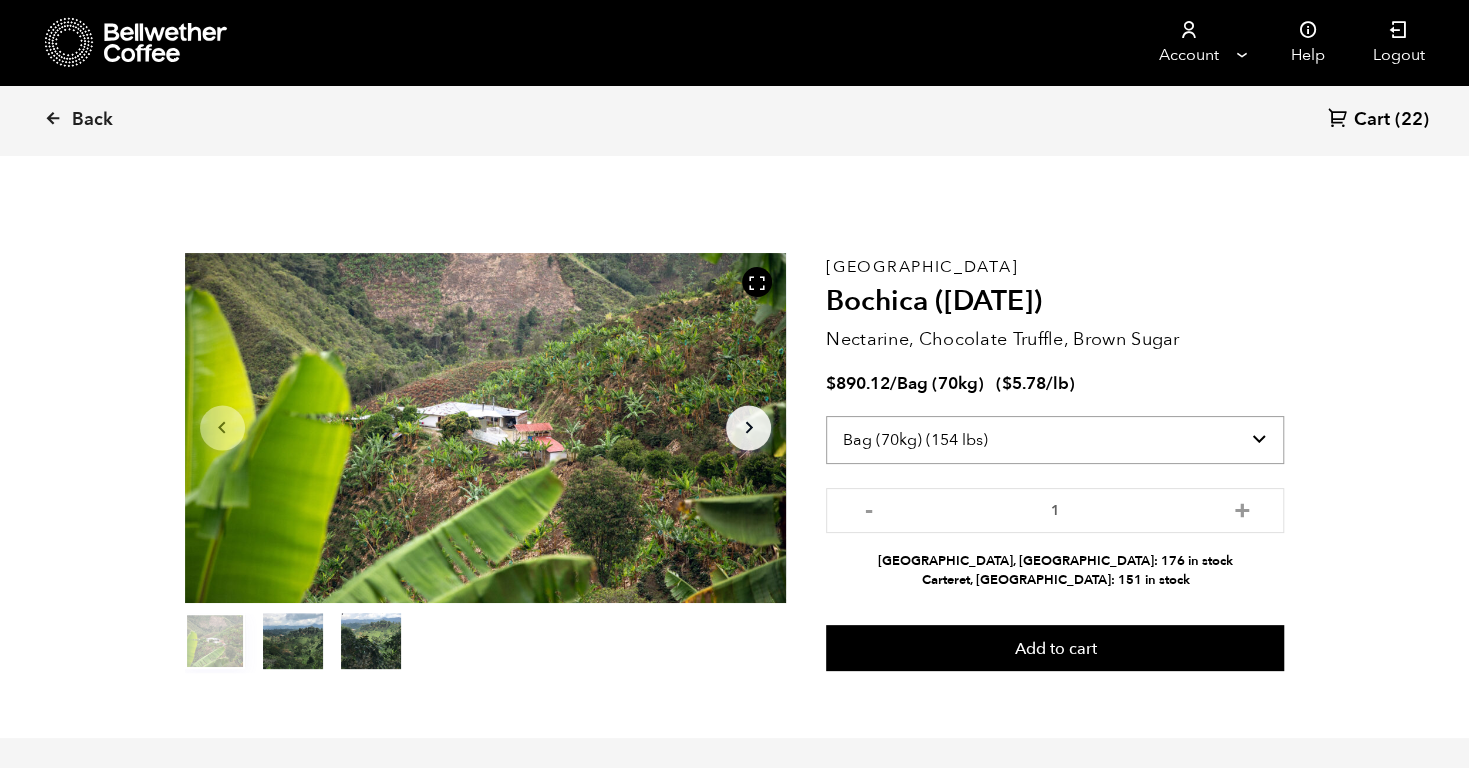 click on "Select size   Bag (70kg) (154 lbs) Box (24 lbs)" at bounding box center (1055, 440) 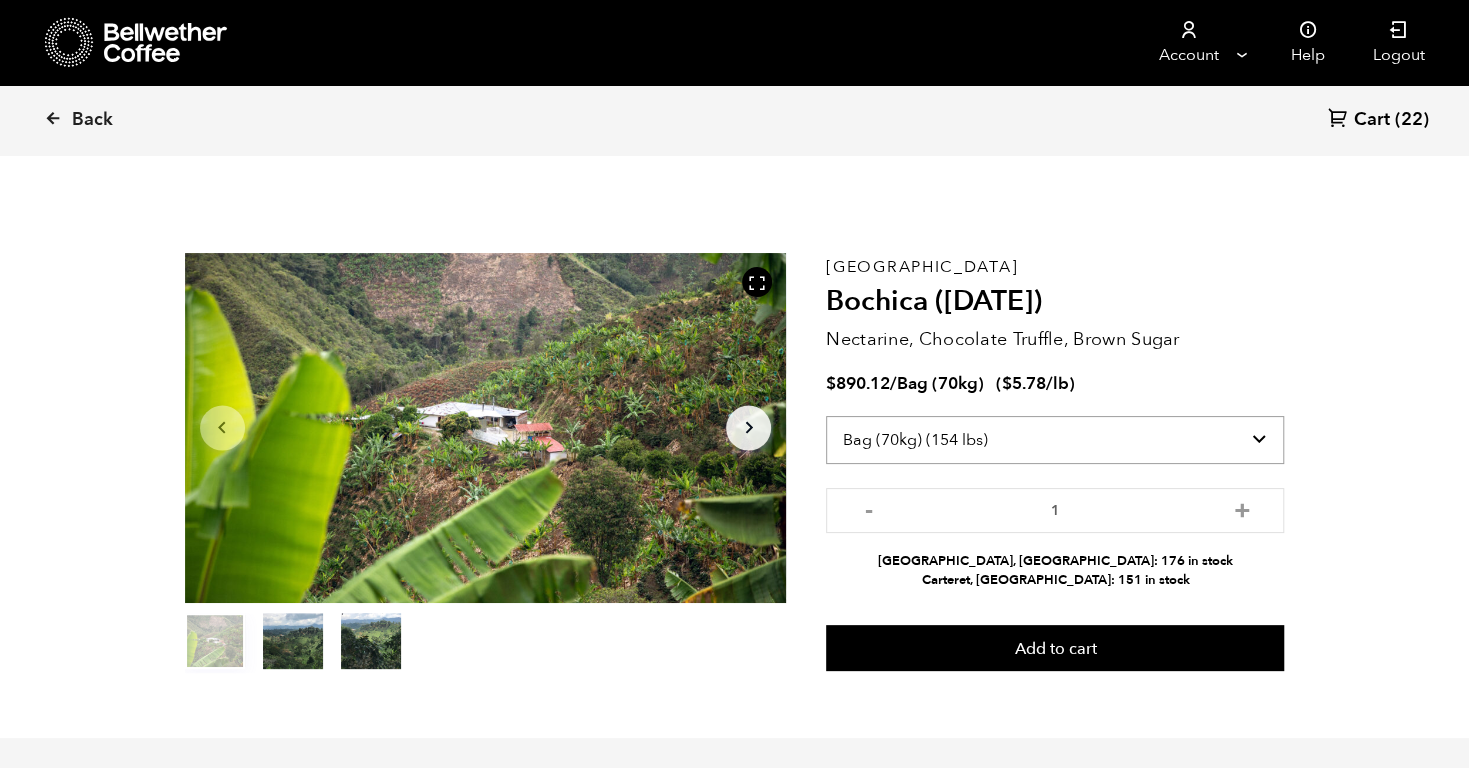 select on "box" 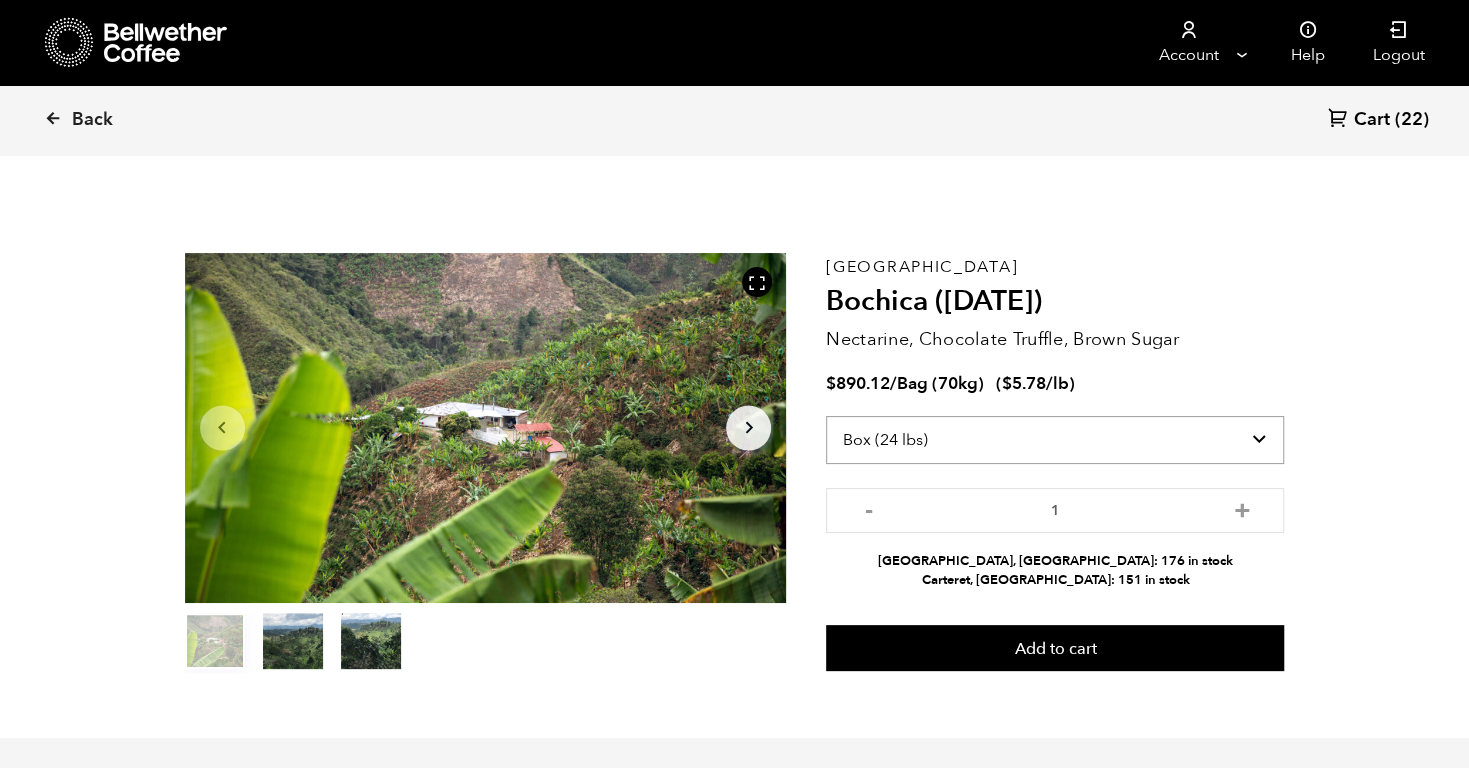 click on "Select size   Bag (70kg) (154 lbs) Box (24 lbs)" at bounding box center (1055, 440) 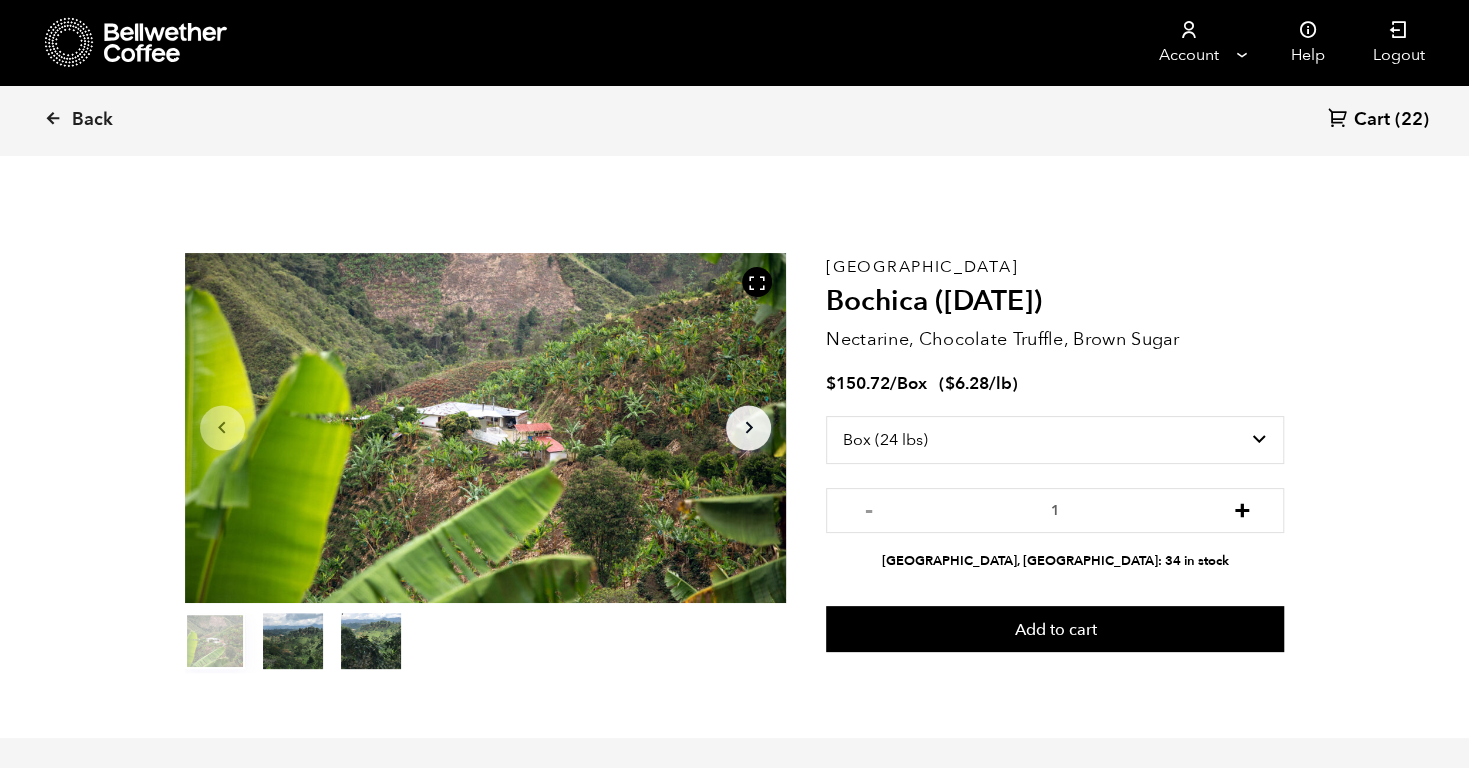 click on "+" at bounding box center [1241, 508] 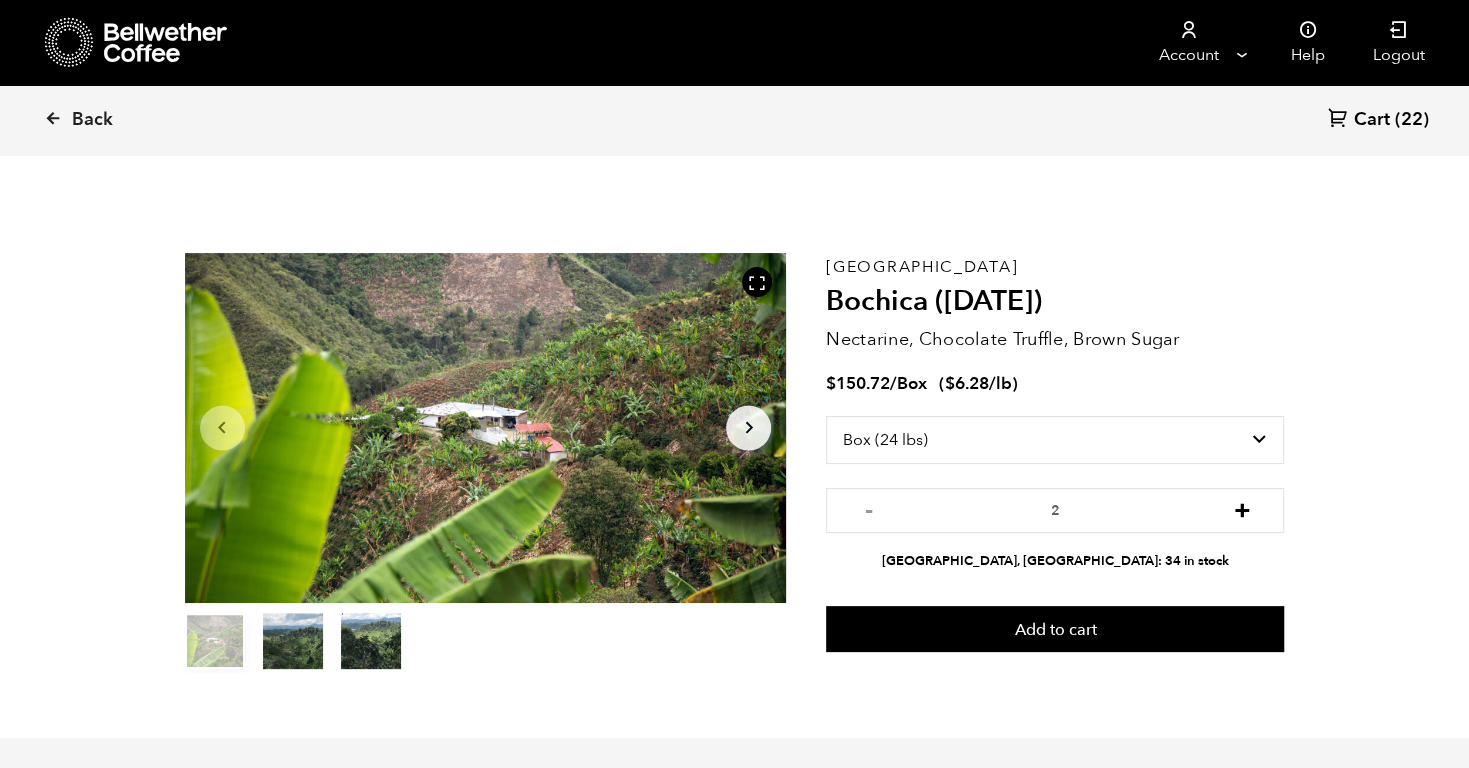 click on "+" at bounding box center [1241, 508] 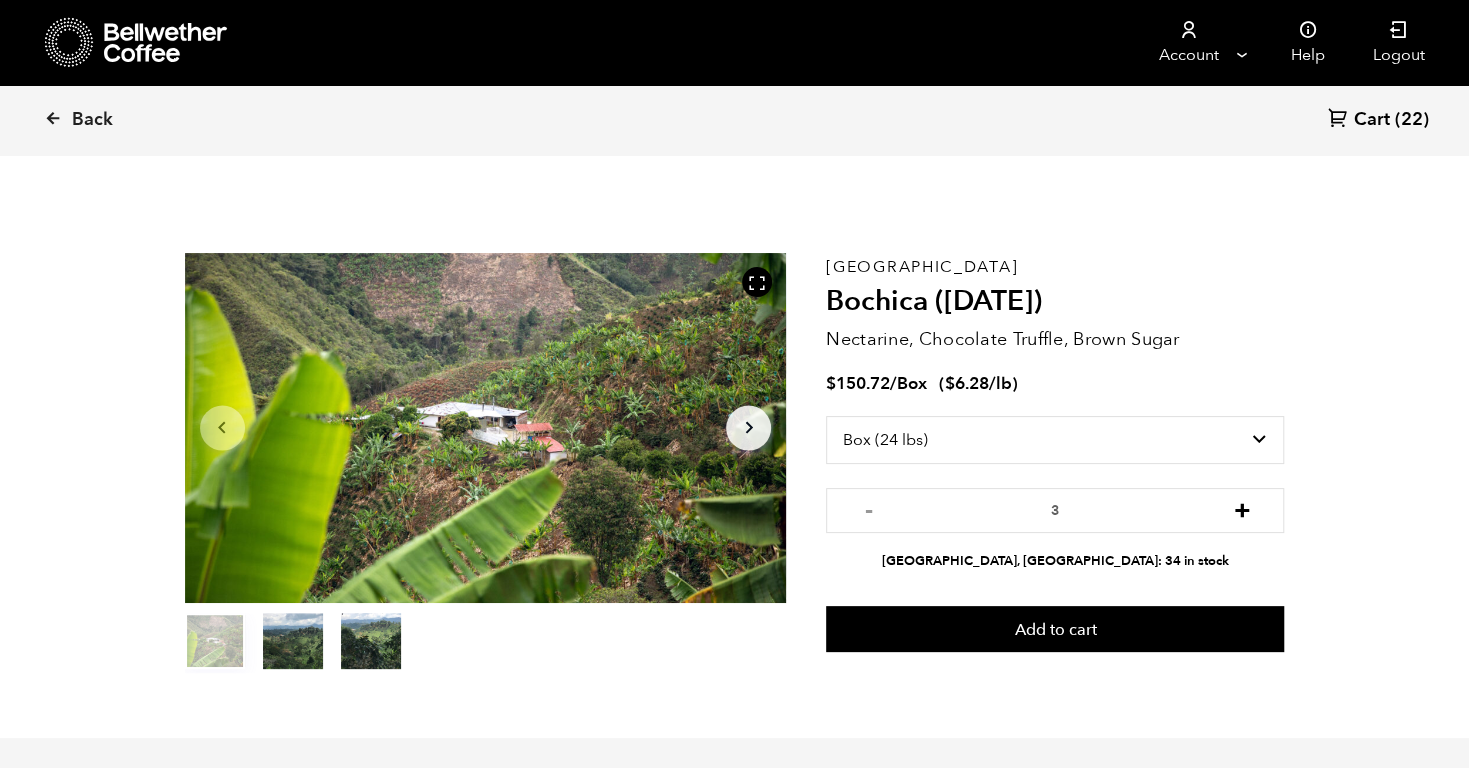 click on "+" at bounding box center [1241, 508] 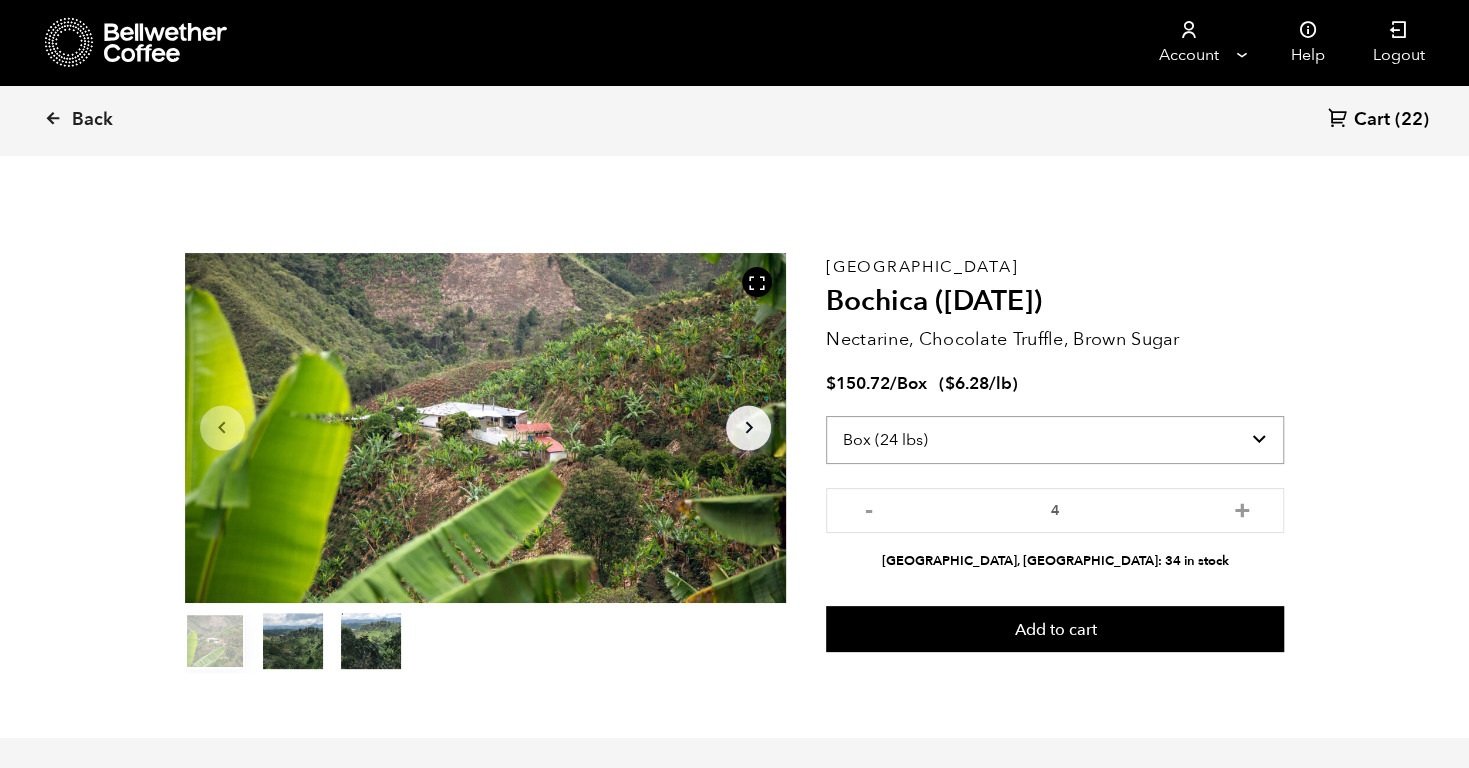 click on "Select size   Bag (70kg) (154 lbs) Box (24 lbs)" at bounding box center (1055, 440) 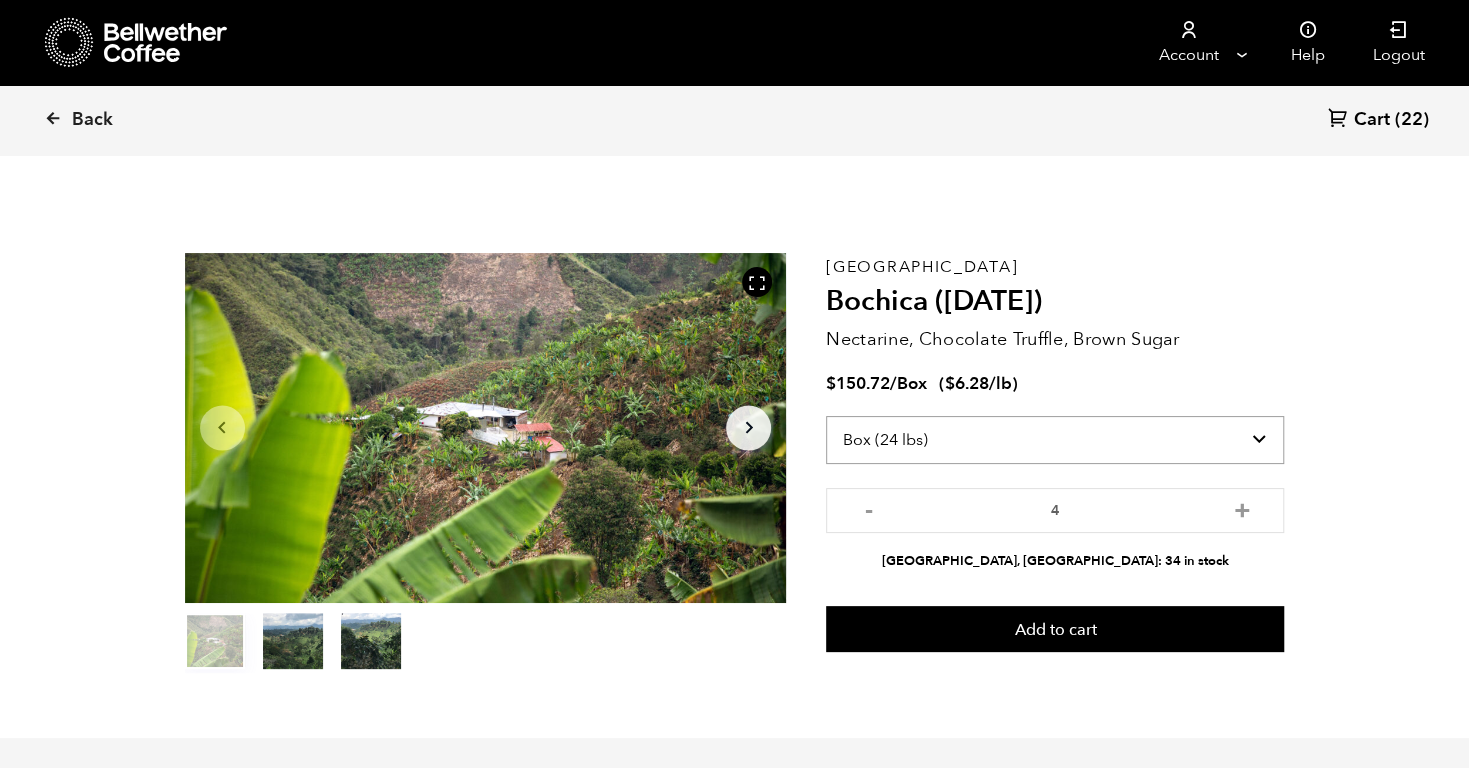 select on "bag" 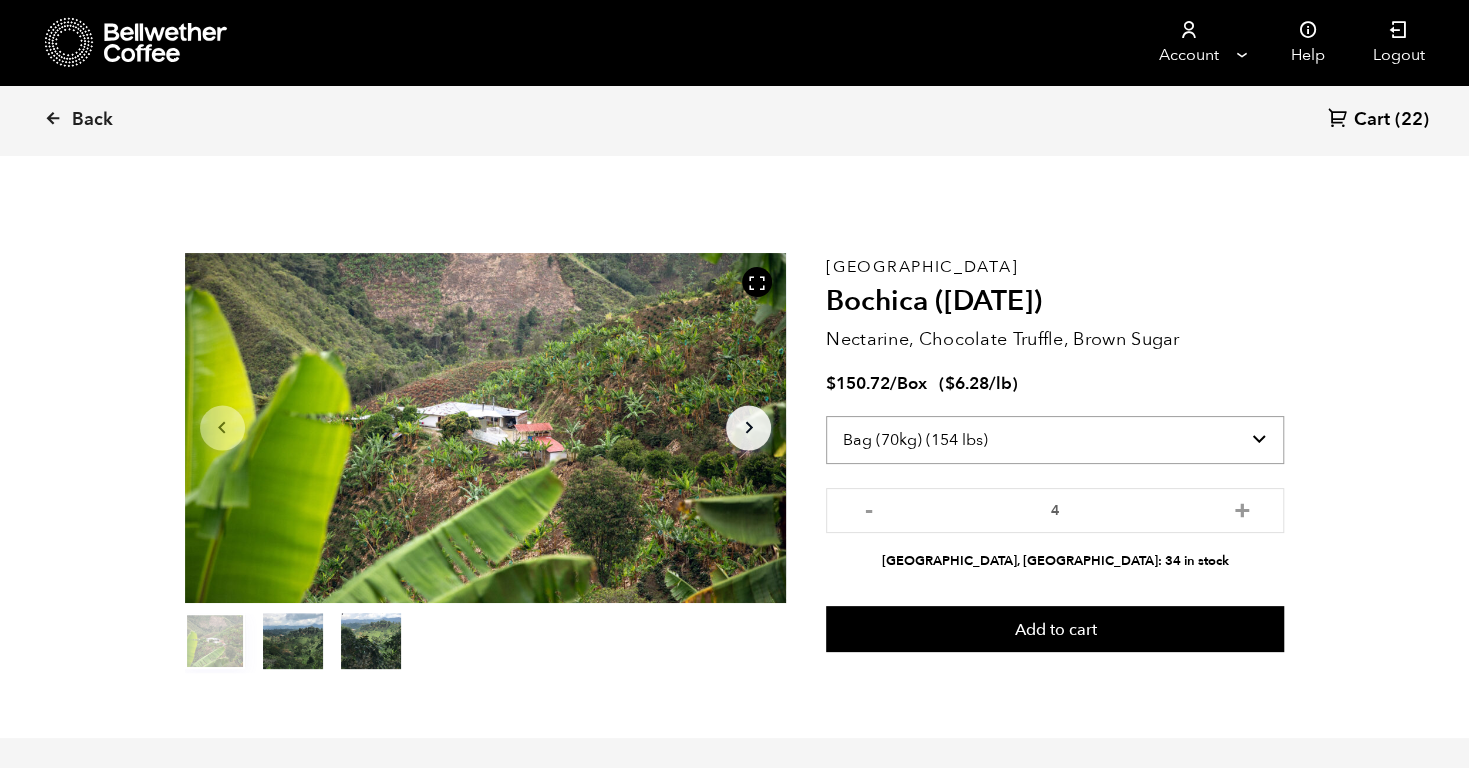 click on "Select size   Bag (70kg) (154 lbs) Box (24 lbs)" at bounding box center [1055, 440] 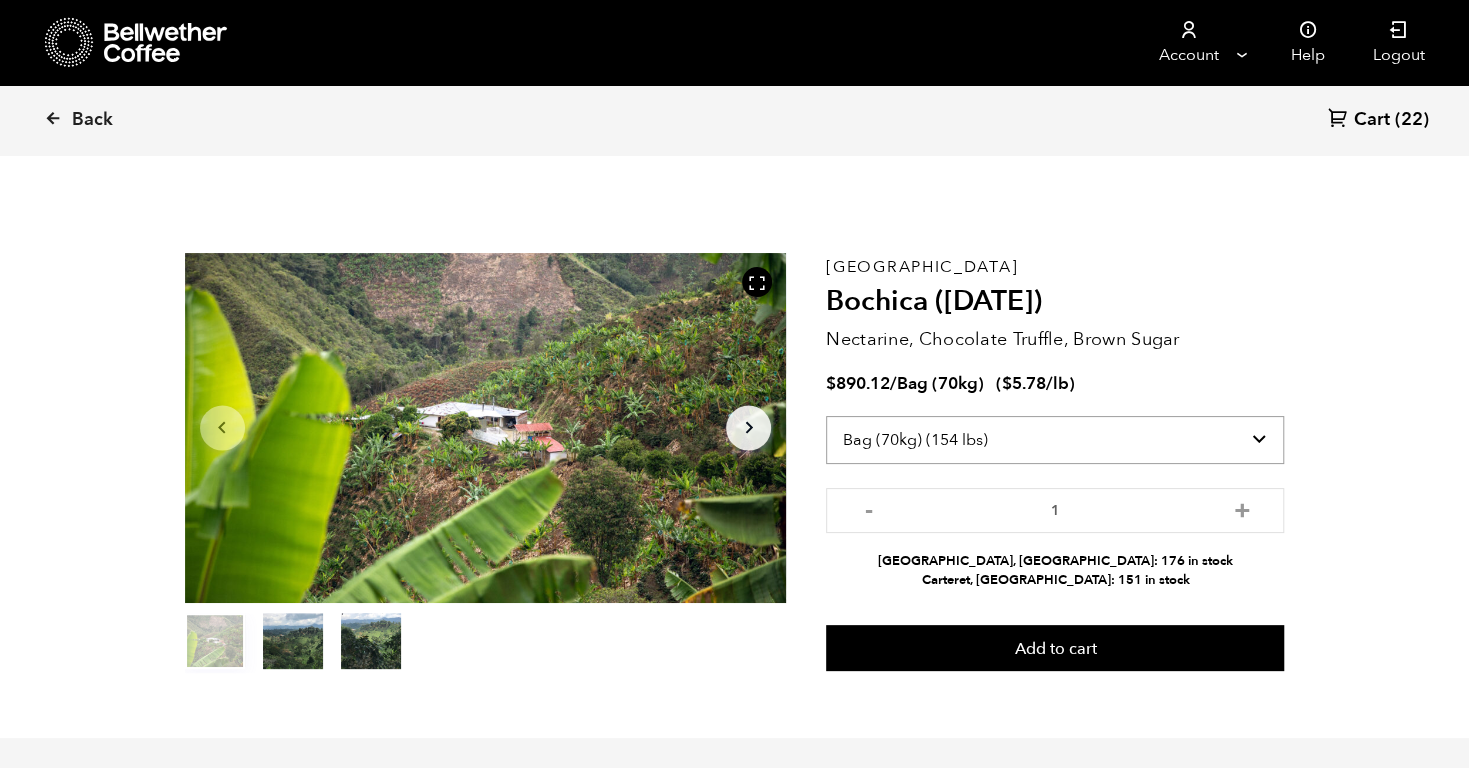 click on "Select size   Bag (70kg) (154 lbs) Box (24 lbs)" at bounding box center [1055, 440] 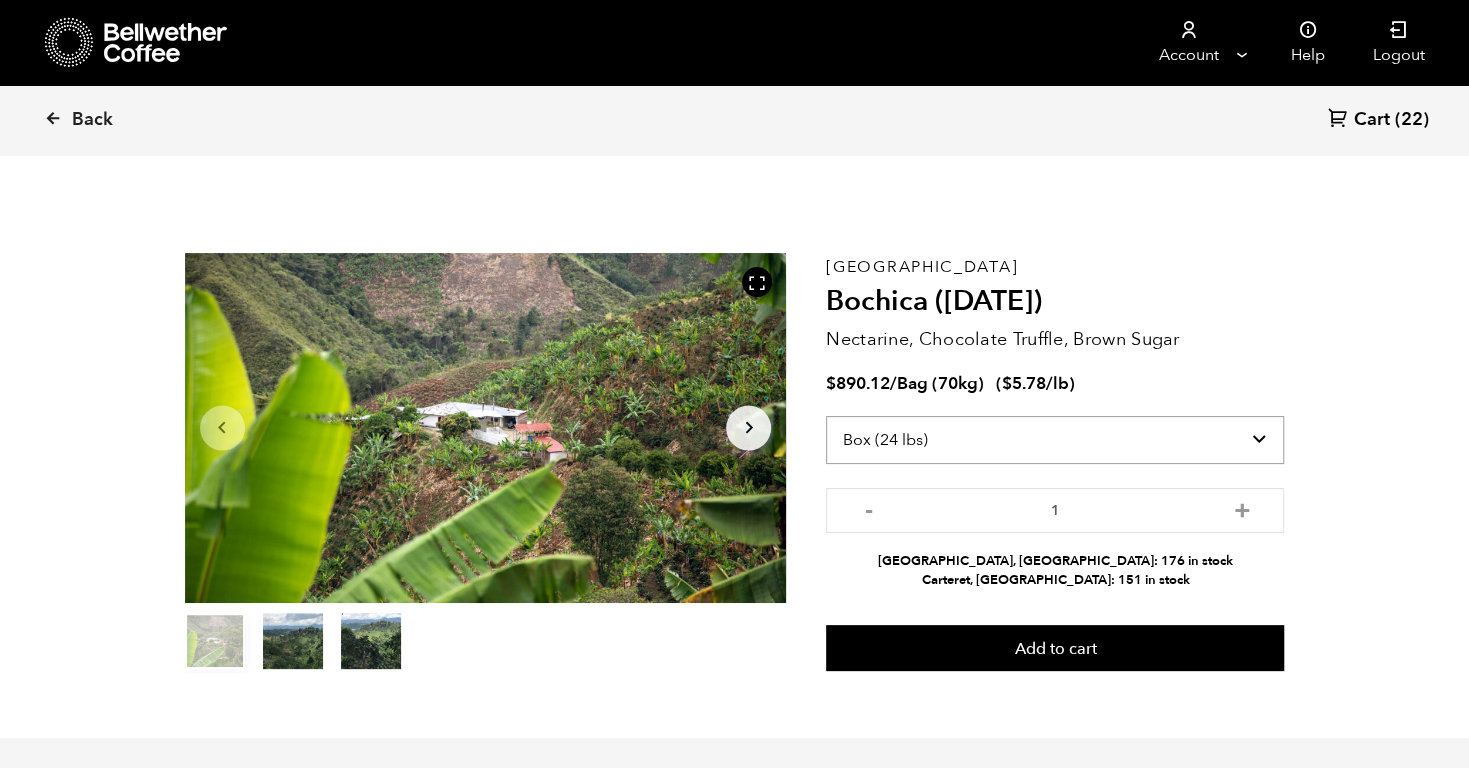 click on "Select size   Bag (70kg) (154 lbs) Box (24 lbs)" at bounding box center (1055, 440) 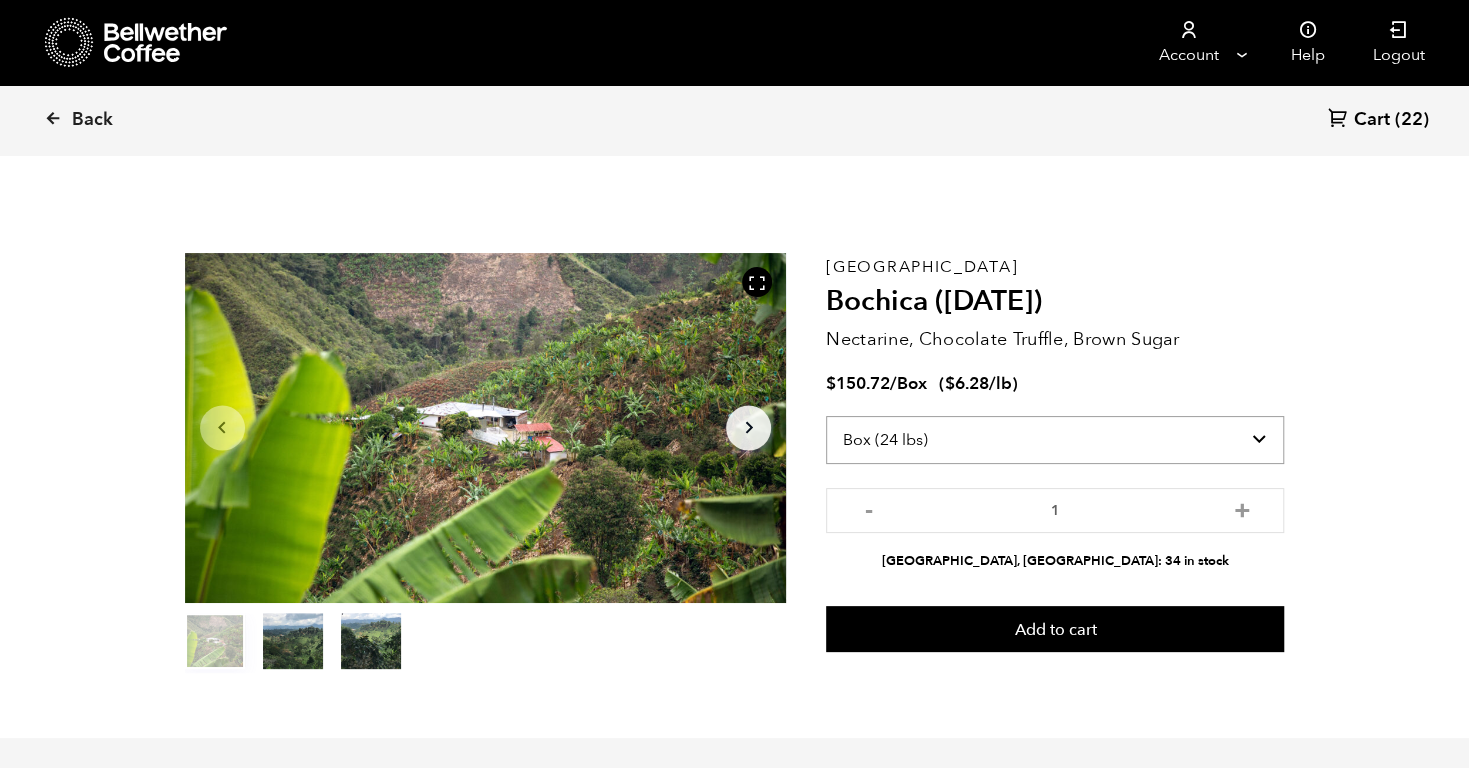 click on "Select size   Bag (70kg) (154 lbs) Box (24 lbs)" at bounding box center [1055, 440] 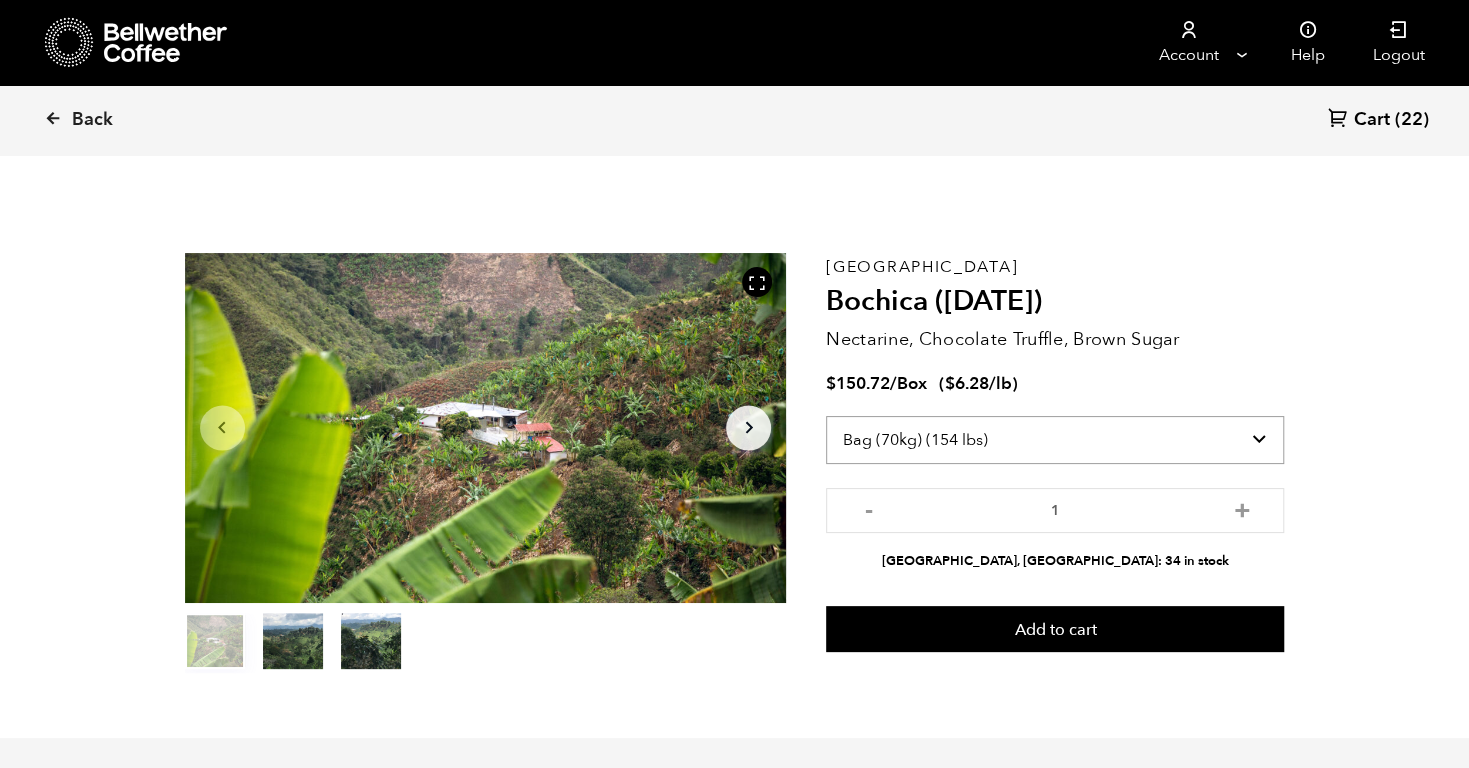 click on "Select size   Bag (70kg) (154 lbs) Box (24 lbs)" at bounding box center [1055, 440] 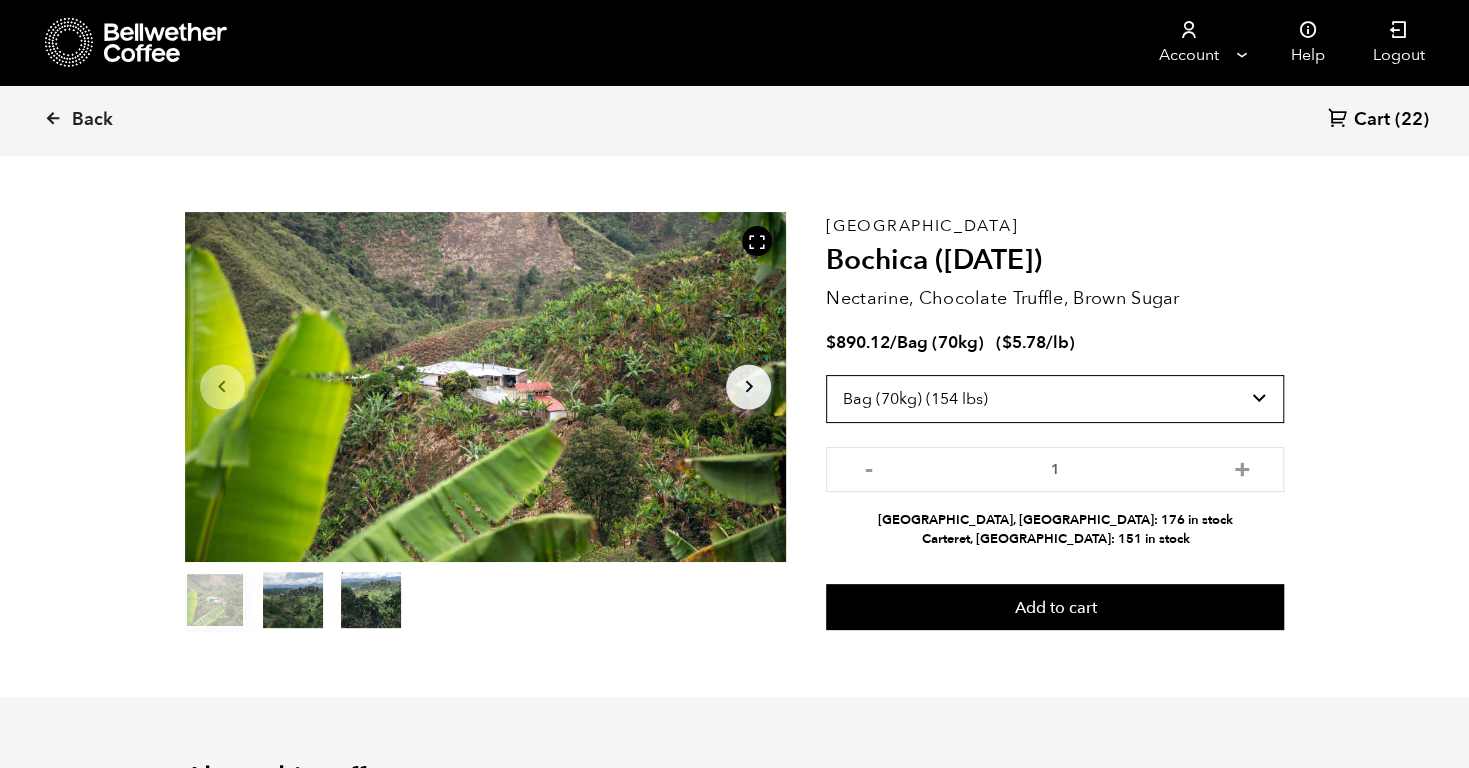 scroll, scrollTop: 40, scrollLeft: 0, axis: vertical 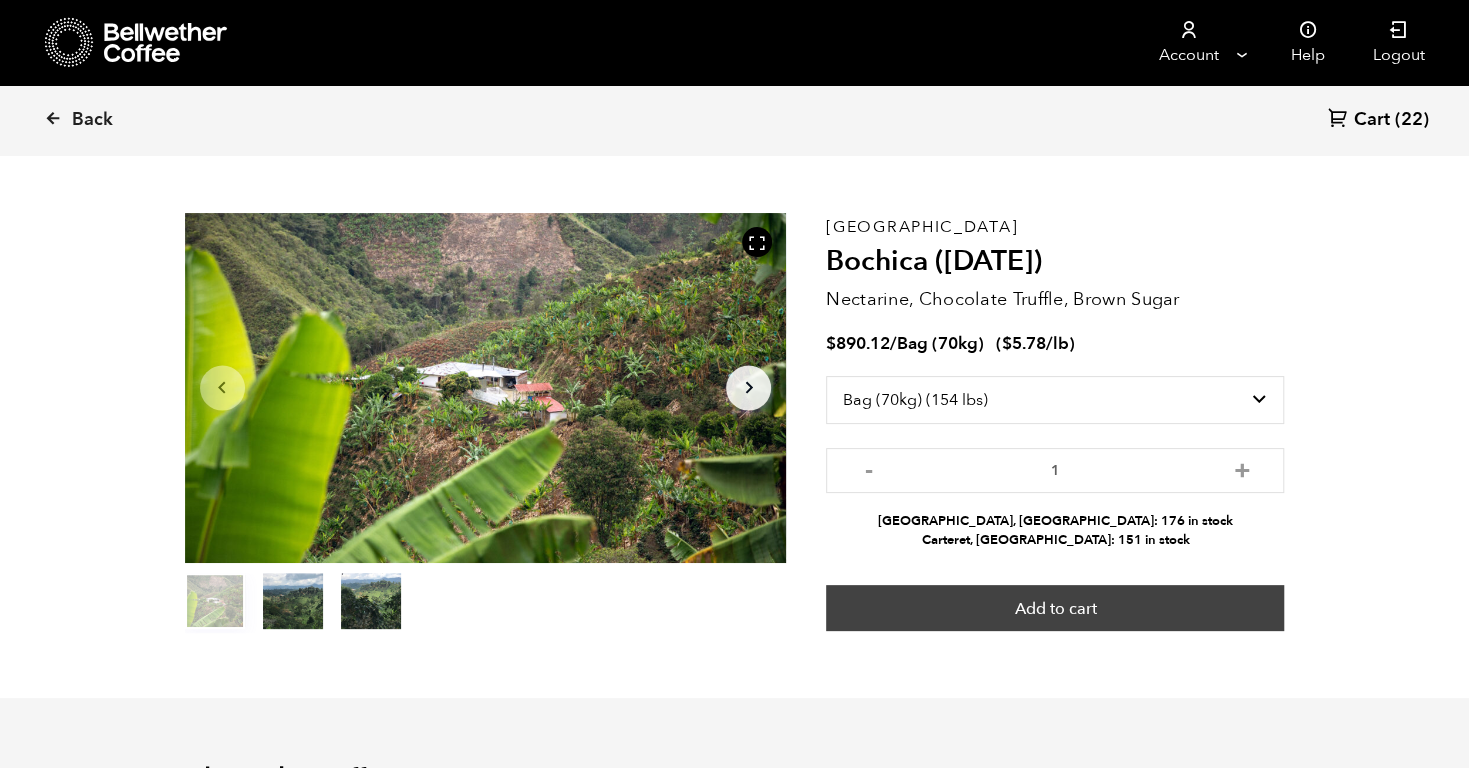 click on "Add to cart" at bounding box center [1055, 608] 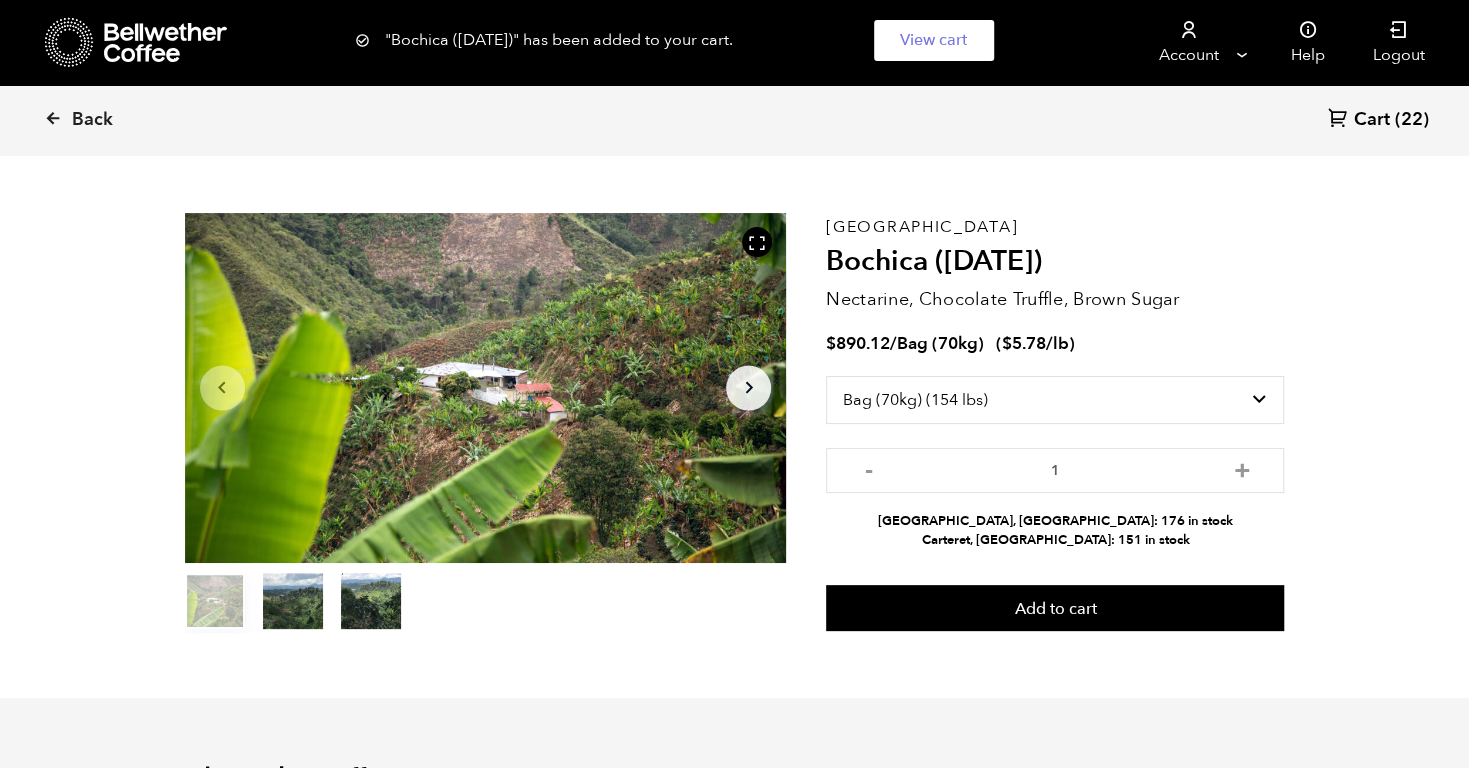 click on "Cart" at bounding box center (1372, 120) 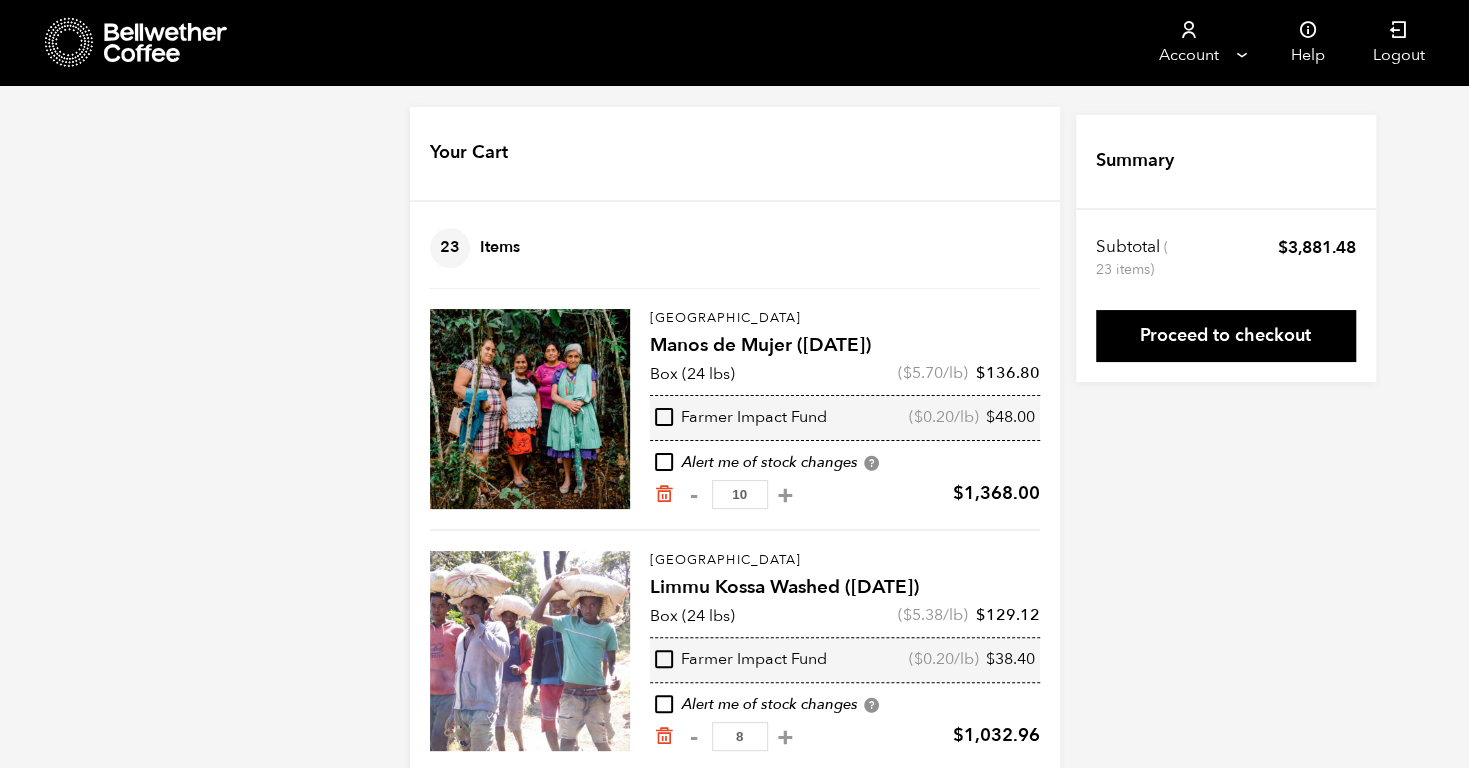 scroll, scrollTop: 0, scrollLeft: 0, axis: both 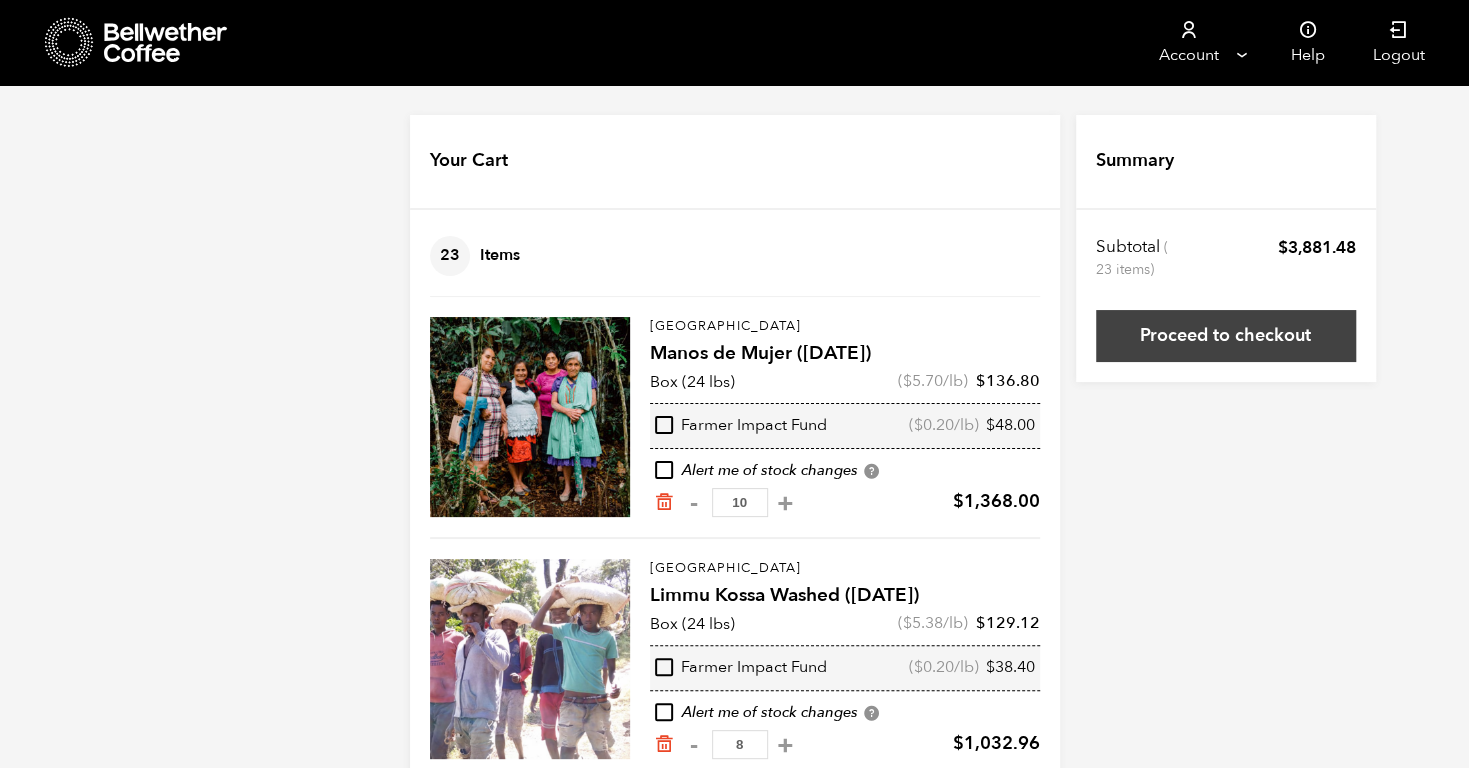 click on "Proceed to checkout" at bounding box center [1226, 336] 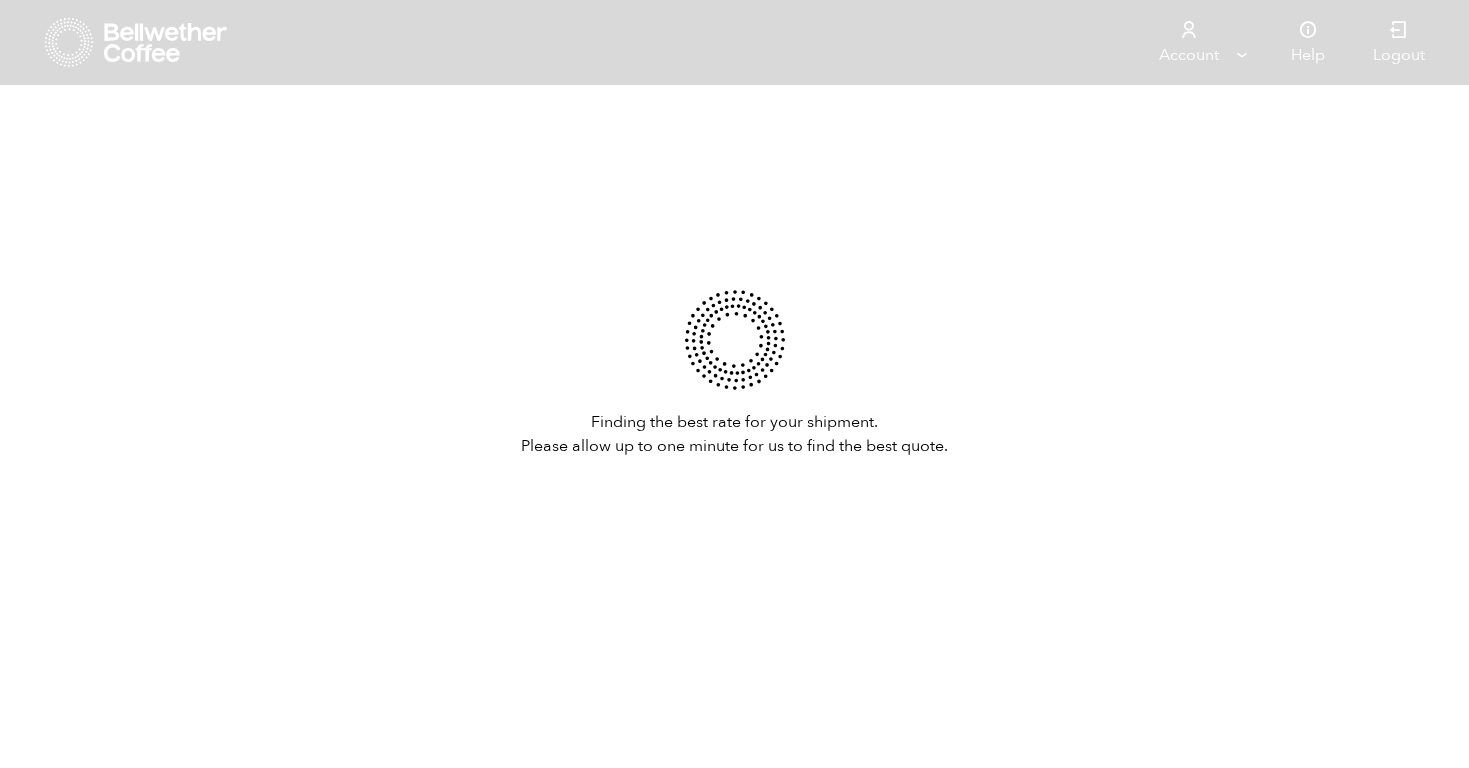 scroll, scrollTop: 0, scrollLeft: 0, axis: both 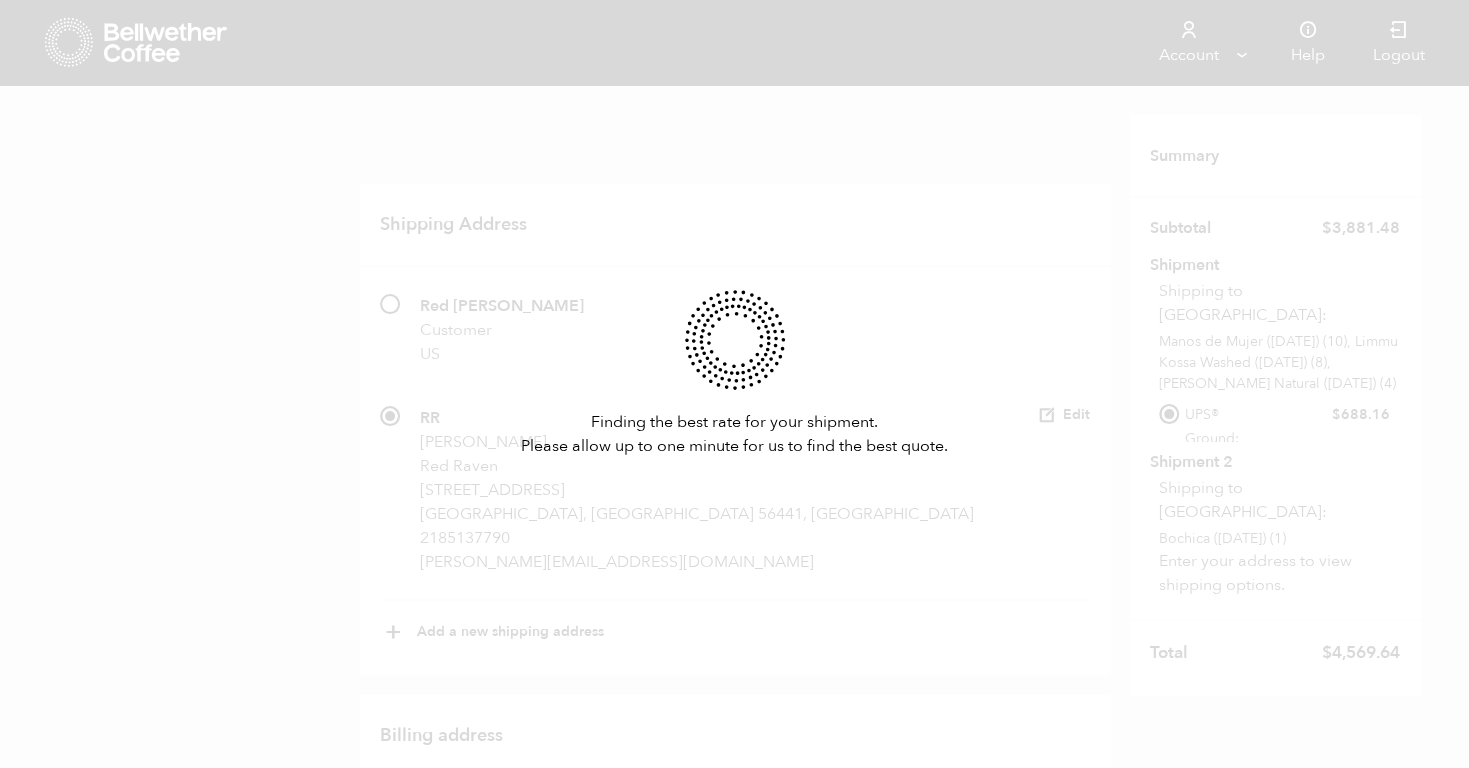 click at bounding box center [734, 3242] 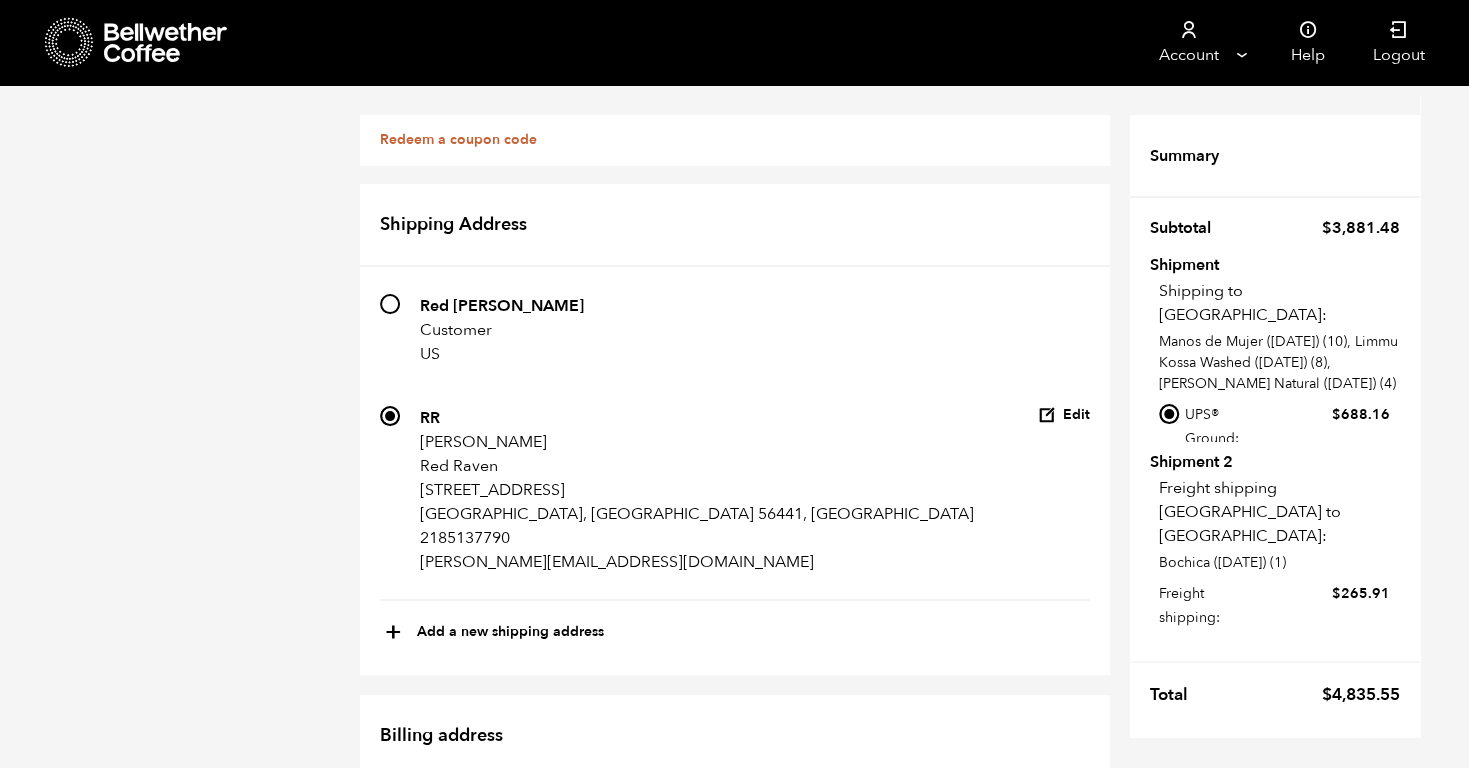 scroll, scrollTop: 0, scrollLeft: 0, axis: both 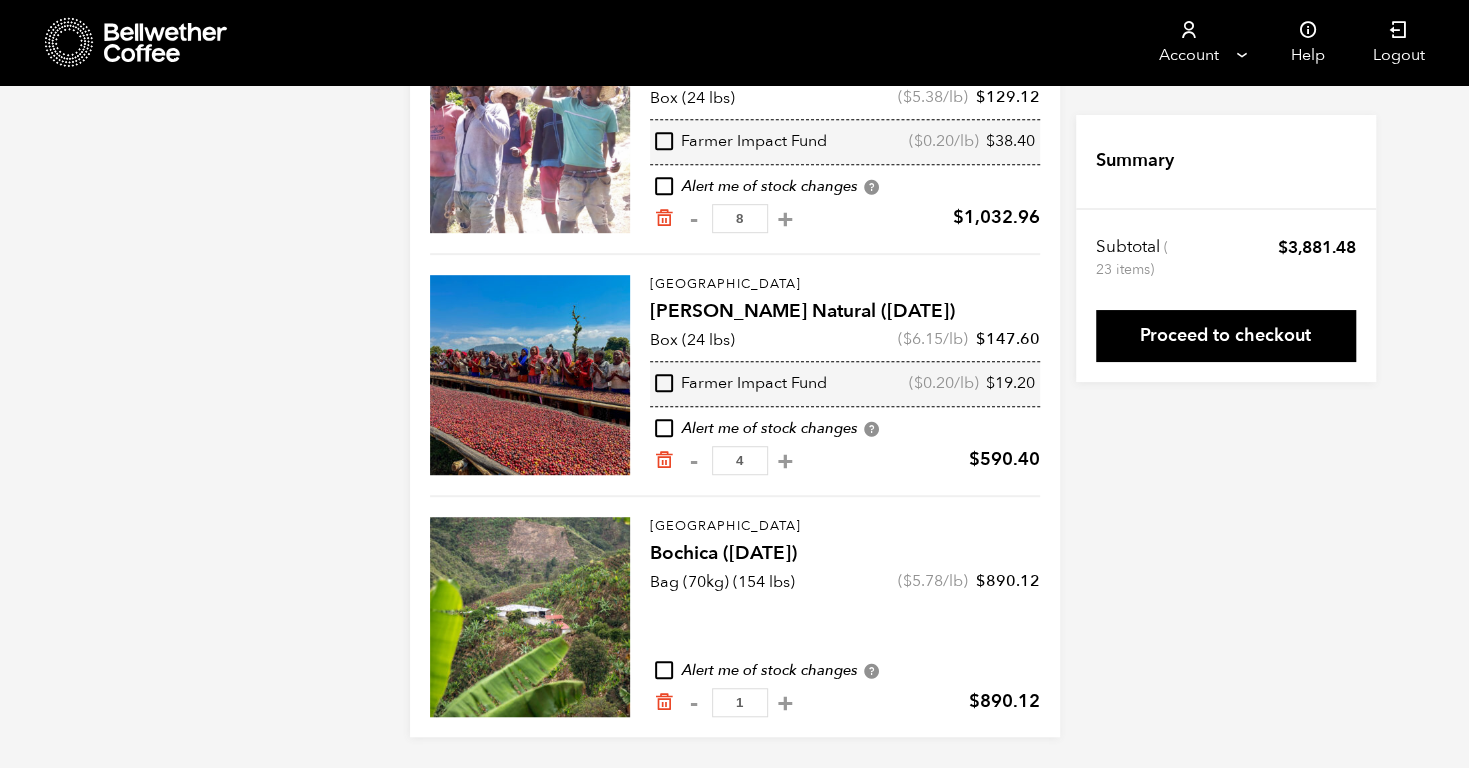 click at bounding box center (530, 617) 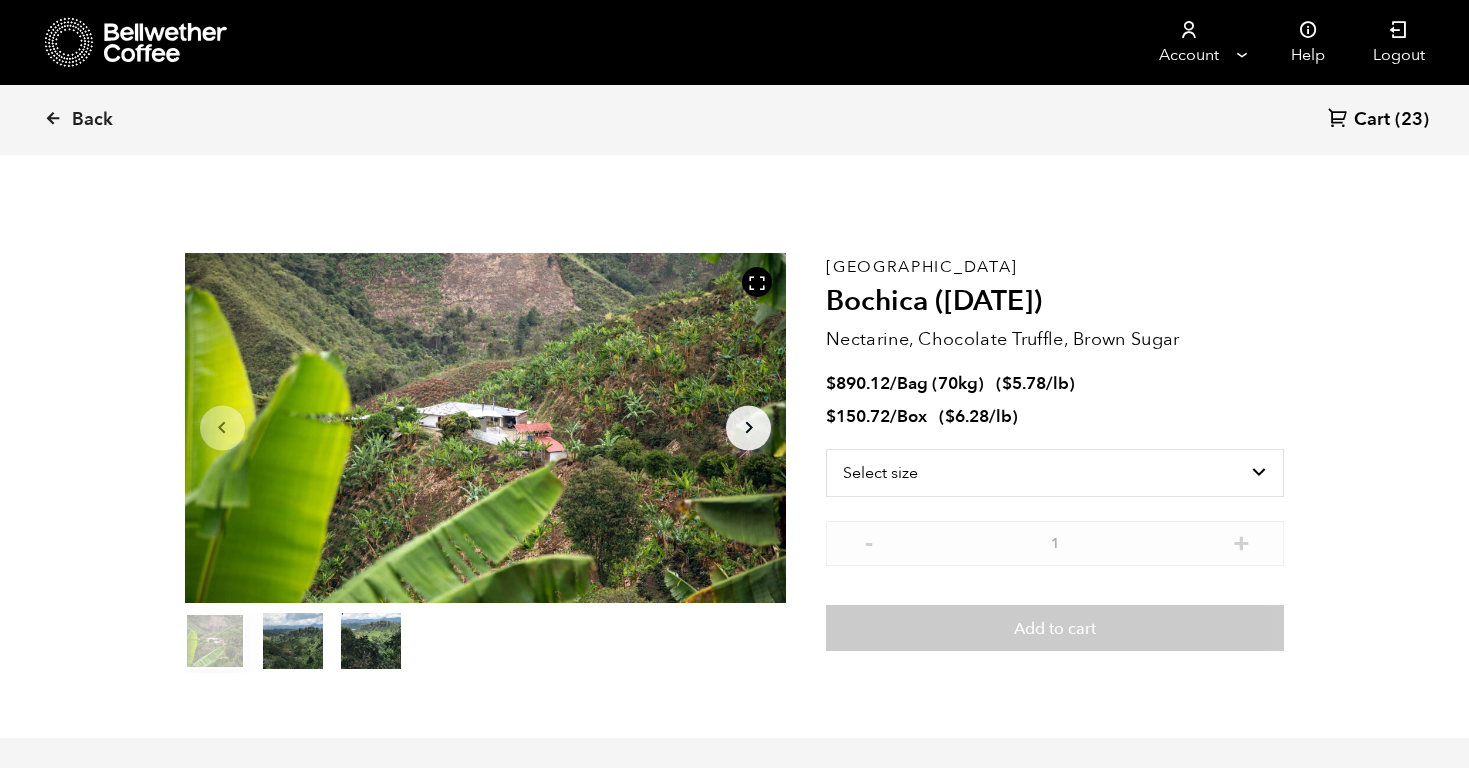 scroll, scrollTop: 0, scrollLeft: 0, axis: both 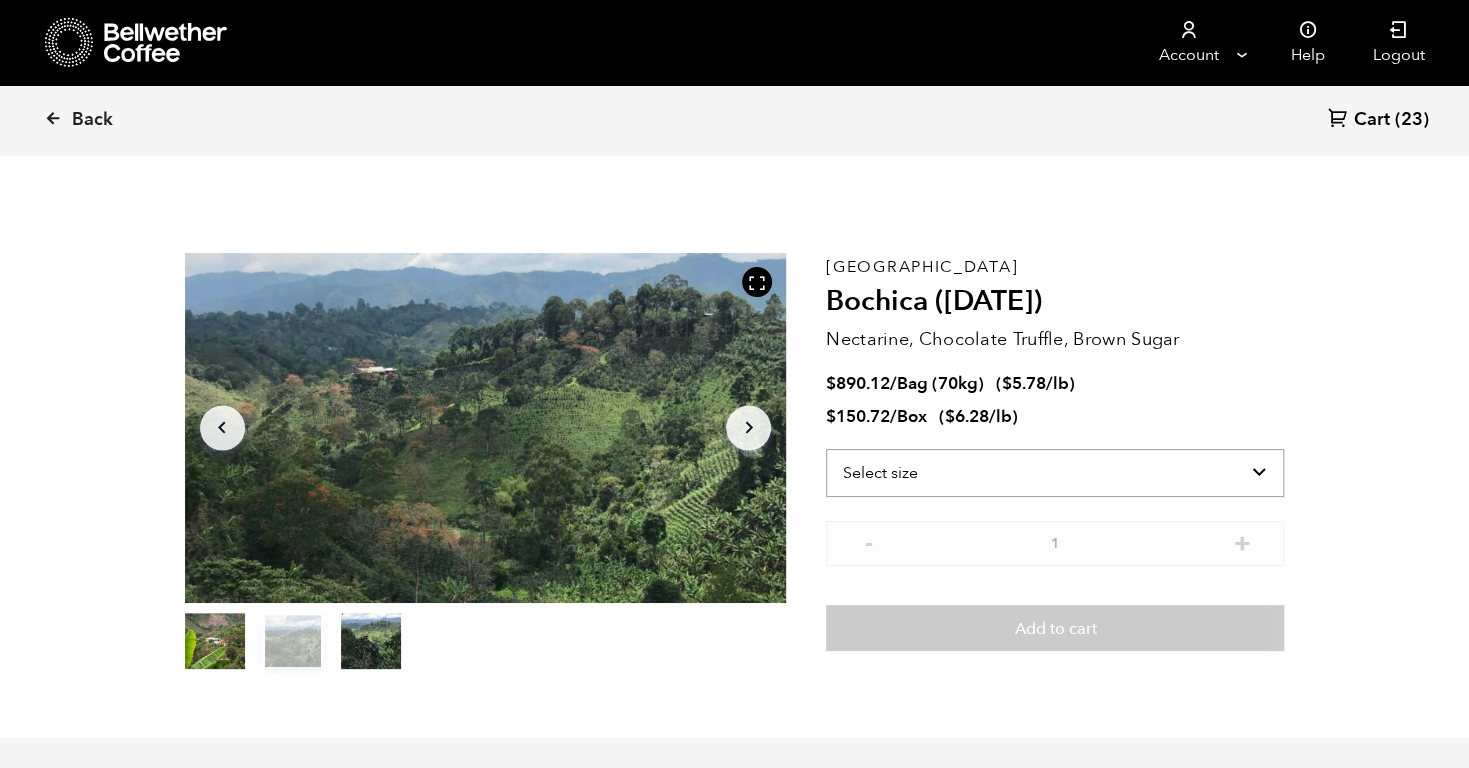 click on "Select size   Bag (70kg) (154 lbs) Box (24 lbs)" at bounding box center (1055, 473) 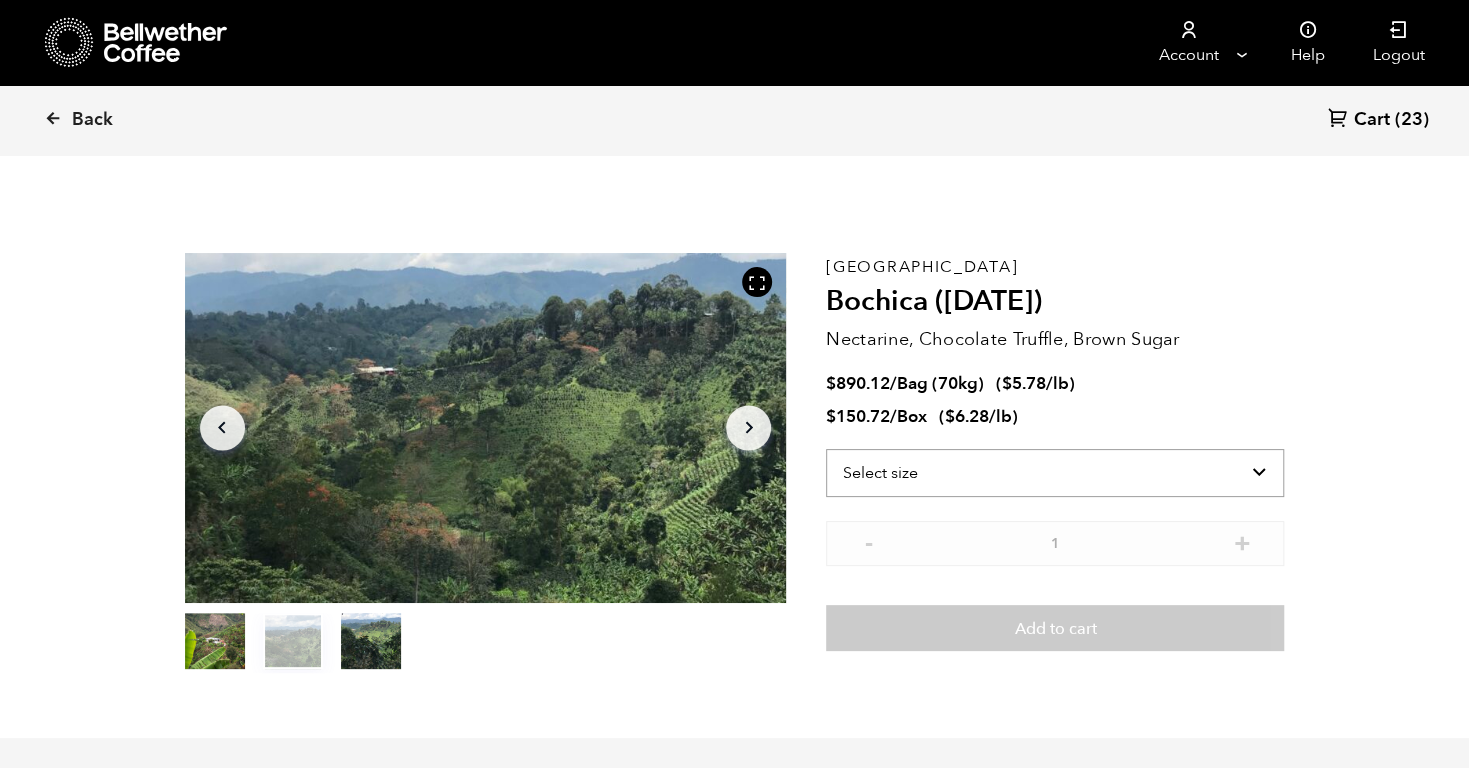 select on "box" 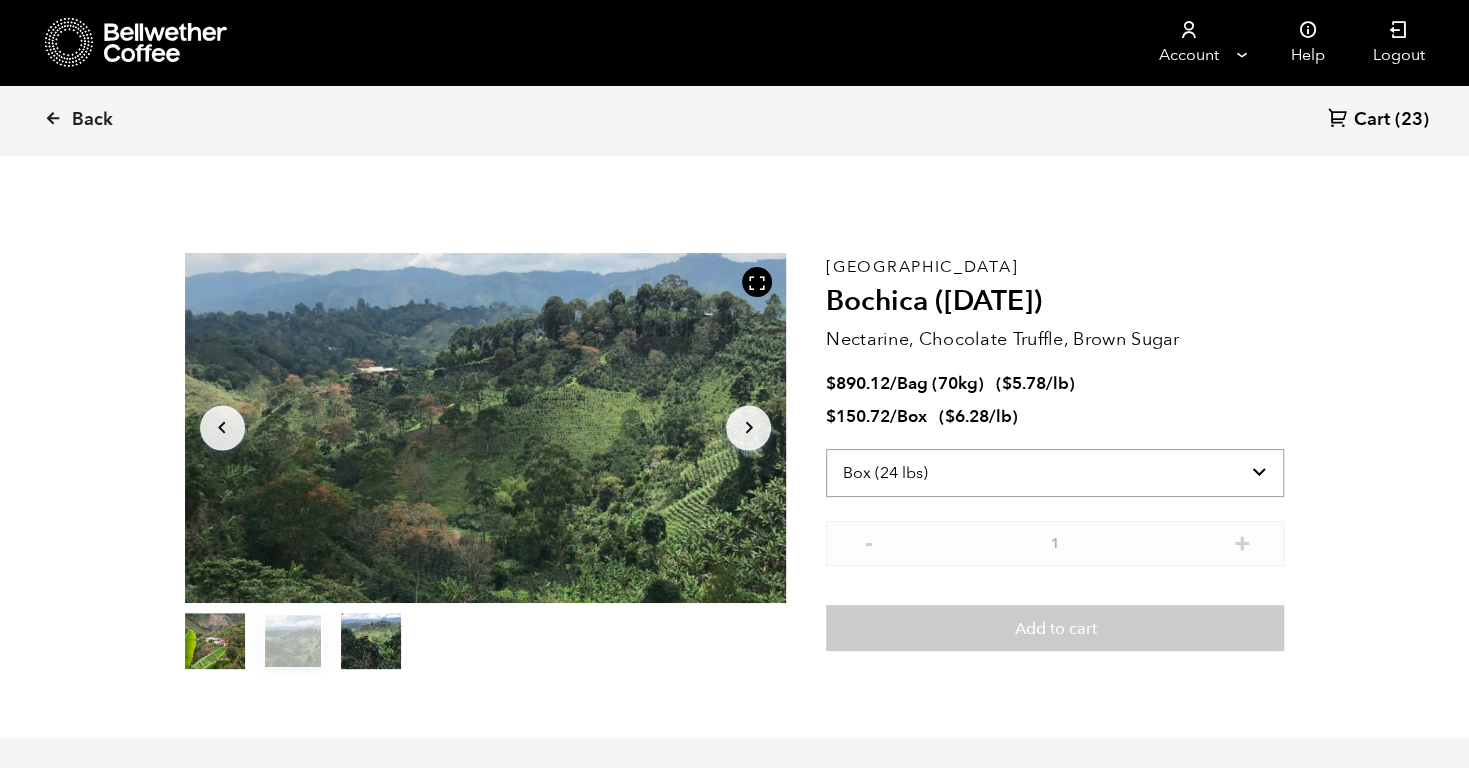 click on "Select size   Bag (70kg) (154 lbs) Box (24 lbs)" at bounding box center (1055, 473) 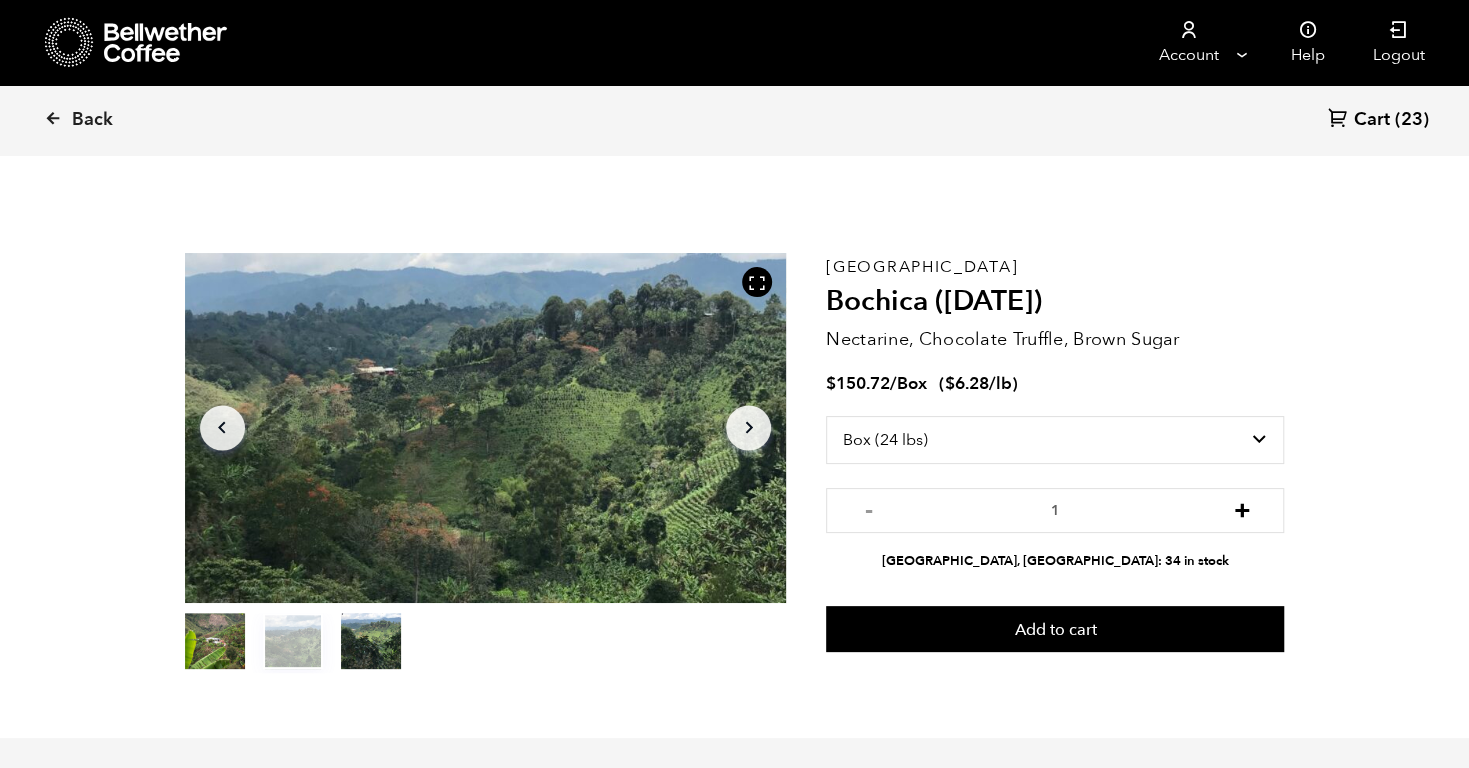 click on "+" at bounding box center (1241, 508) 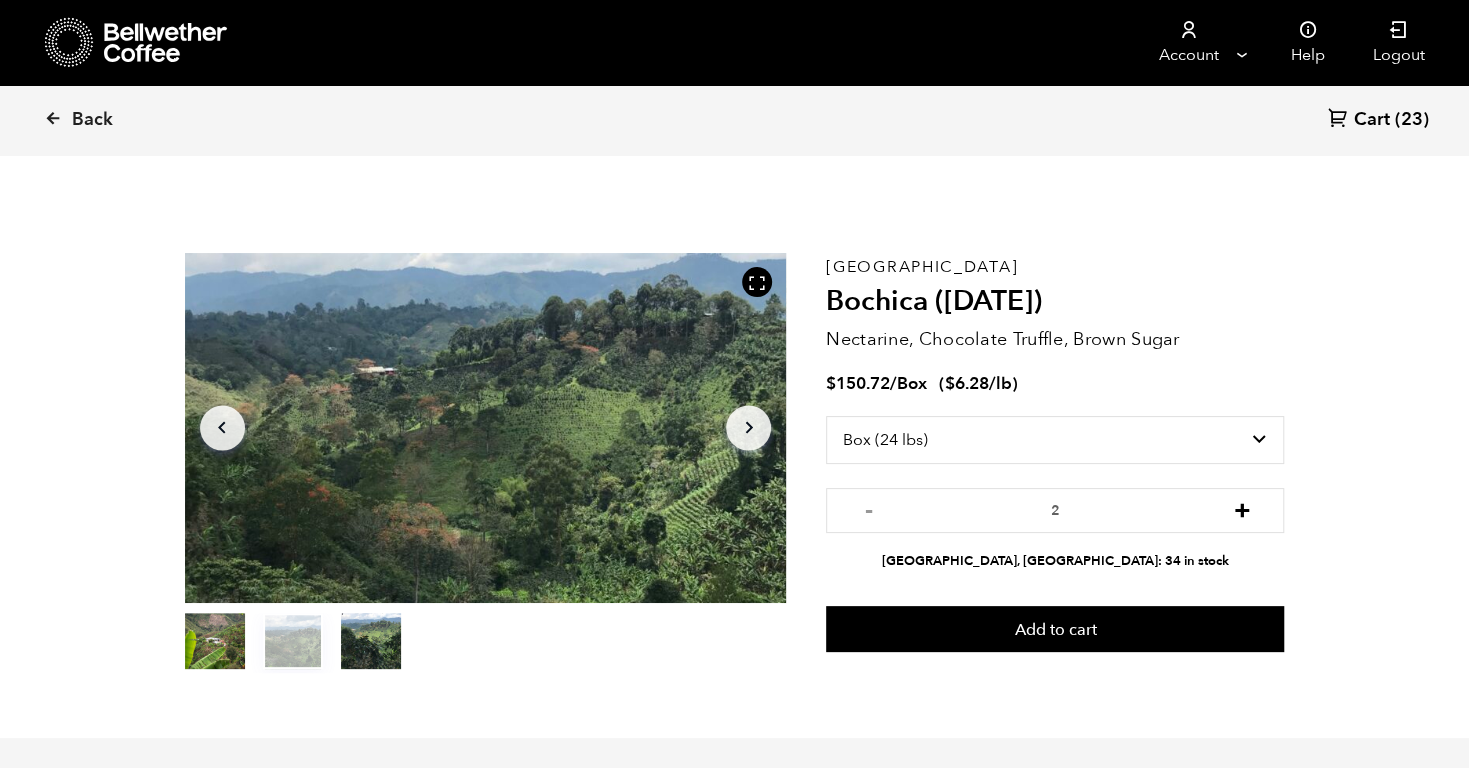 click on "+" at bounding box center [1241, 508] 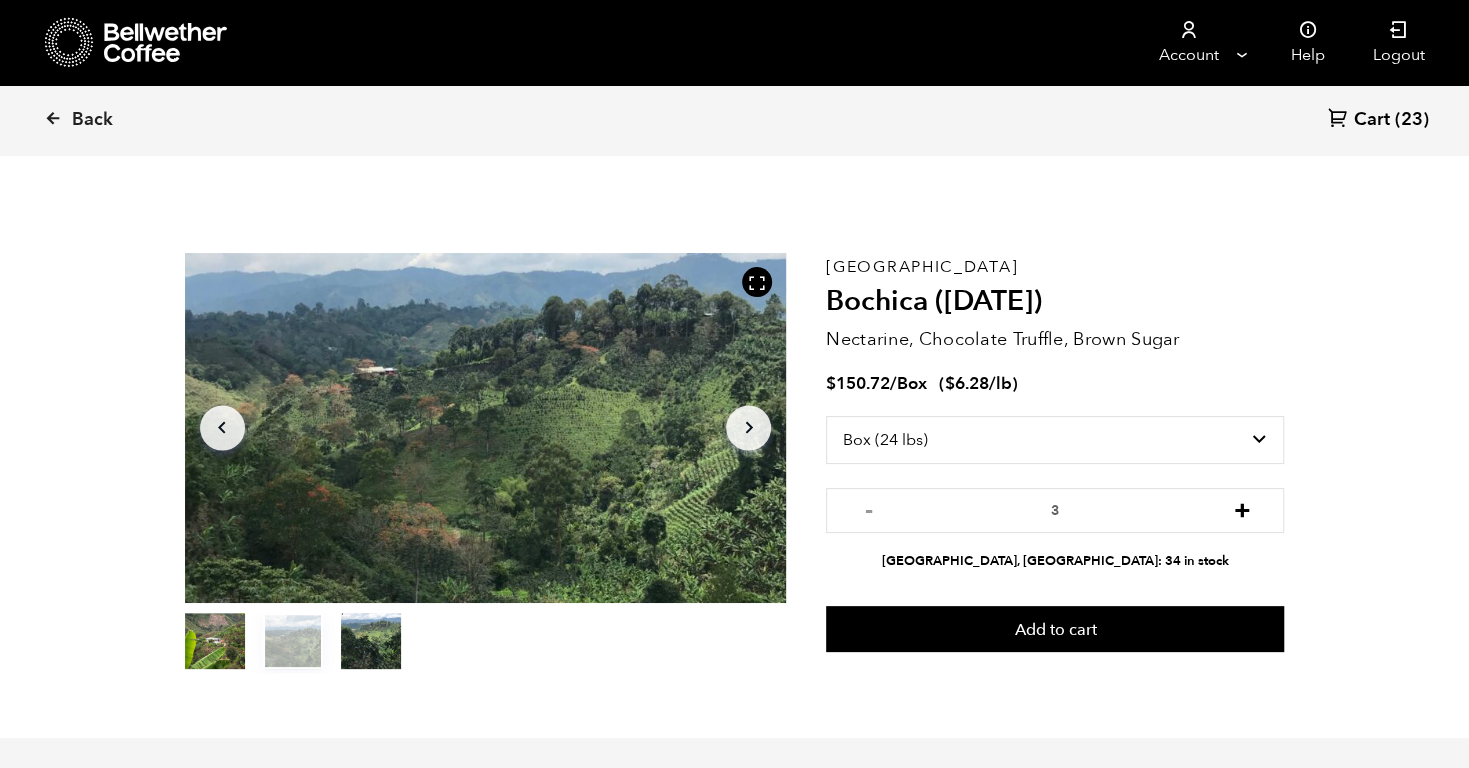 click on "+" at bounding box center [1241, 508] 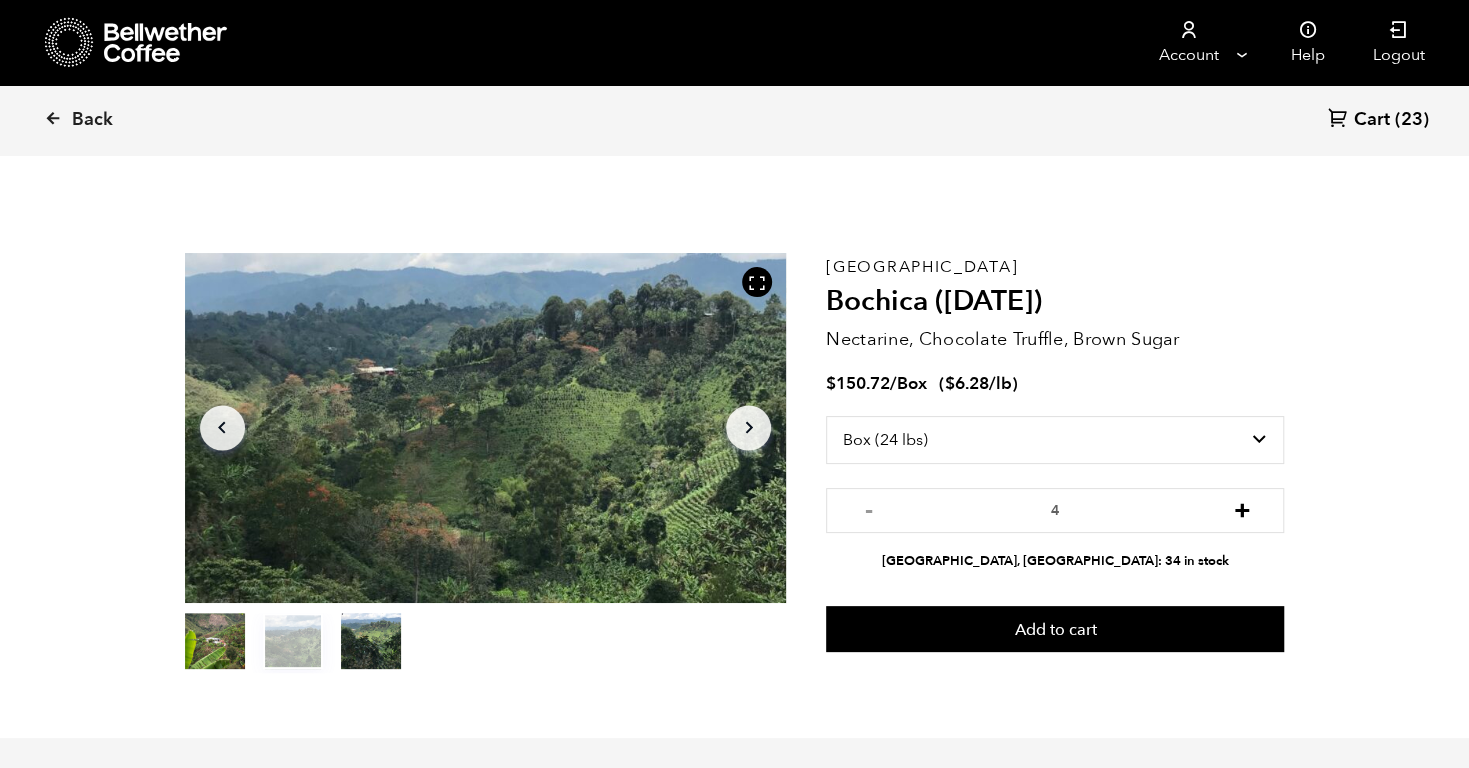 click on "+" at bounding box center (1241, 508) 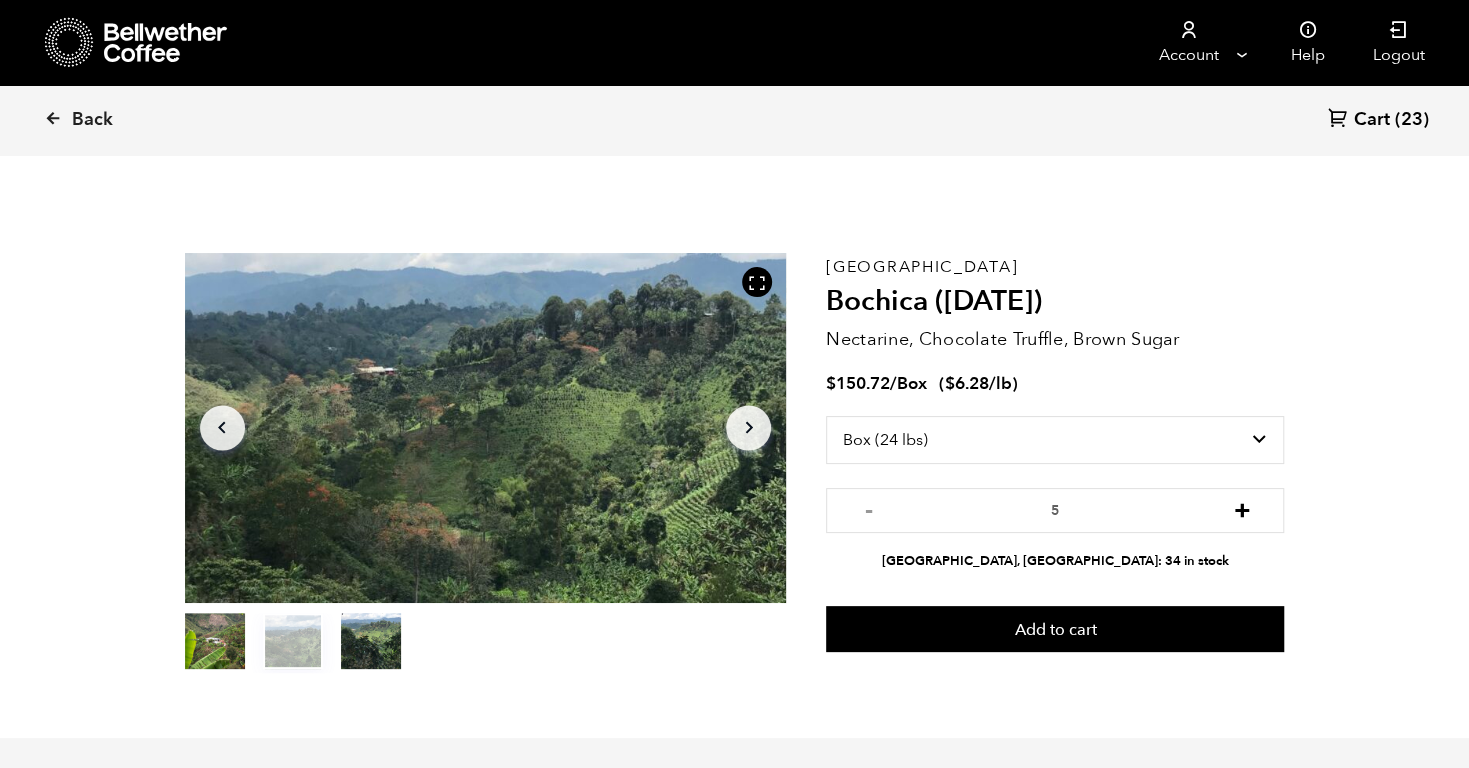 click on "+" at bounding box center (1241, 508) 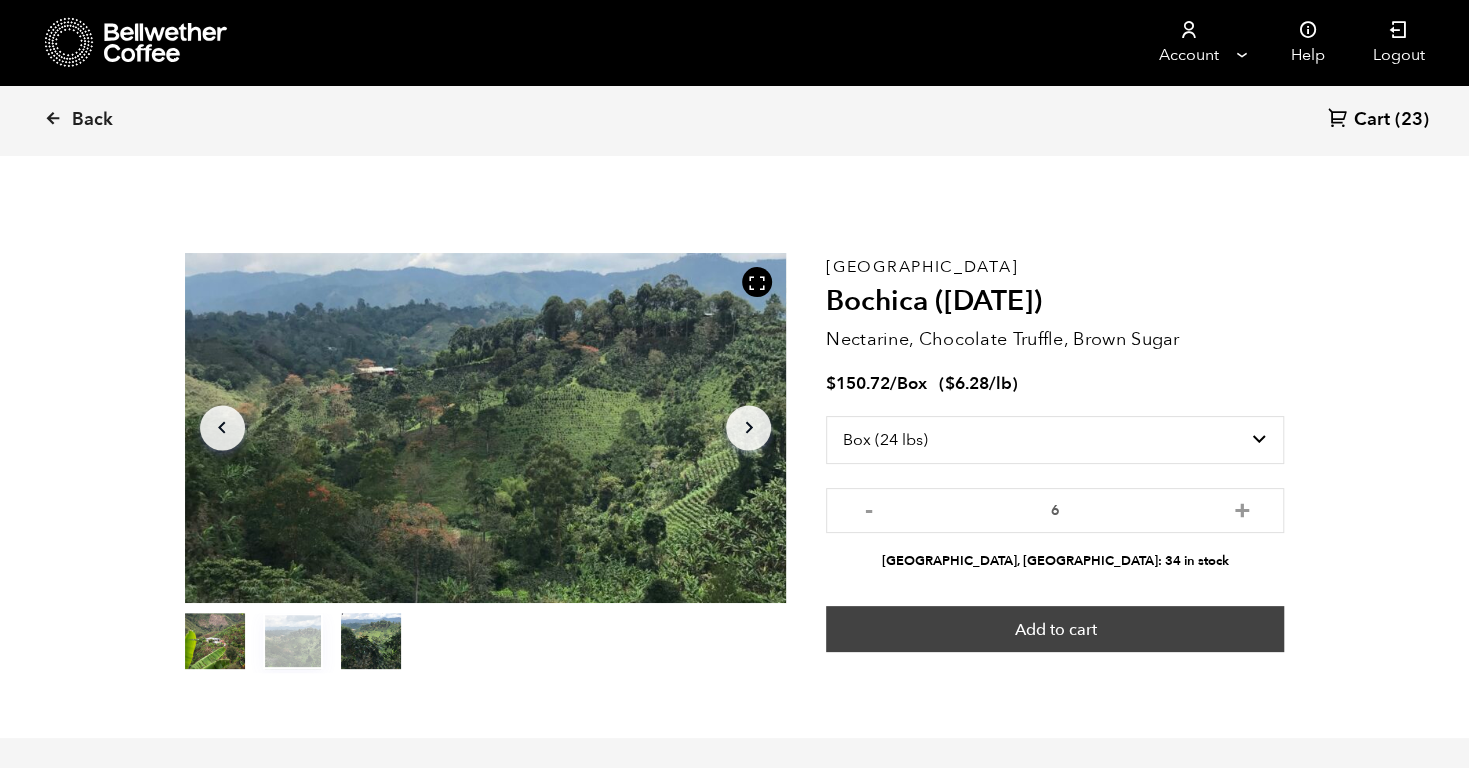 click on "Add to cart" at bounding box center [1055, 629] 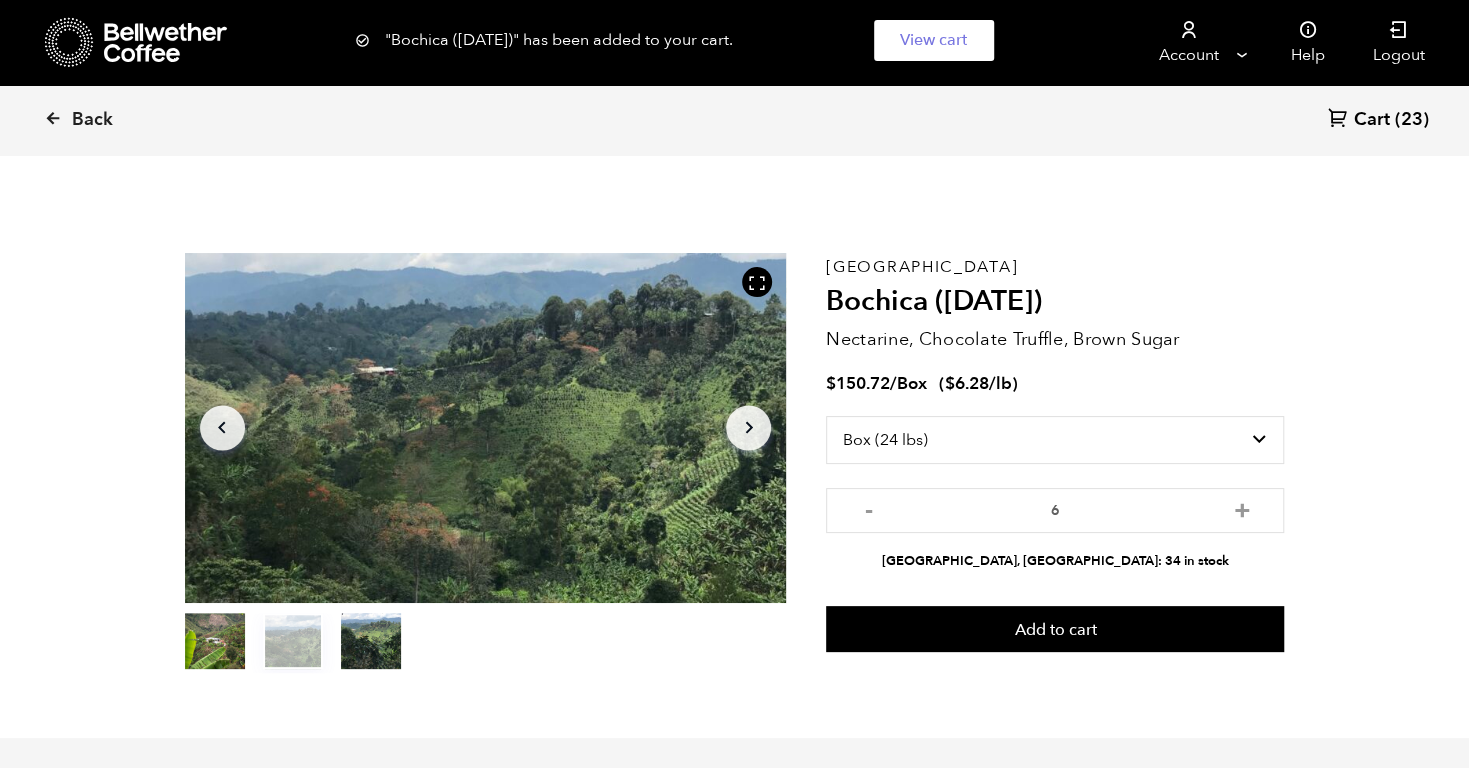click on "Cart" at bounding box center (1372, 120) 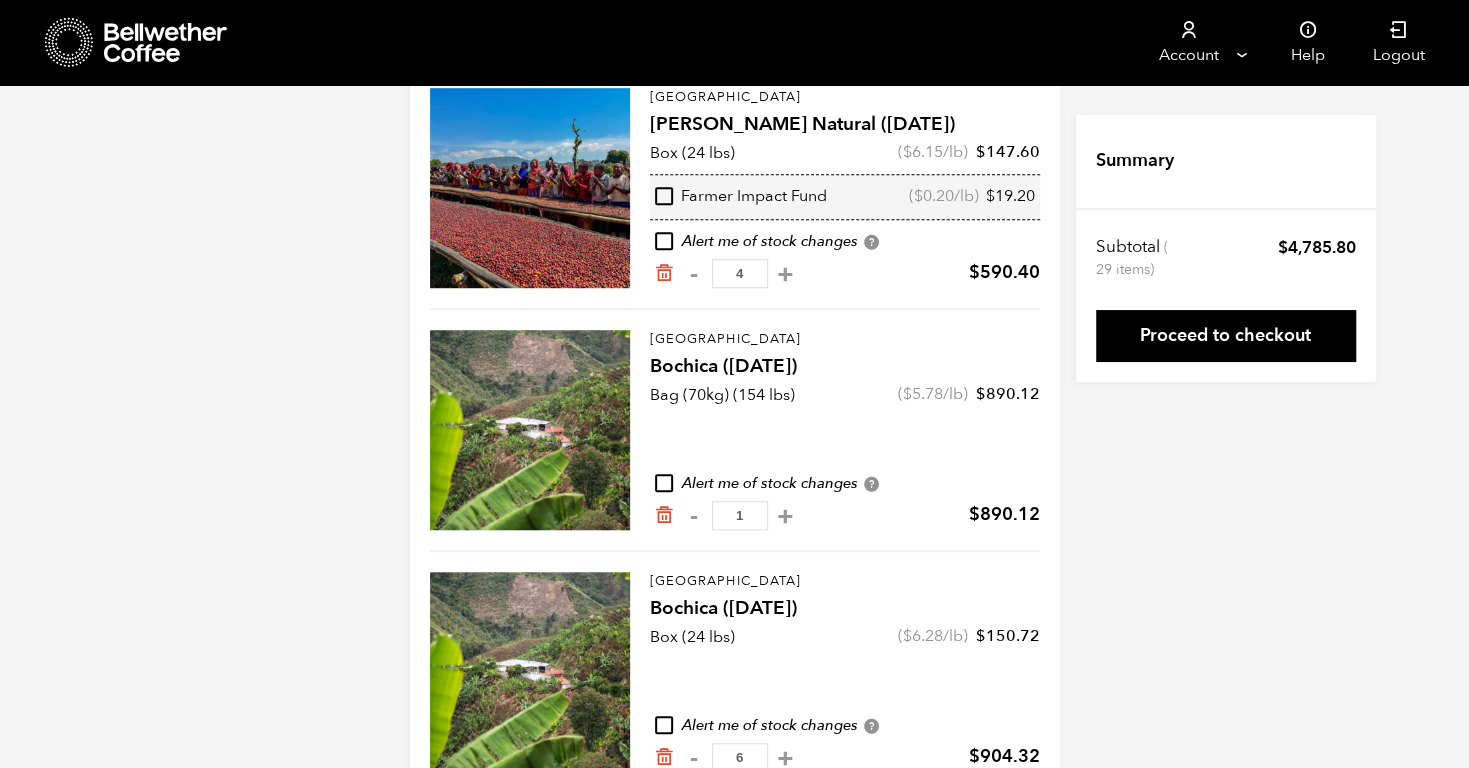scroll, scrollTop: 768, scrollLeft: 0, axis: vertical 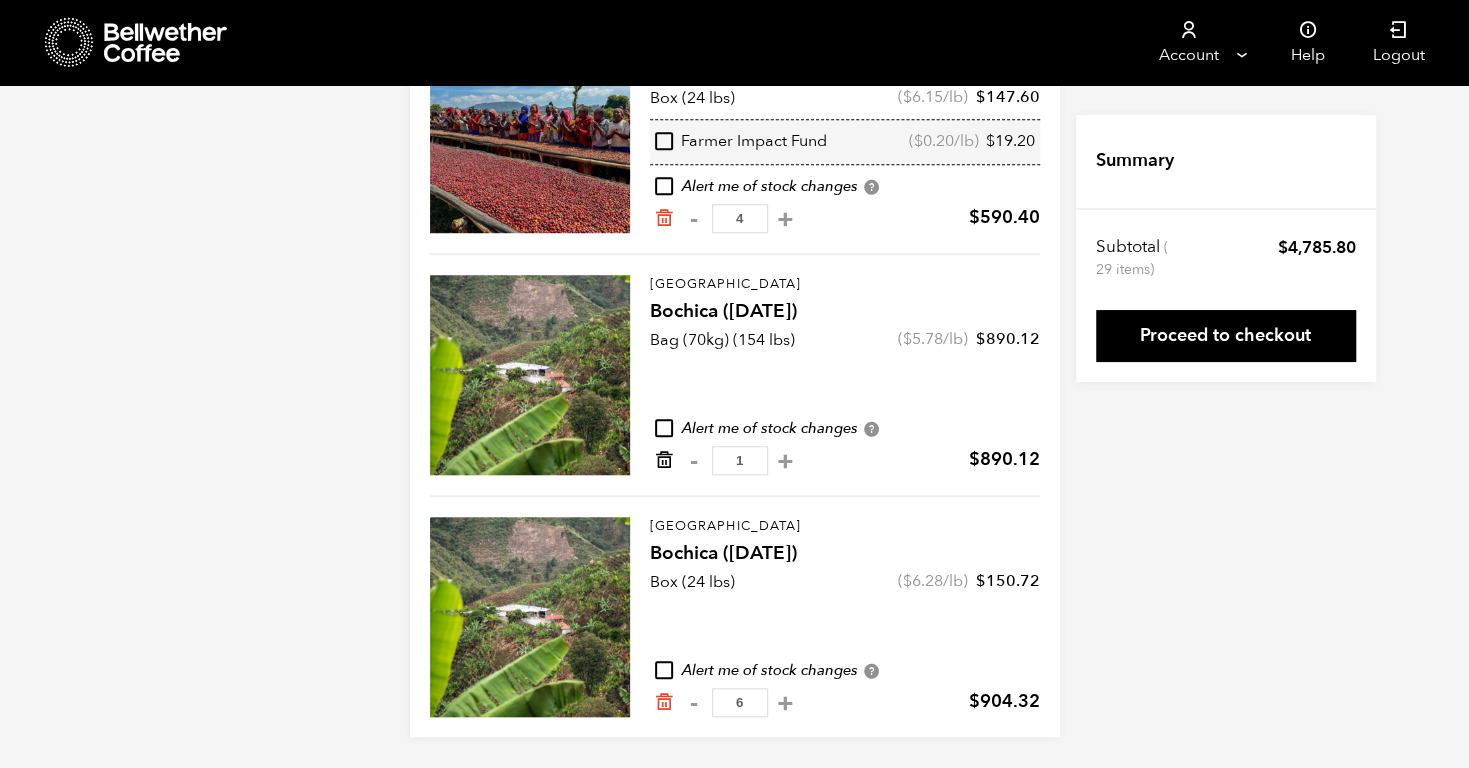 click at bounding box center (664, 460) 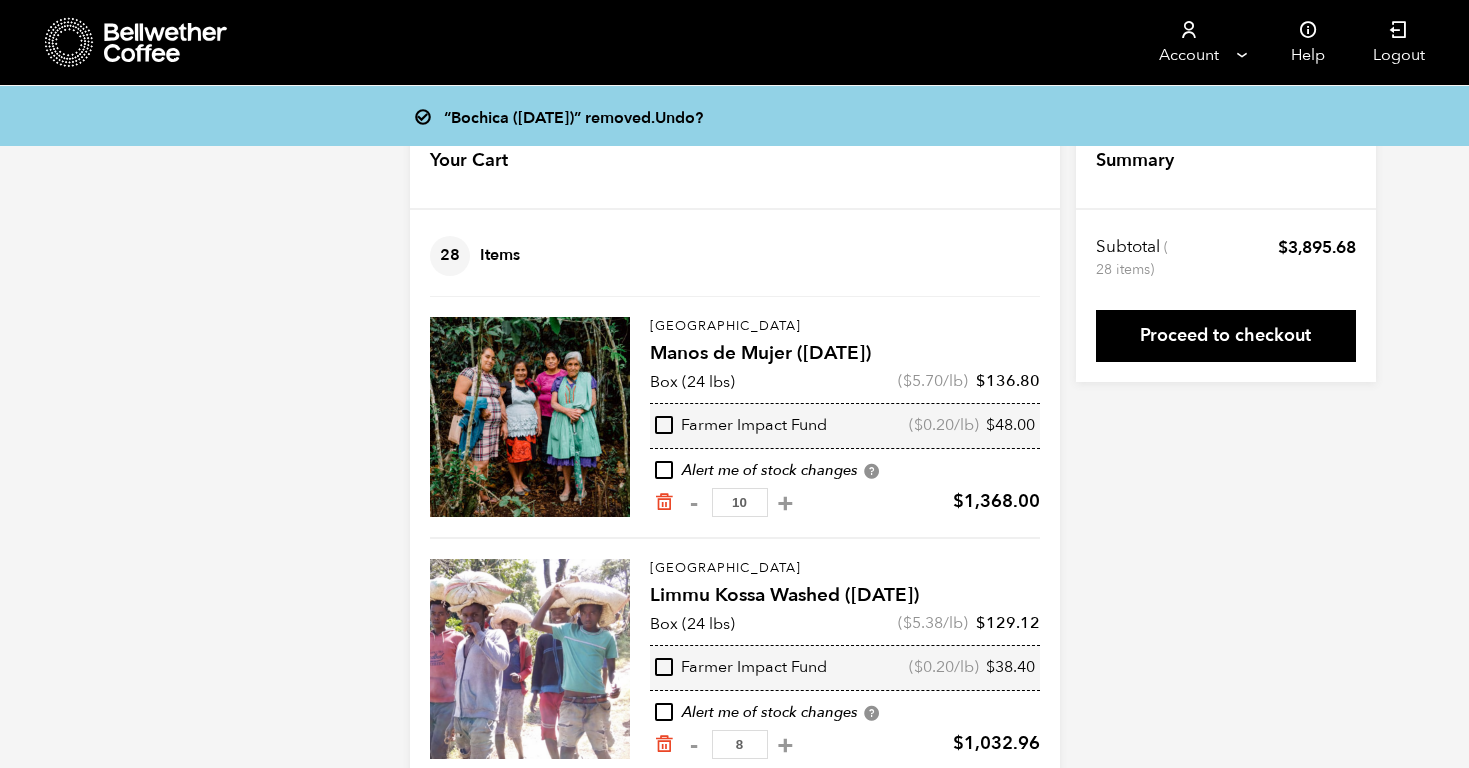 scroll, scrollTop: 0, scrollLeft: 0, axis: both 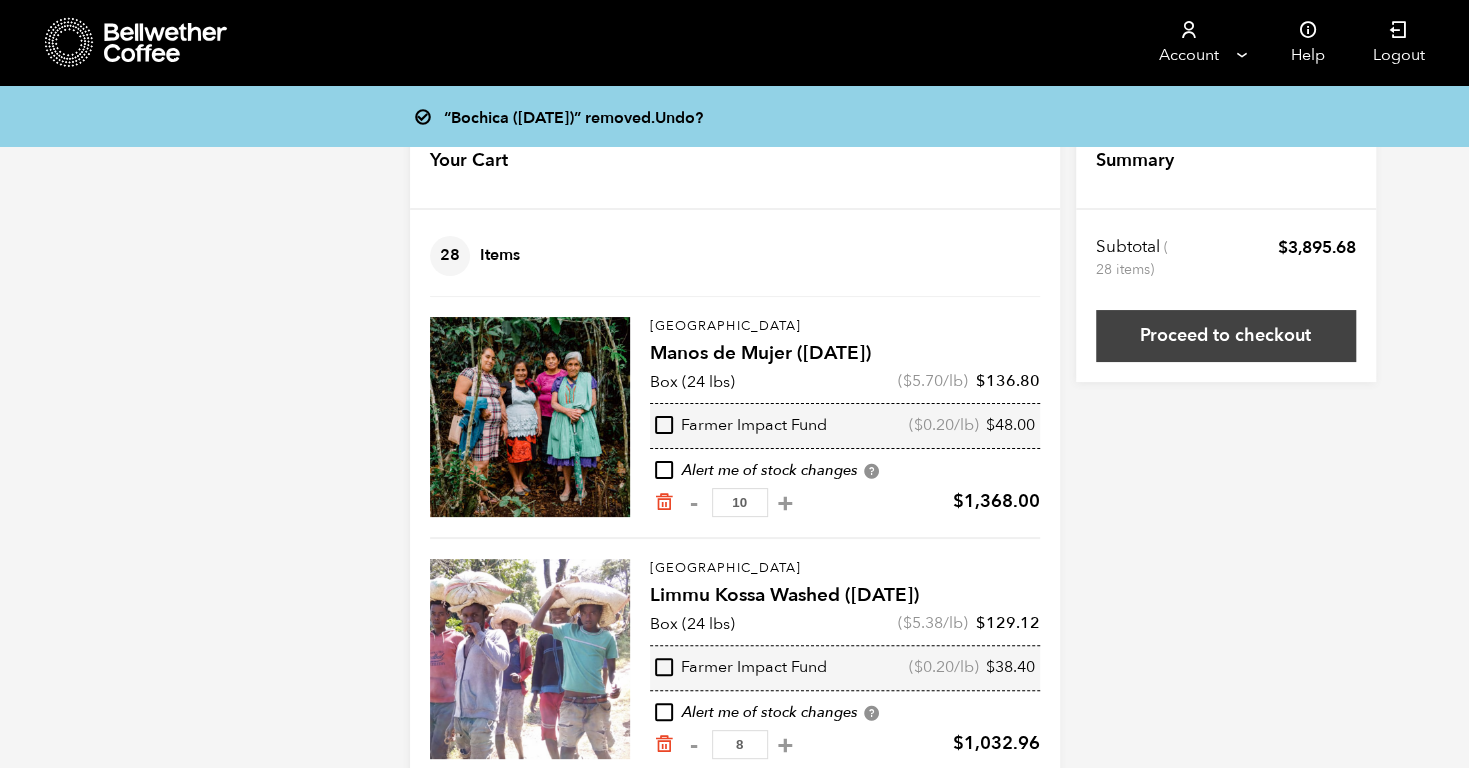 click on "Proceed to checkout" at bounding box center [1226, 336] 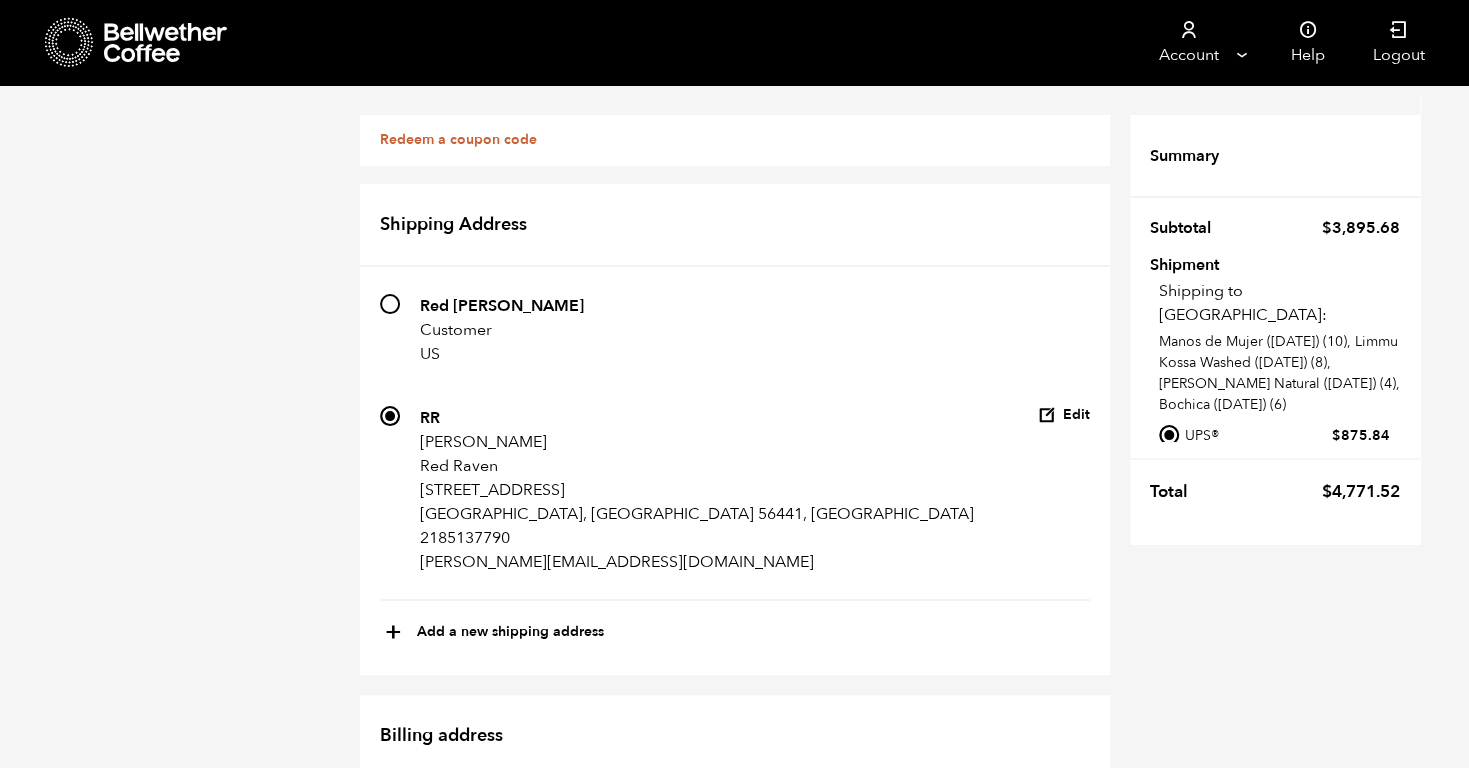 scroll, scrollTop: 41, scrollLeft: 0, axis: vertical 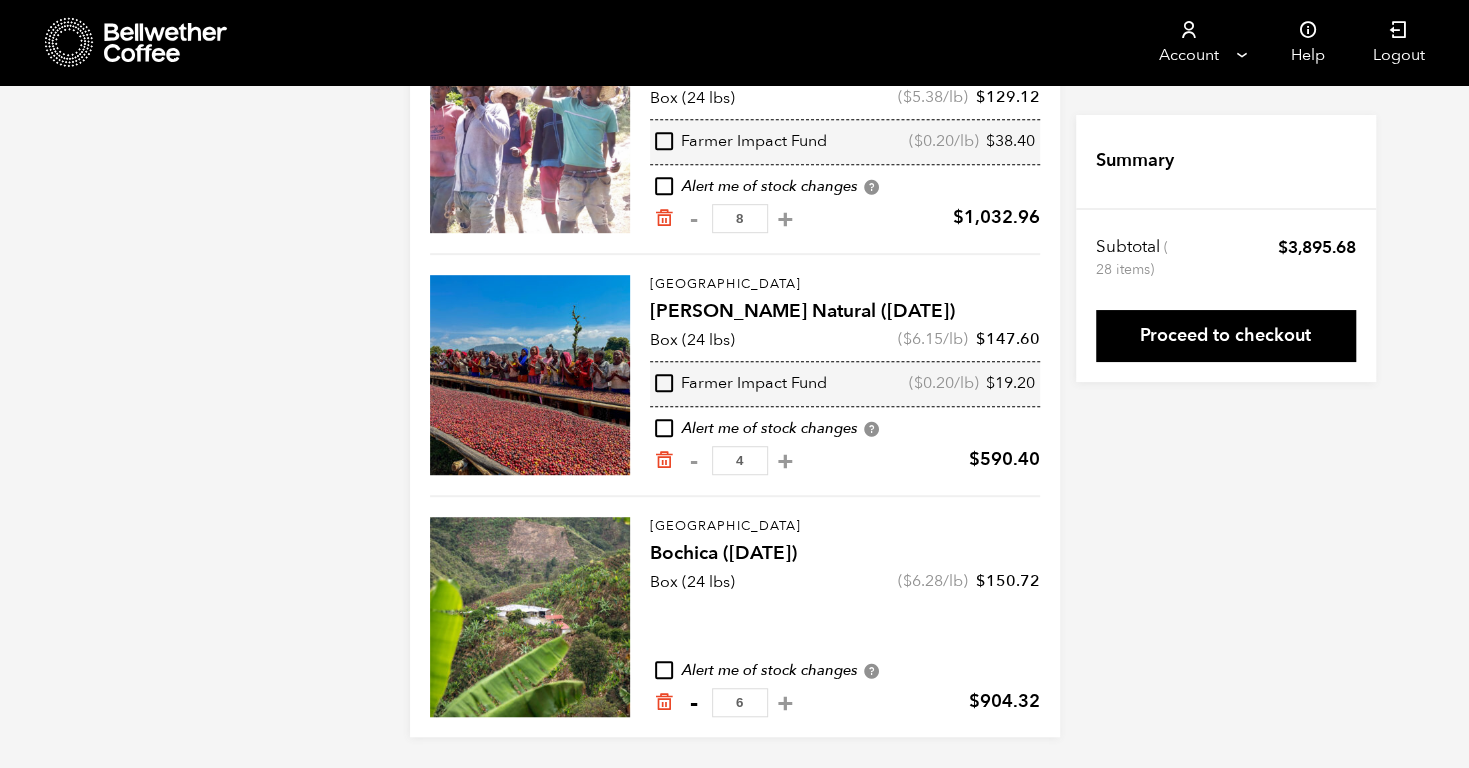 click on "-" at bounding box center (694, 703) 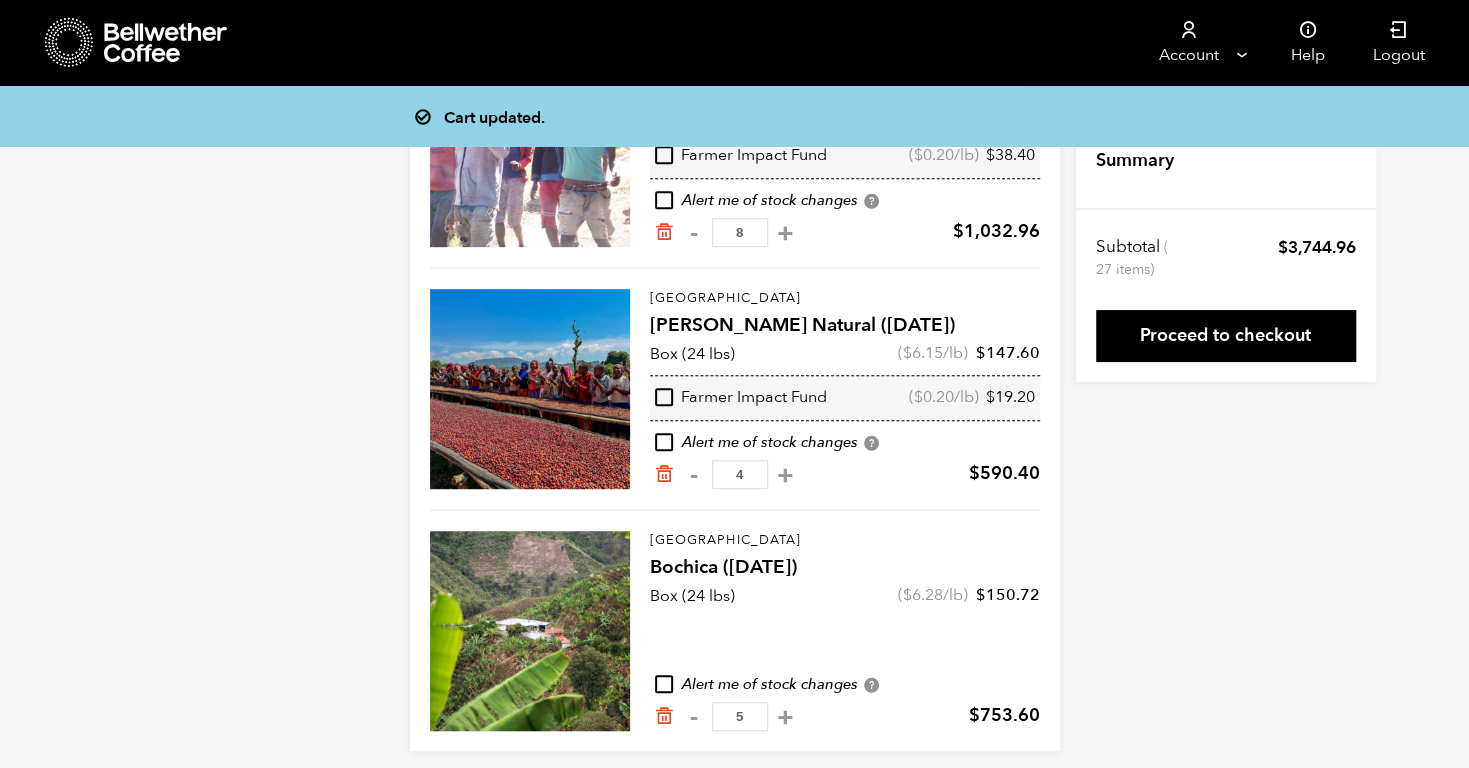 click on "-" at bounding box center (694, 717) 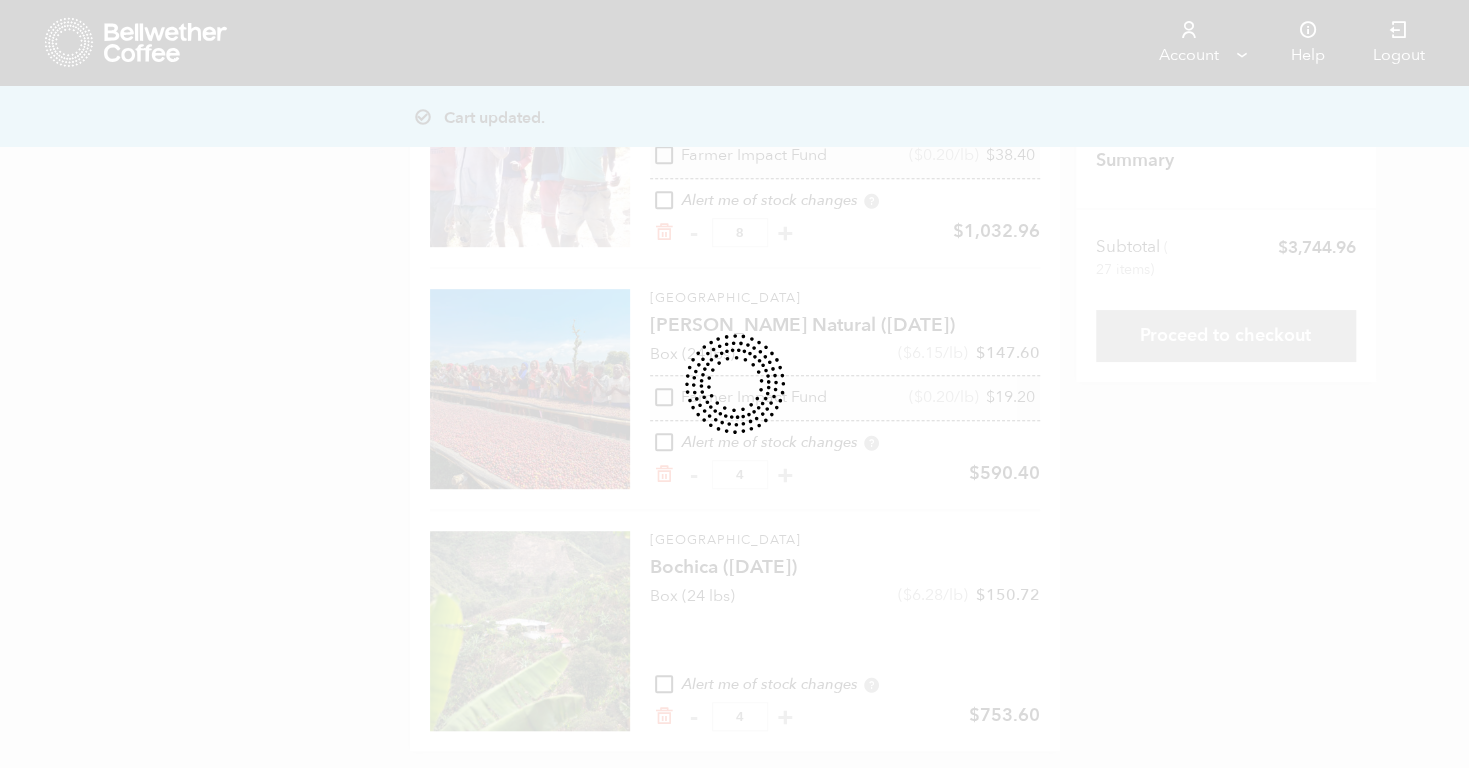 scroll, scrollTop: 512, scrollLeft: 0, axis: vertical 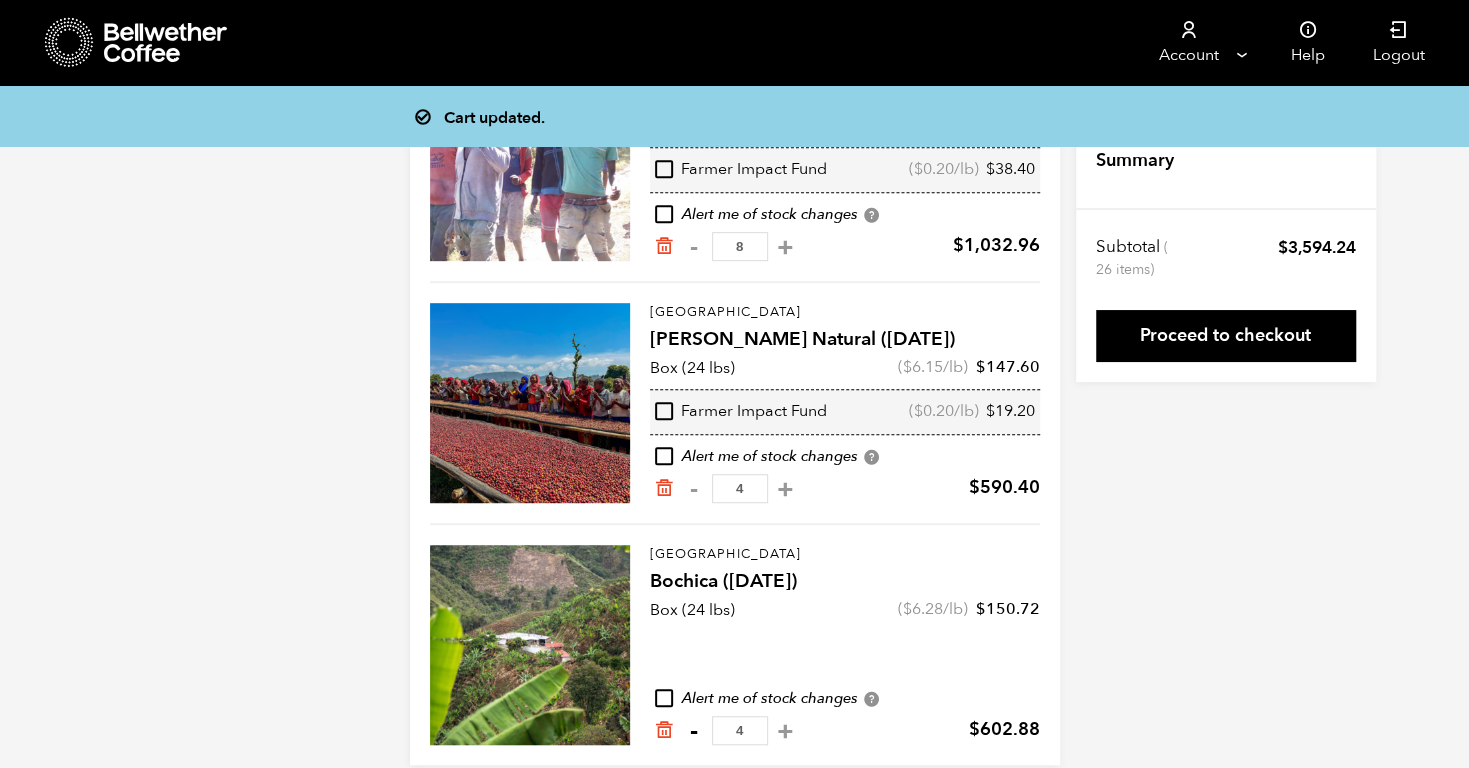 click on "-" at bounding box center [694, 731] 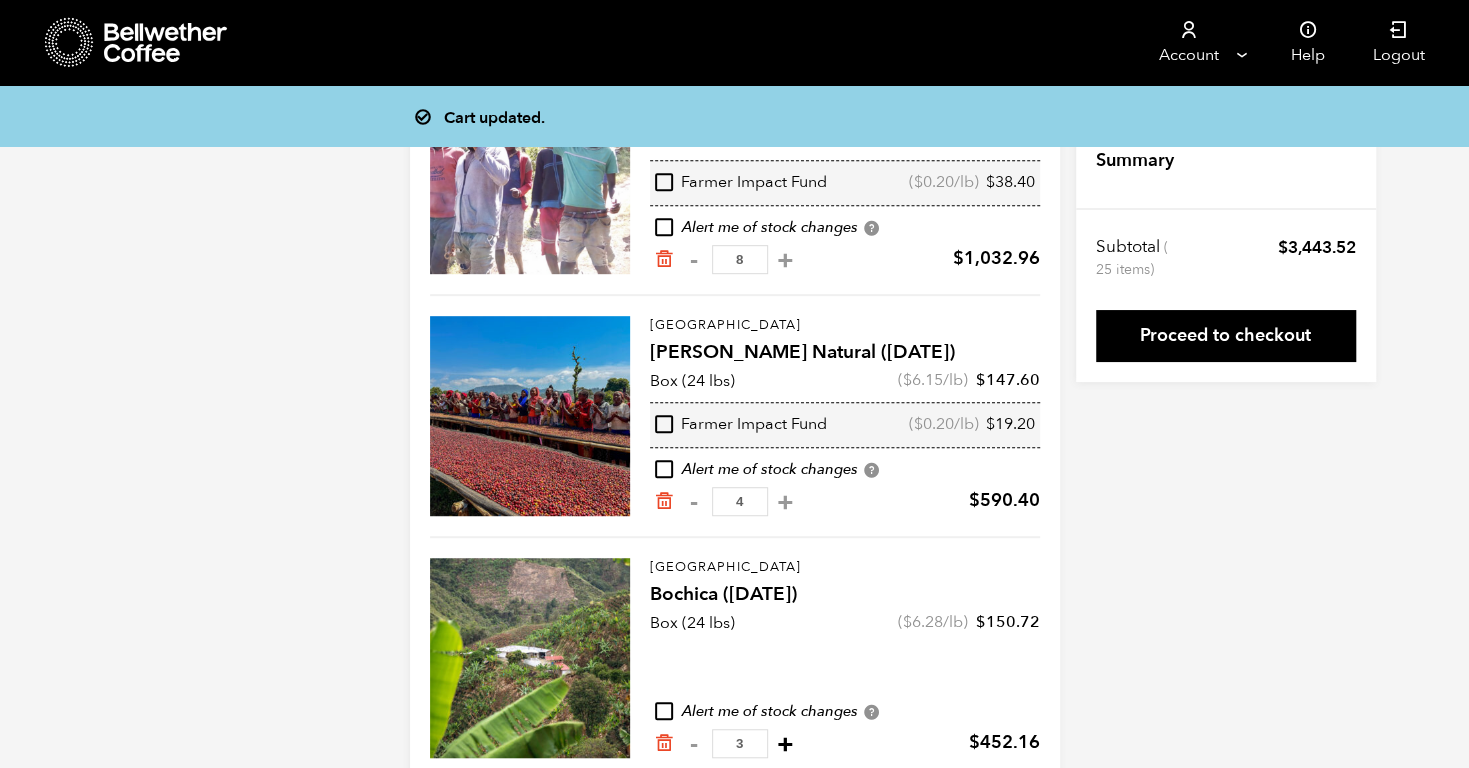 scroll, scrollTop: 484, scrollLeft: 0, axis: vertical 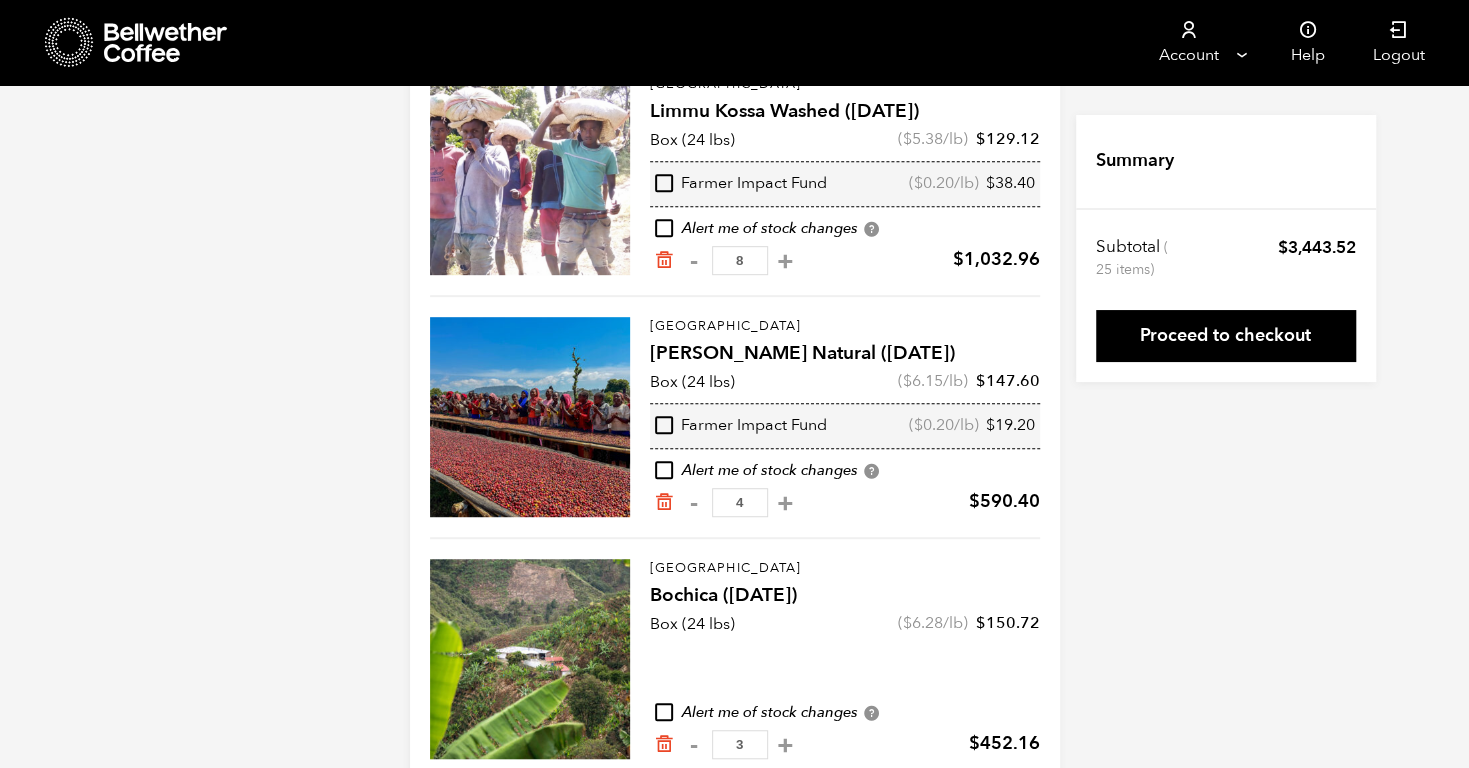 click at bounding box center (530, 659) 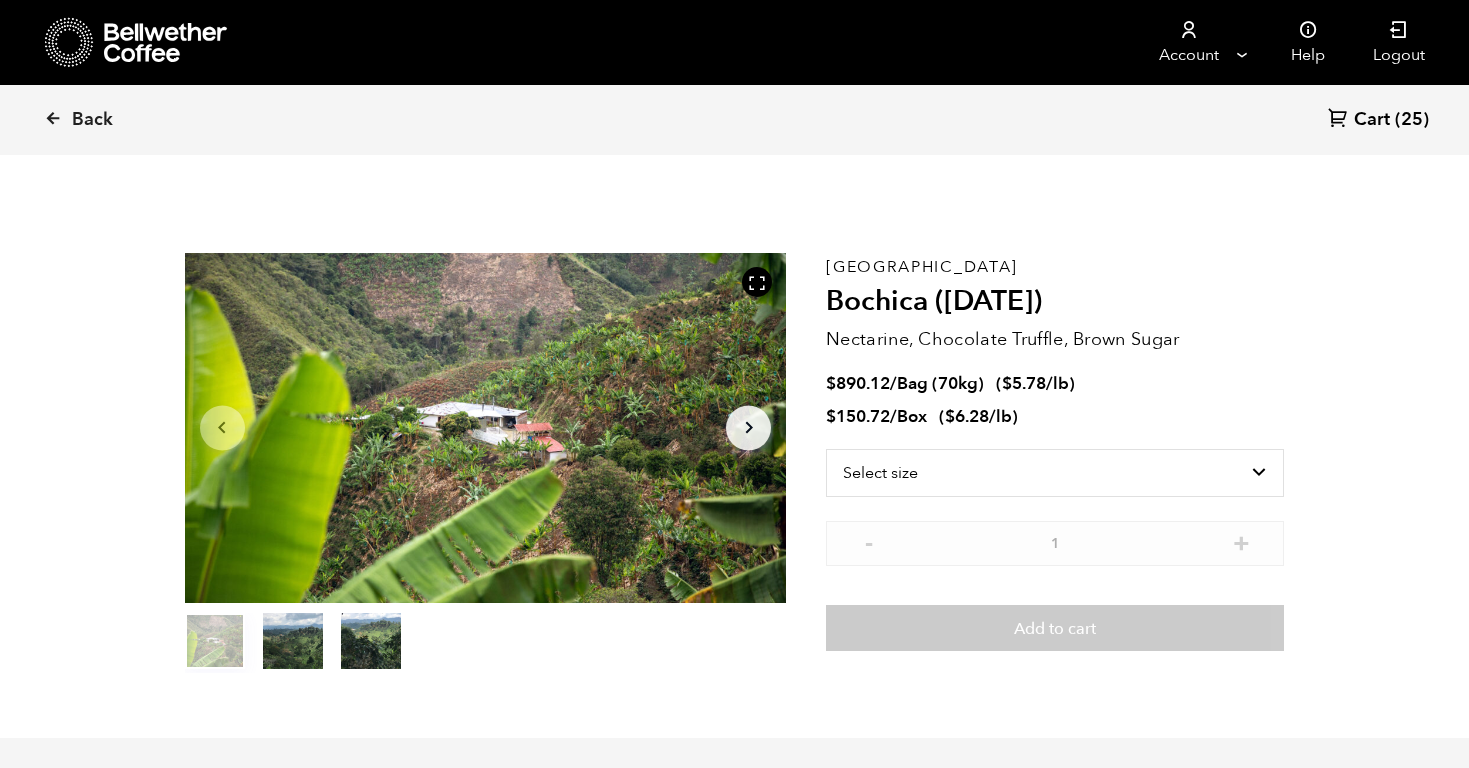 scroll, scrollTop: 0, scrollLeft: 0, axis: both 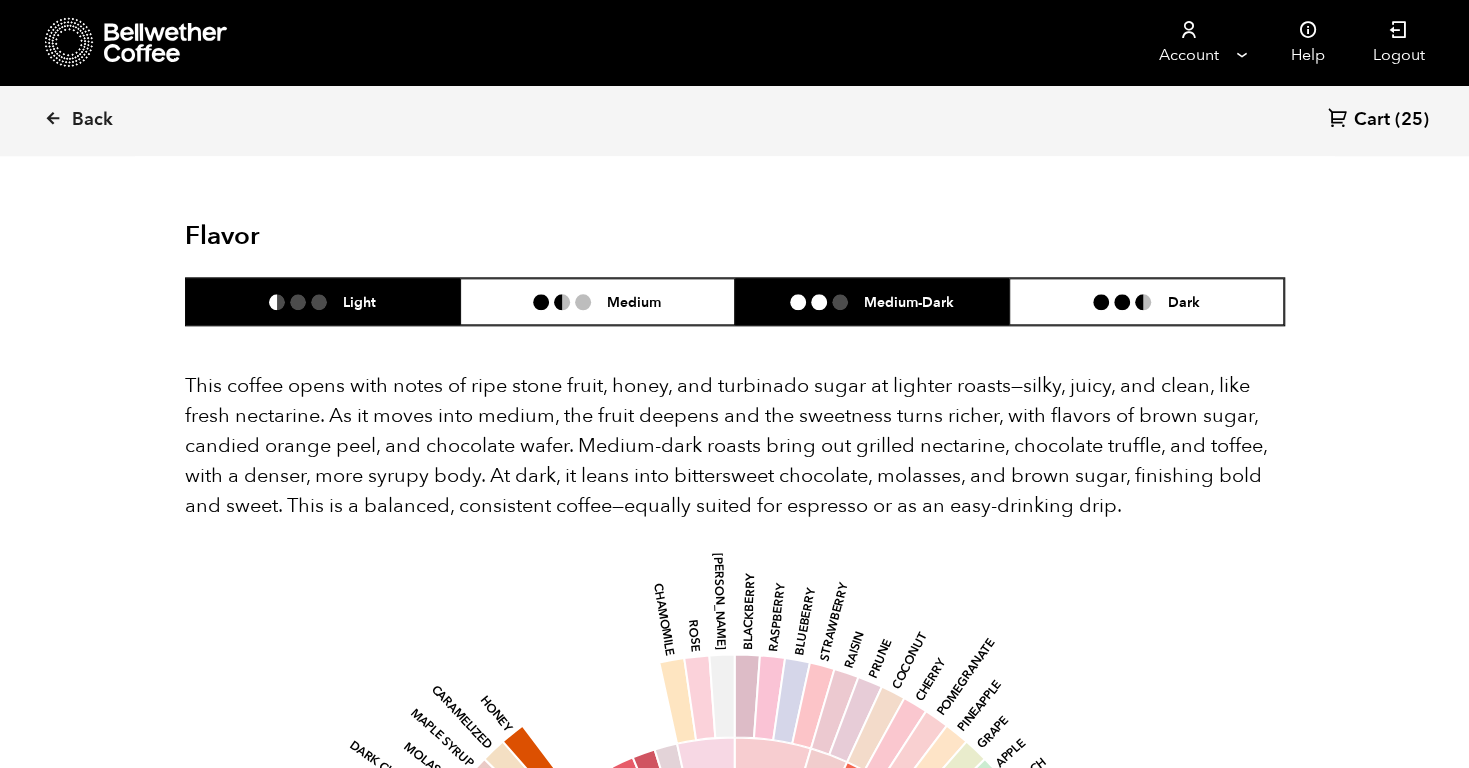 click on "Medium-Dark" at bounding box center [909, 301] 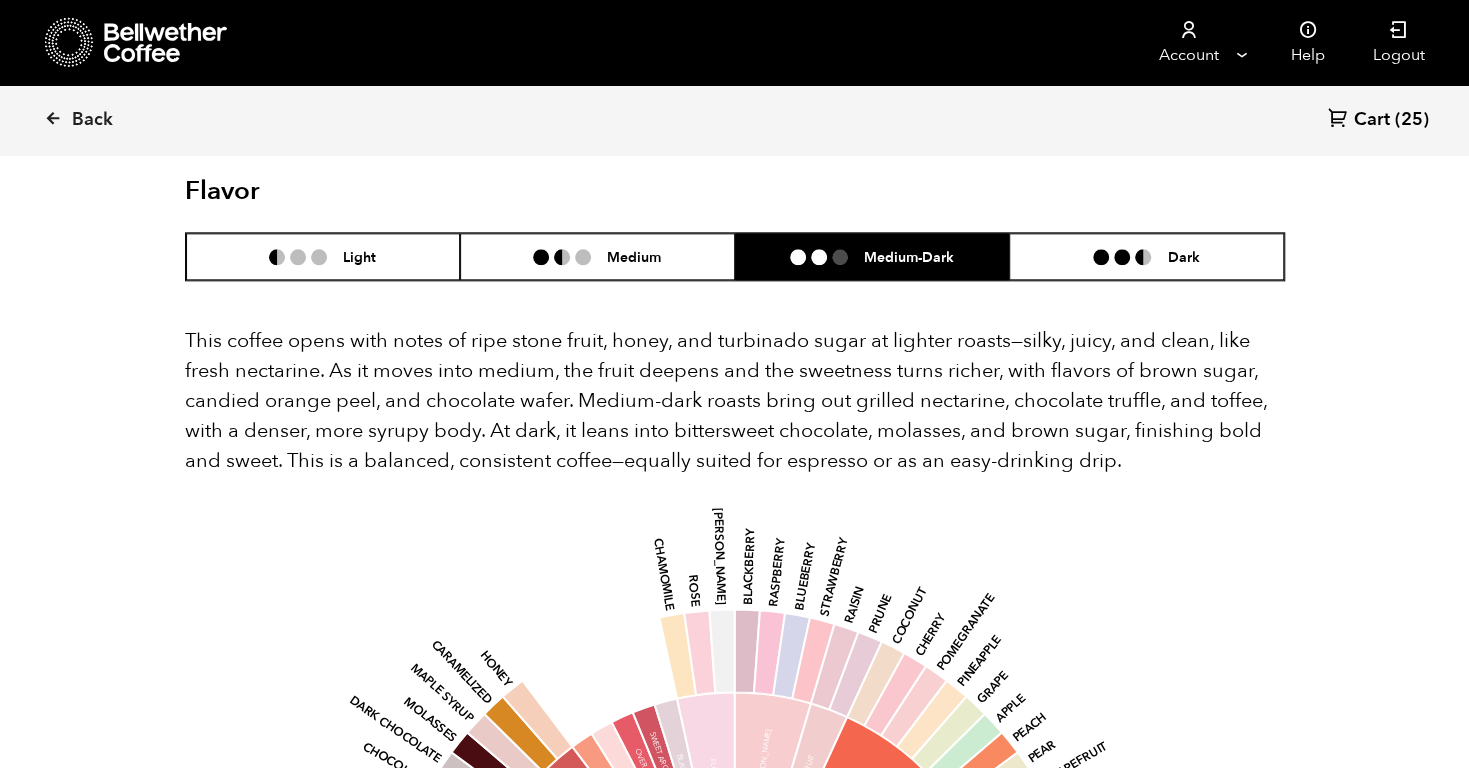 scroll, scrollTop: 1237, scrollLeft: 0, axis: vertical 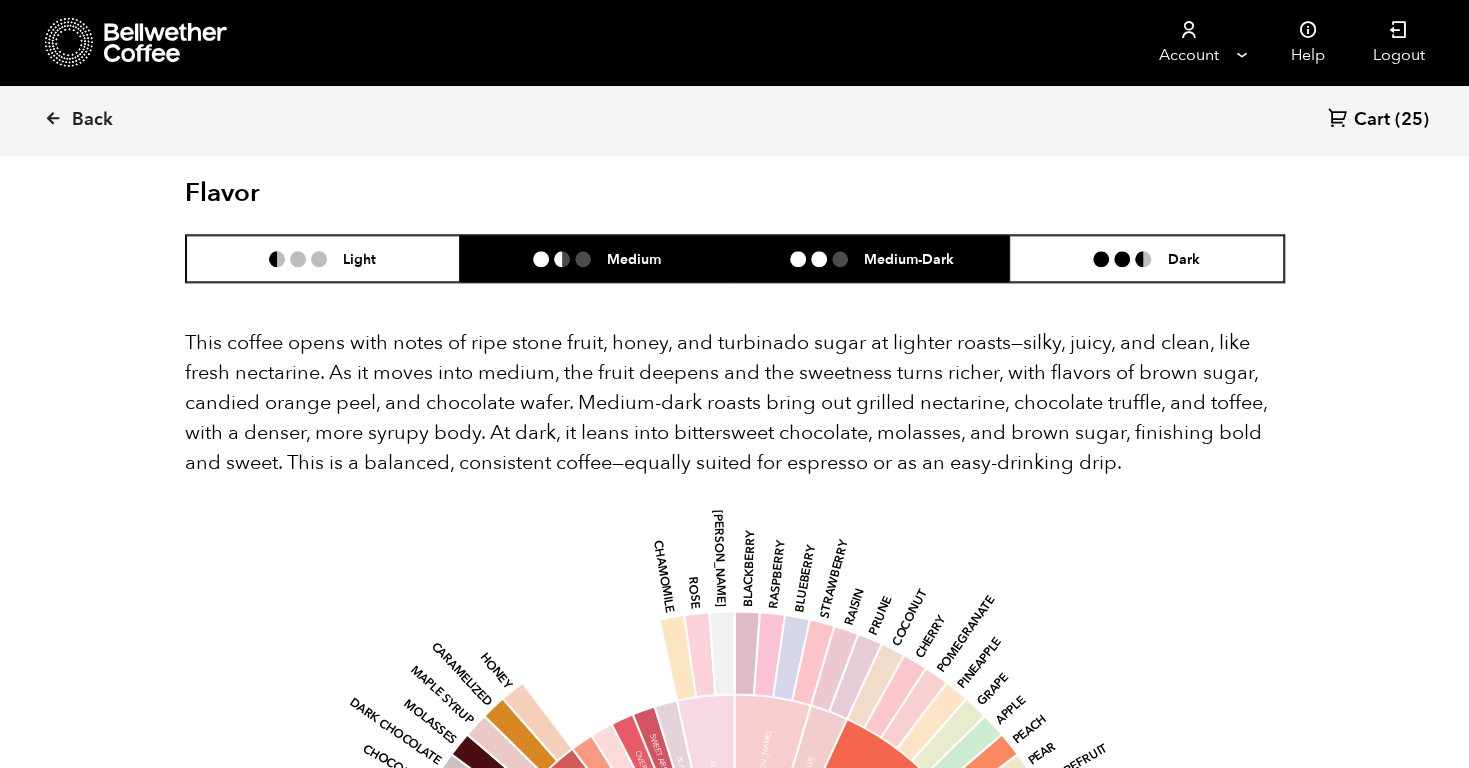 click on "Medium" at bounding box center (597, 258) 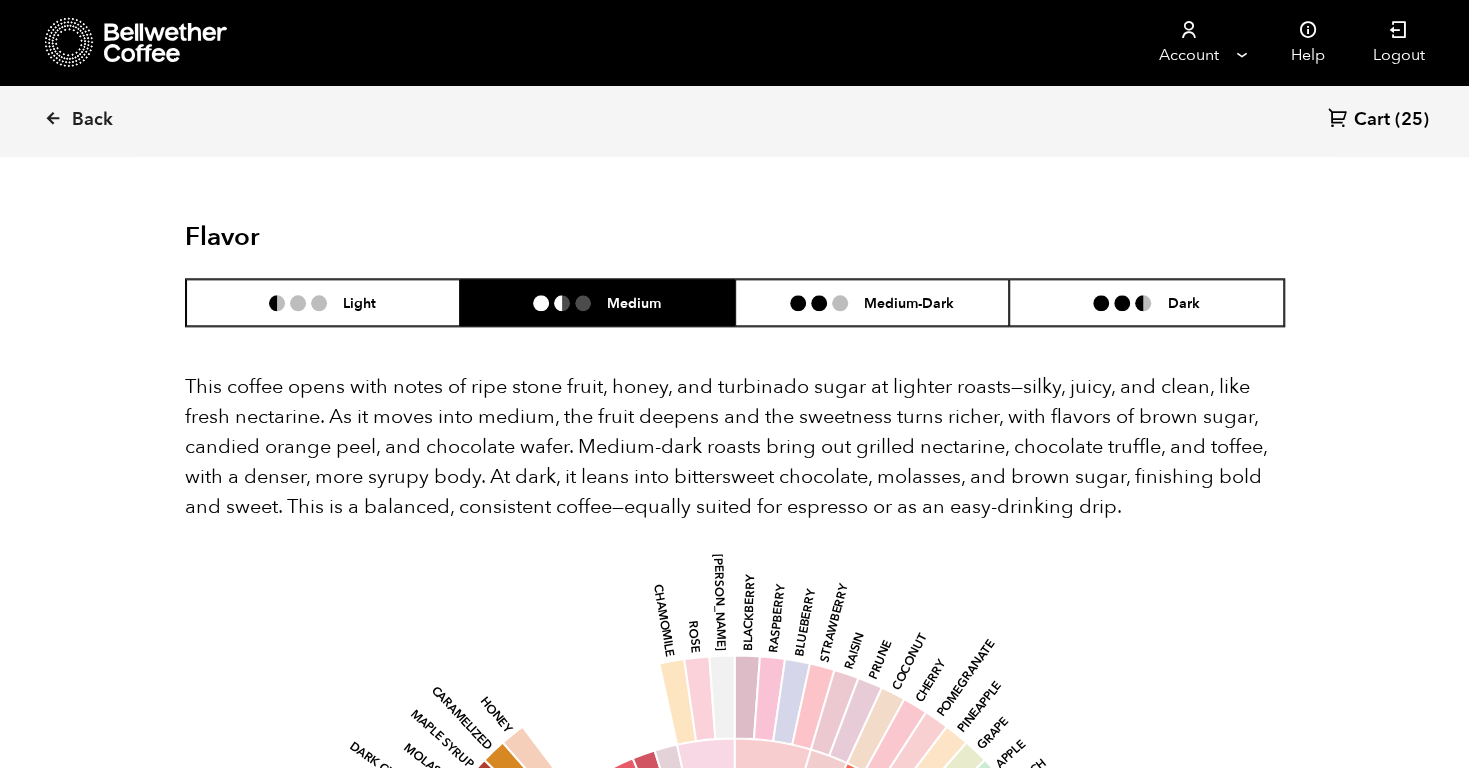 scroll, scrollTop: 1191, scrollLeft: 0, axis: vertical 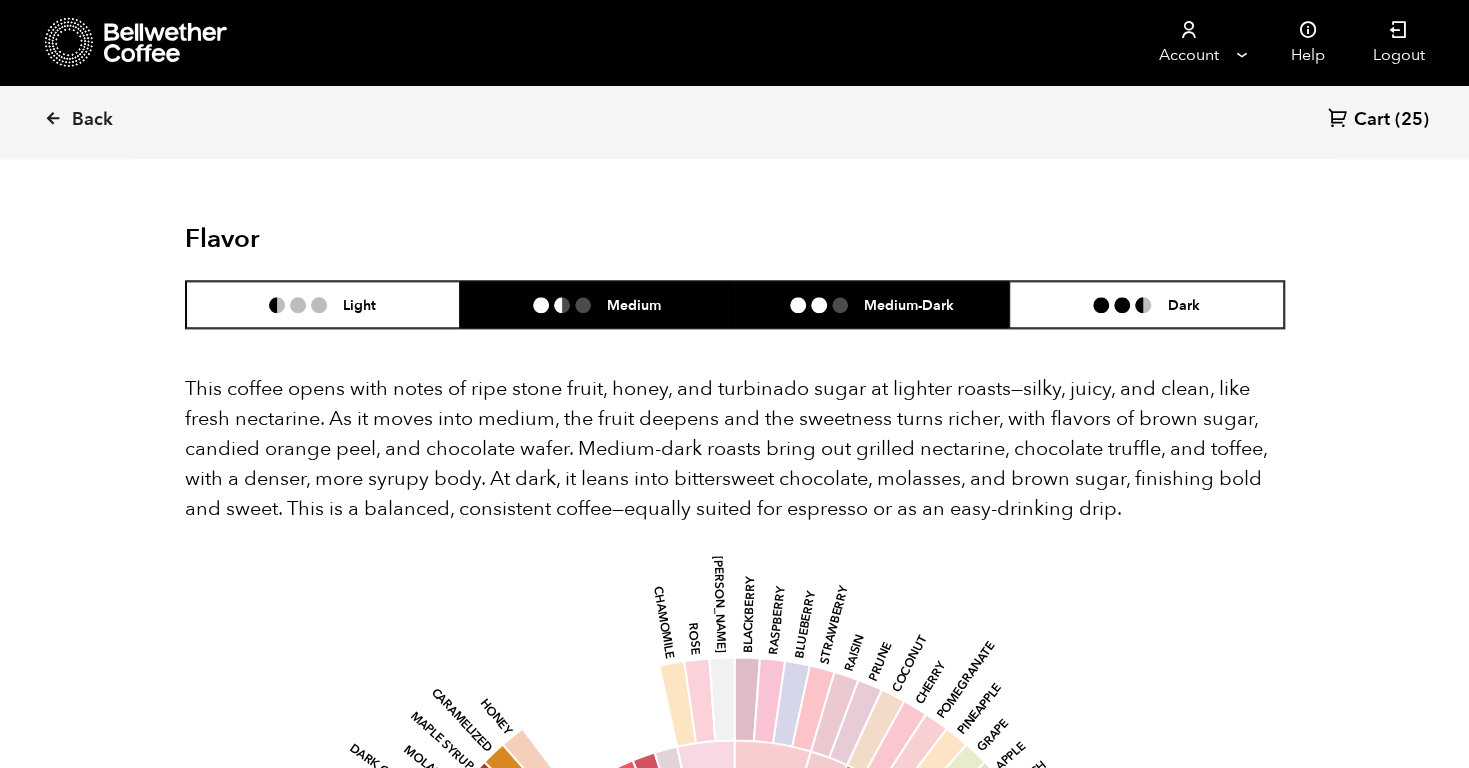 click on "Medium-Dark" at bounding box center [872, 304] 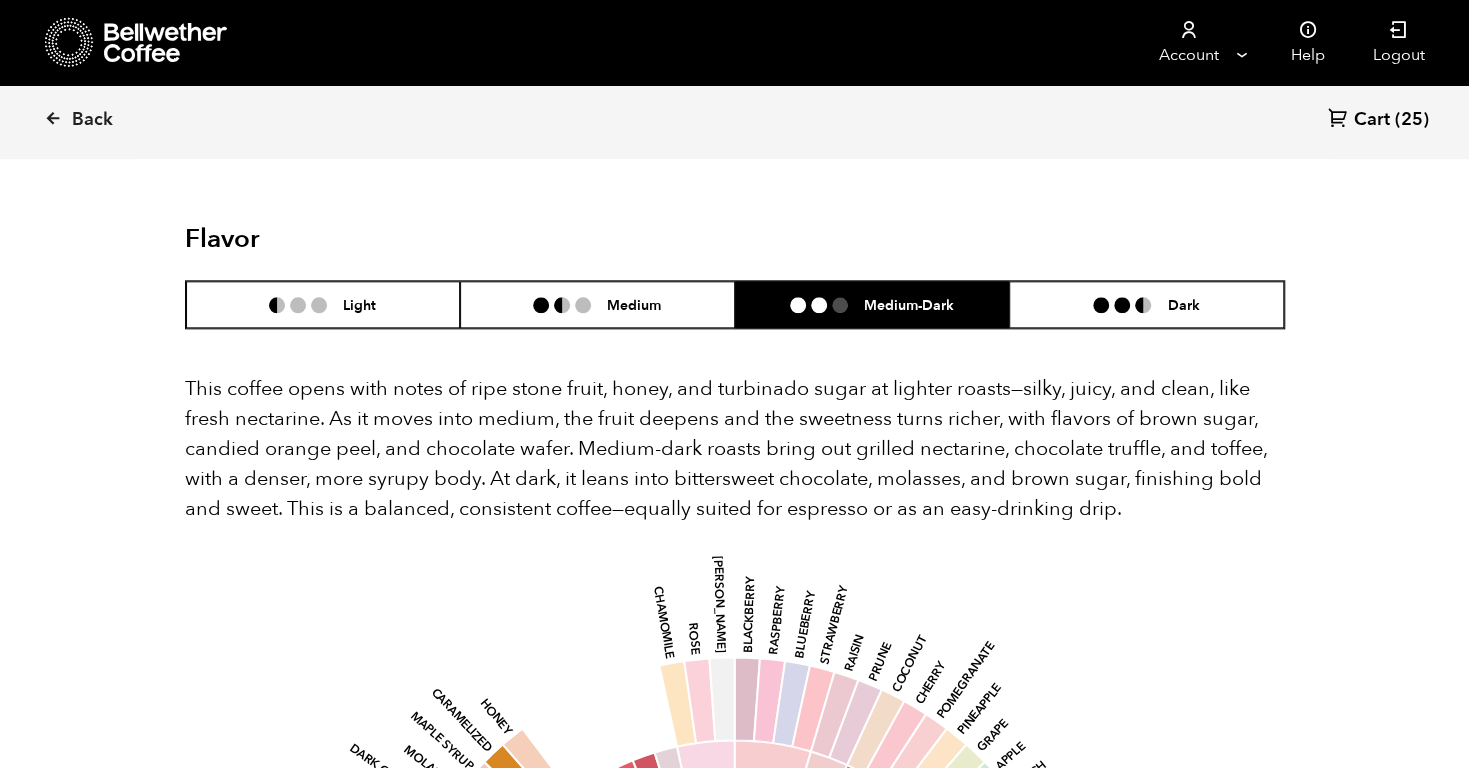 click on "Medium-Dark" at bounding box center [872, 304] 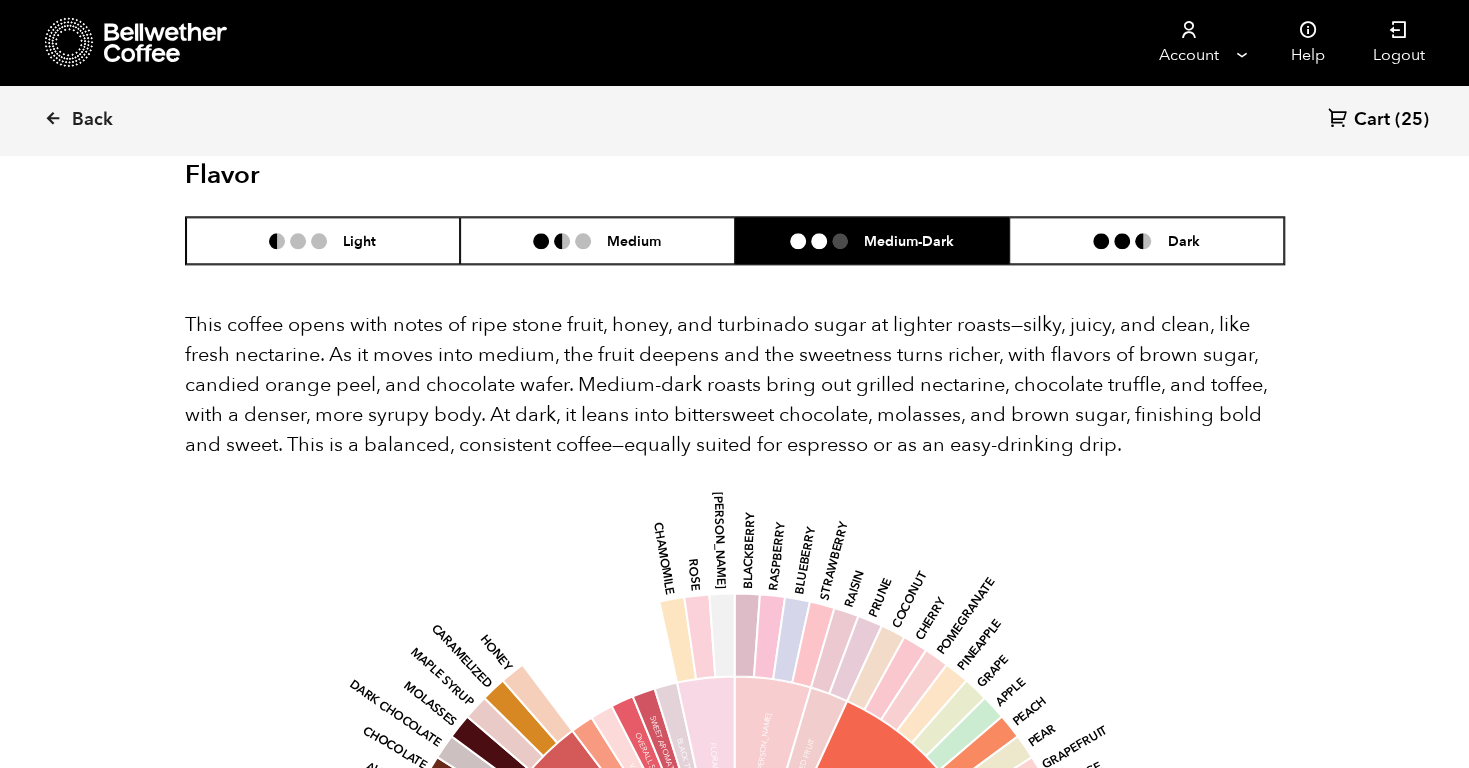 scroll, scrollTop: 1253, scrollLeft: 0, axis: vertical 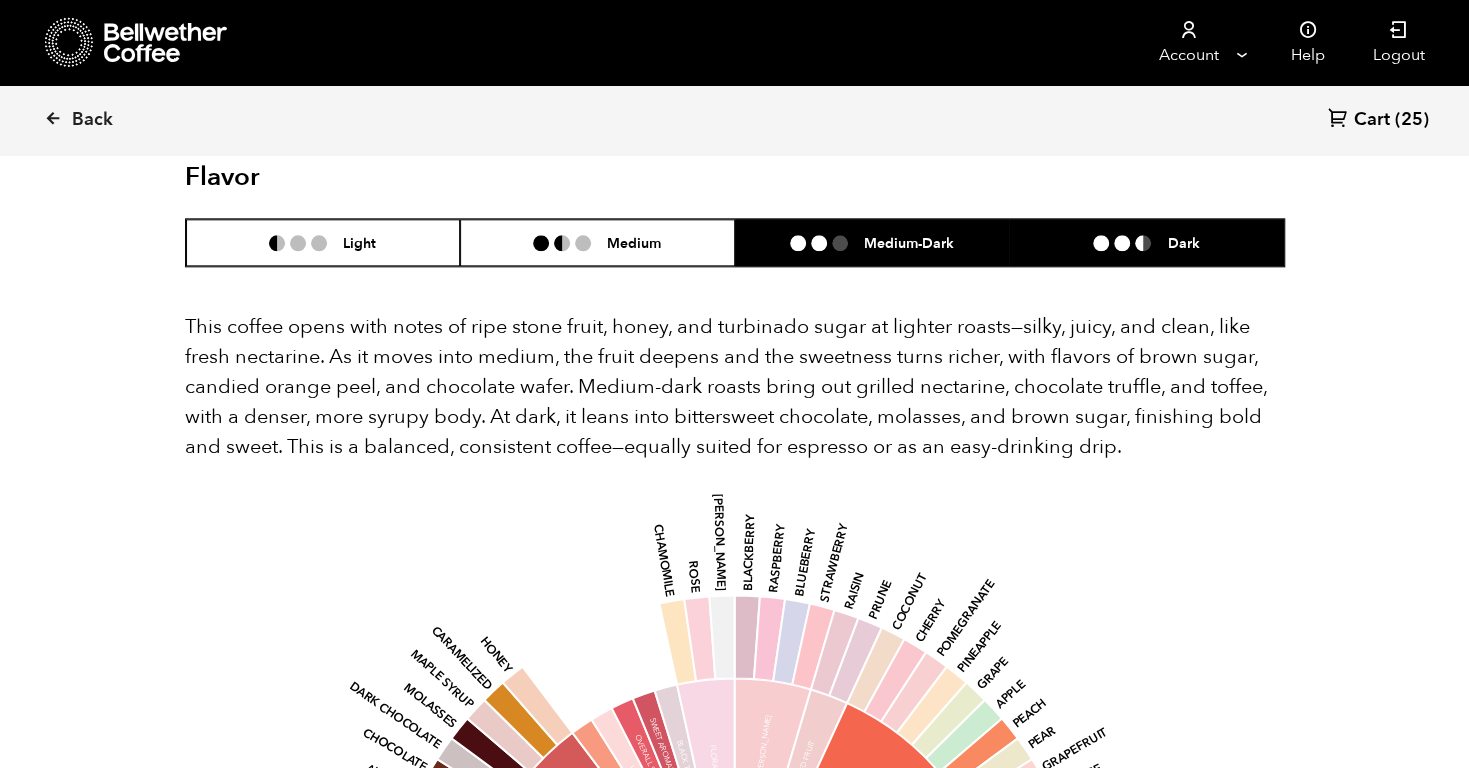 click at bounding box center [1130, 243] 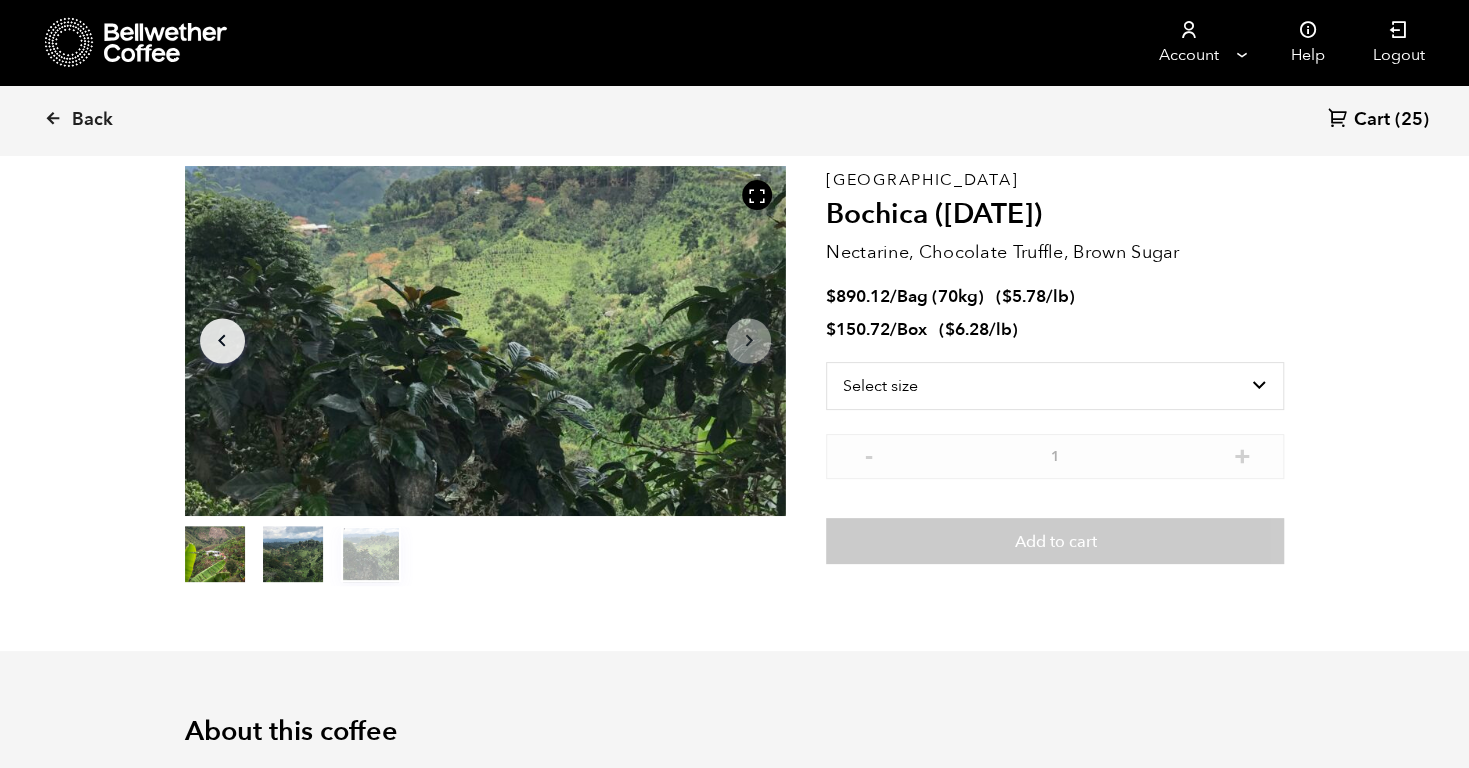 scroll, scrollTop: 75, scrollLeft: 0, axis: vertical 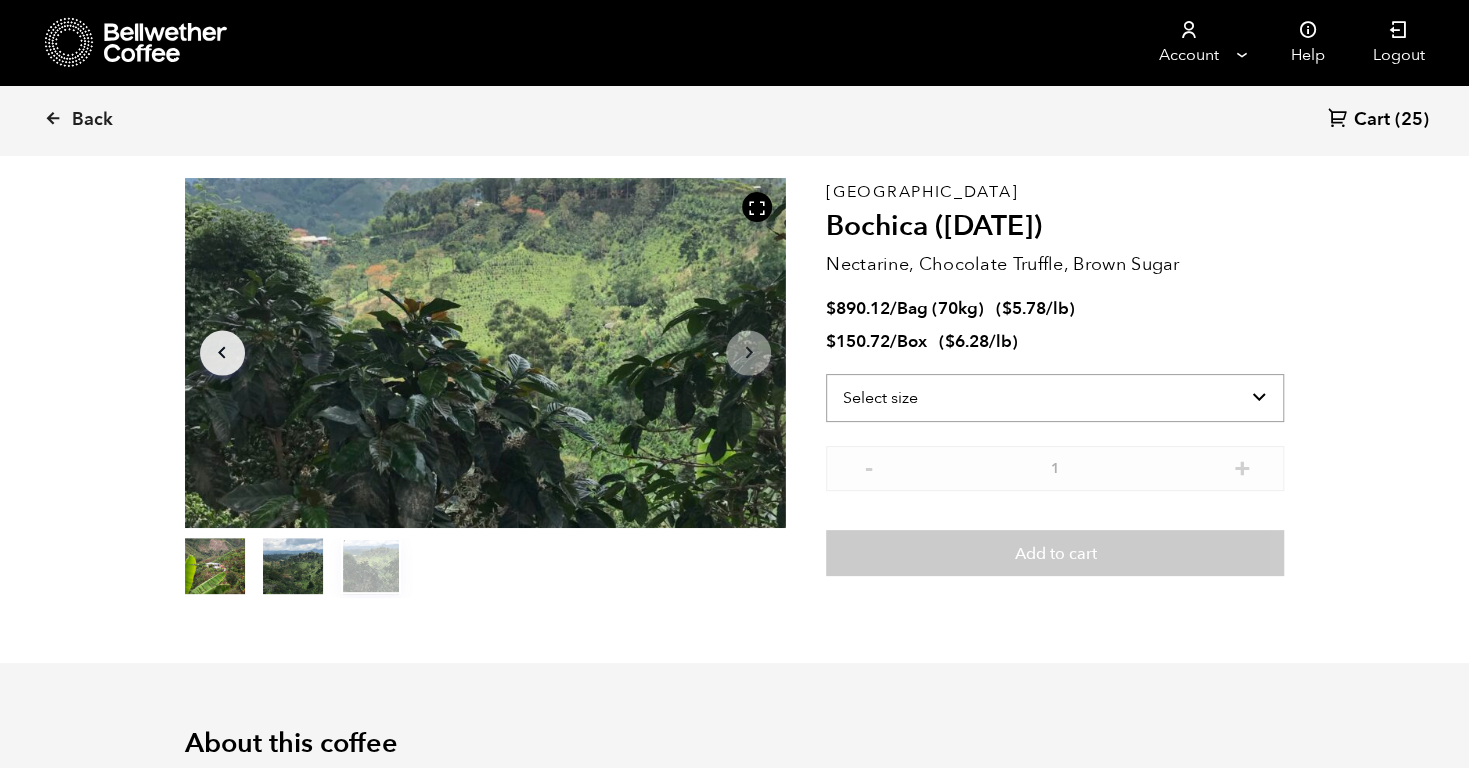 click on "Select size   Bag (70kg) (154 lbs) Box (24 lbs)" at bounding box center [1055, 398] 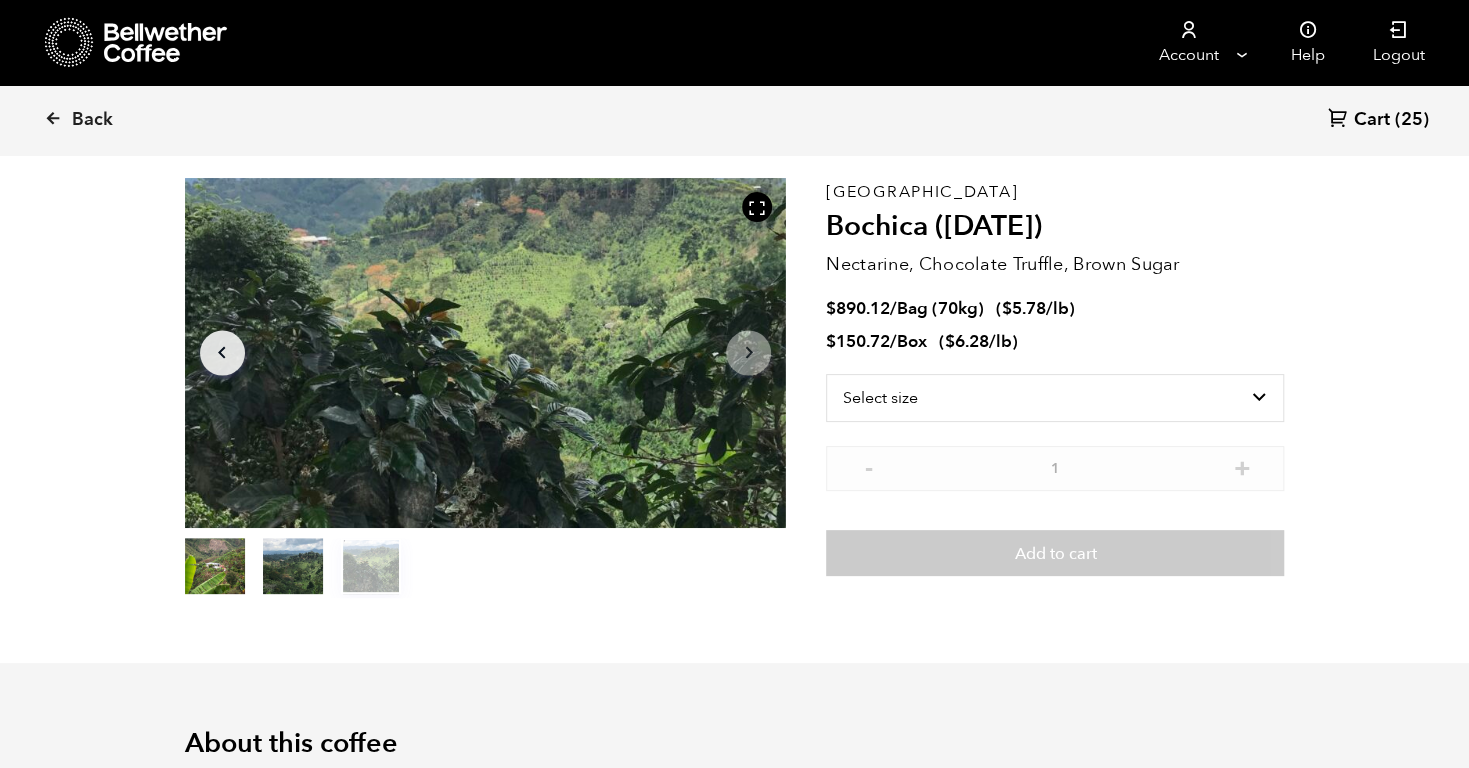 click on "Colombia
Bochica (JUN 25)   Nectarine, Chocolate Truffle, Brown Sugar
$ 890.12 / Bag (70kg)
( $ 5.78 /lb )
$ 150.72 / Box
( $ 6.28 /lb )
Select size   Bag (70kg) (154 lbs) Box (24 lbs)   -   1   +     Add to cart" at bounding box center (1055, 388) 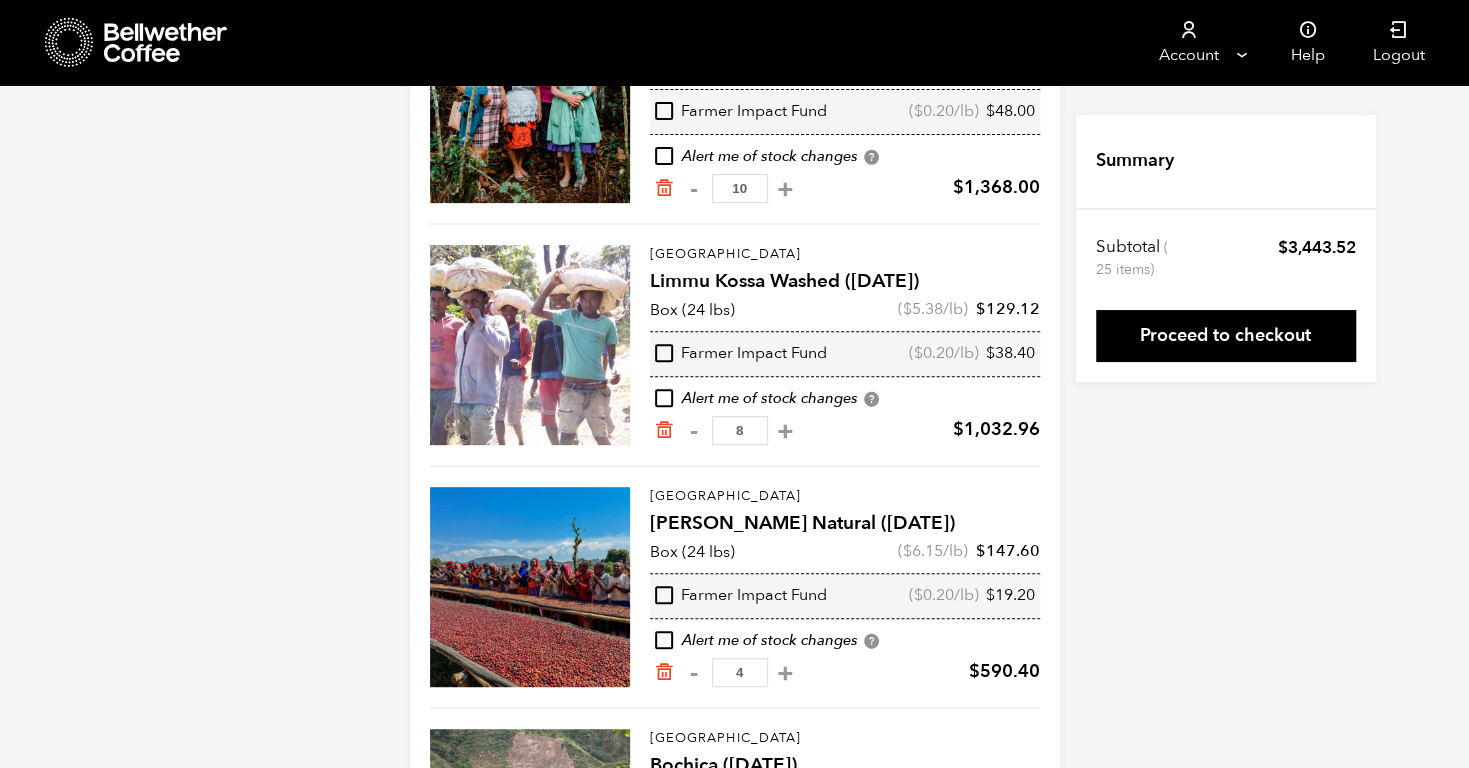 scroll, scrollTop: 526, scrollLeft: 0, axis: vertical 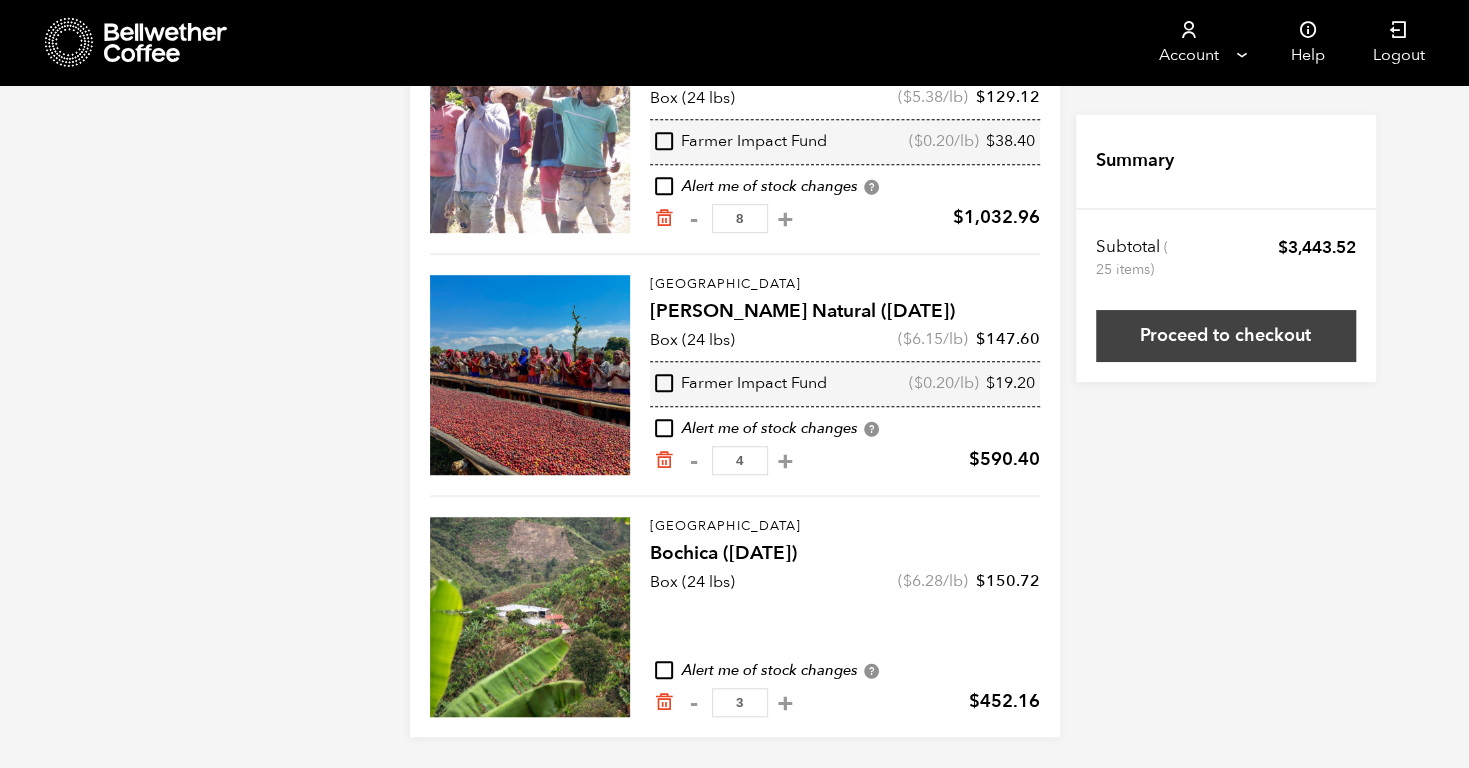 click on "Proceed to checkout" at bounding box center [1226, 336] 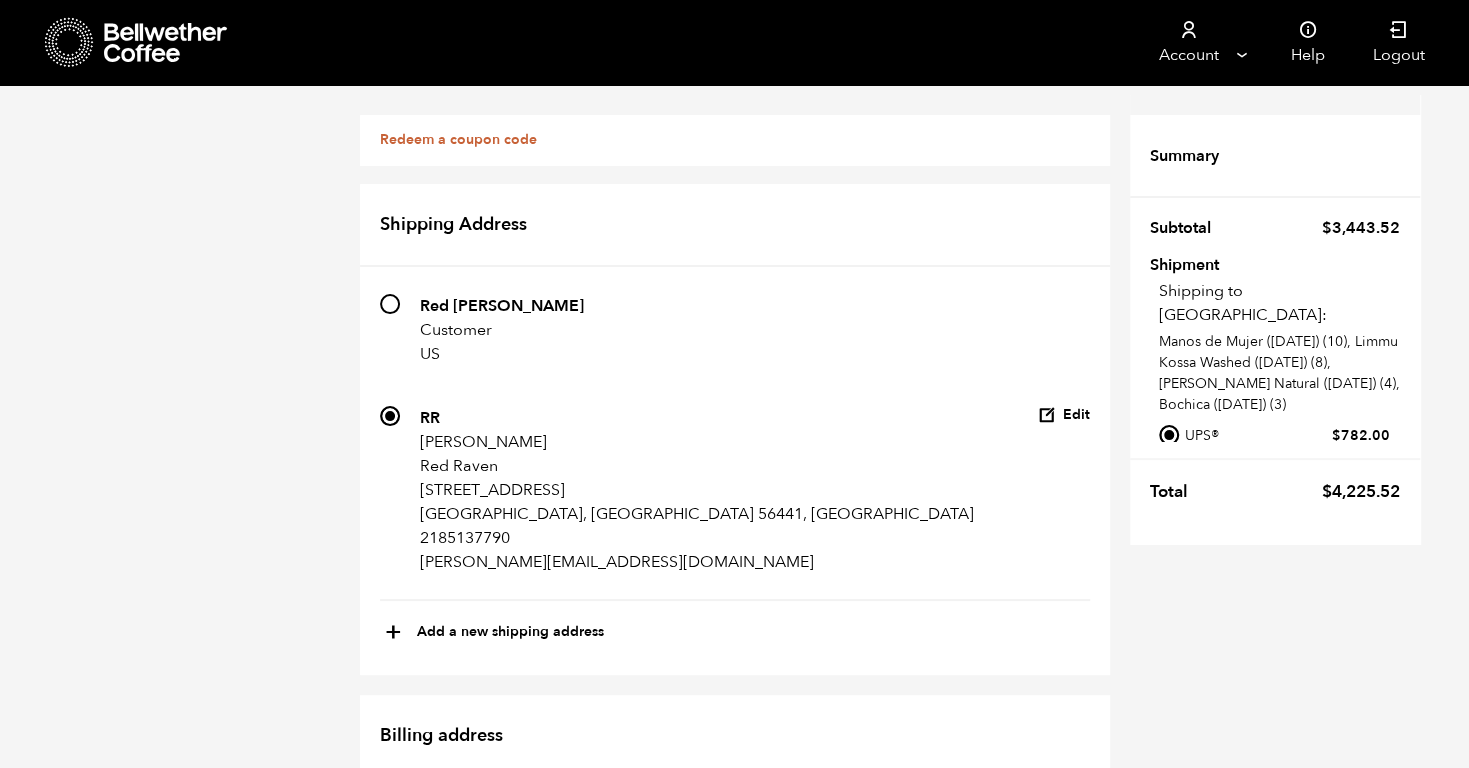 scroll, scrollTop: 1041, scrollLeft: 0, axis: vertical 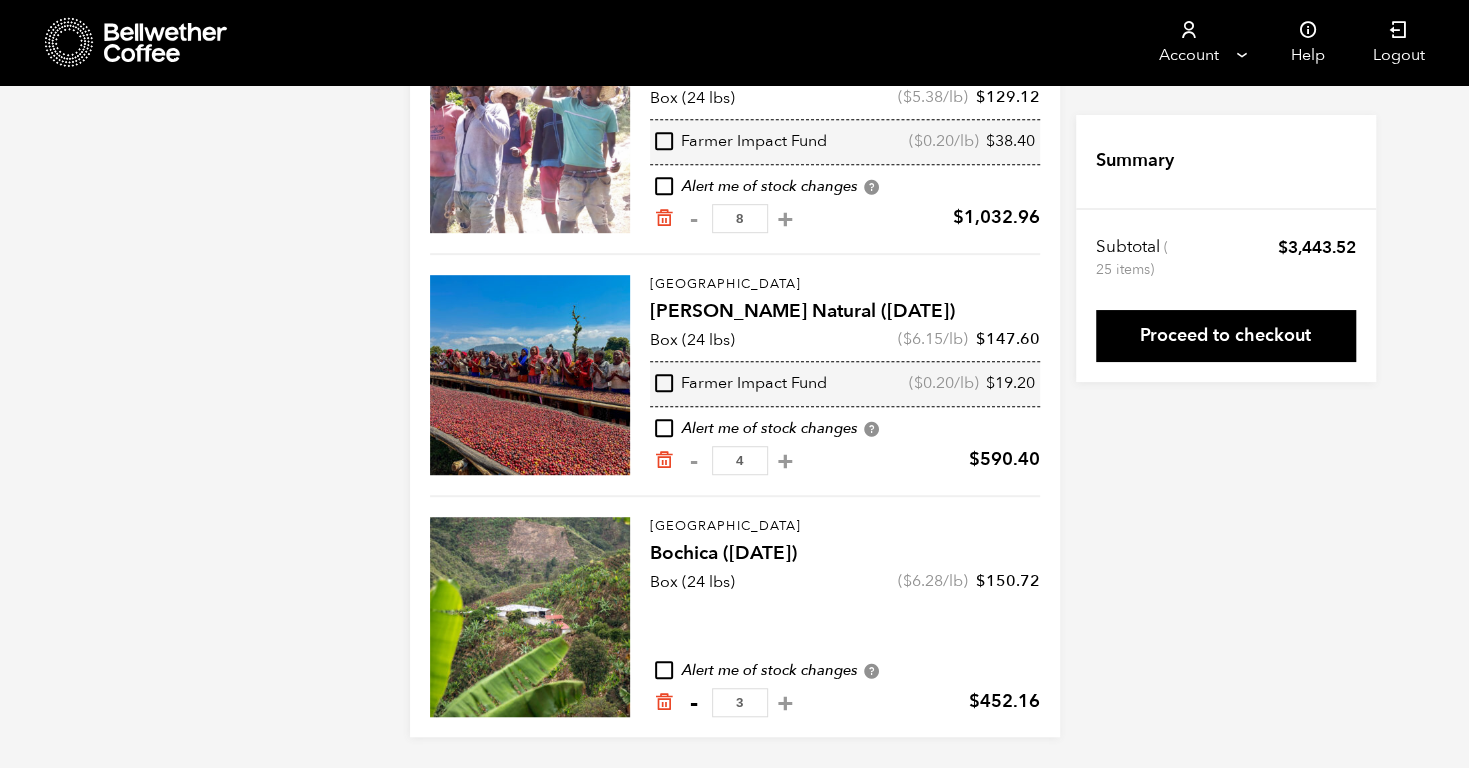 click on "-" at bounding box center [694, 703] 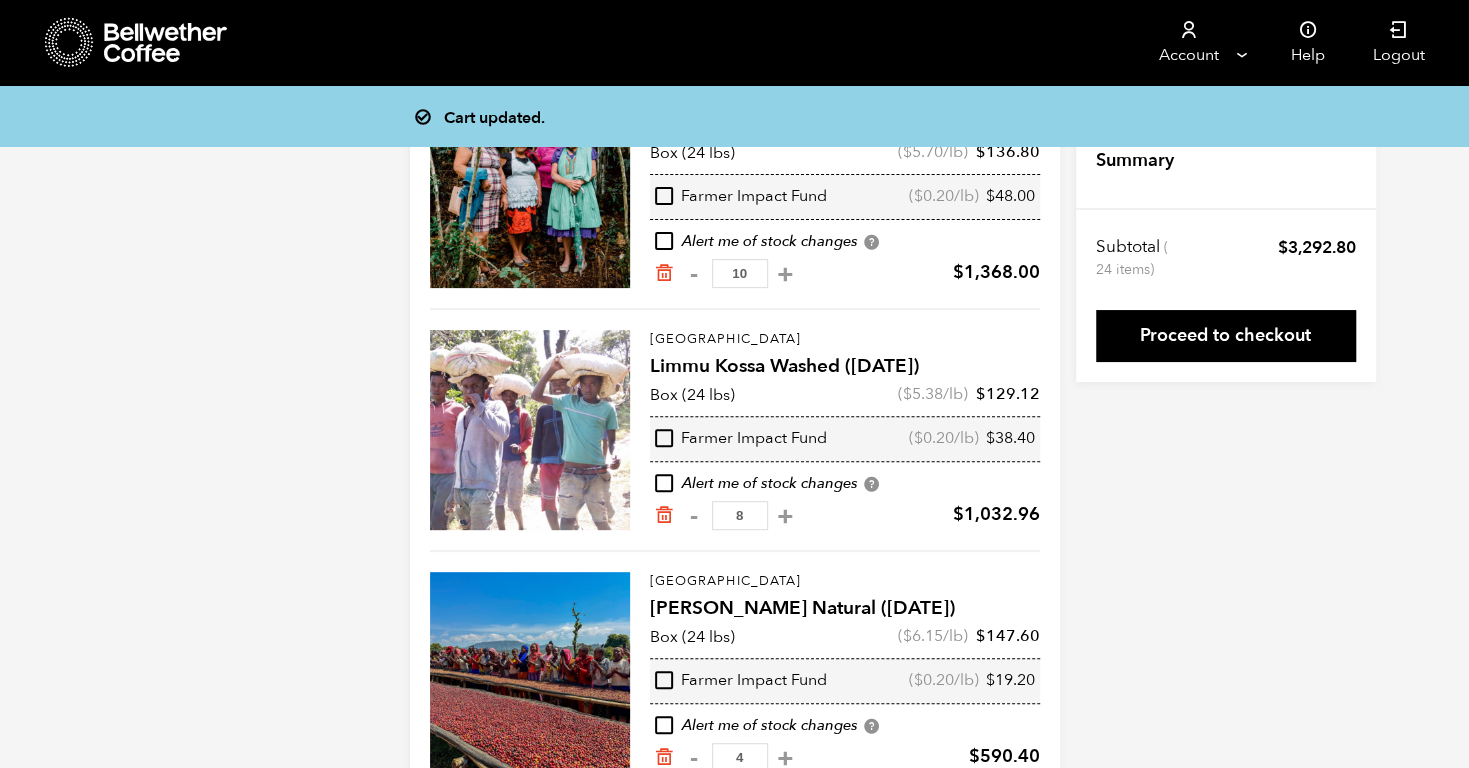 scroll, scrollTop: 228, scrollLeft: 0, axis: vertical 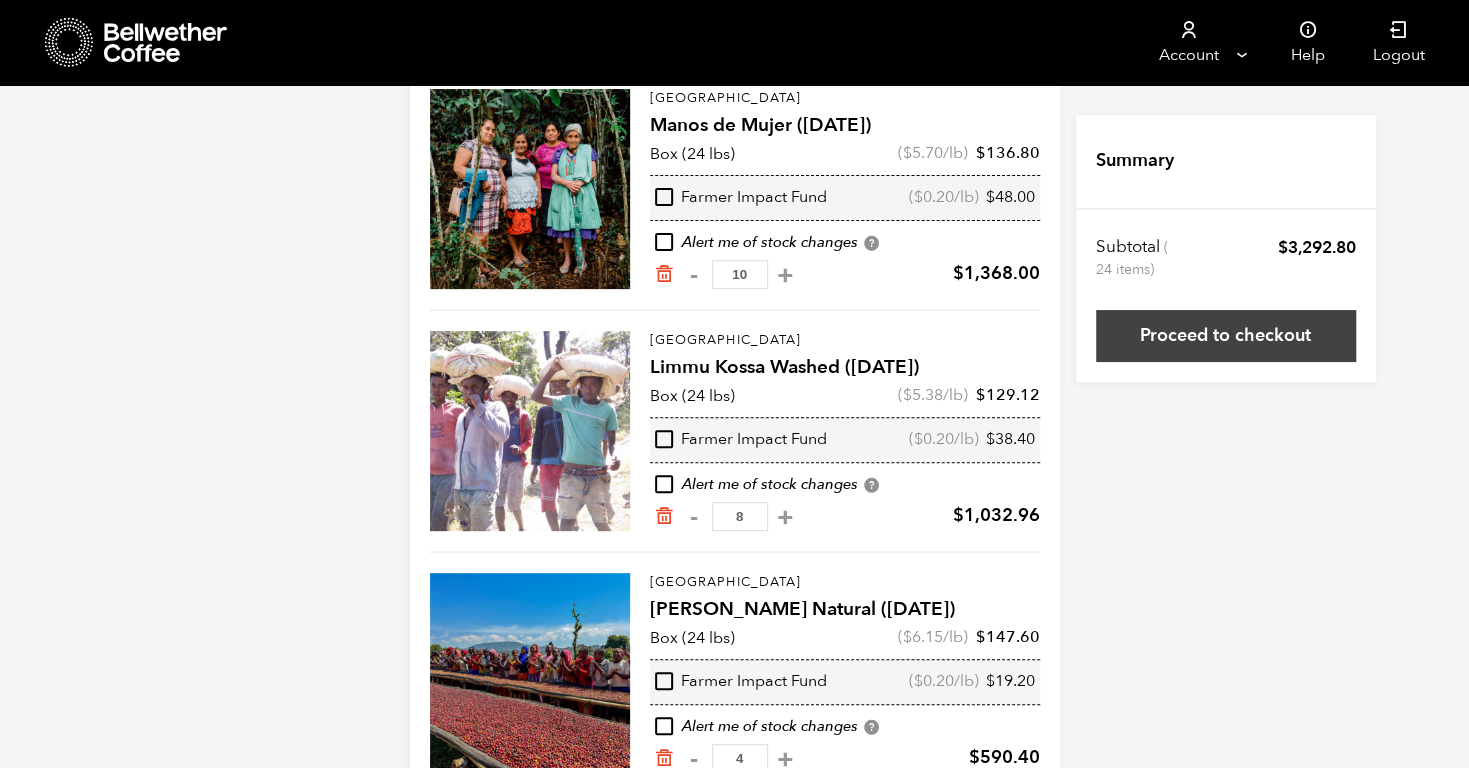 click on "Proceed to checkout" at bounding box center (1226, 336) 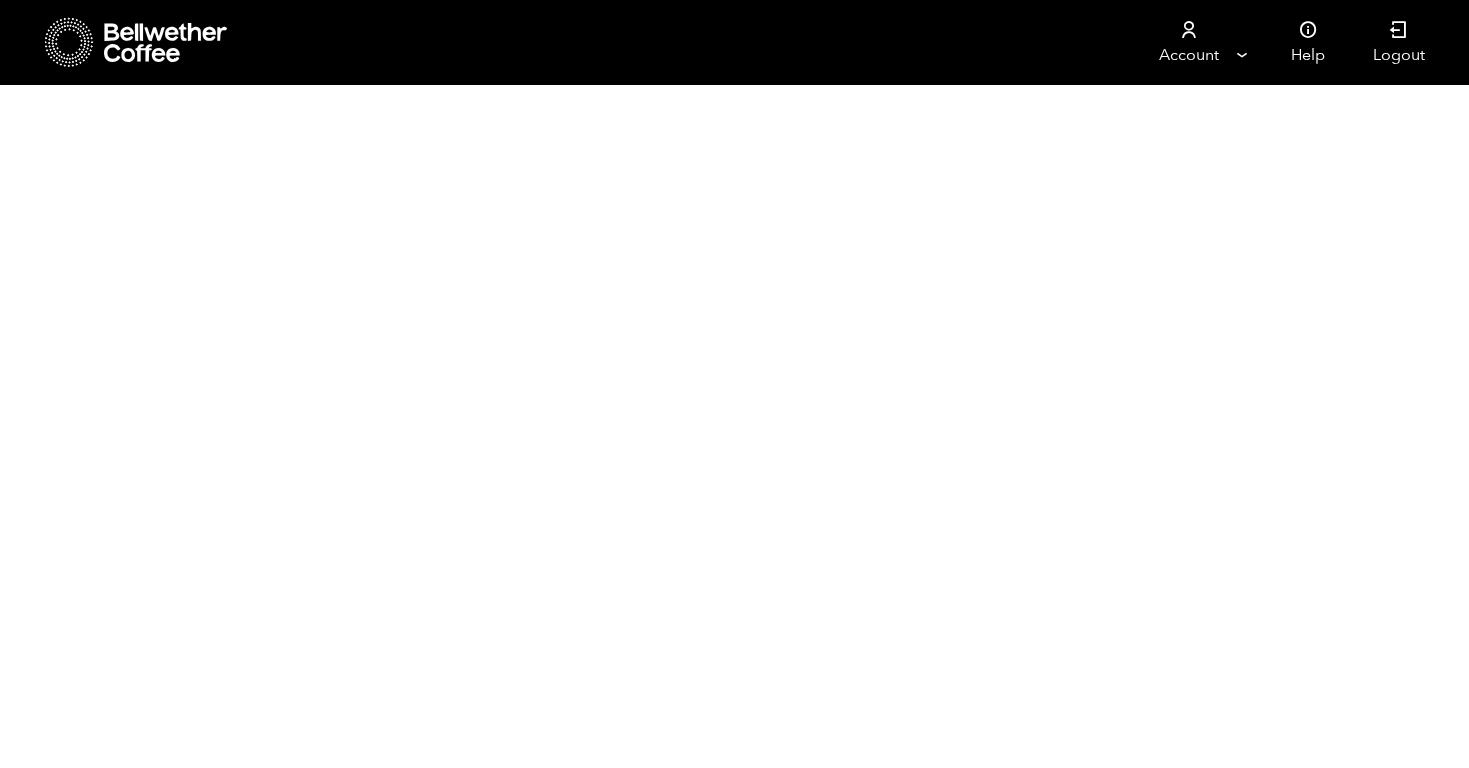 scroll, scrollTop: 0, scrollLeft: 0, axis: both 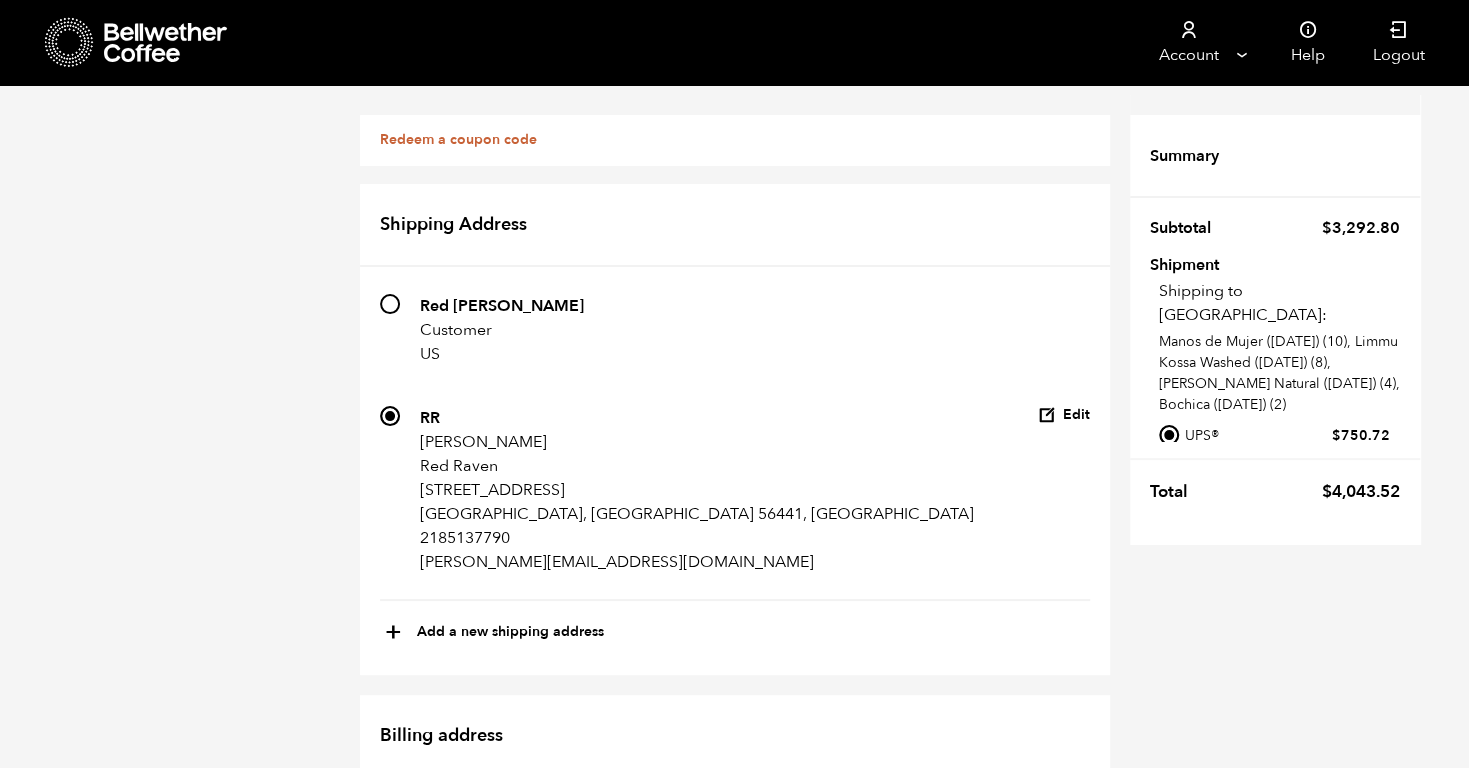 click at bounding box center [734, 2993] 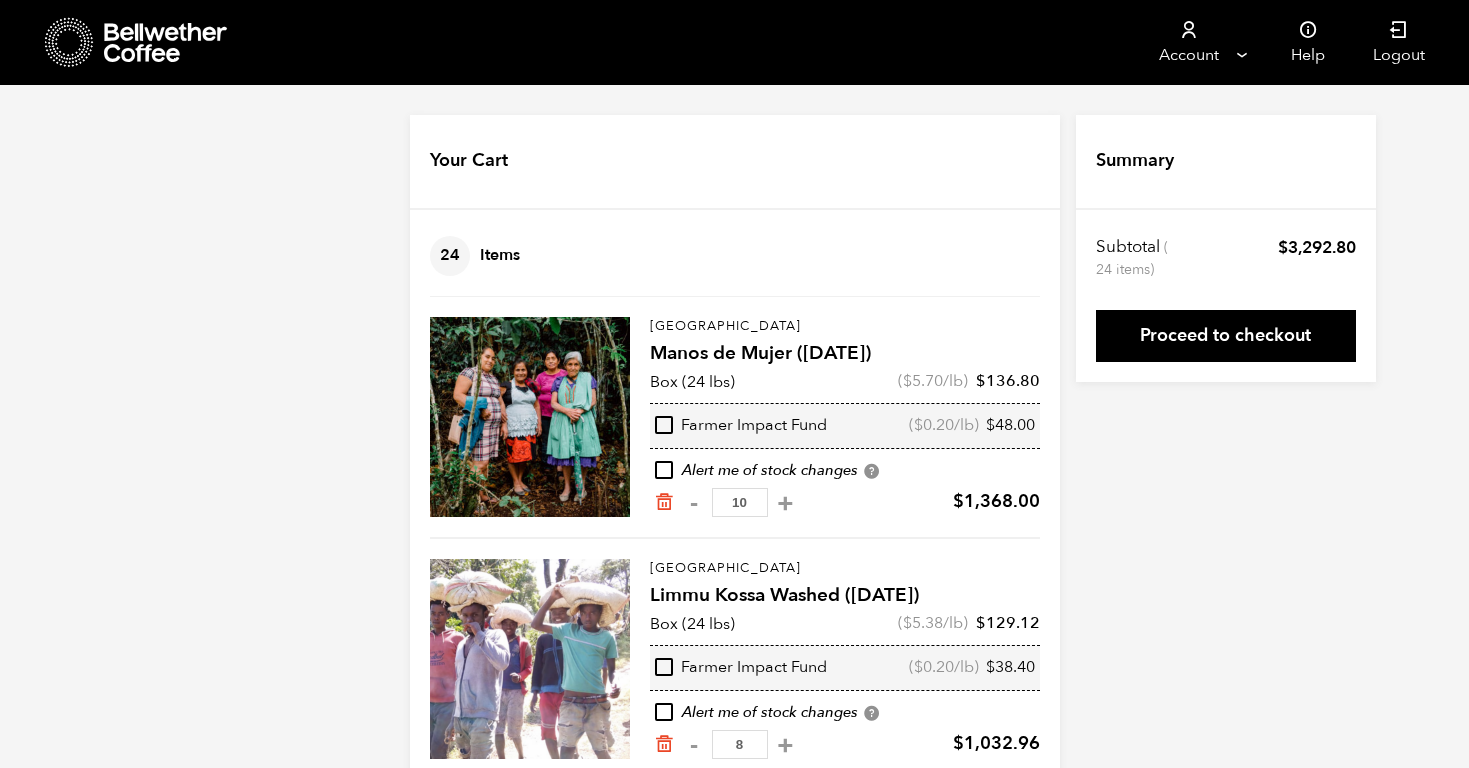 scroll, scrollTop: 526, scrollLeft: 0, axis: vertical 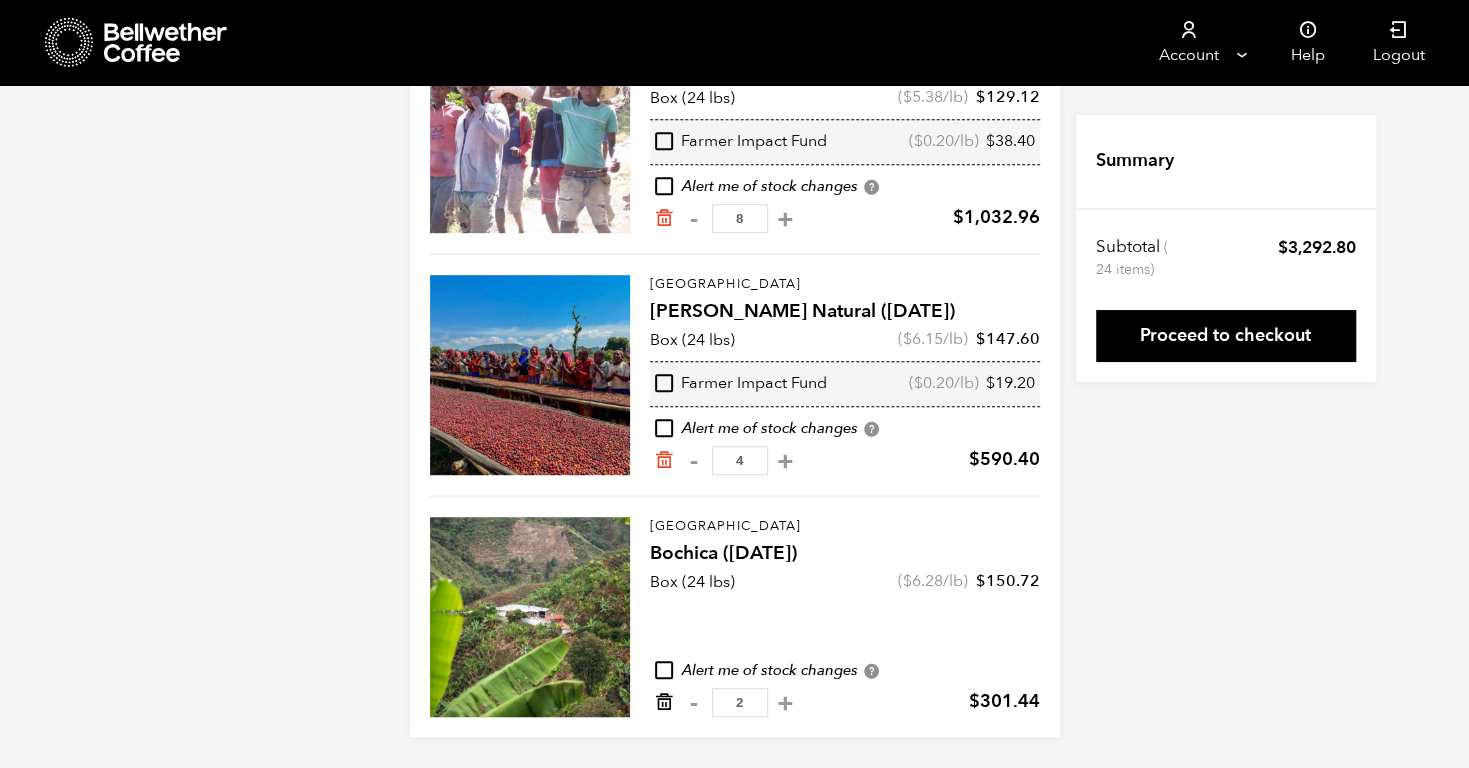 click at bounding box center [664, 702] 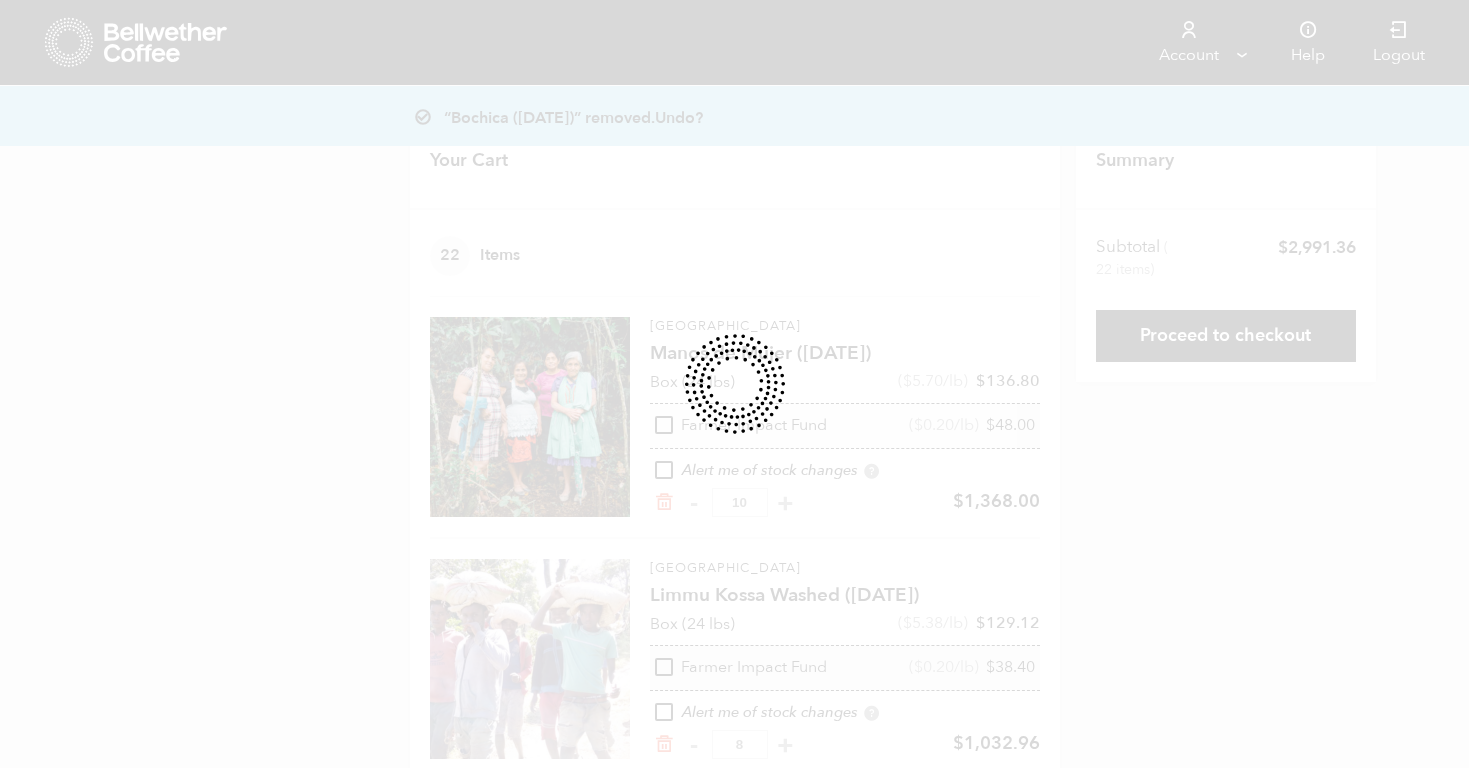 scroll, scrollTop: 0, scrollLeft: 0, axis: both 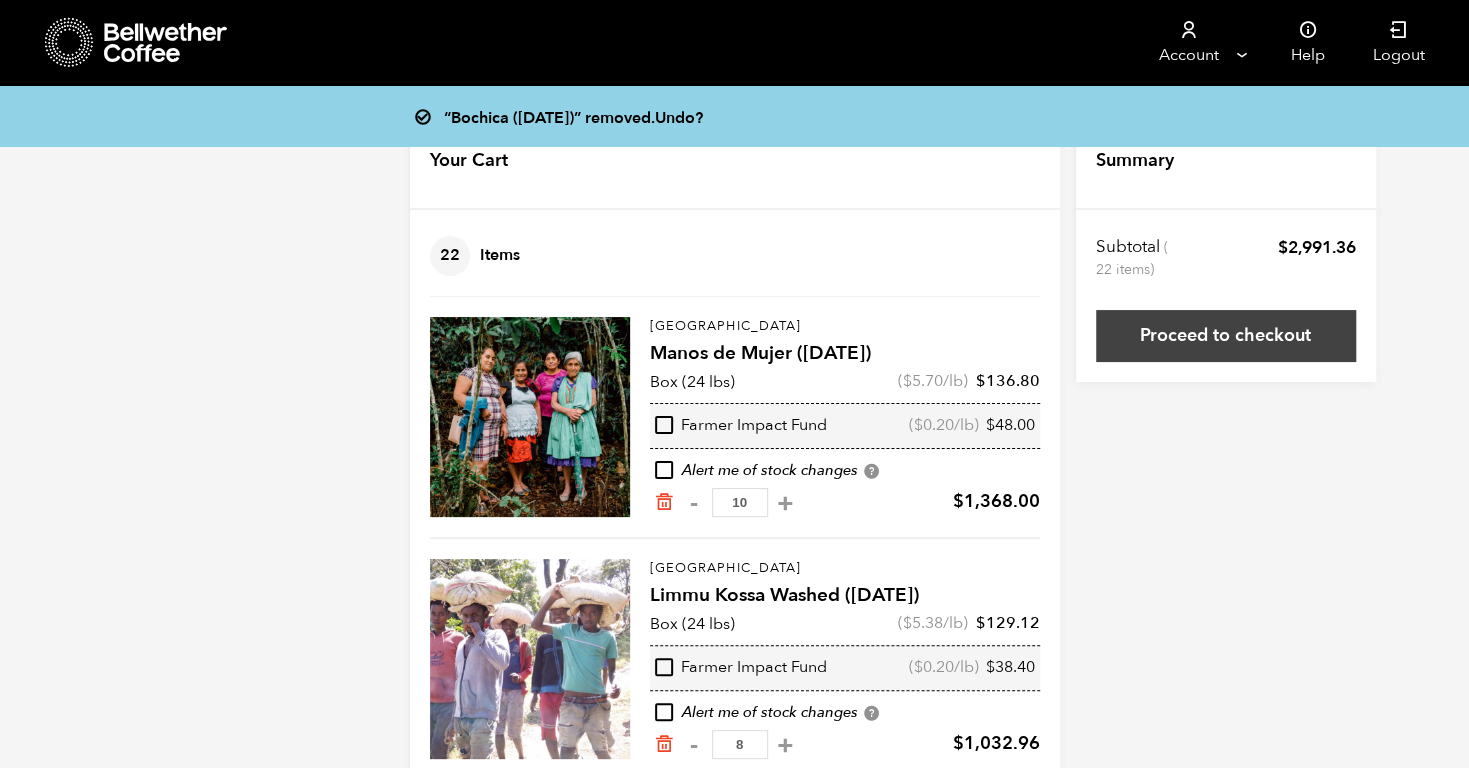 click on "Proceed to checkout" at bounding box center [1226, 336] 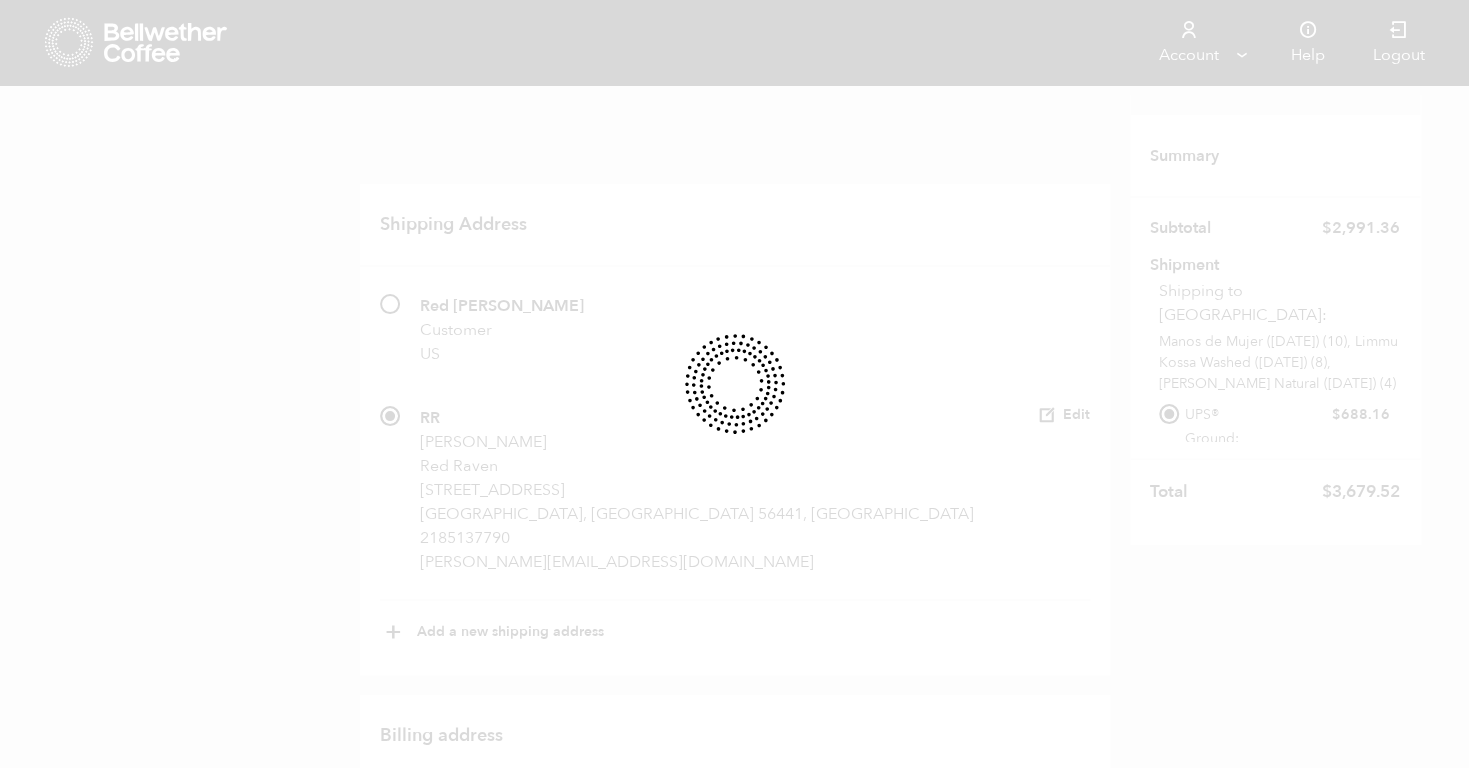 scroll, scrollTop: 20, scrollLeft: 0, axis: vertical 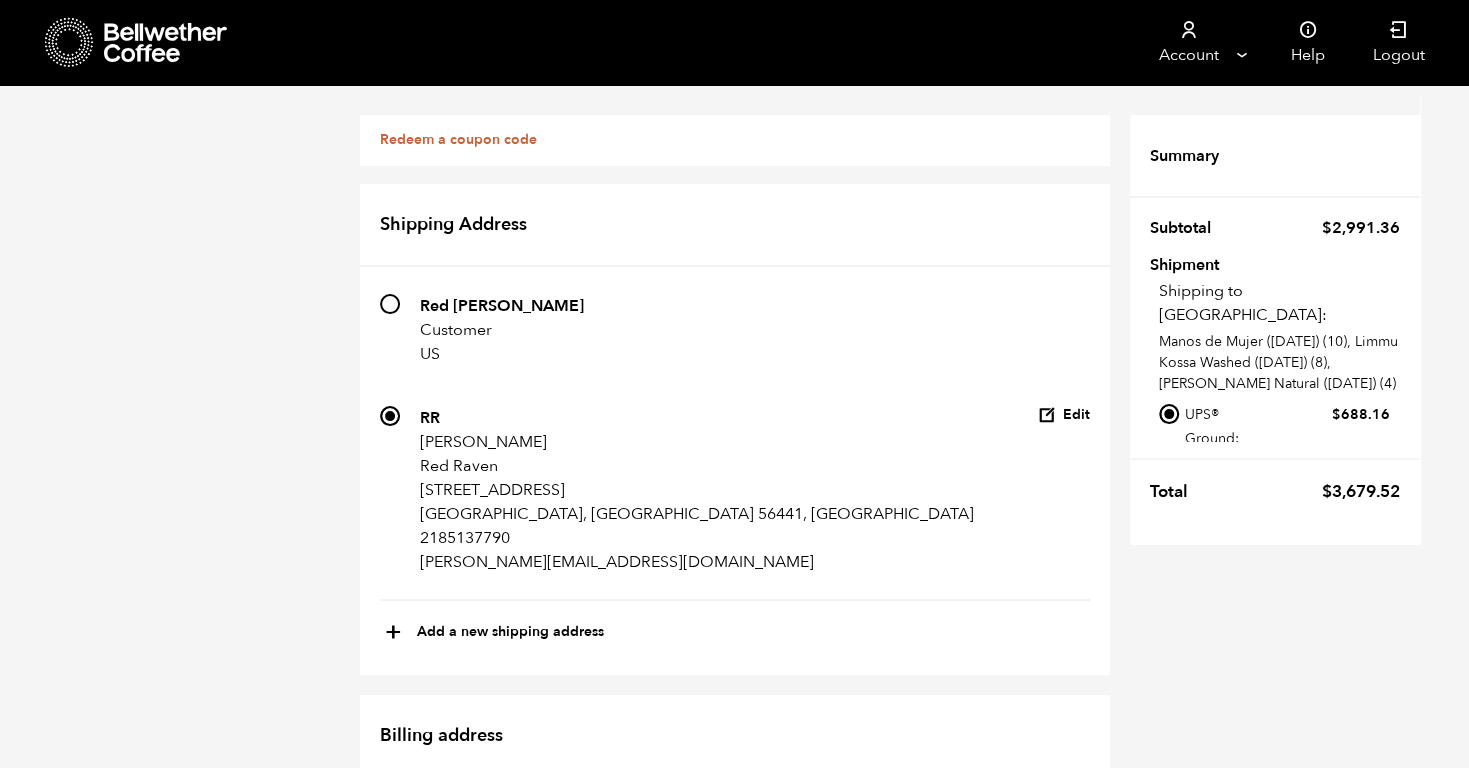 click at bounding box center [734, 2761] 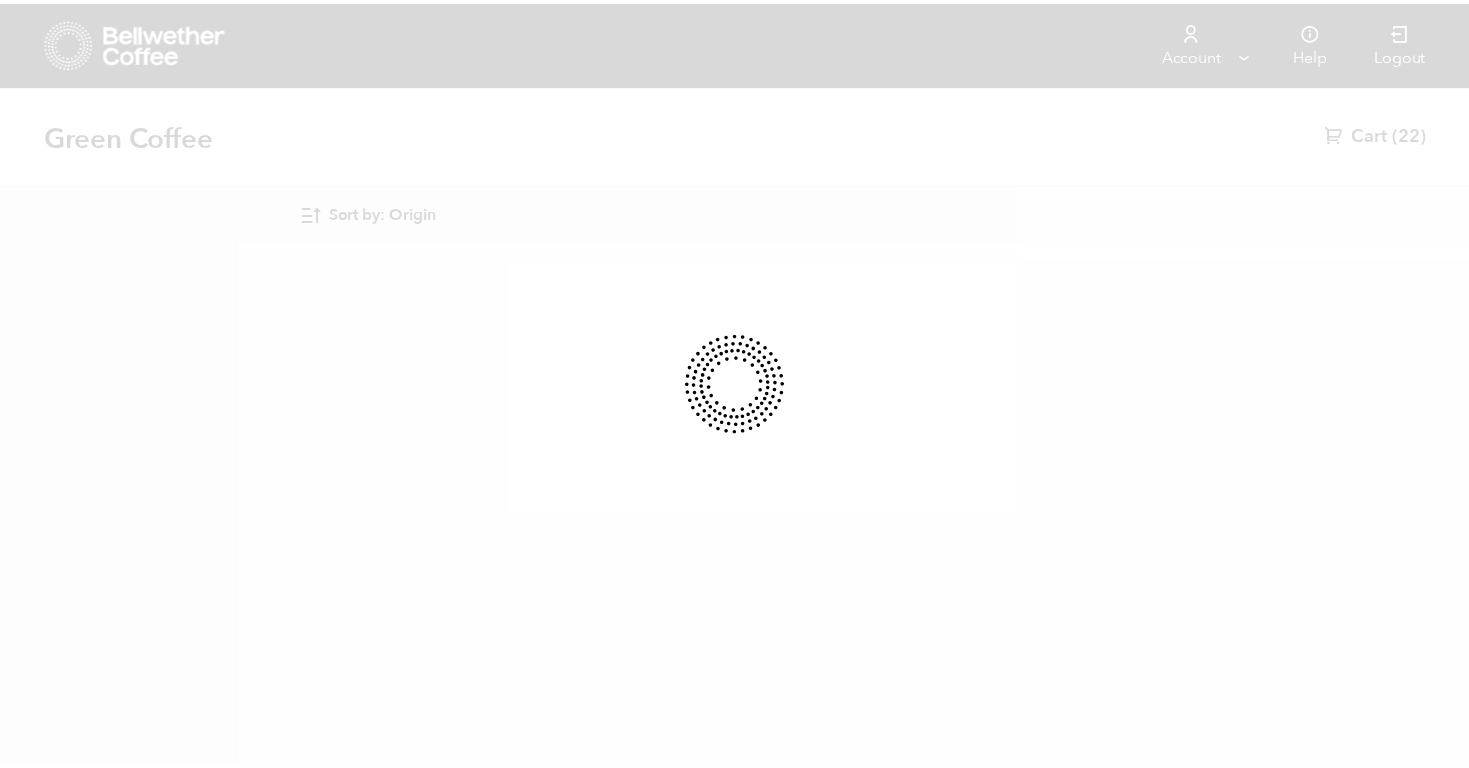 scroll, scrollTop: 0, scrollLeft: 0, axis: both 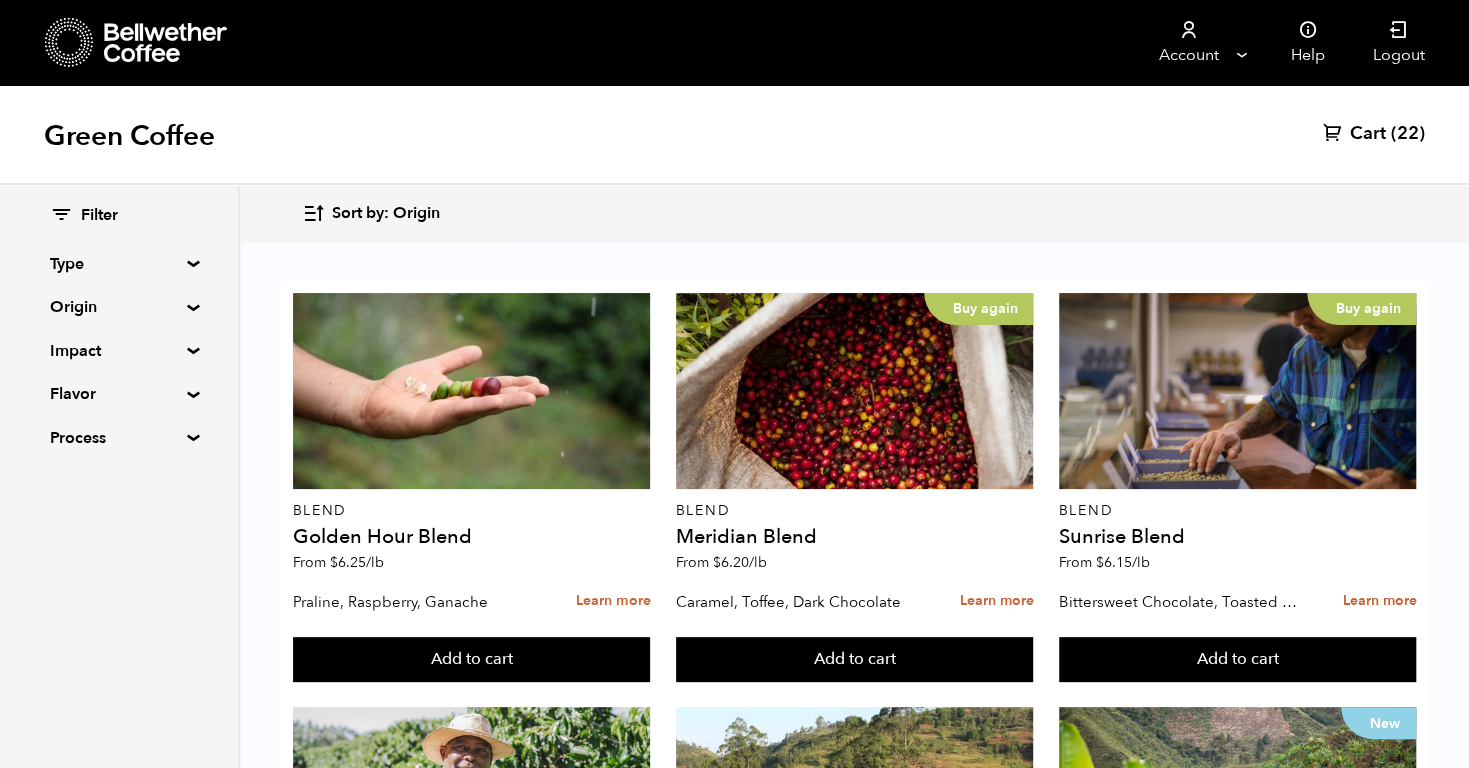 click on "Origin" at bounding box center (119, 307) 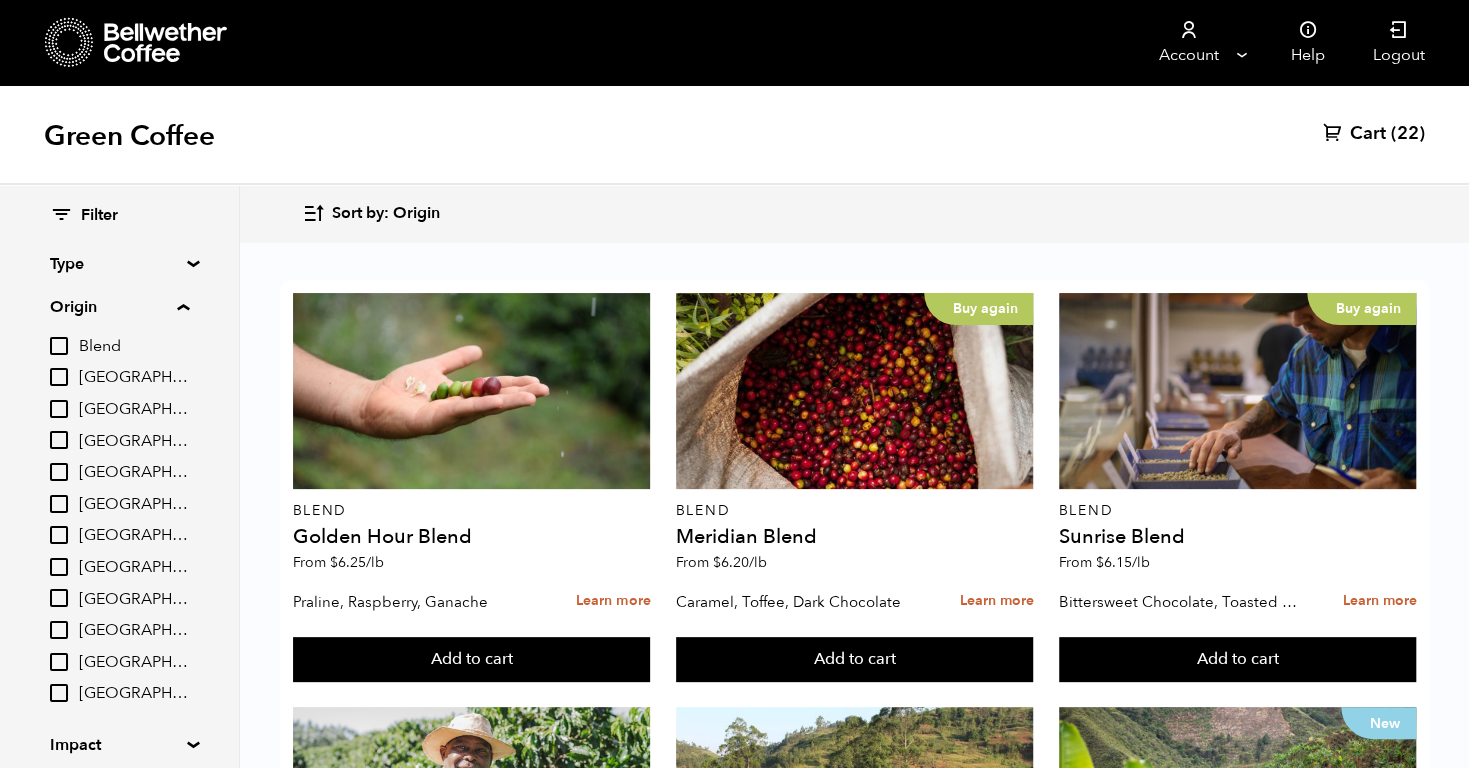 scroll, scrollTop: 165, scrollLeft: 0, axis: vertical 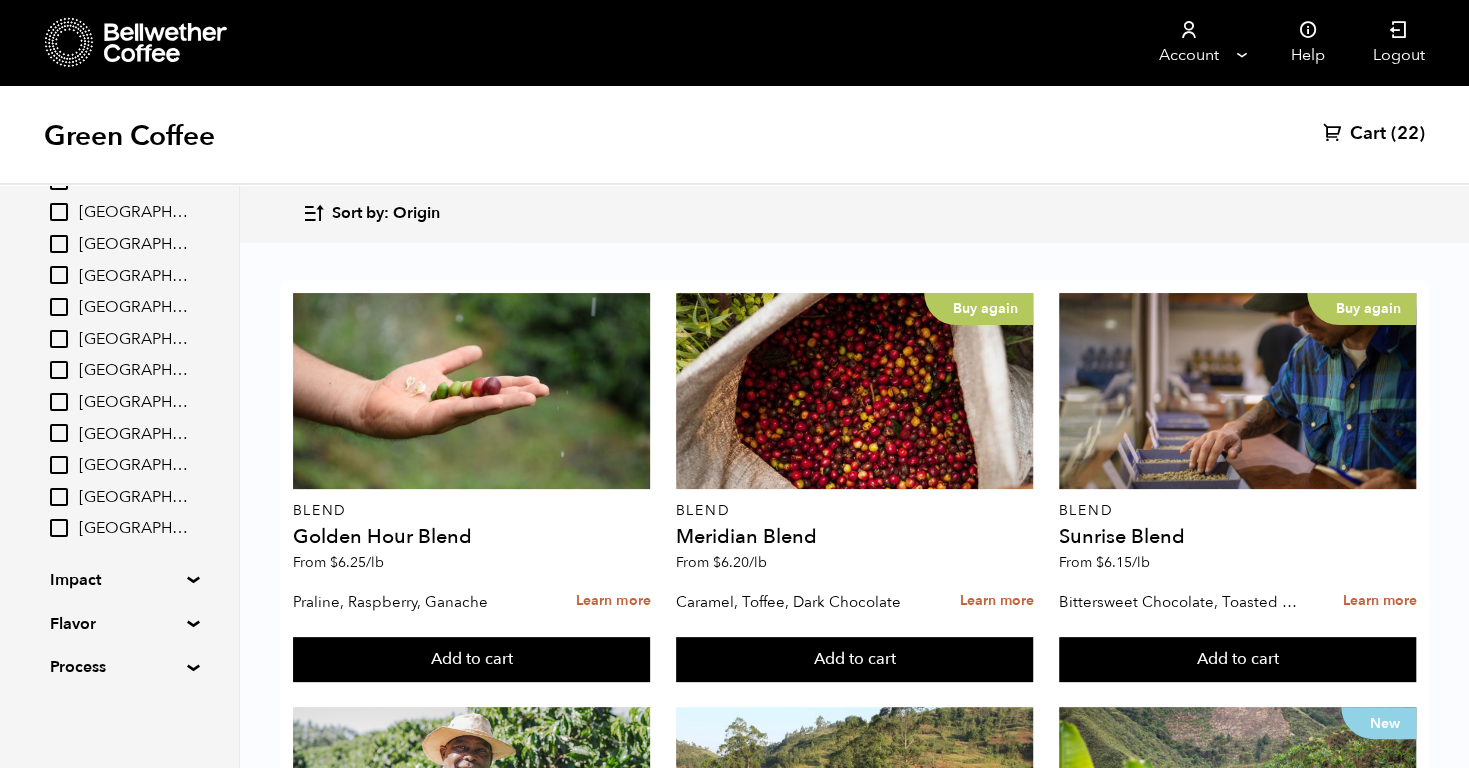 click on "Filter   Type       Blend   Single Origin   Decaf   Seasonal   Year Round Origin       Blend   Brazil   Burundi   Colombia   El Salvador   Ethiopia   Guatemala   Honduras   Nicaragua   Peru   Rwanda   Sumatra Impact       Fair Trade   Organic   Women's Lot   Living Income Pricing   Farmer Impact Fund Flavor       Chocolate   Citrus Fruit   Floral   Fruity   Nutty   Sweet Process       Natural   Washed   Wet-hulled" at bounding box center (119, 359) 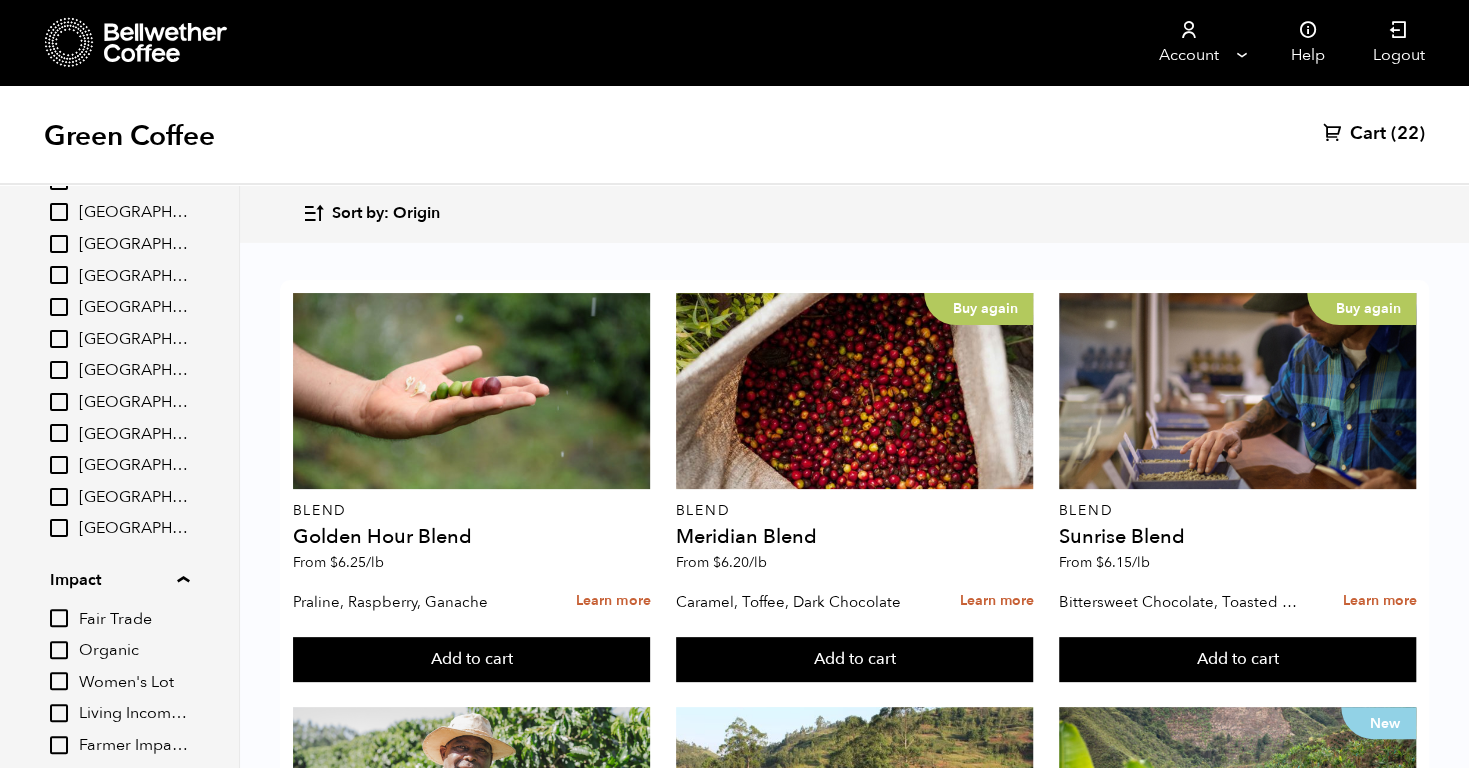 click on "Organic" at bounding box center (134, 651) 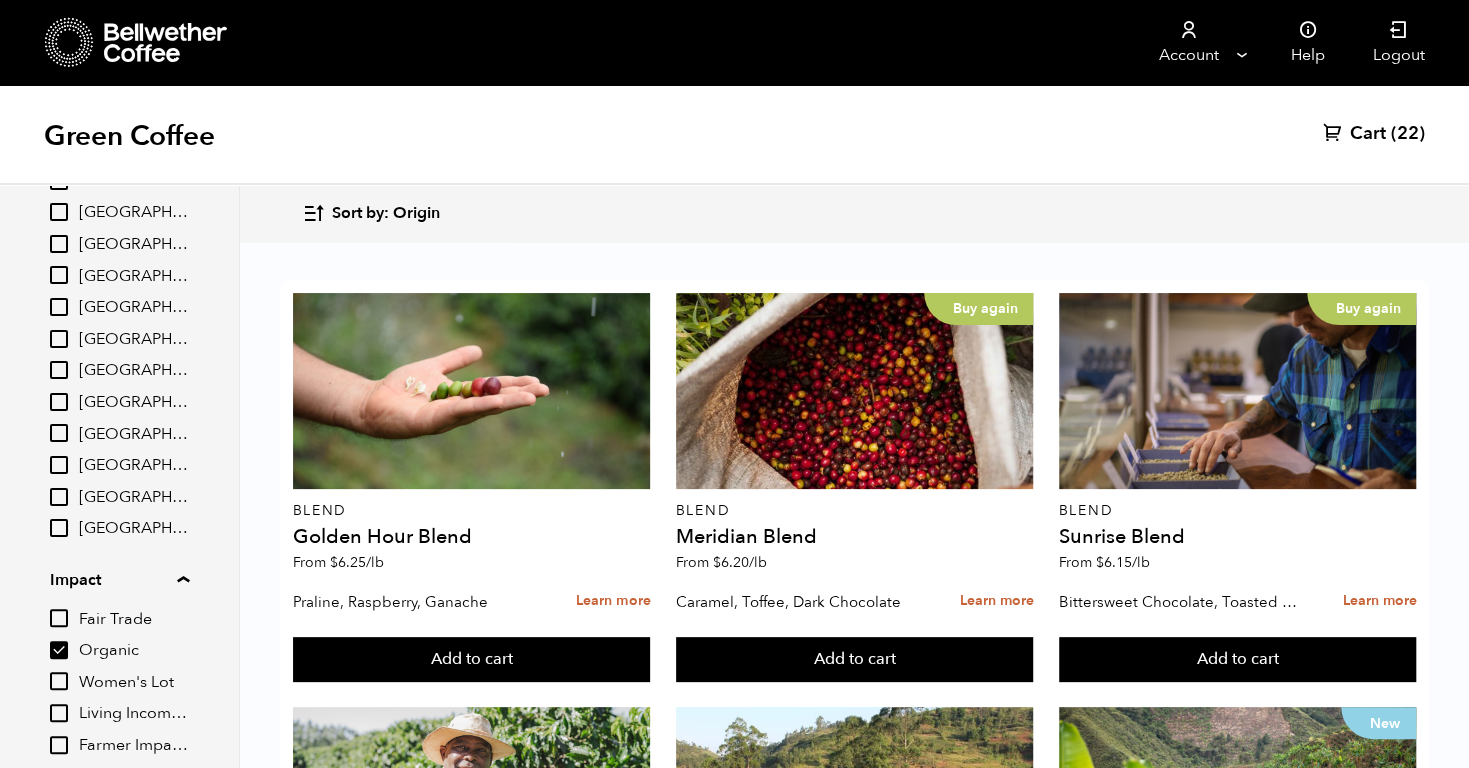checkbox on "true" 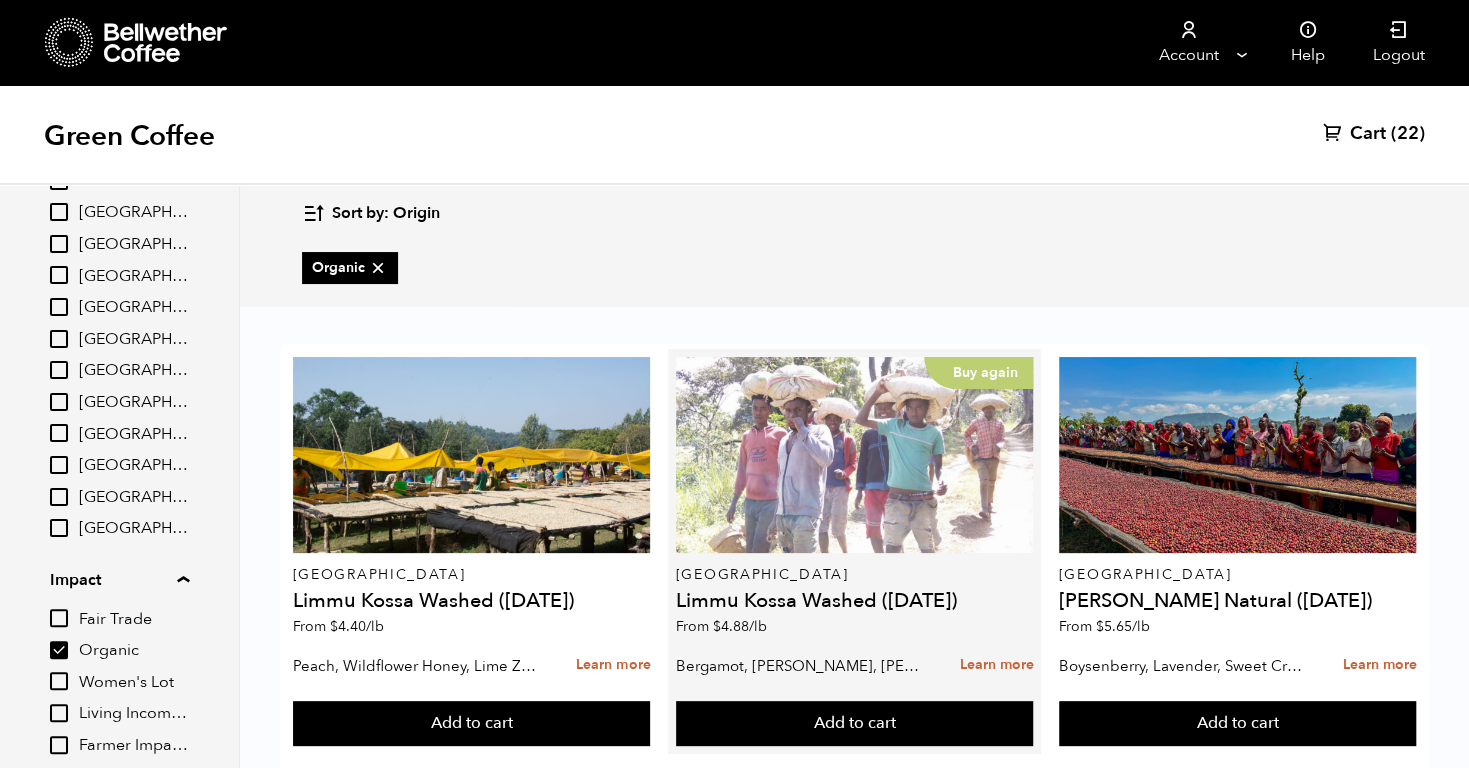 scroll, scrollTop: 332, scrollLeft: 0, axis: vertical 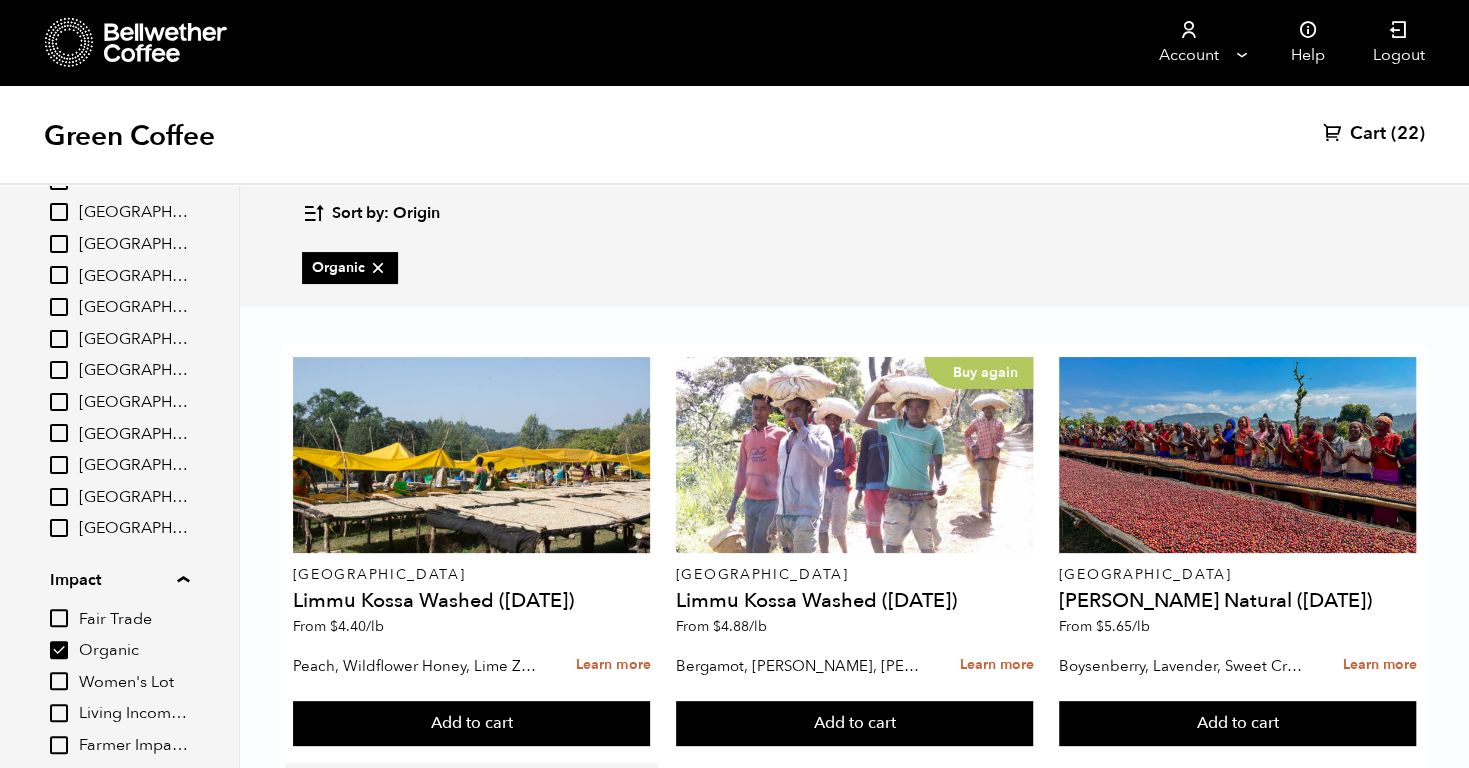 click at bounding box center [472, 869] 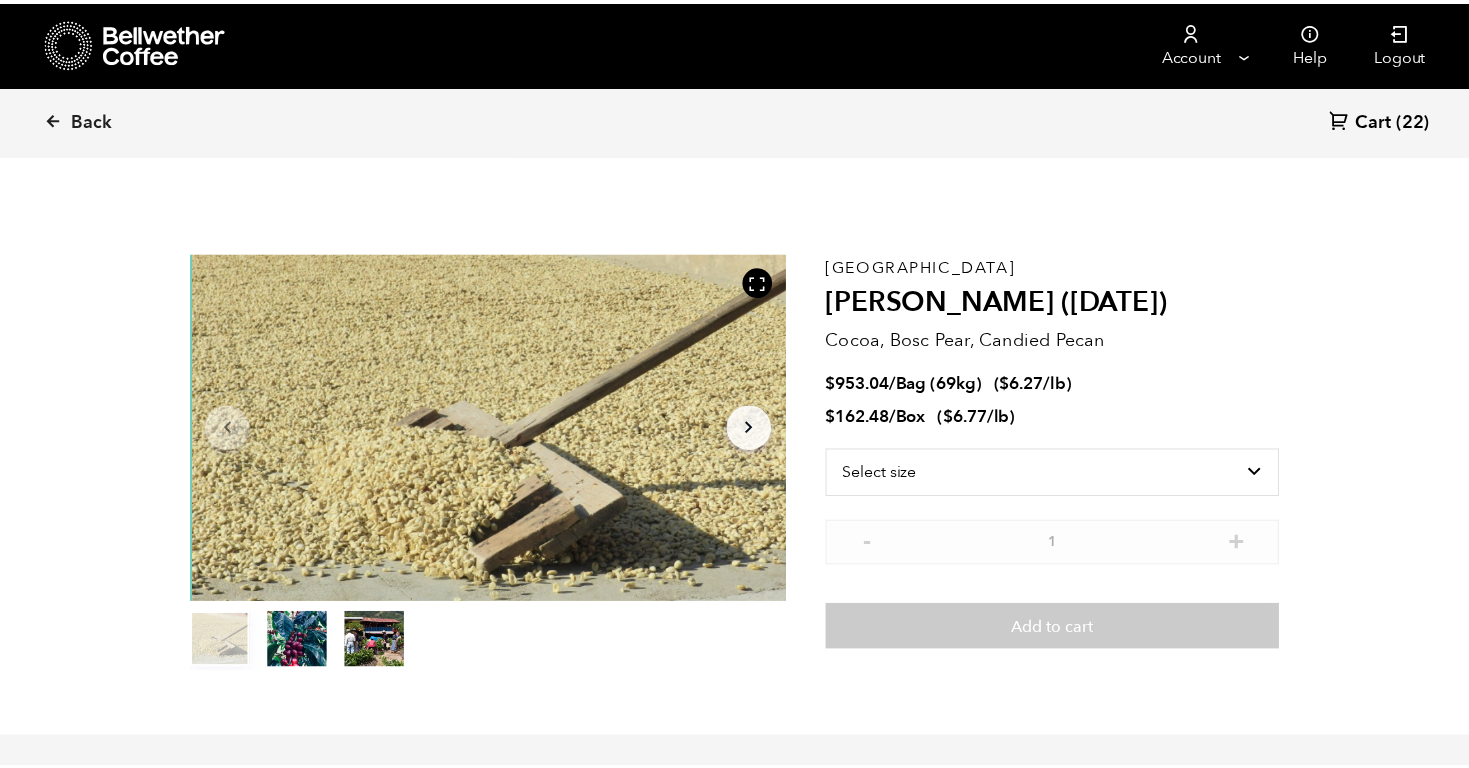 scroll, scrollTop: 0, scrollLeft: 0, axis: both 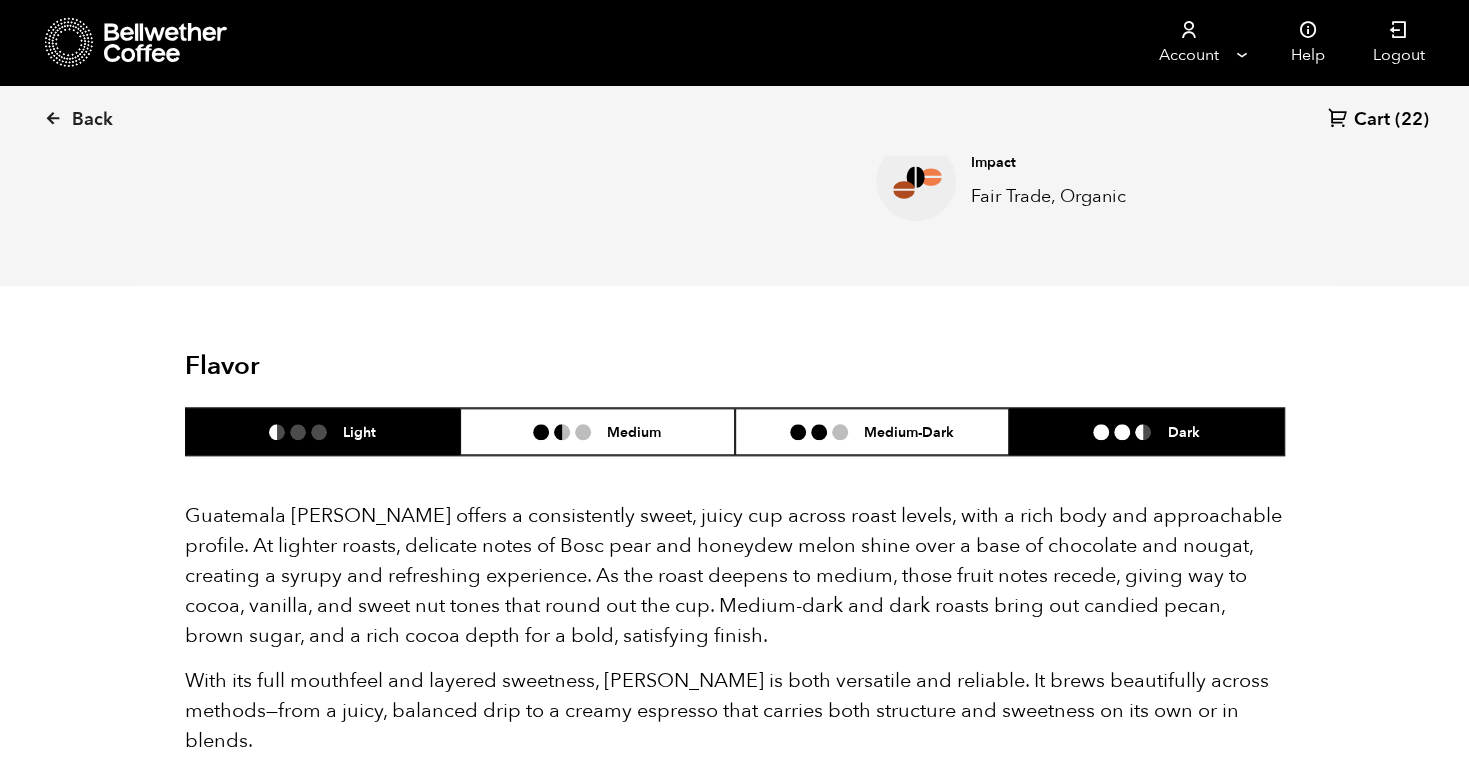click on "Dark" at bounding box center (1146, 431) 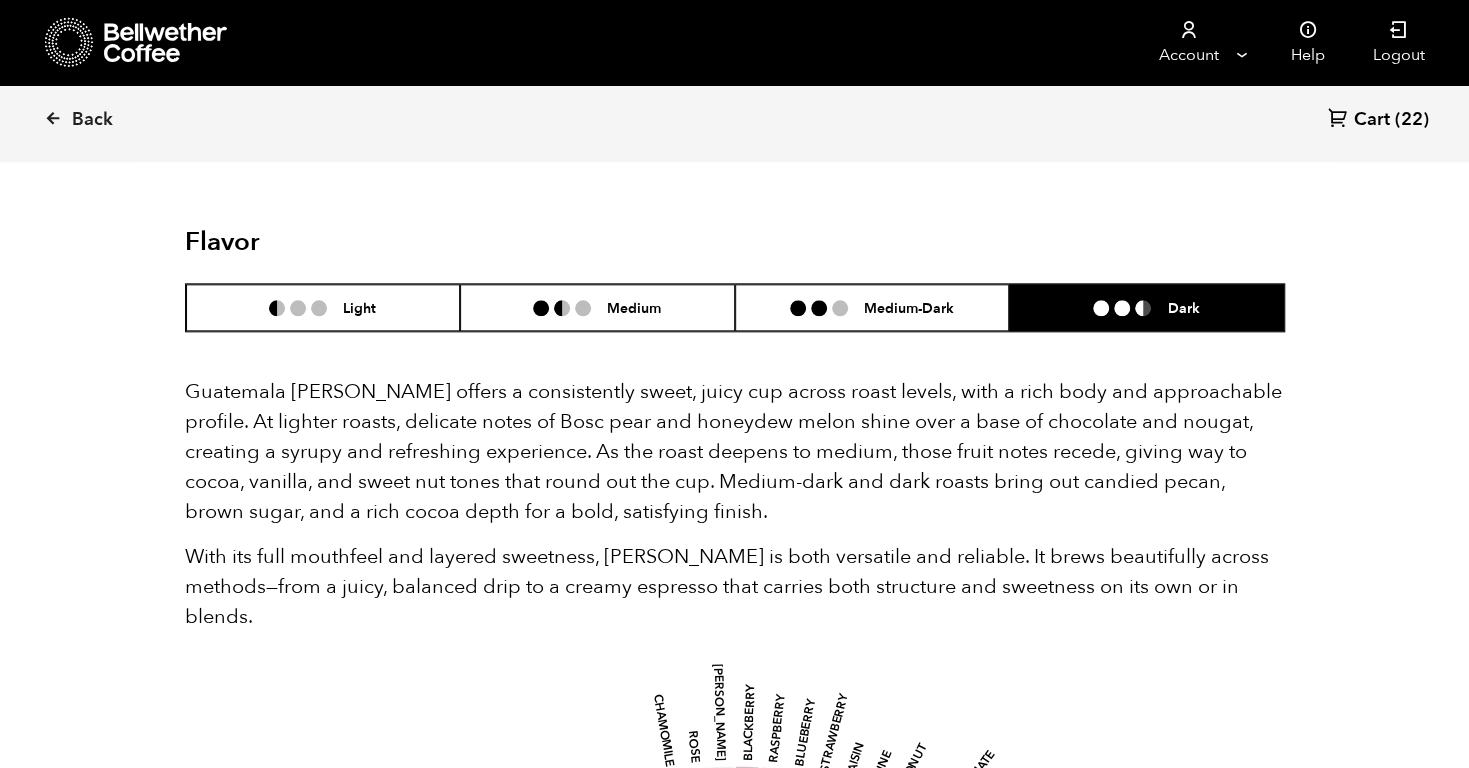 scroll, scrollTop: 1163, scrollLeft: 0, axis: vertical 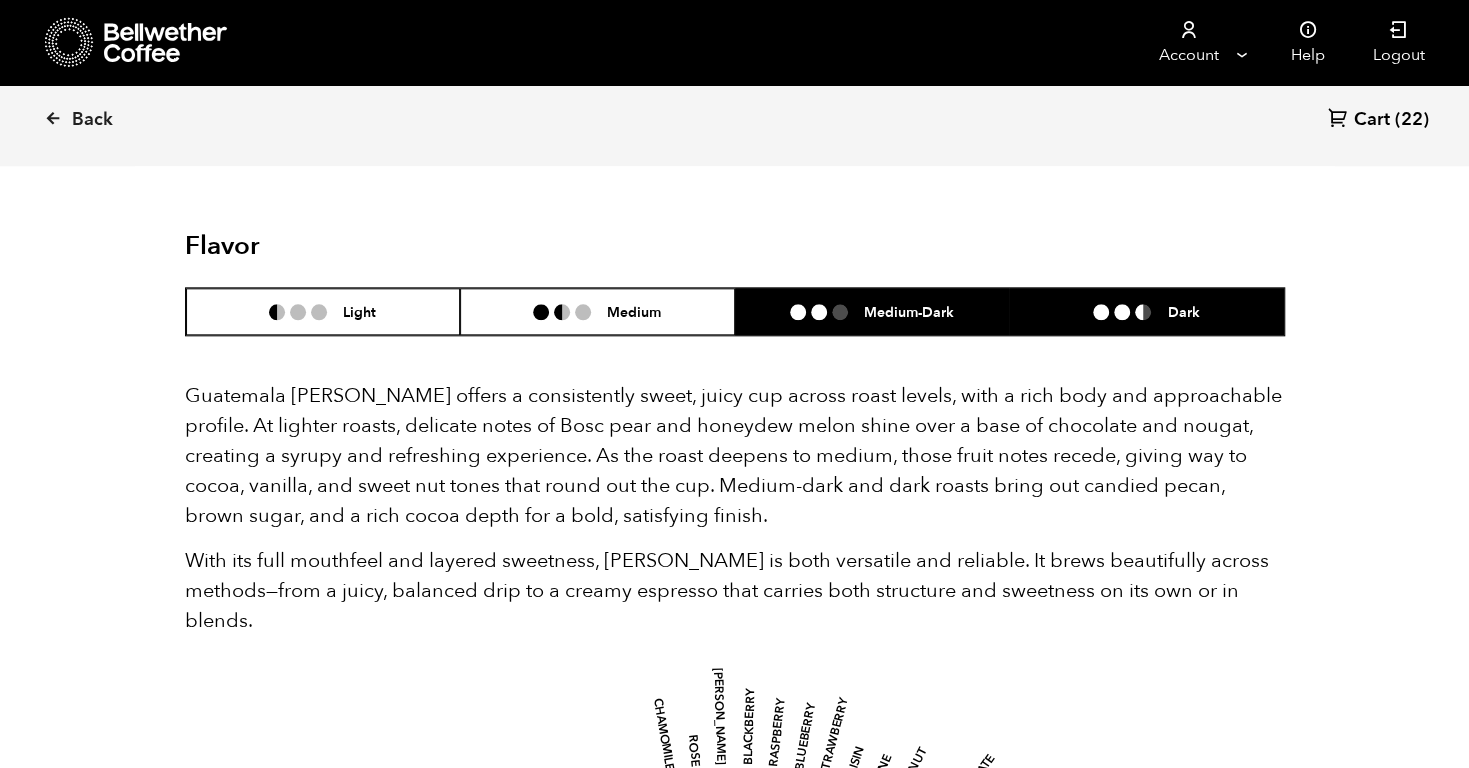click on "Medium-Dark" at bounding box center (872, 311) 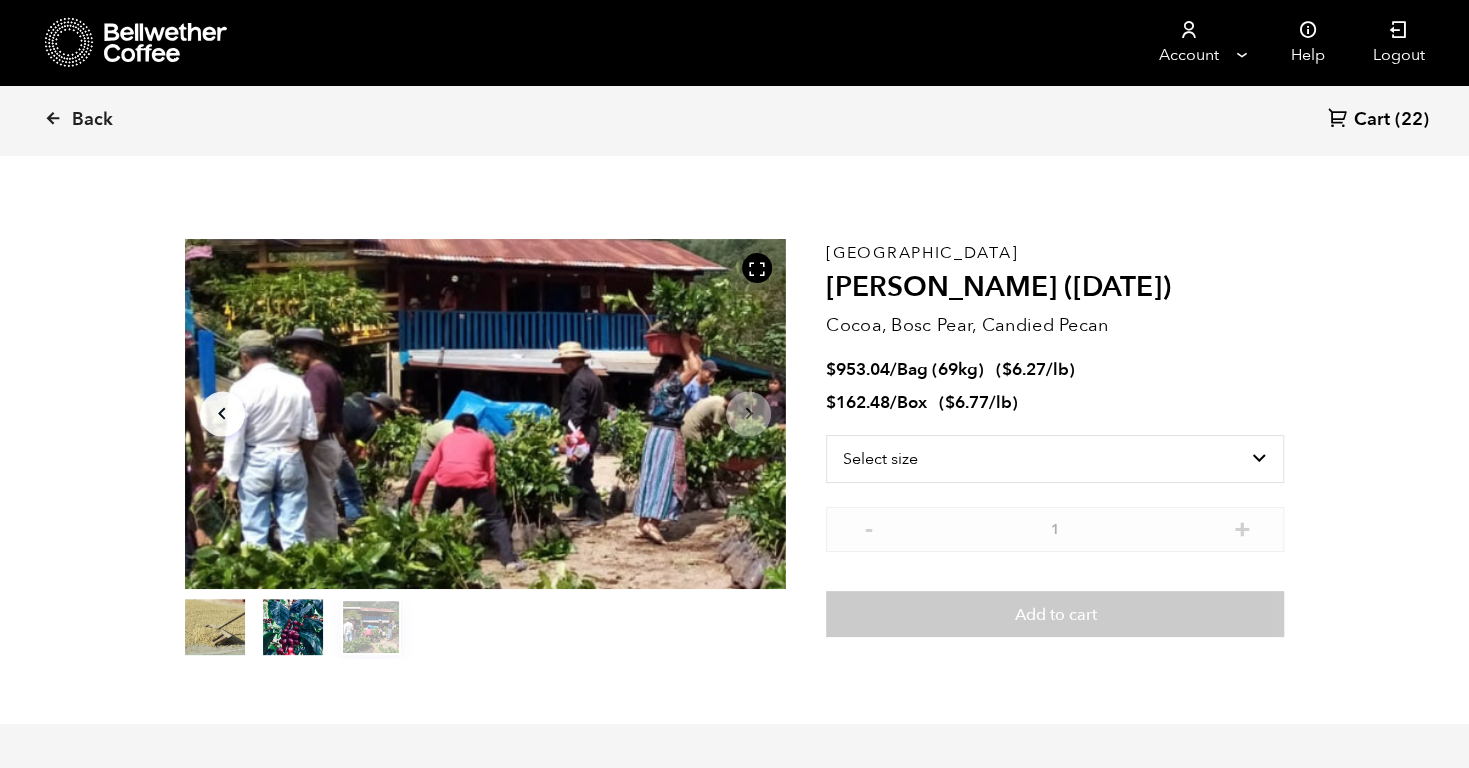 scroll, scrollTop: 0, scrollLeft: 0, axis: both 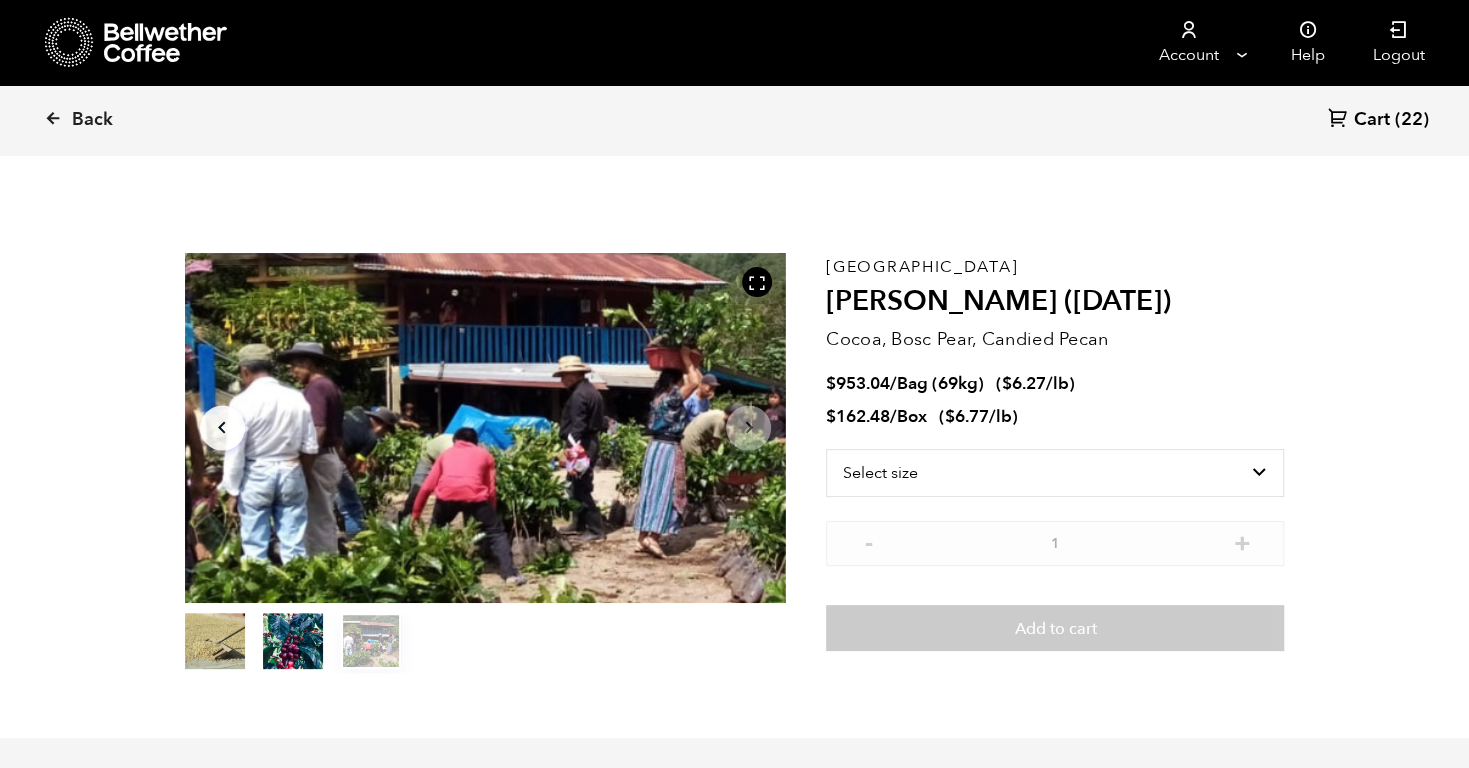 click on "Cart" at bounding box center [1372, 120] 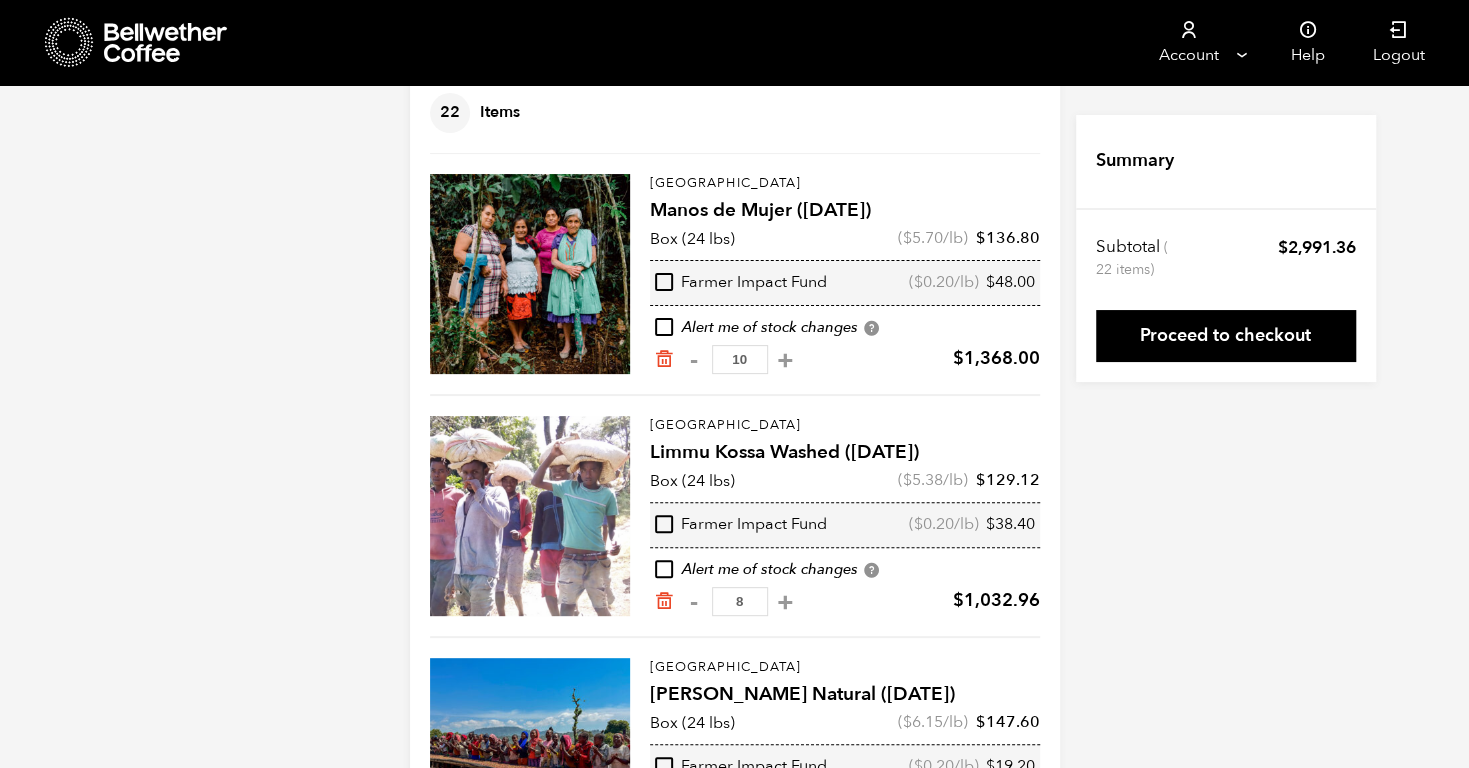 scroll, scrollTop: 0, scrollLeft: 0, axis: both 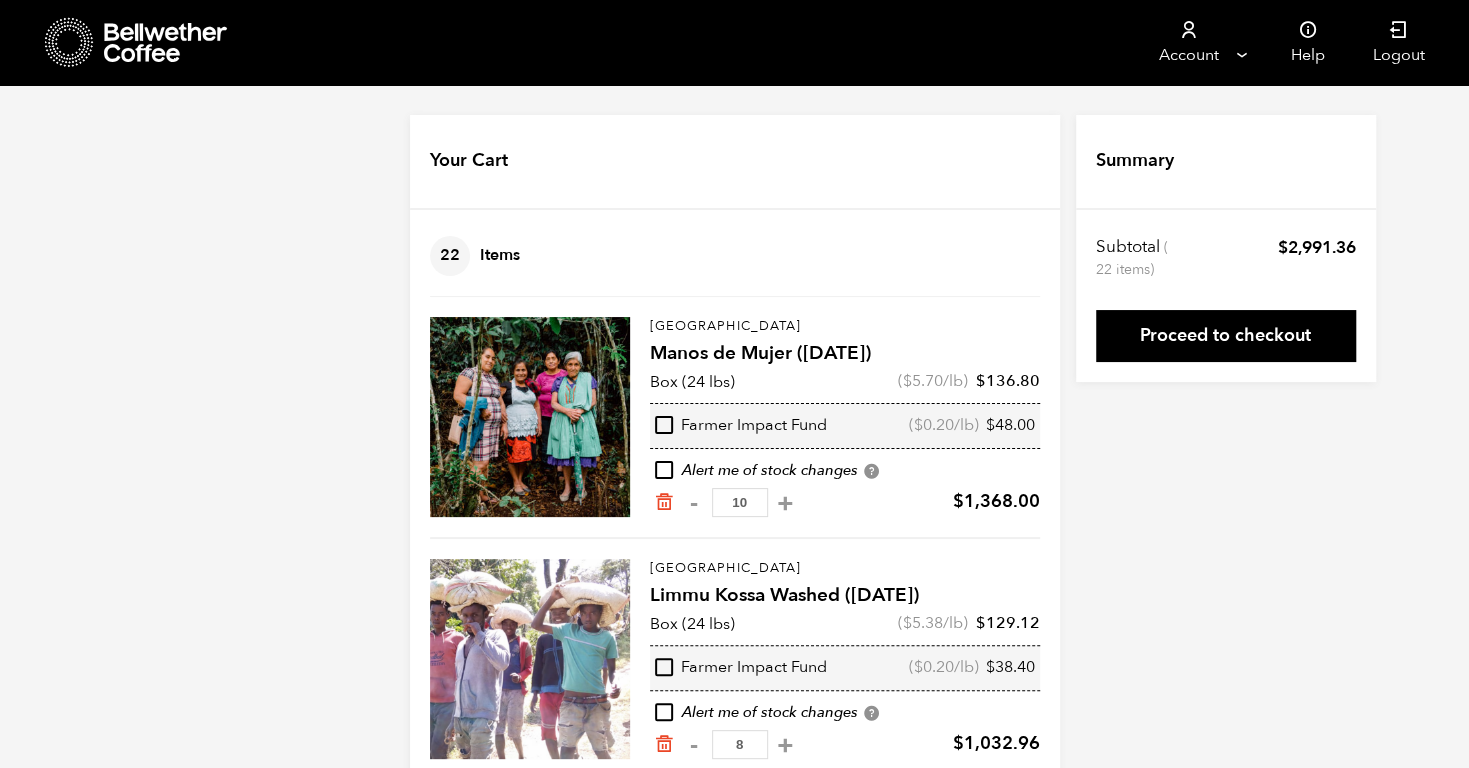 click 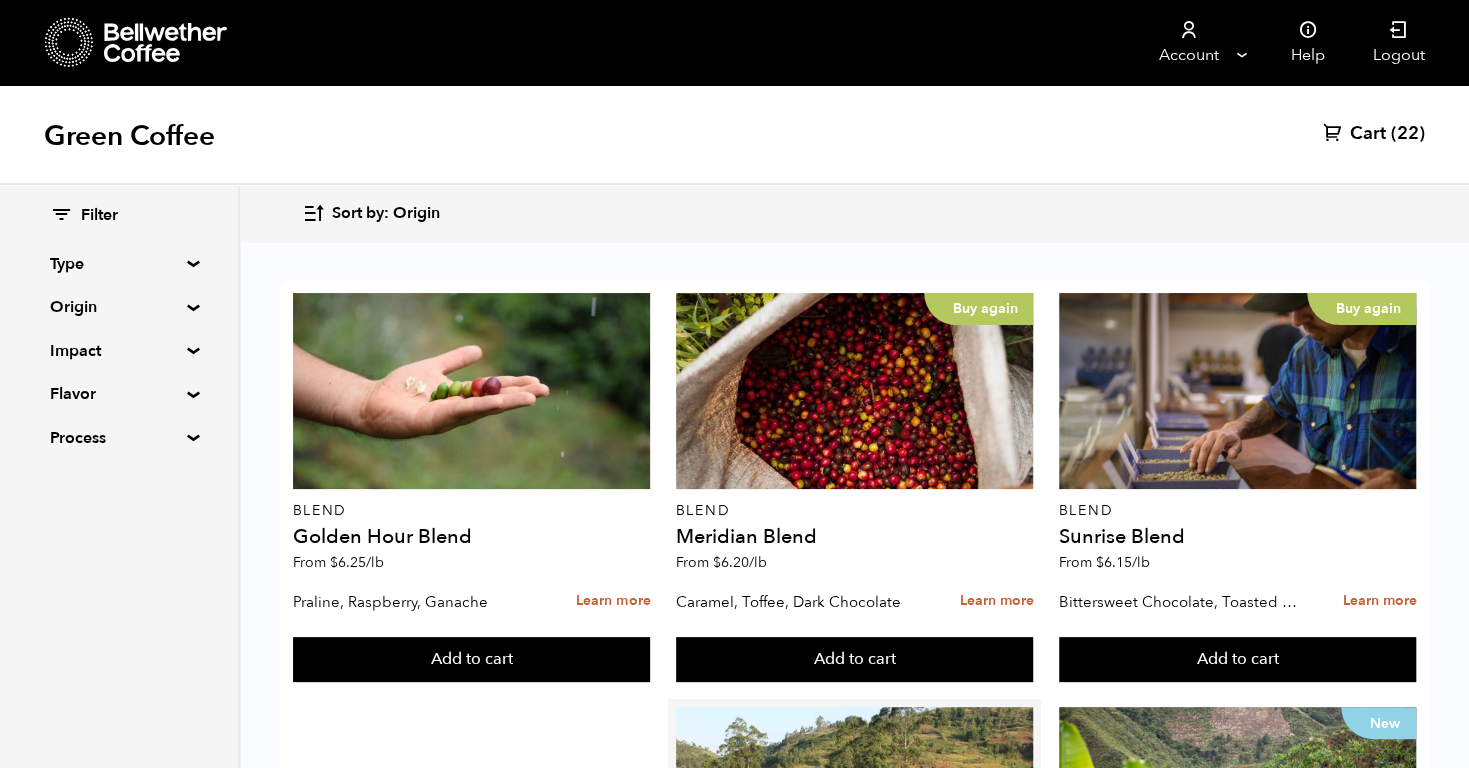 scroll, scrollTop: 492, scrollLeft: 0, axis: vertical 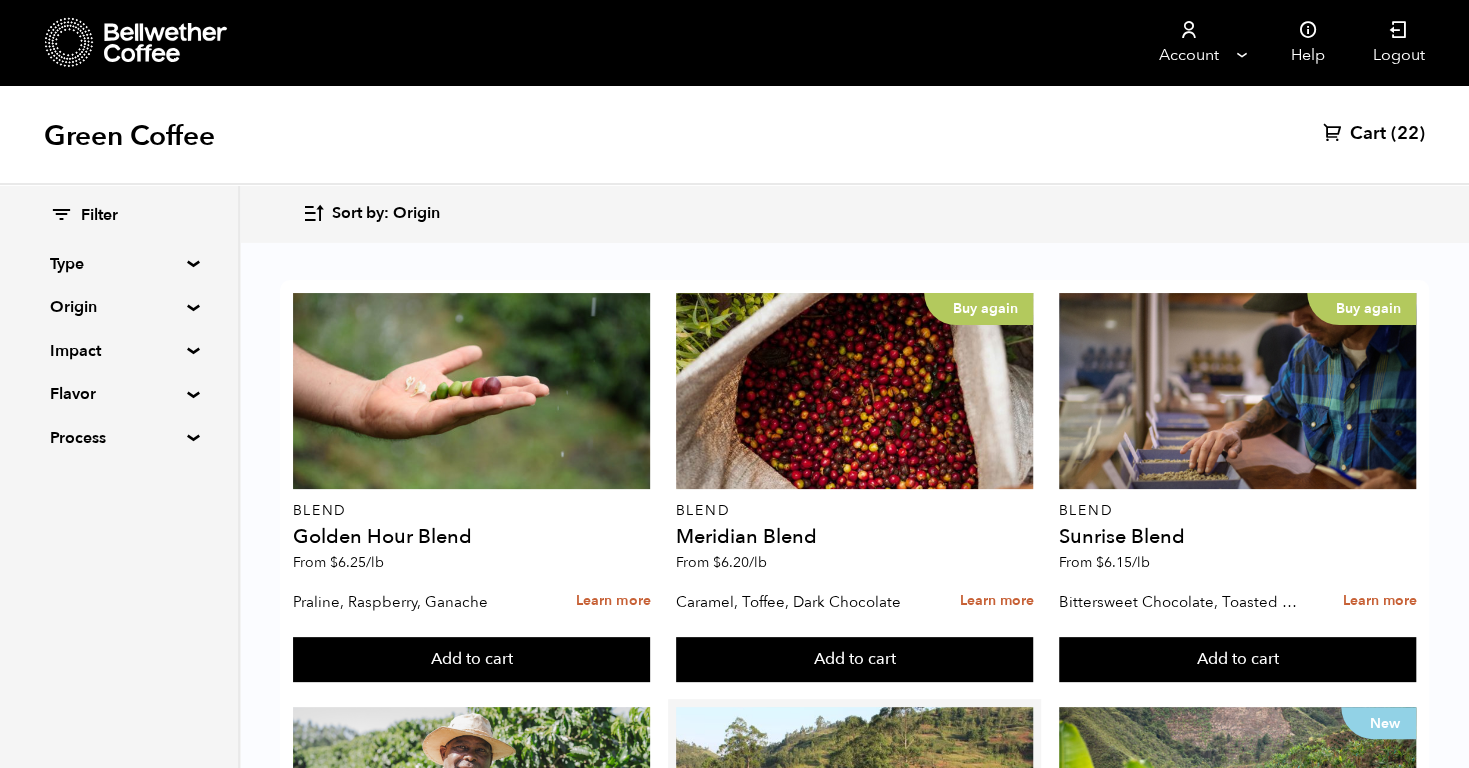 click at bounding box center (855, 805) 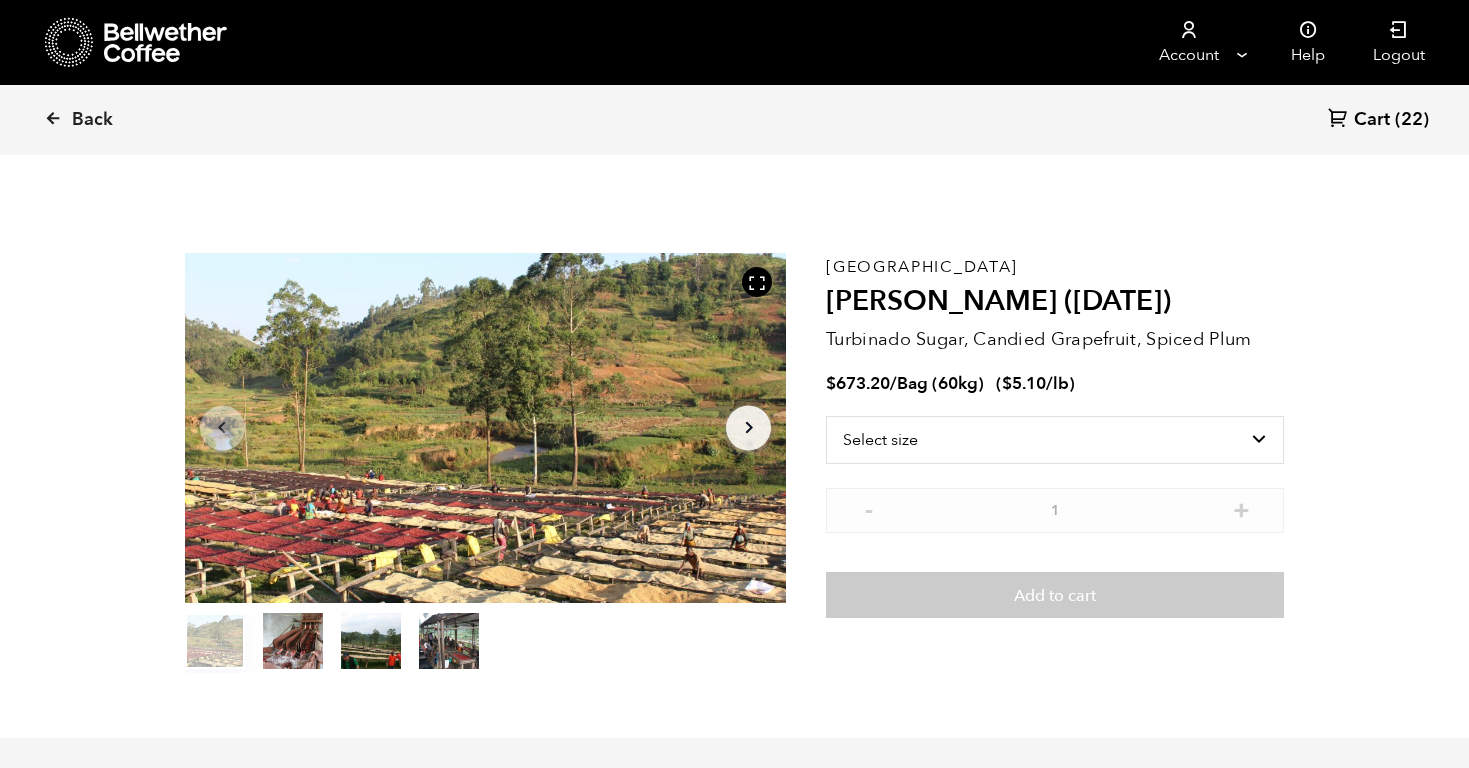 scroll, scrollTop: 0, scrollLeft: 0, axis: both 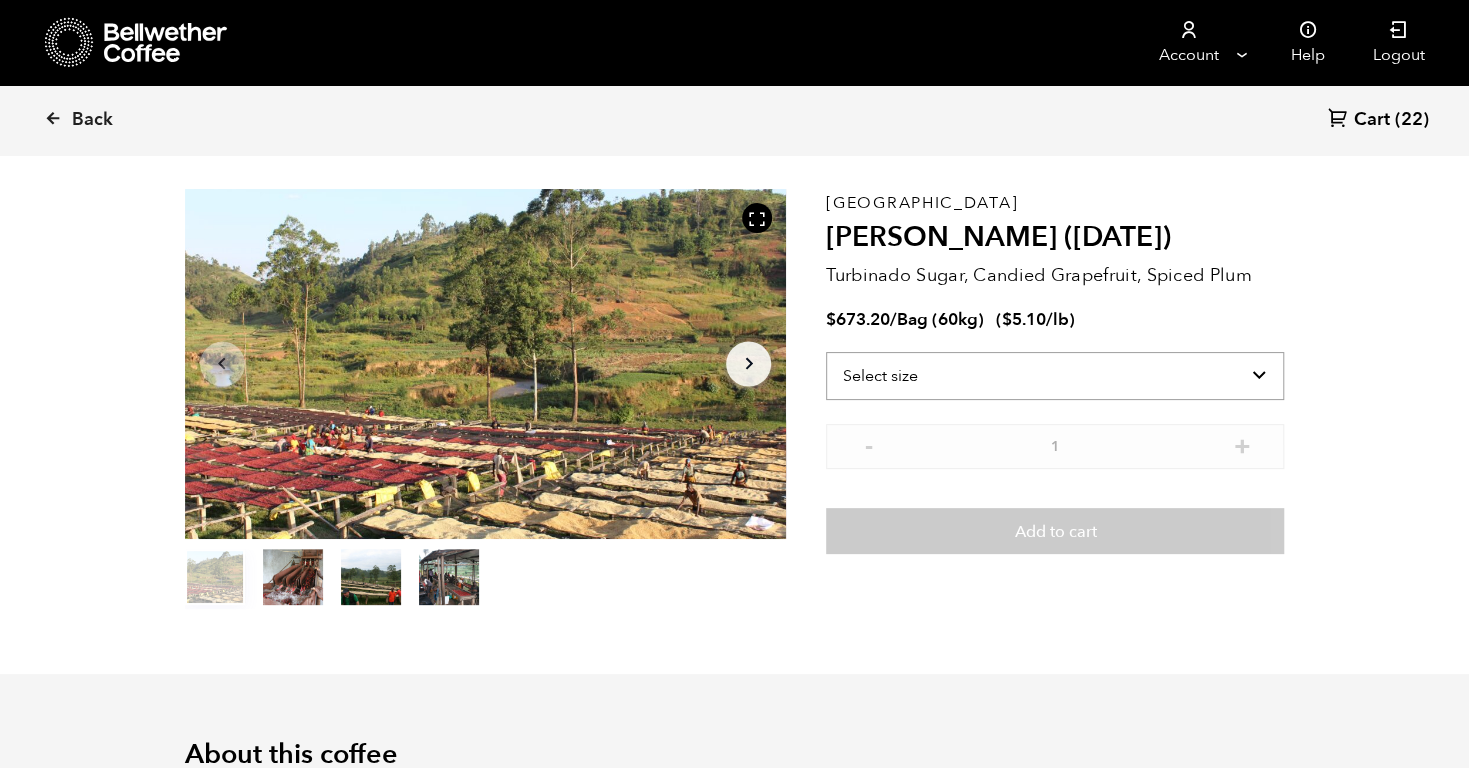 click on "Select size   Bag (60kg) (132 lbs)" at bounding box center [1055, 376] 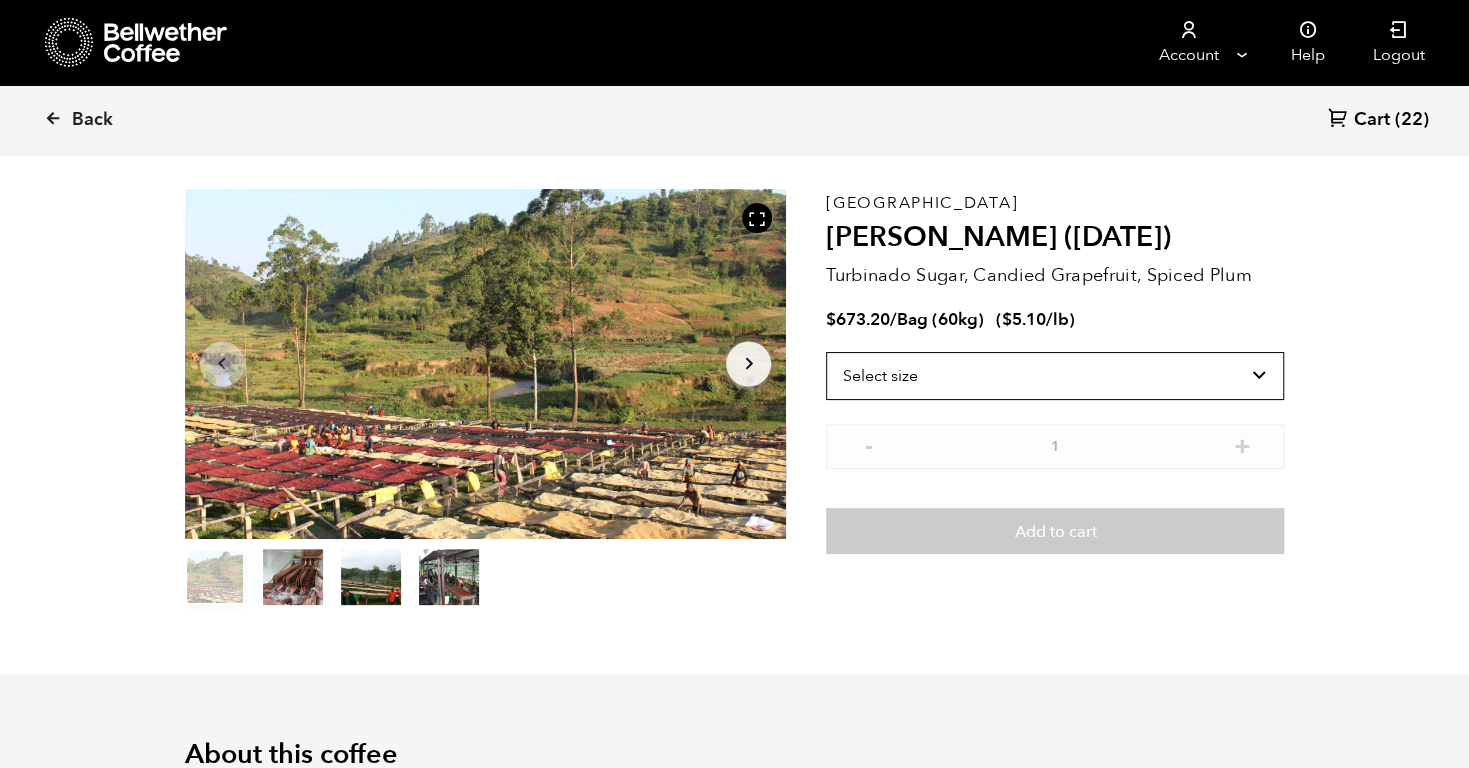 scroll, scrollTop: 122, scrollLeft: 0, axis: vertical 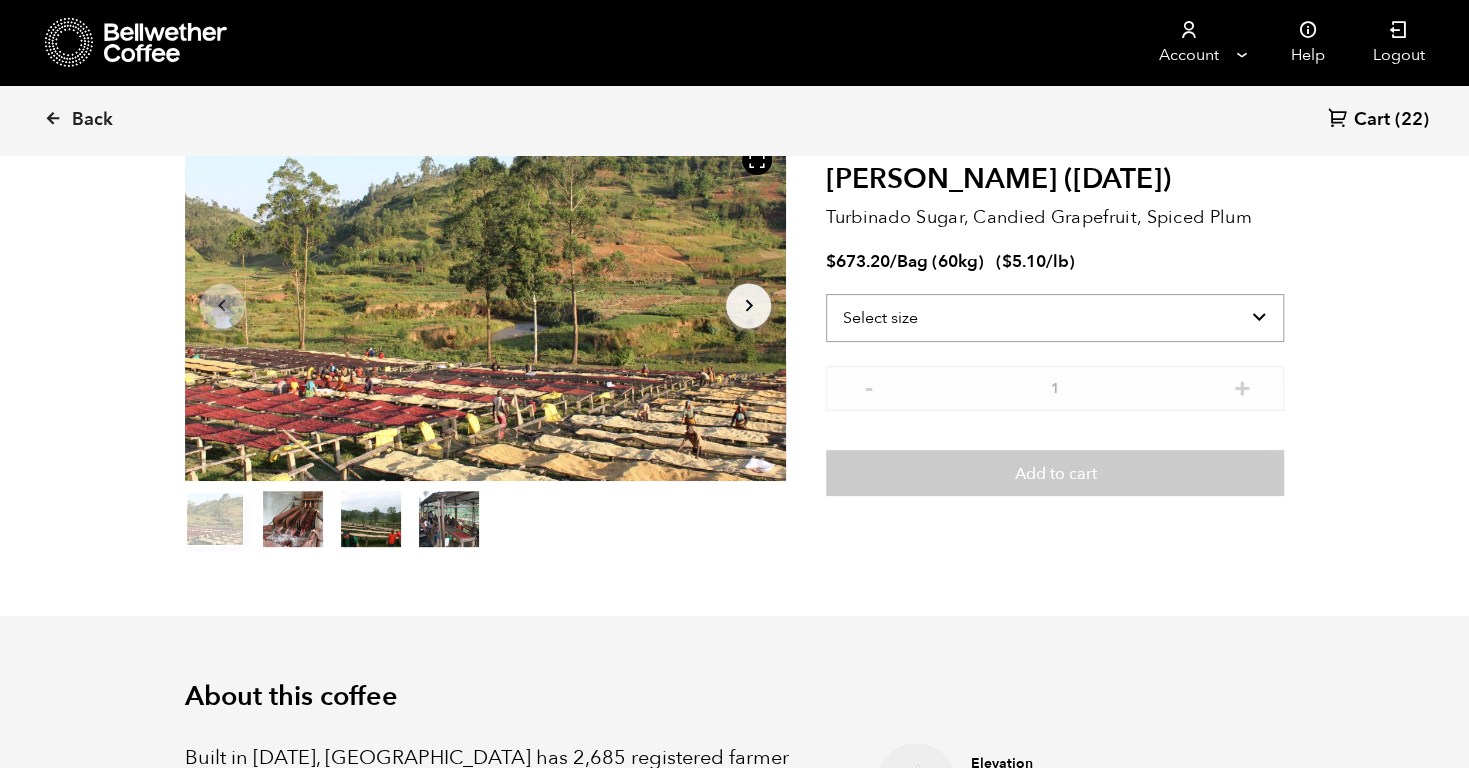 click on "Select size   Bag (60kg) (132 lbs)" at bounding box center [1055, 318] 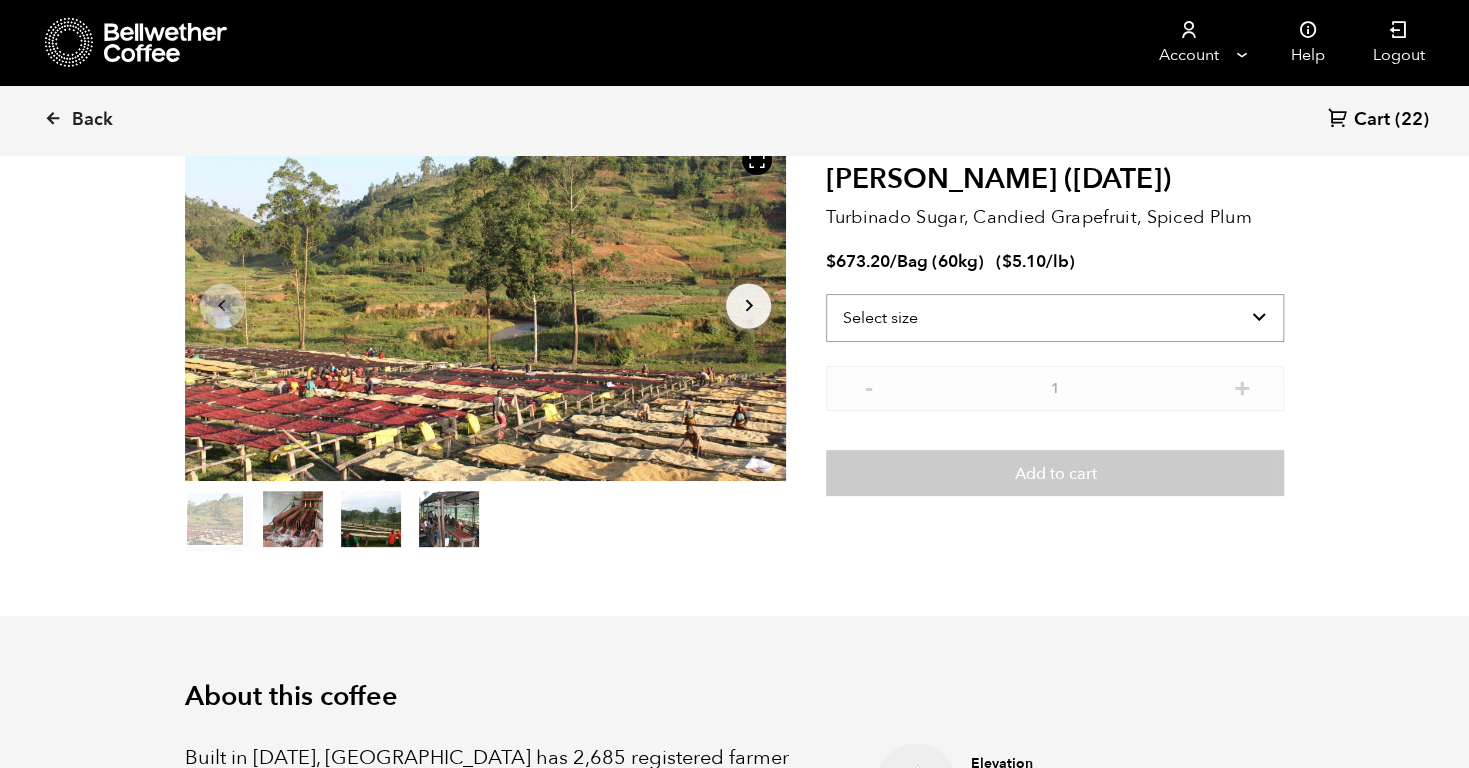 select on "bag-3" 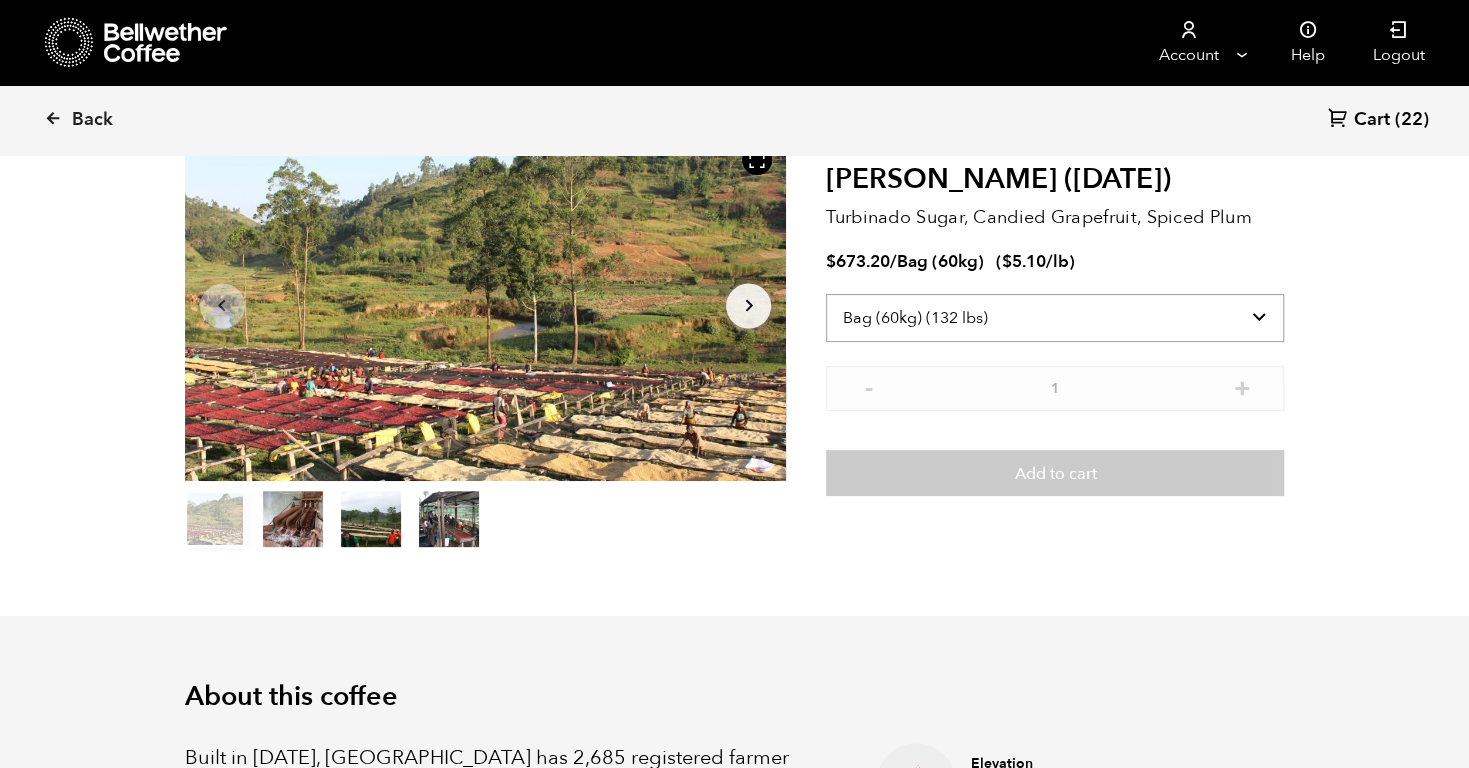 click on "Select size   Bag (60kg) (132 lbs)" at bounding box center (1055, 318) 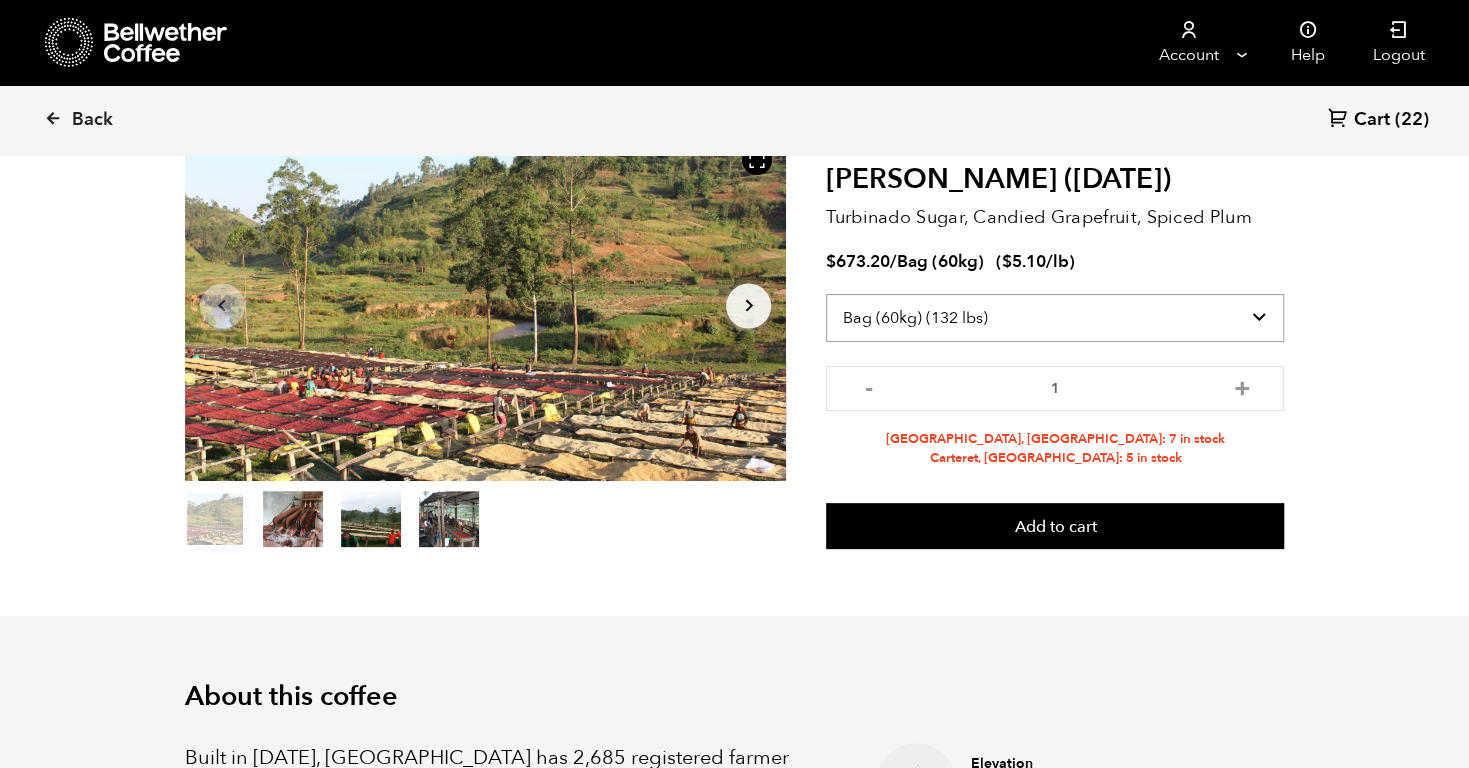 click on "Select size   Bag (60kg) (132 lbs)" at bounding box center [1055, 318] 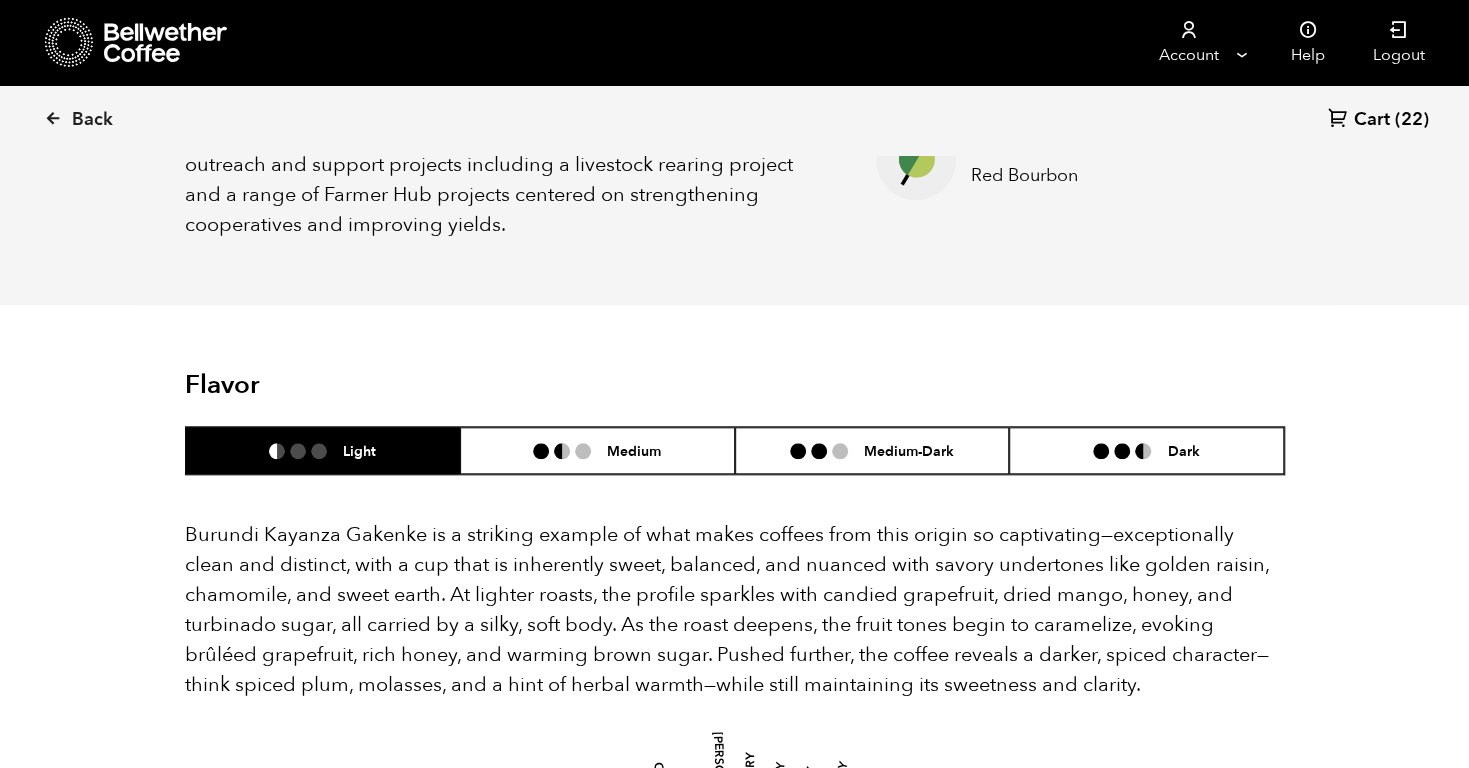 scroll, scrollTop: 957, scrollLeft: 0, axis: vertical 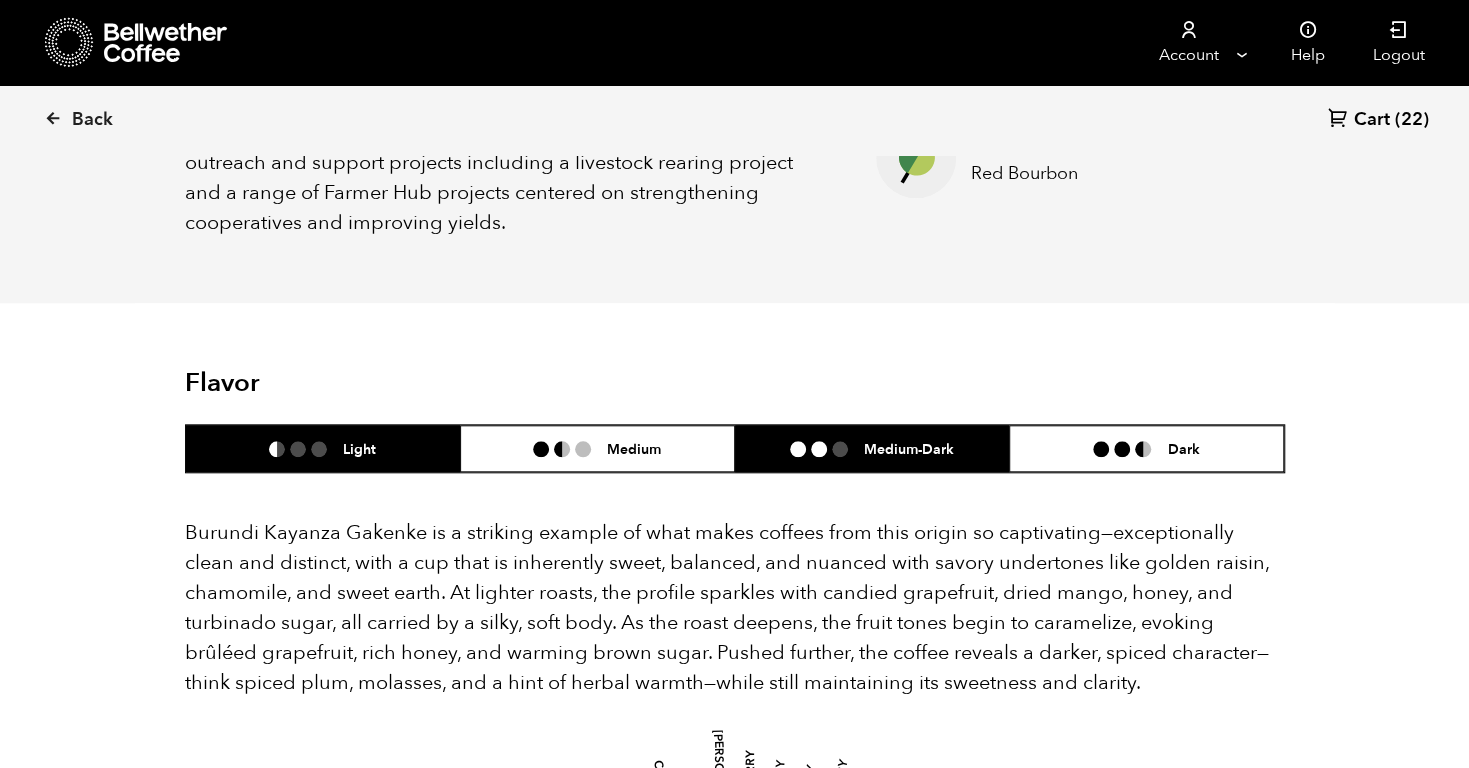 click on "Medium-Dark" at bounding box center [909, 448] 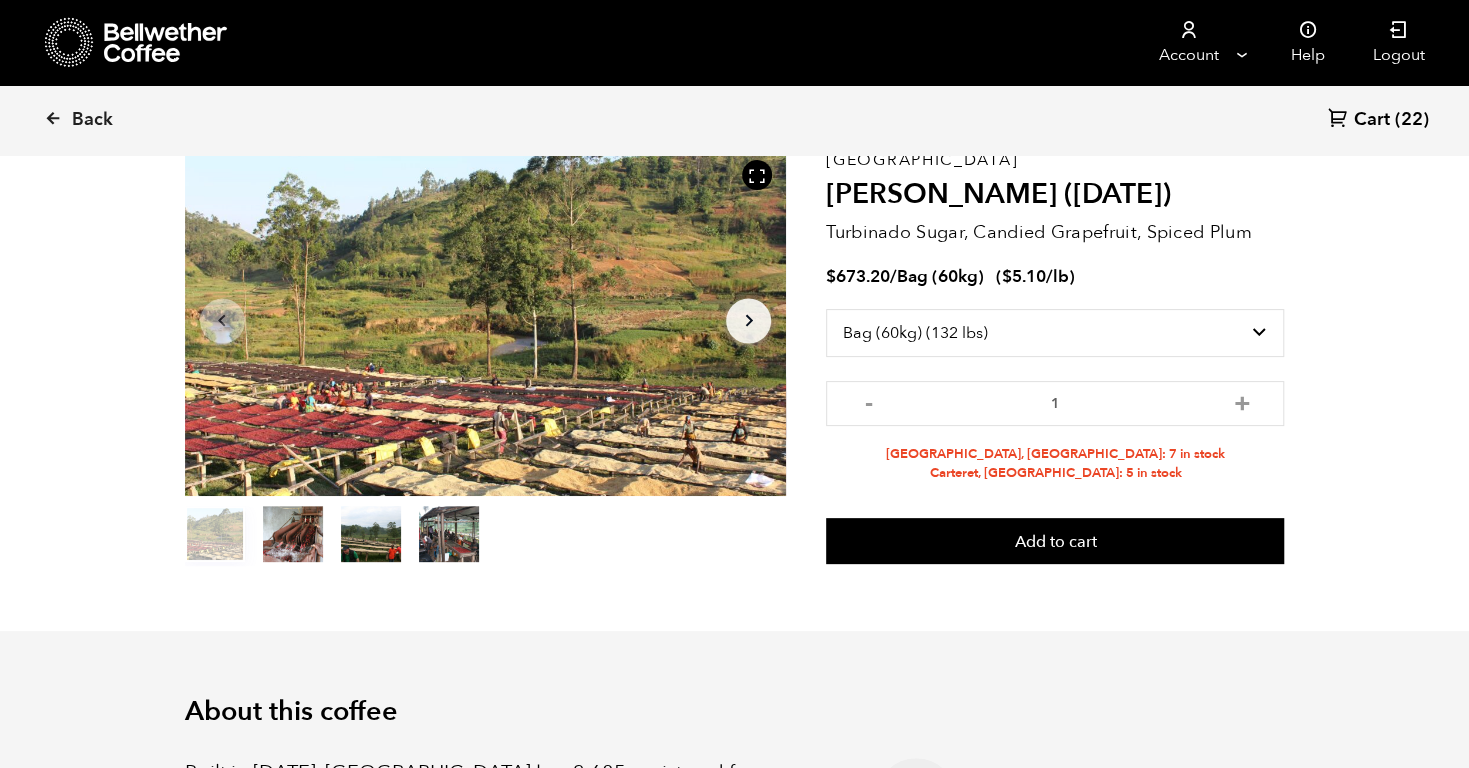 scroll, scrollTop: 0, scrollLeft: 0, axis: both 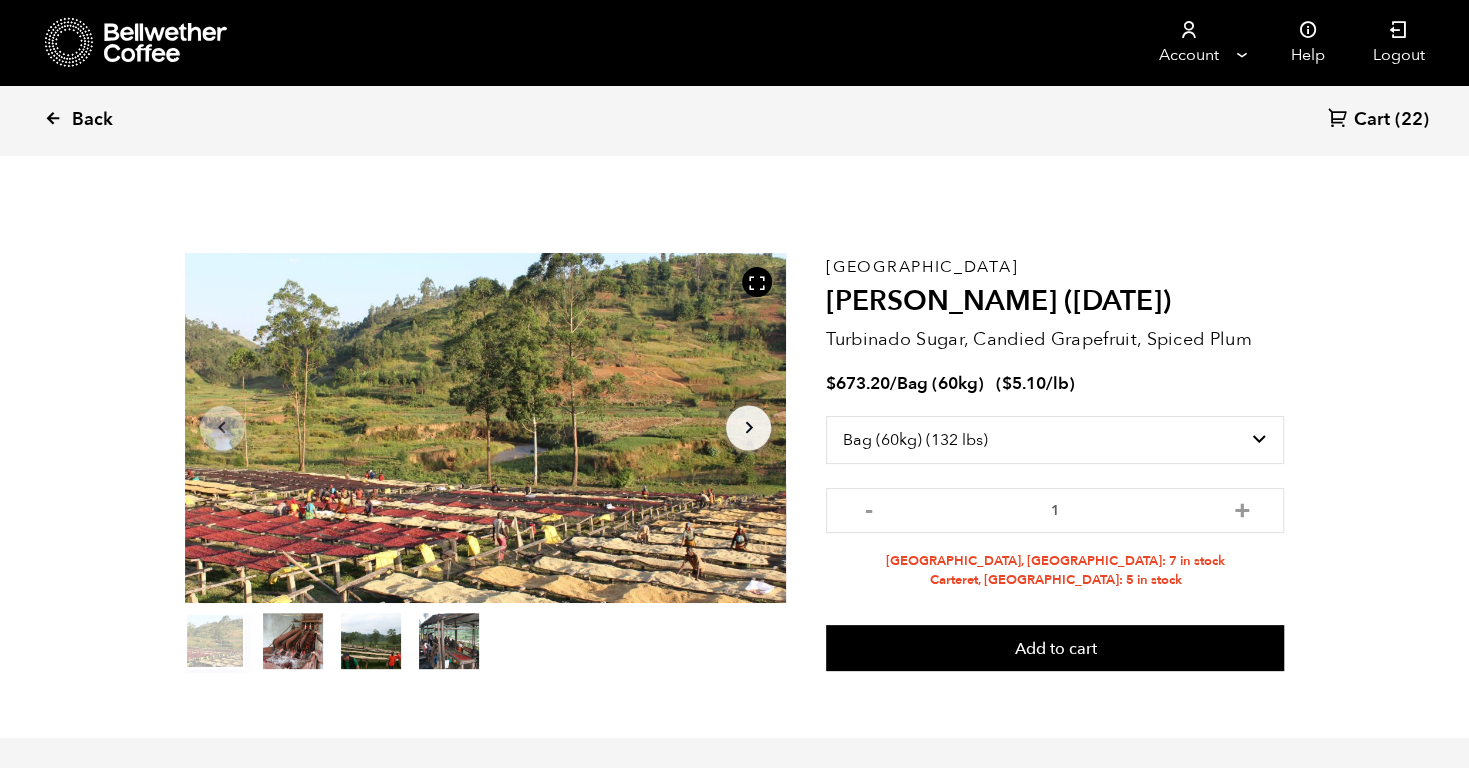 click at bounding box center [53, 118] 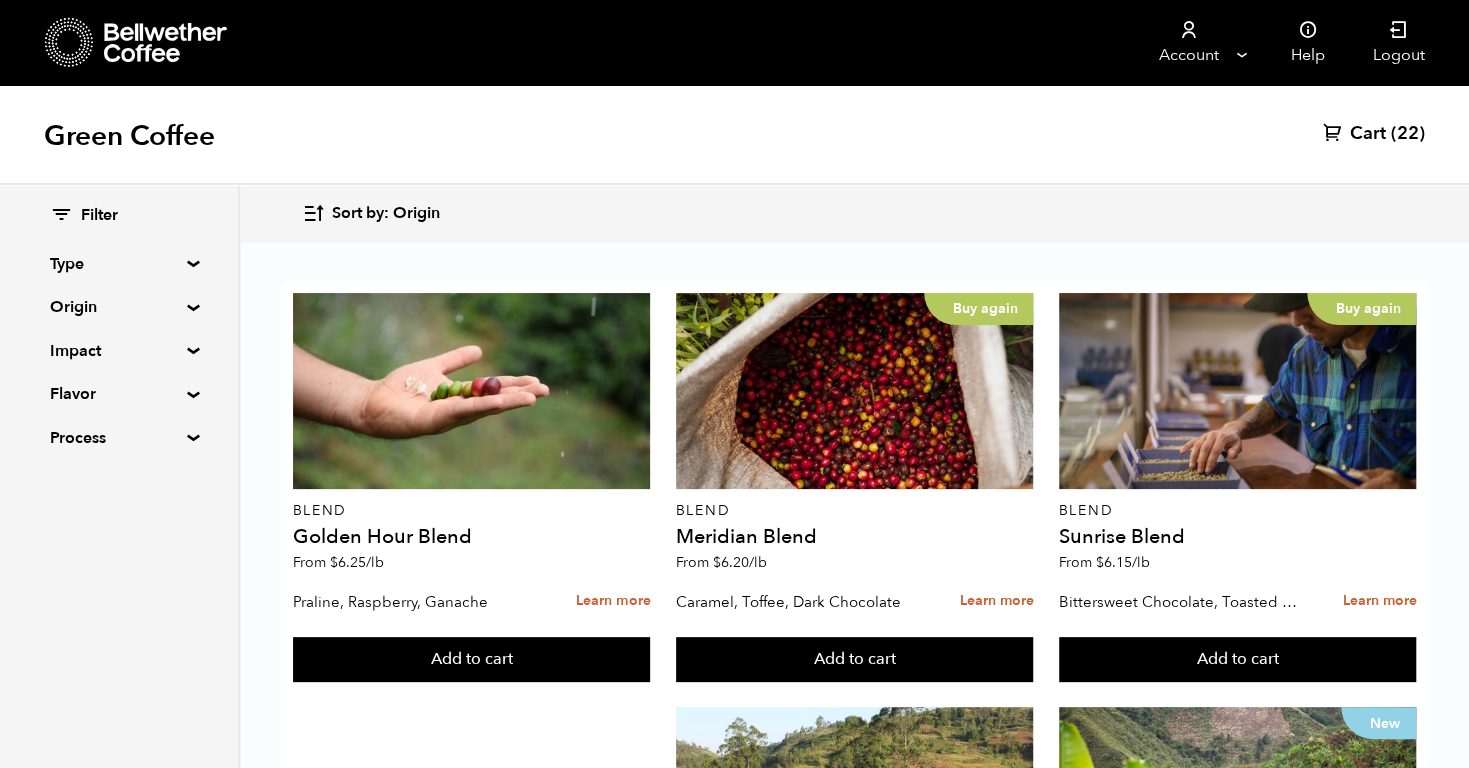 scroll, scrollTop: 1920, scrollLeft: 0, axis: vertical 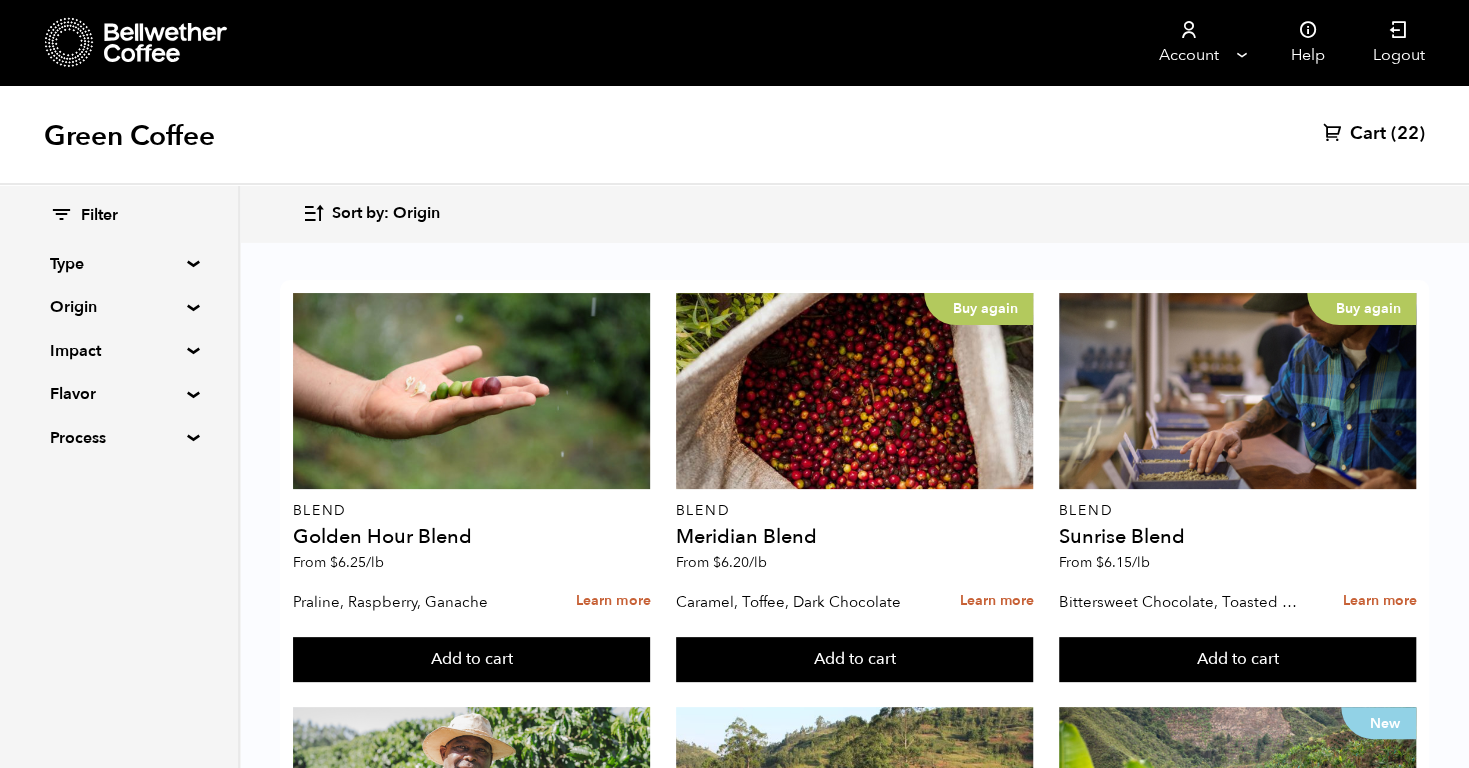 click on "Filter   Type       Blend   Single Origin   Decaf   Seasonal   Year Round Origin       Blend   [GEOGRAPHIC_DATA]   [GEOGRAPHIC_DATA]   [GEOGRAPHIC_DATA]   [GEOGRAPHIC_DATA]   [GEOGRAPHIC_DATA]   [GEOGRAPHIC_DATA]   [GEOGRAPHIC_DATA]   [GEOGRAPHIC_DATA]   [GEOGRAPHIC_DATA]   [GEOGRAPHIC_DATA]   [GEOGRAPHIC_DATA] Impact       Fair Trade   Organic   Women's Lot   Living Income Pricing   Farmer Impact Fund Flavor       Chocolate   Citrus Fruit   Floral   Fruity   Nutty   Sweet Process       Natural   Washed   Wet-hulled" at bounding box center (119, 327) 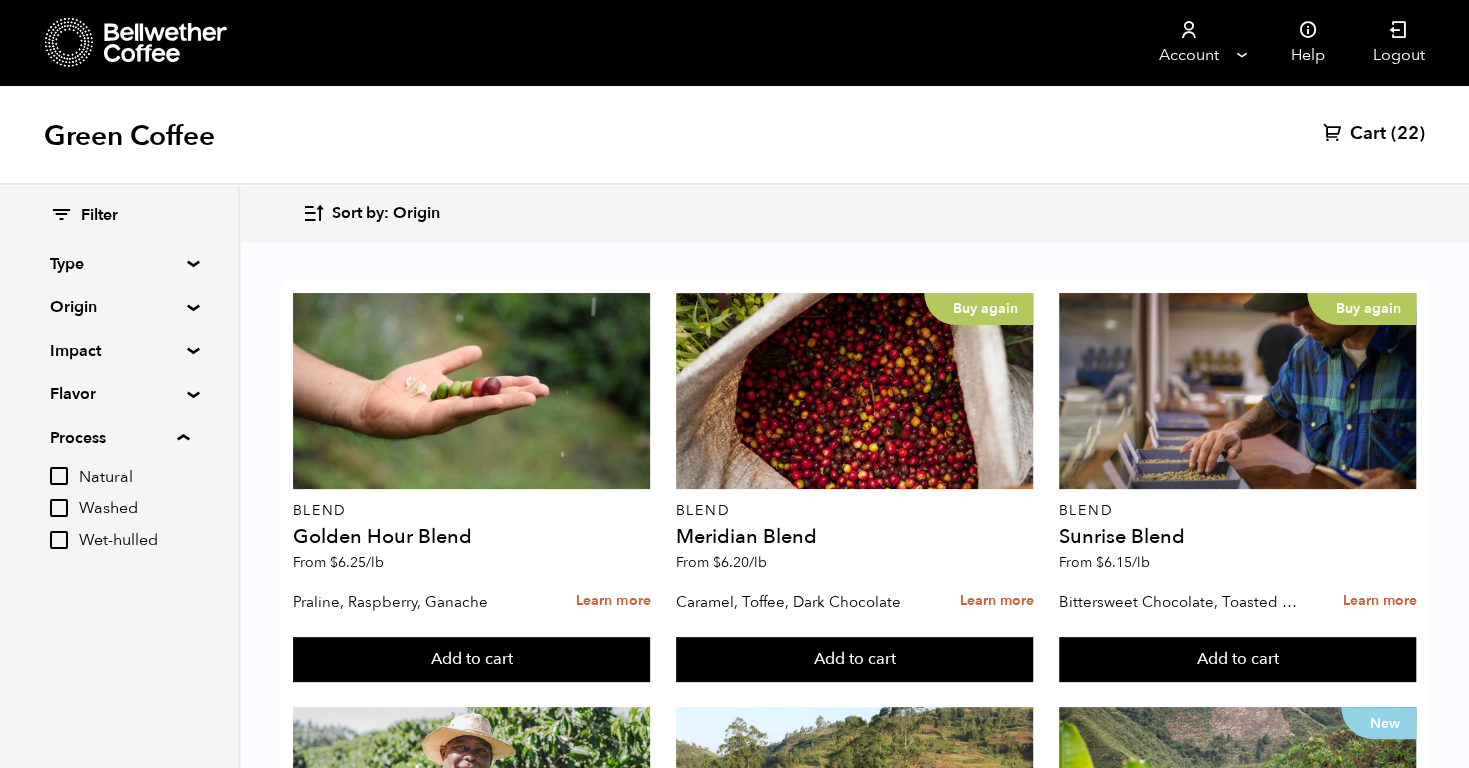 click on "Wet-hulled" at bounding box center [59, 540] 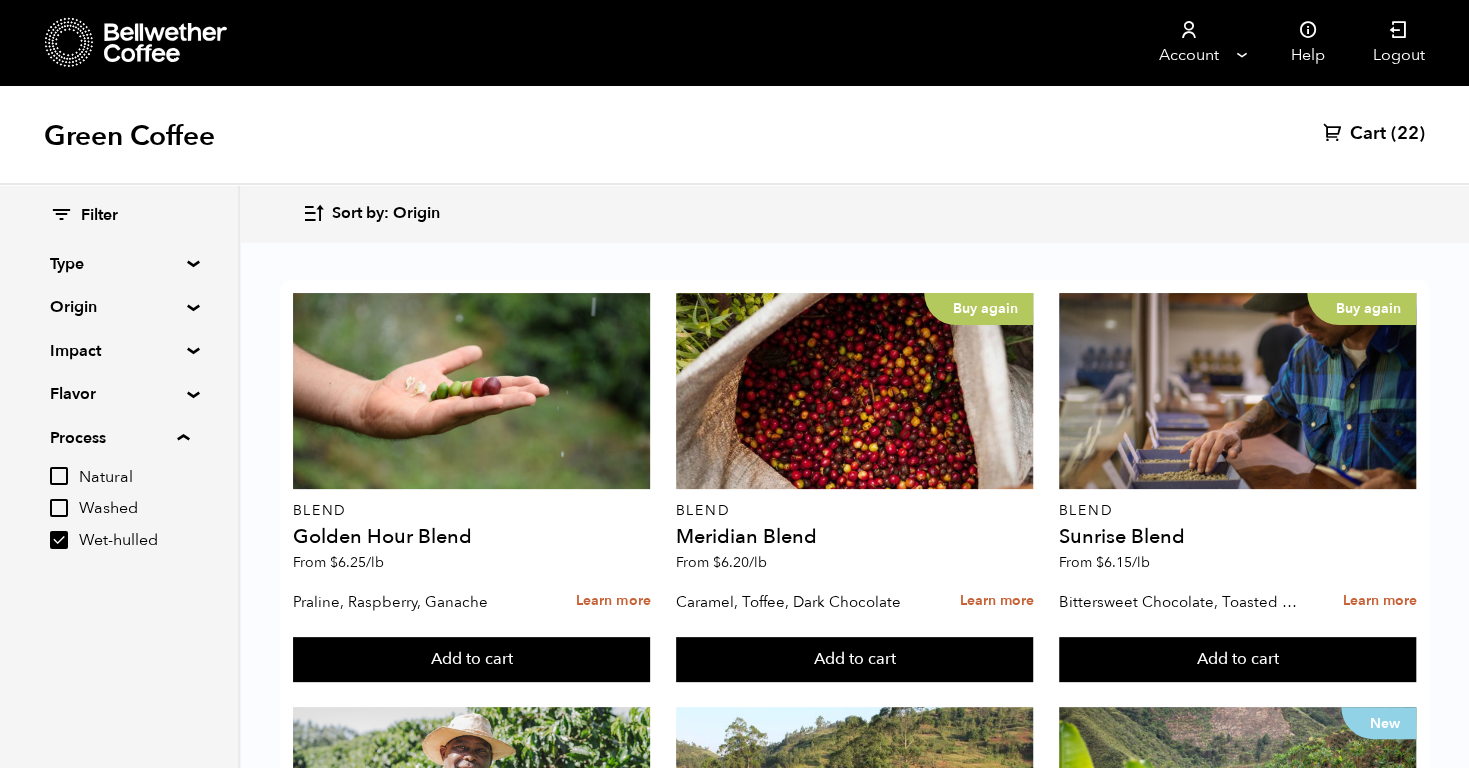 scroll, scrollTop: 0, scrollLeft: 0, axis: both 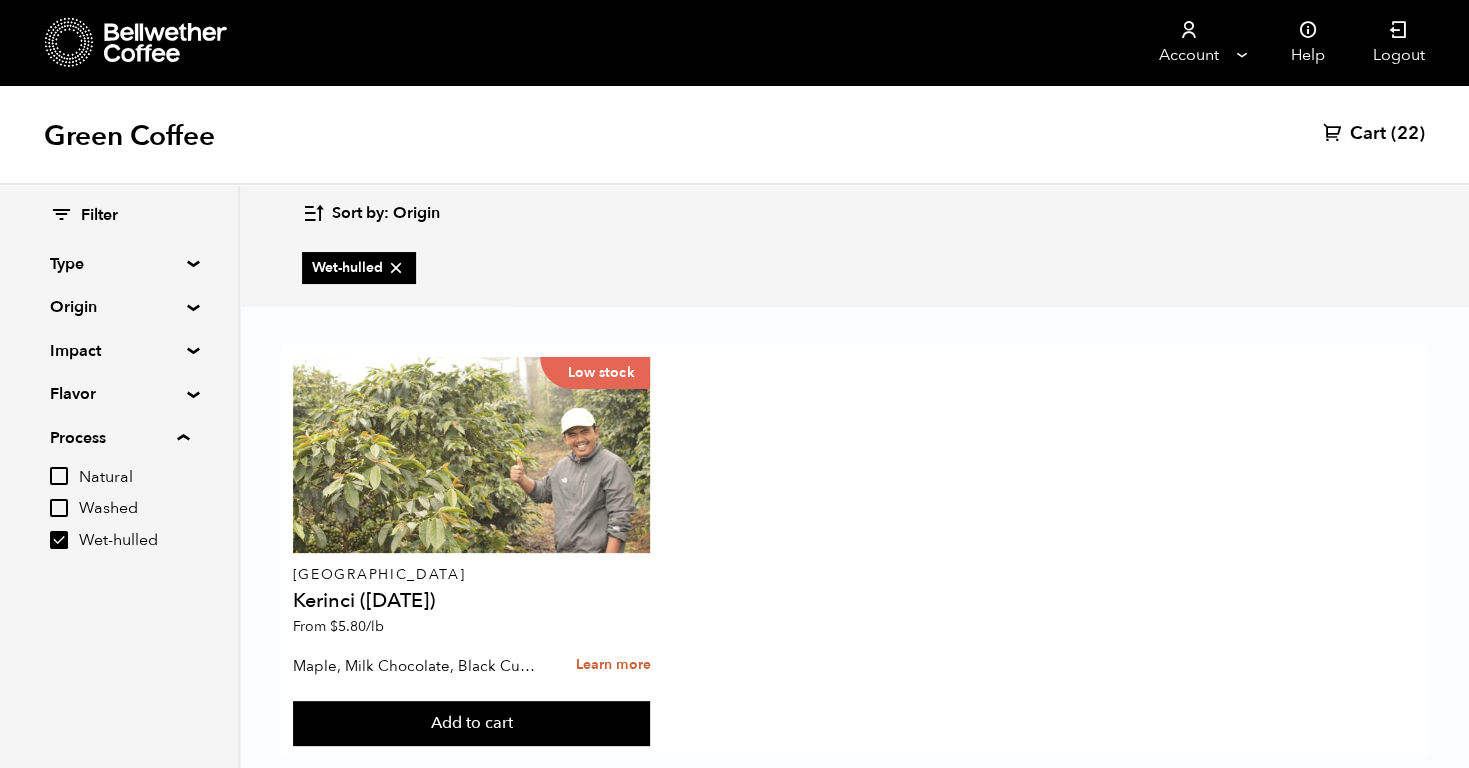 click on "Wet-hulled" at bounding box center [59, 540] 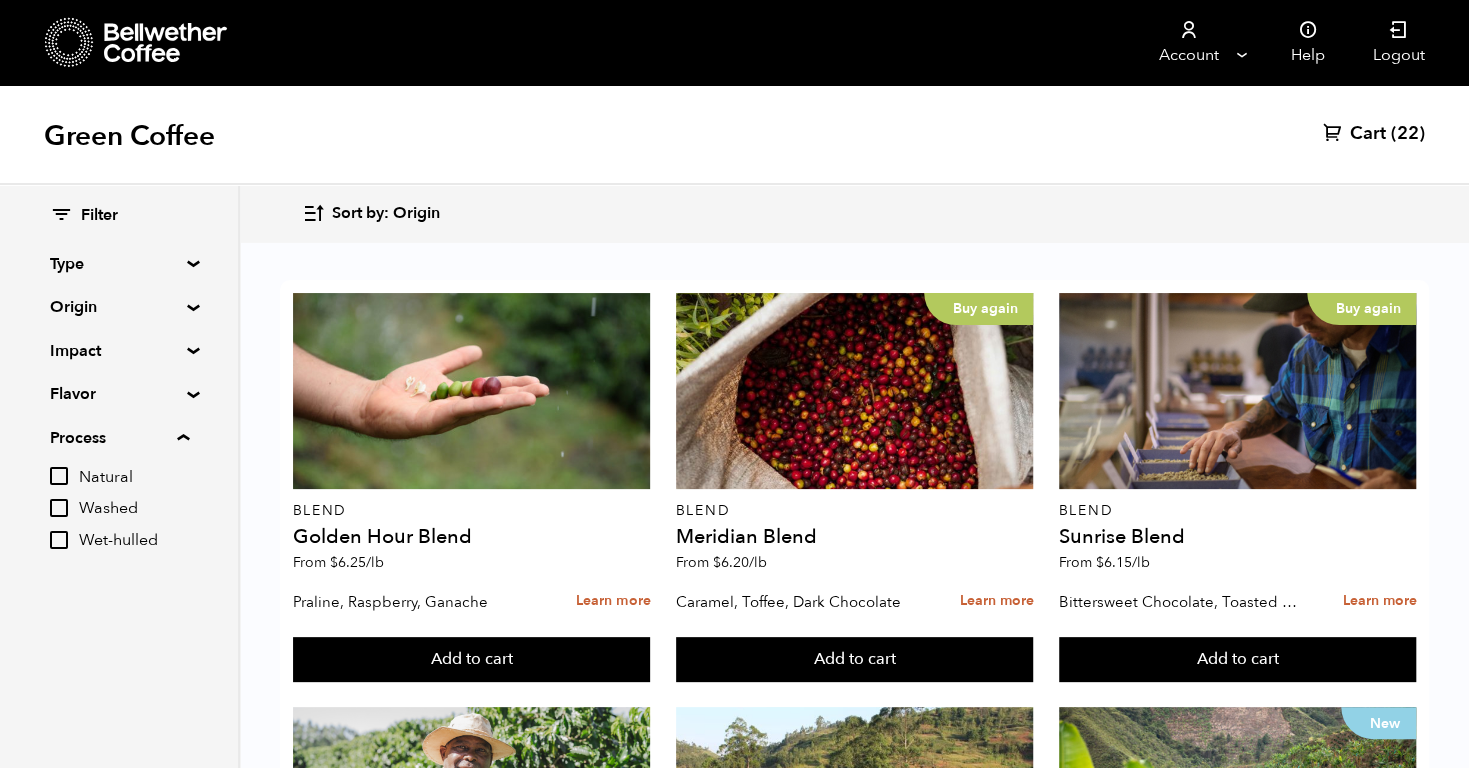 click on "Washed" at bounding box center (59, 508) 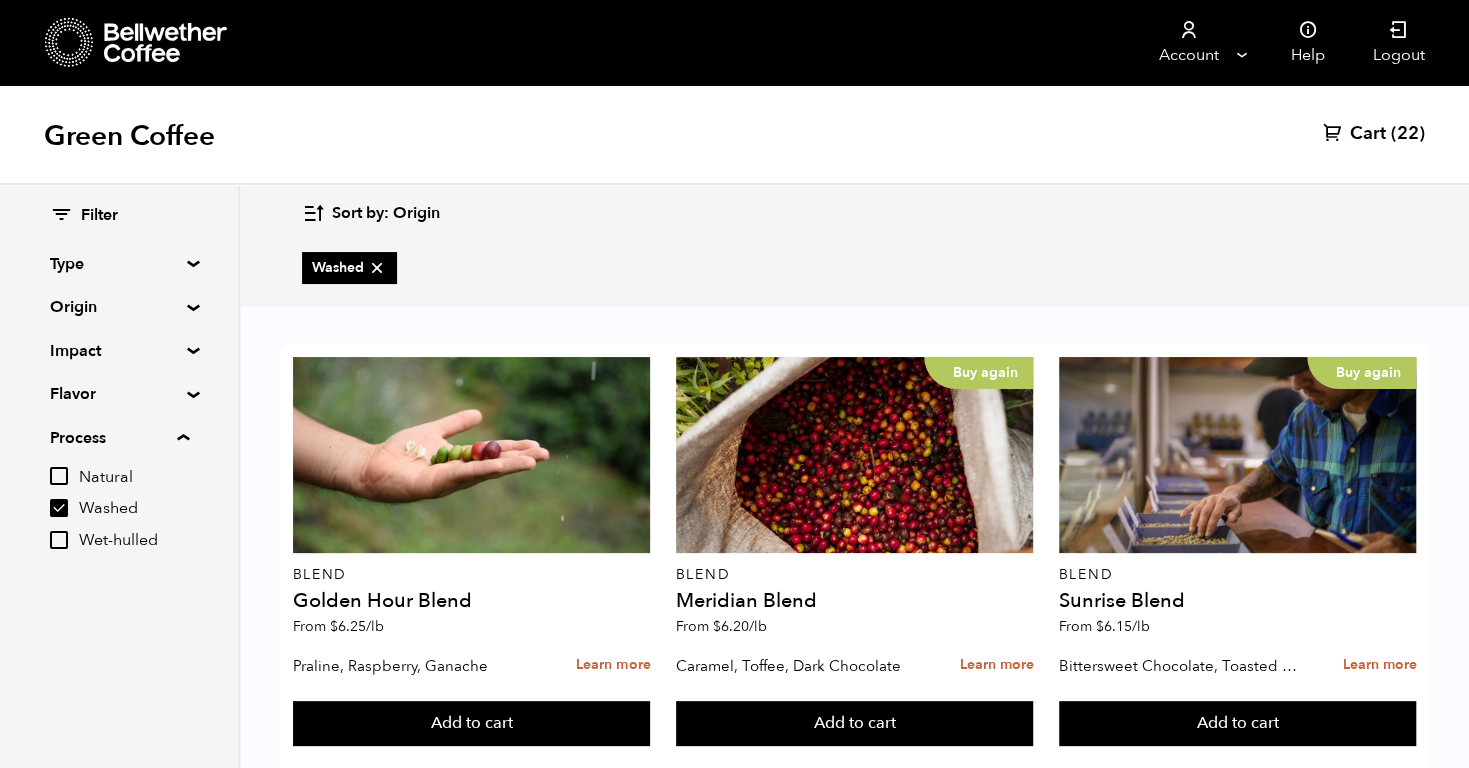 click on "Wet-hulled" at bounding box center [59, 540] 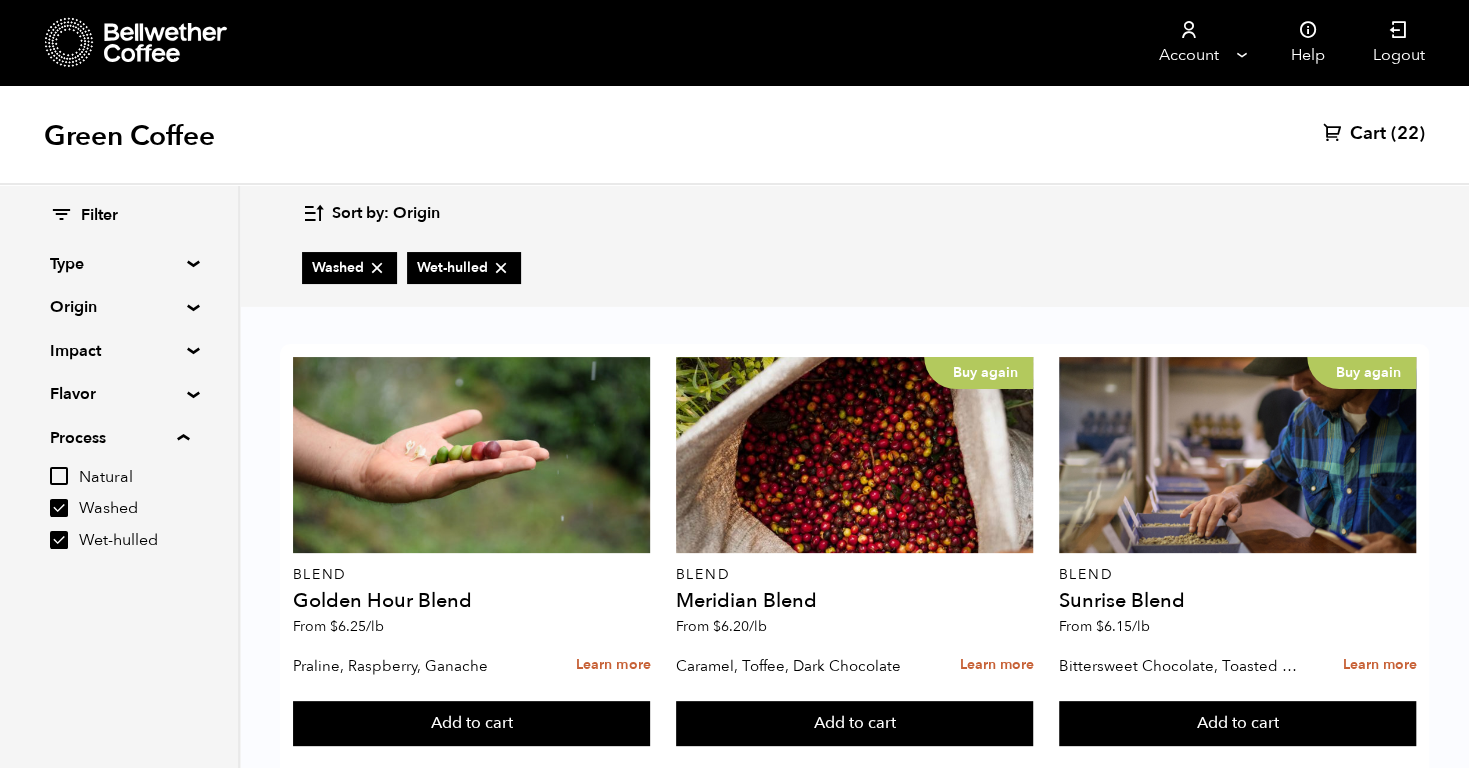 click on "Washed" at bounding box center (59, 508) 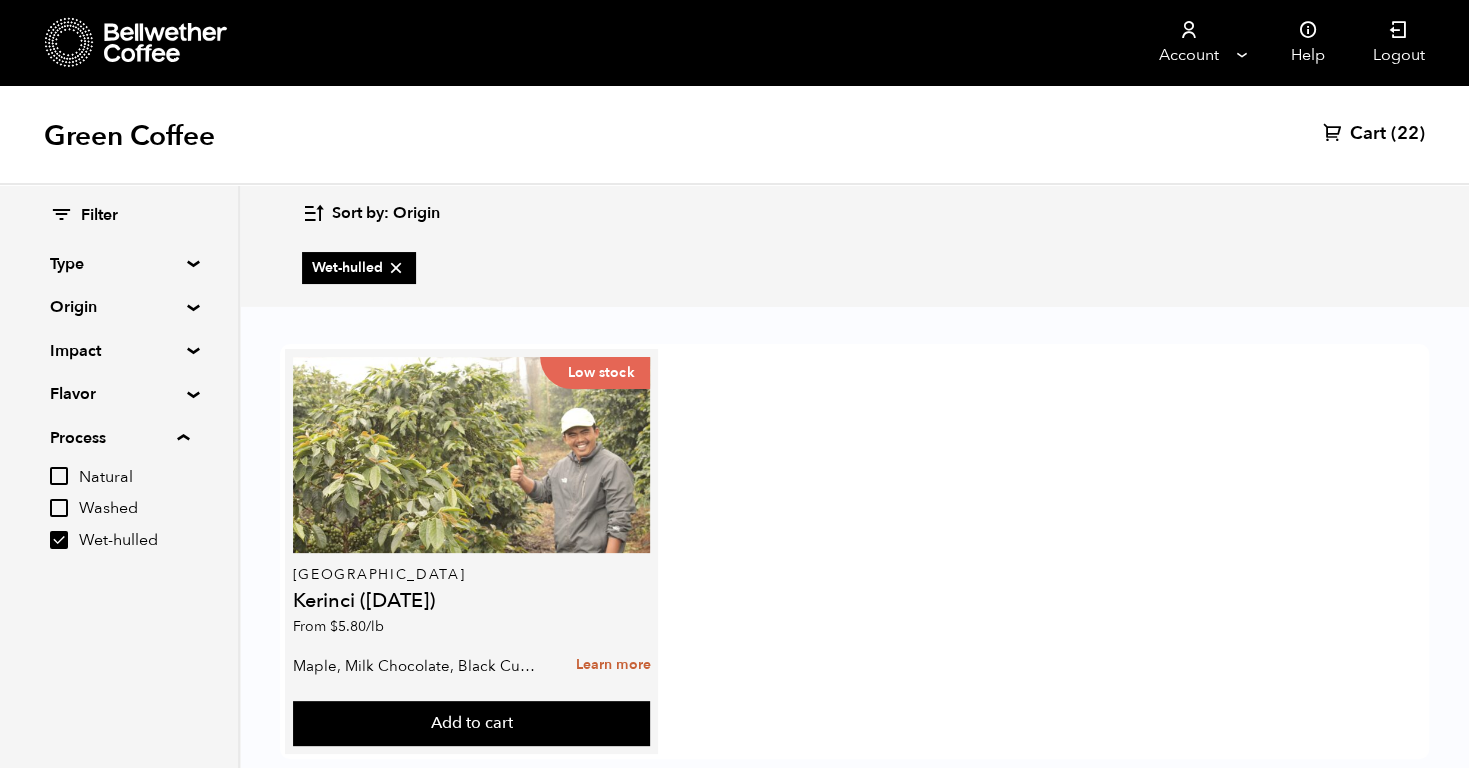 scroll, scrollTop: 40, scrollLeft: 0, axis: vertical 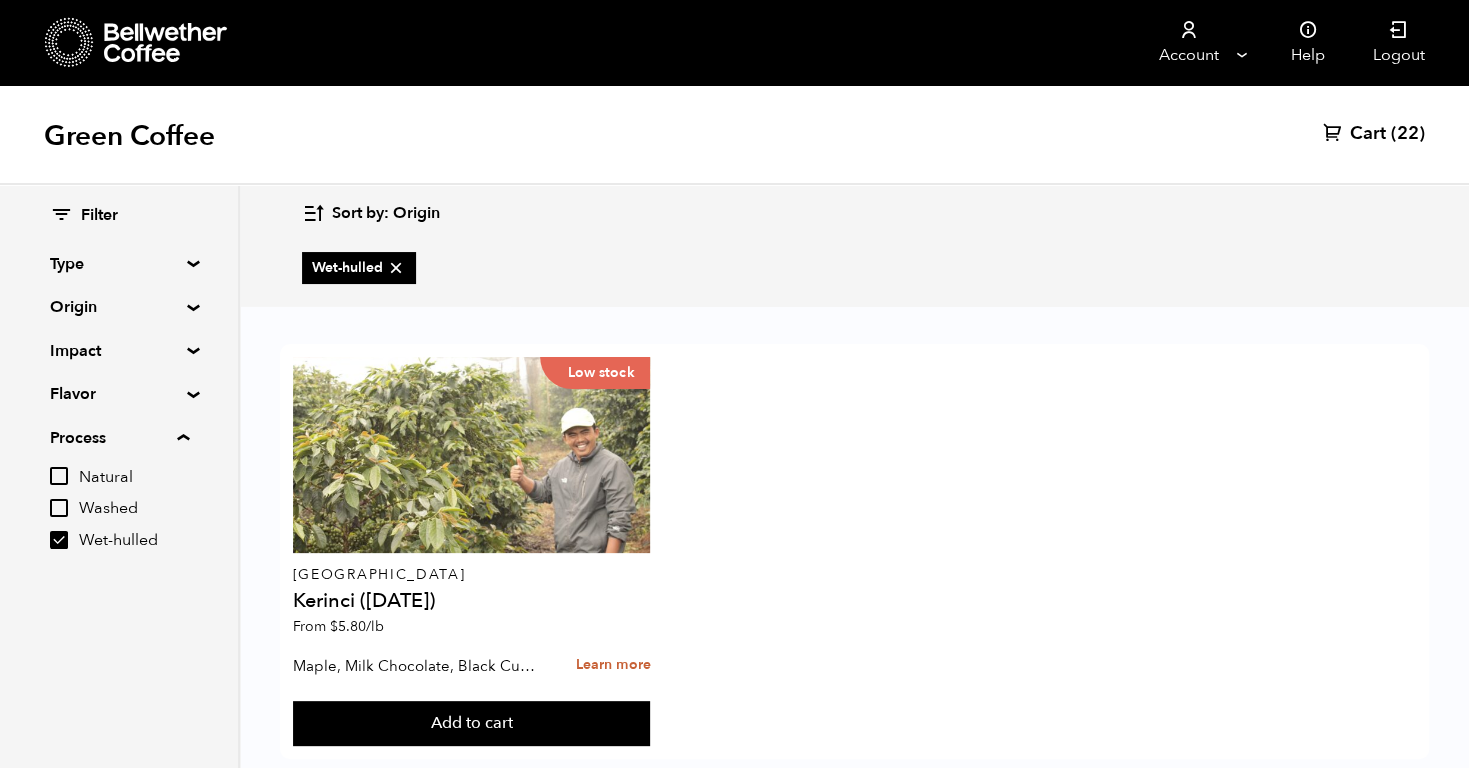 click on "Wet-hulled" at bounding box center (59, 540) 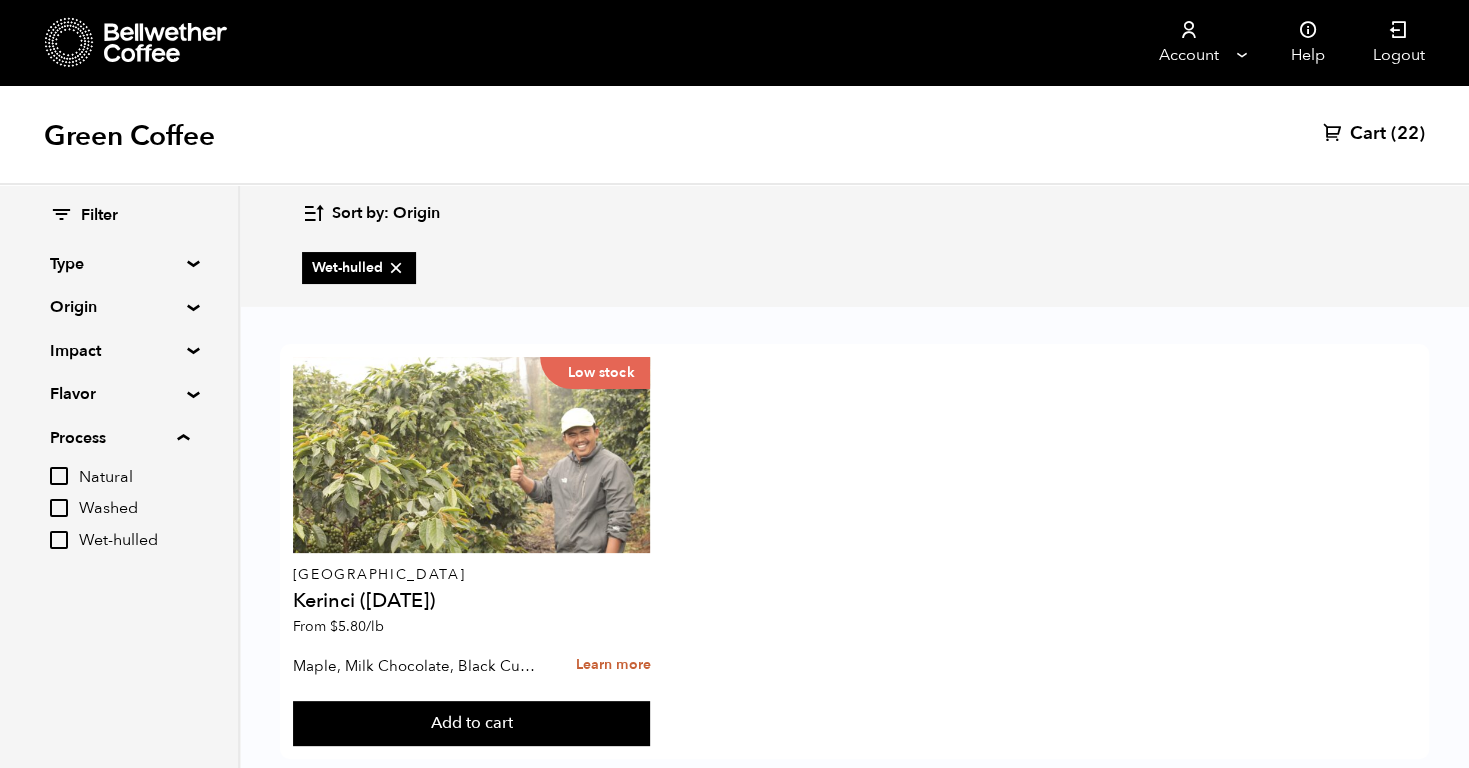 click on "Wet-hulled" at bounding box center [59, 540] 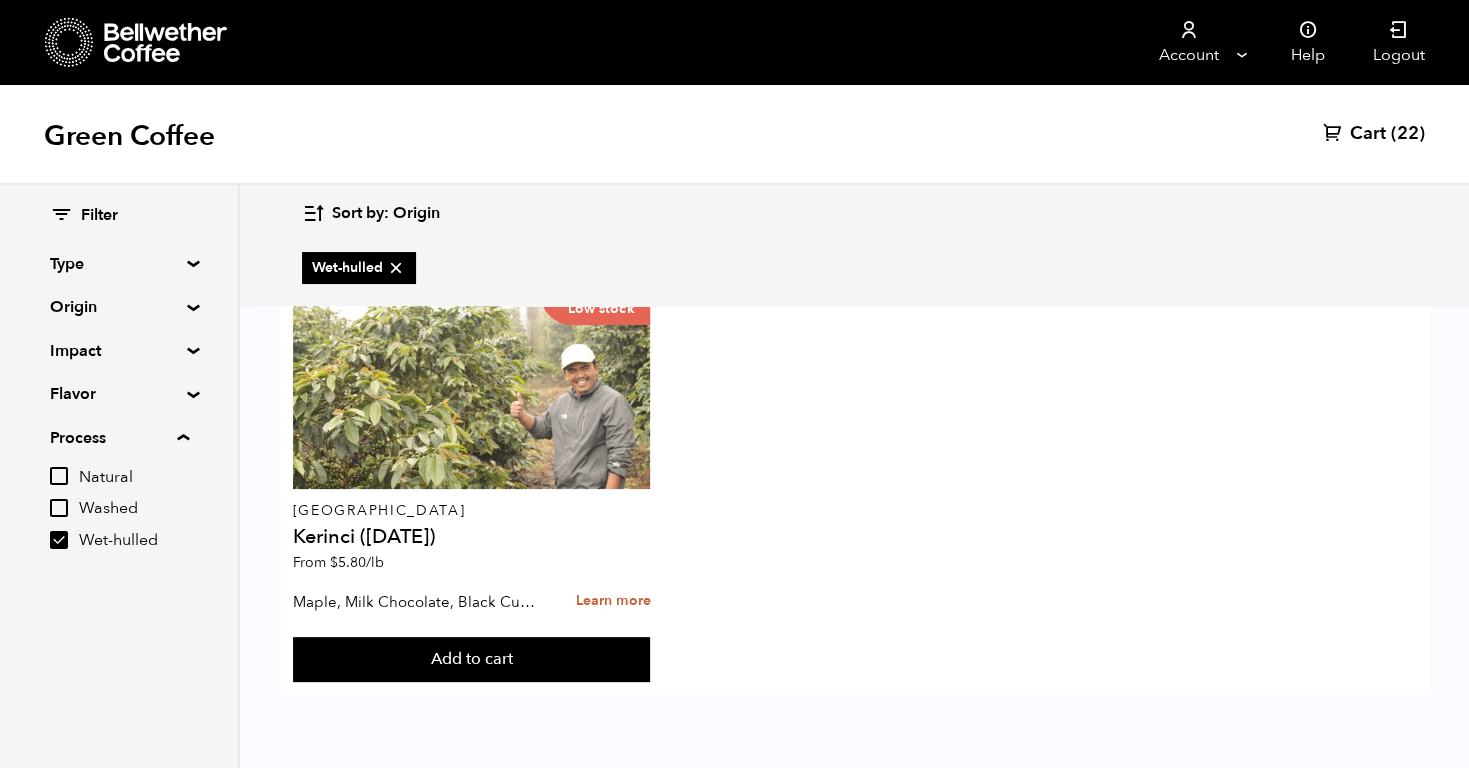 scroll, scrollTop: 0, scrollLeft: 0, axis: both 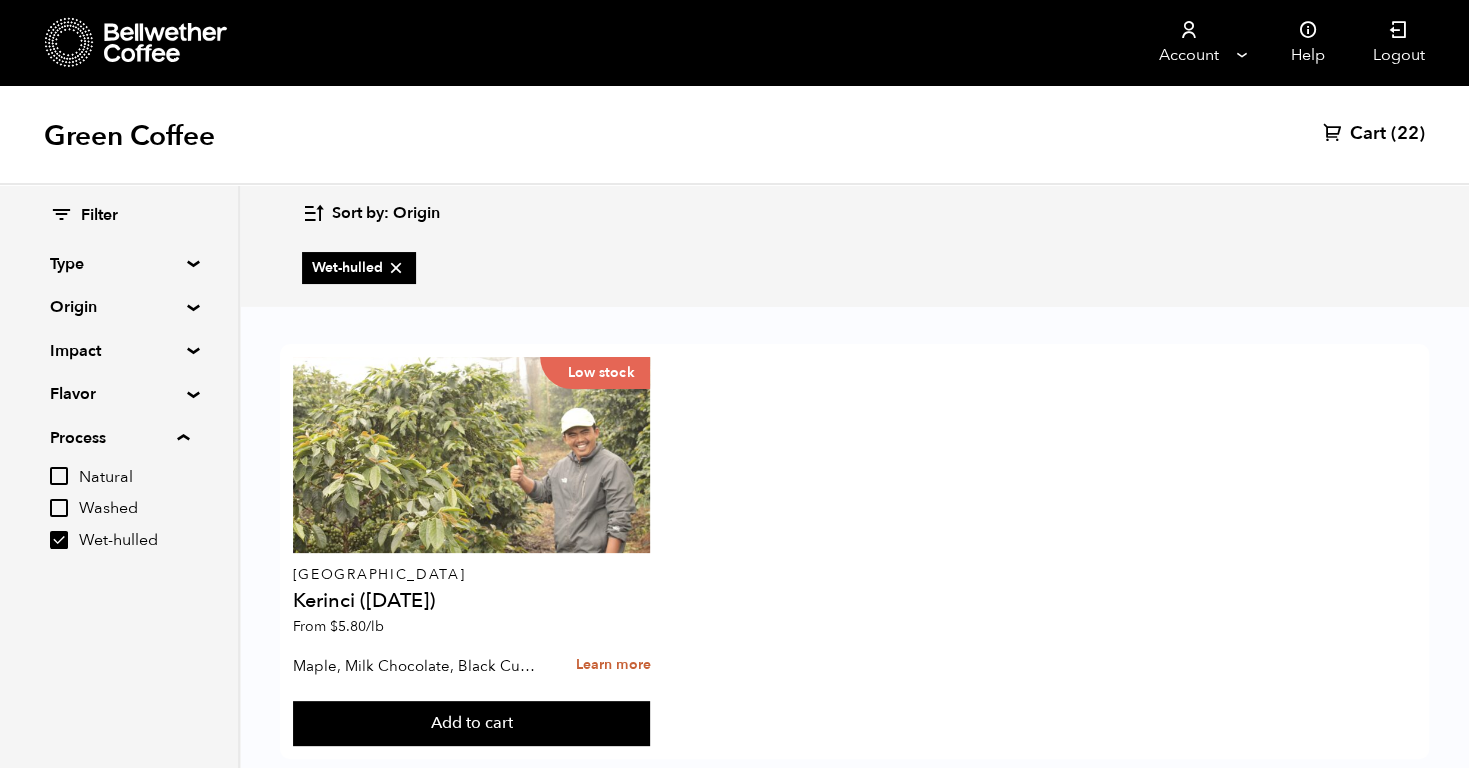 click on "Wet-hulled" at bounding box center [59, 540] 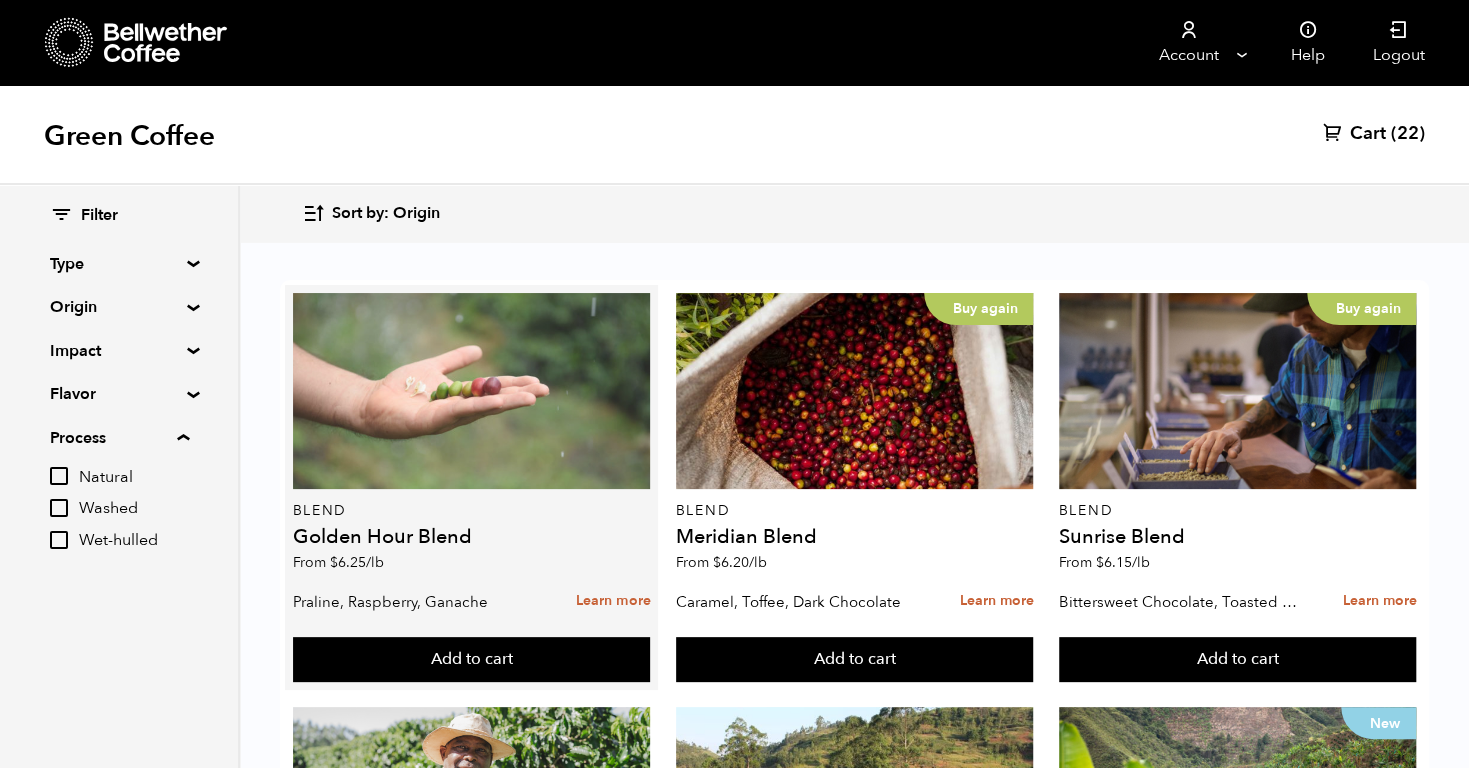 scroll, scrollTop: 140, scrollLeft: 0, axis: vertical 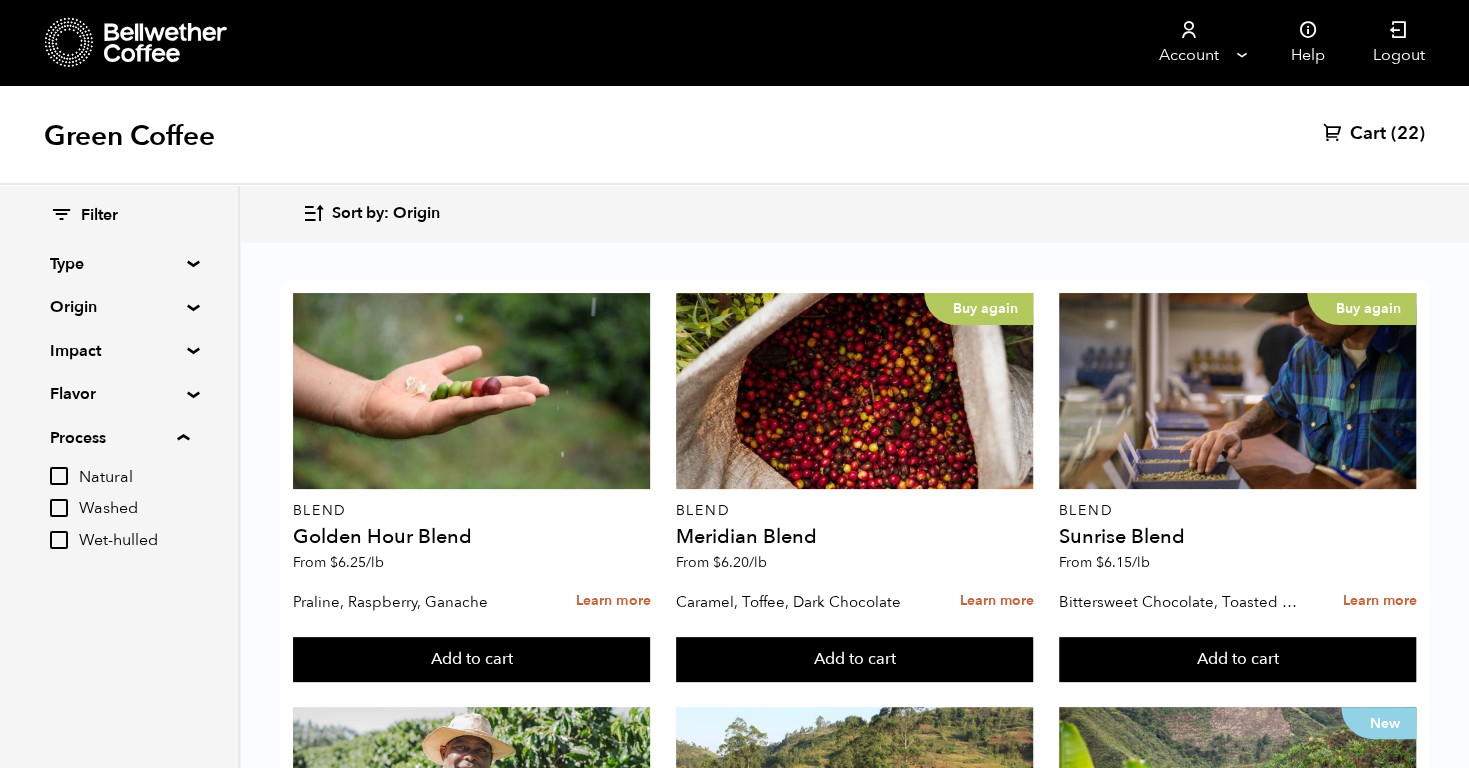 click on "Impact" at bounding box center (119, 351) 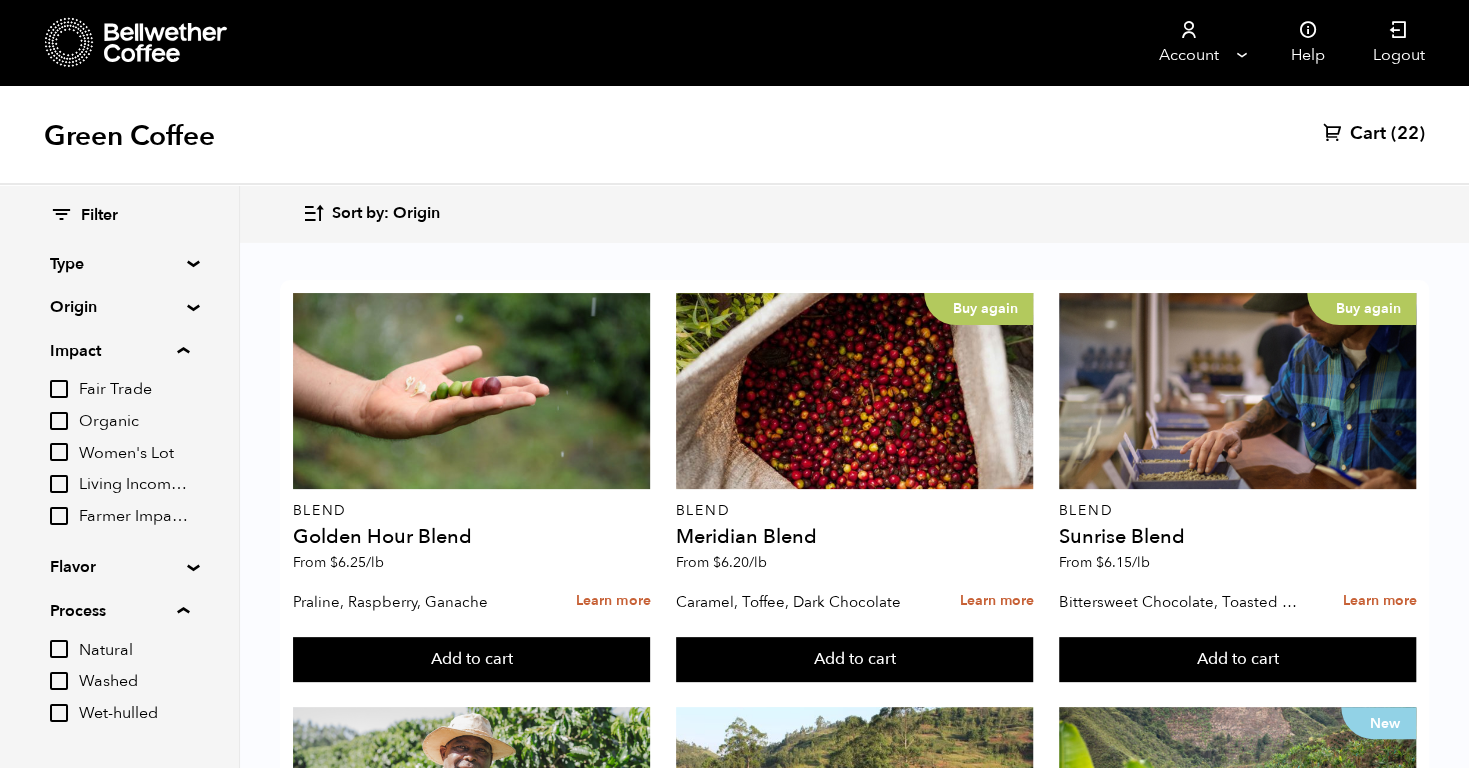 click on "Fair Trade" at bounding box center (59, 389) 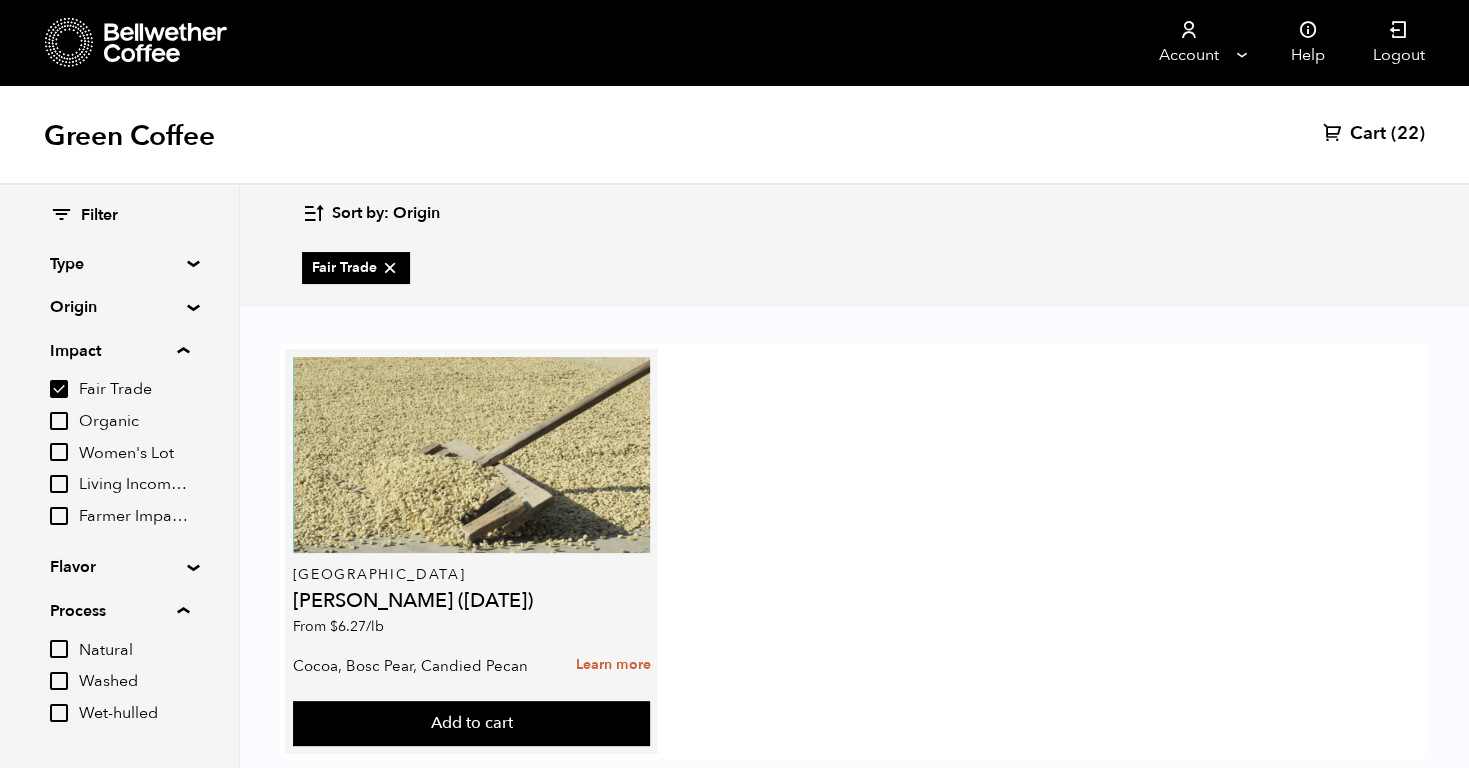 scroll, scrollTop: 0, scrollLeft: 0, axis: both 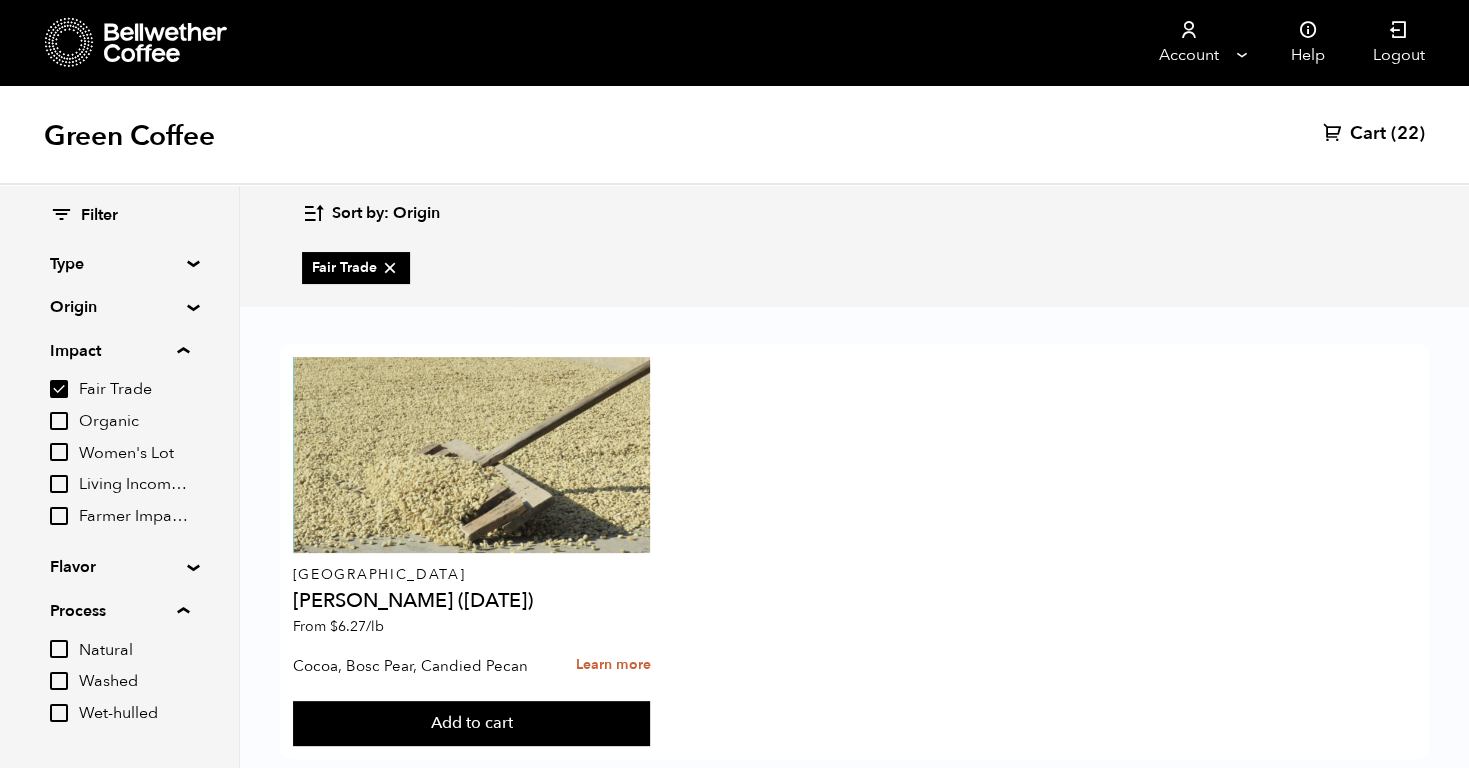 click on "Fair Trade" at bounding box center (59, 389) 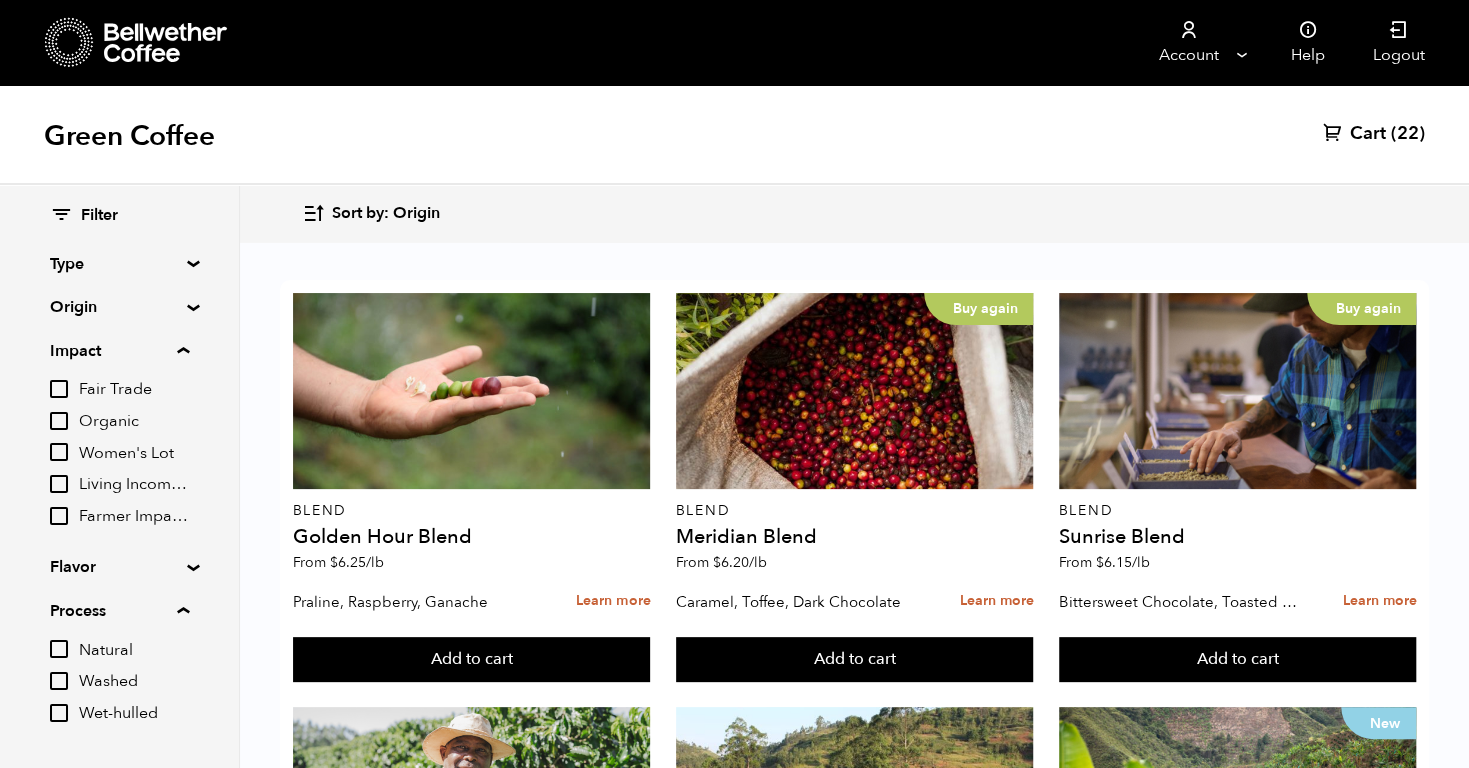 click on "Organic" at bounding box center [59, 421] 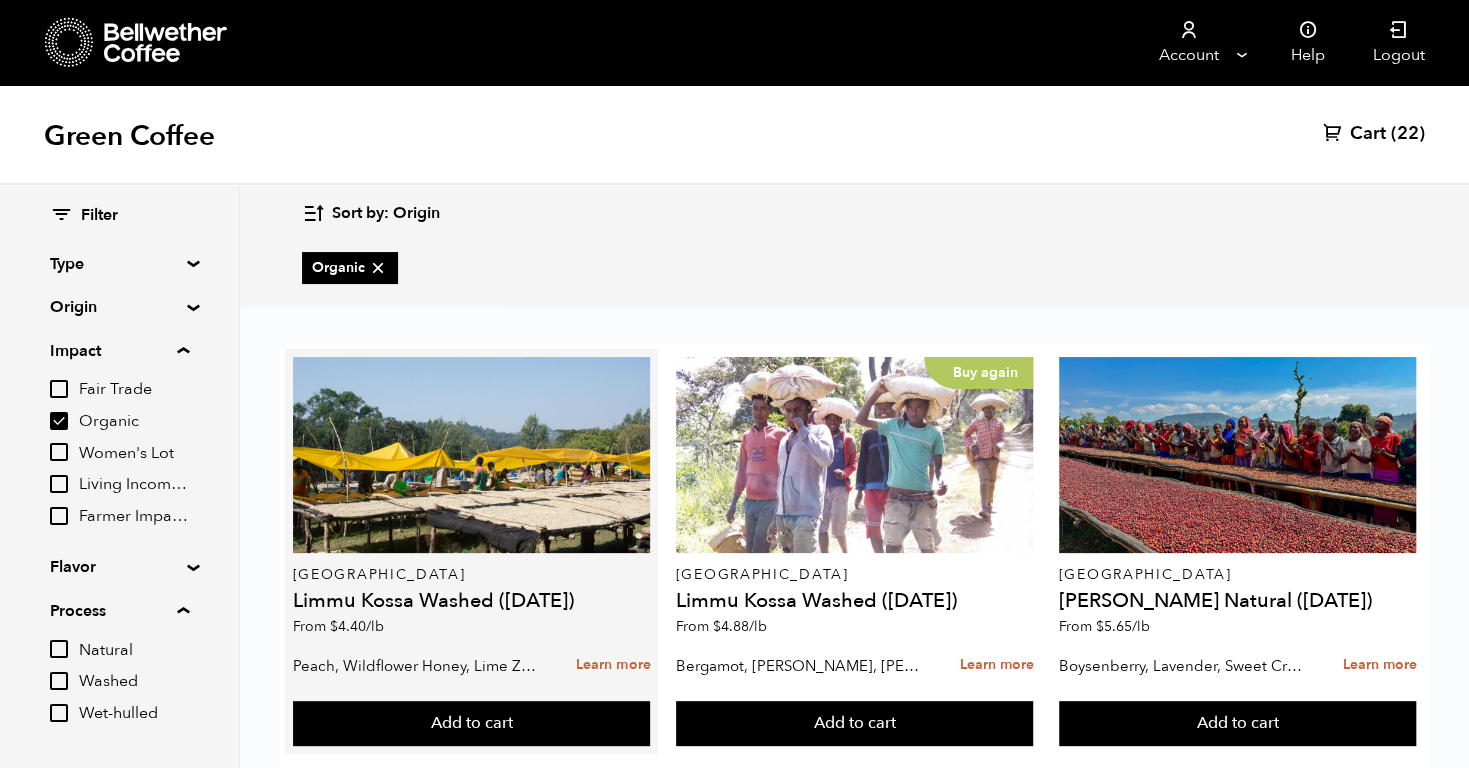 scroll, scrollTop: 455, scrollLeft: 0, axis: vertical 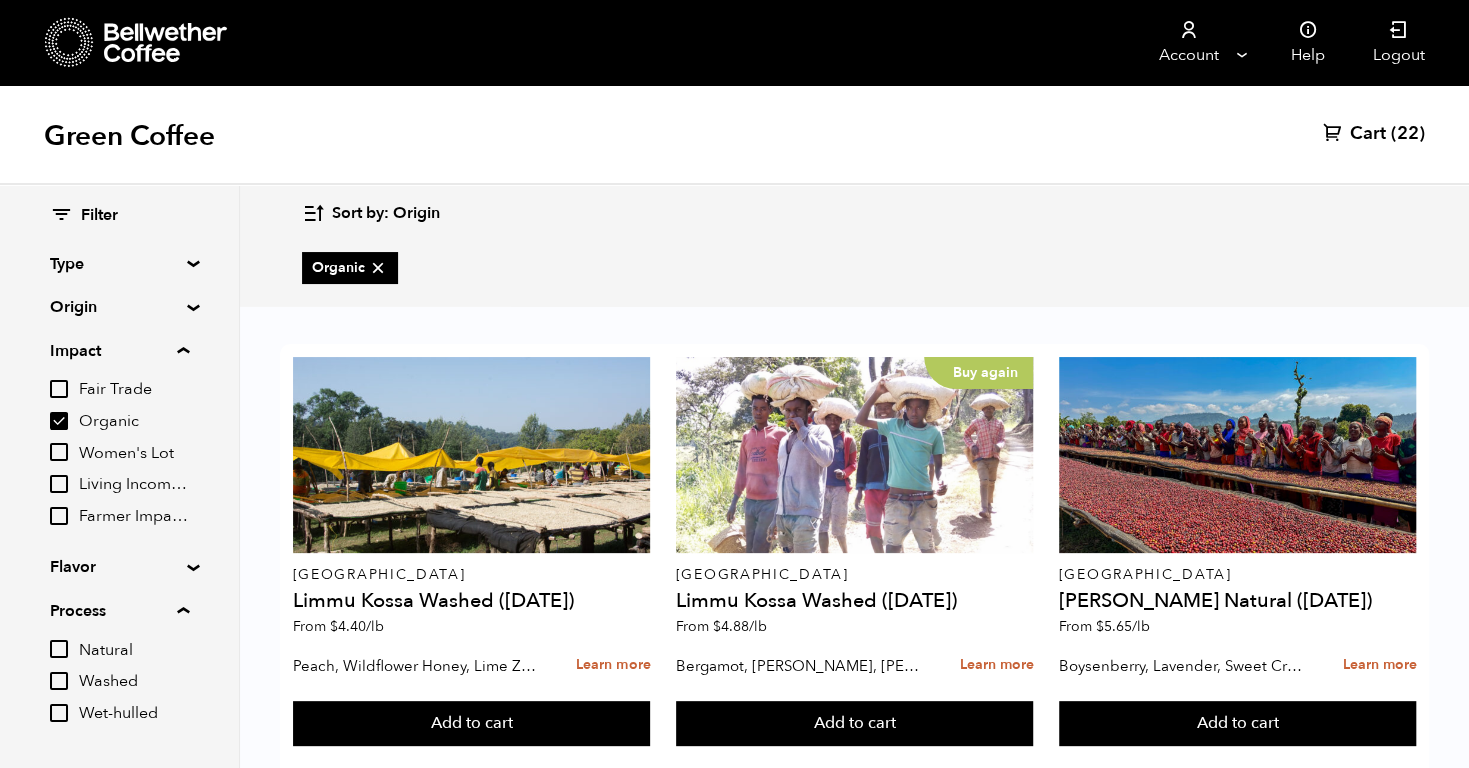 click on "Farmer Impact Fund" at bounding box center (59, 516) 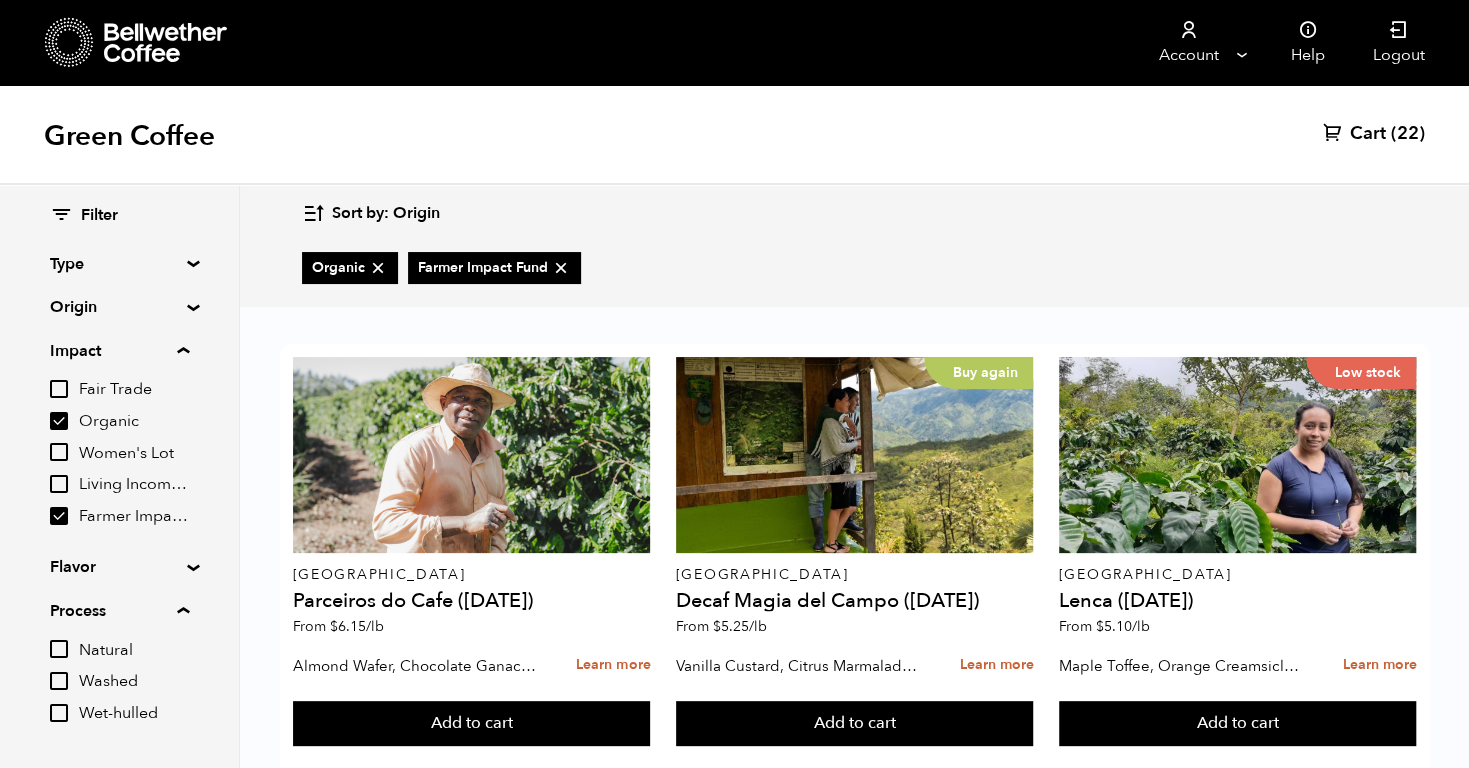 scroll, scrollTop: 1293, scrollLeft: 0, axis: vertical 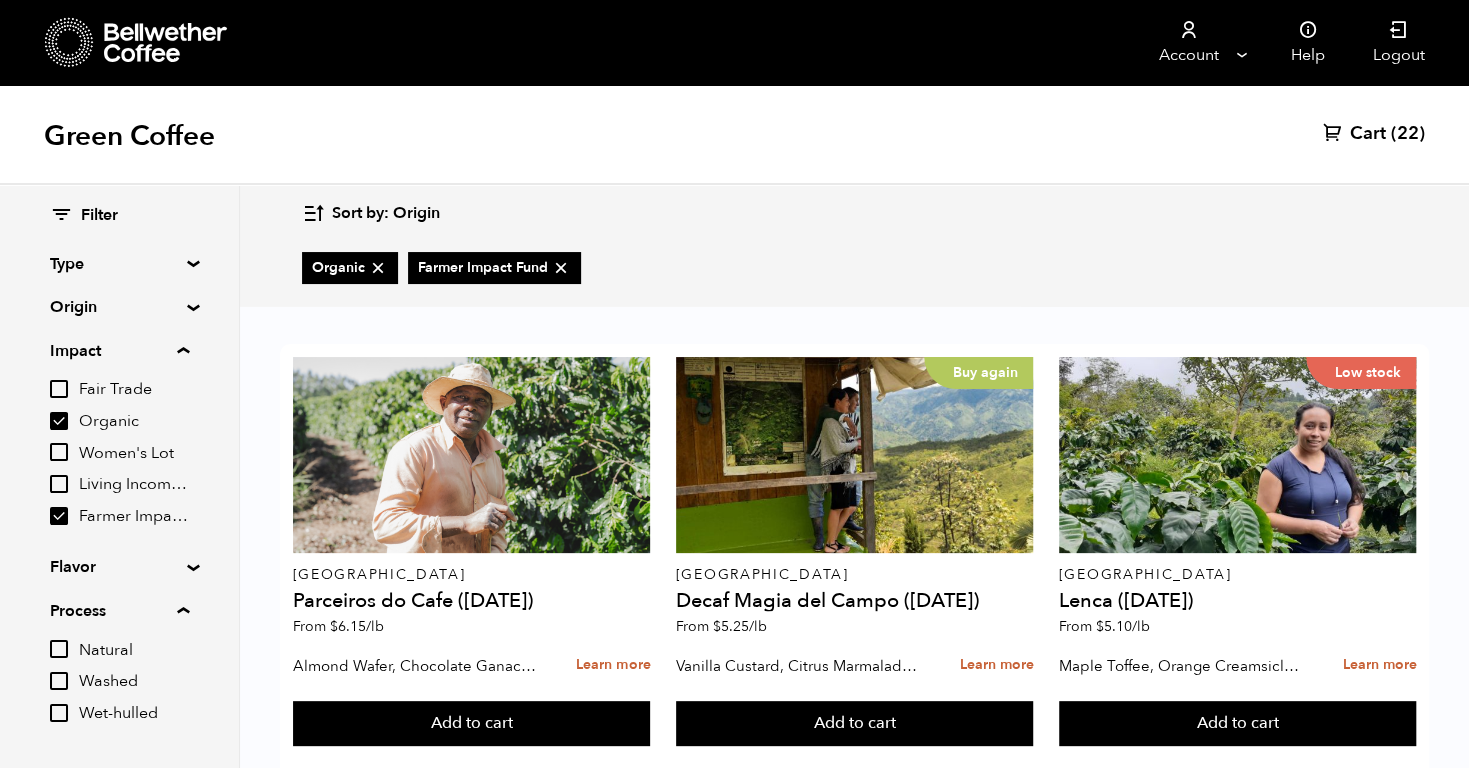 click on "Low stock" at bounding box center [1238, 1699] 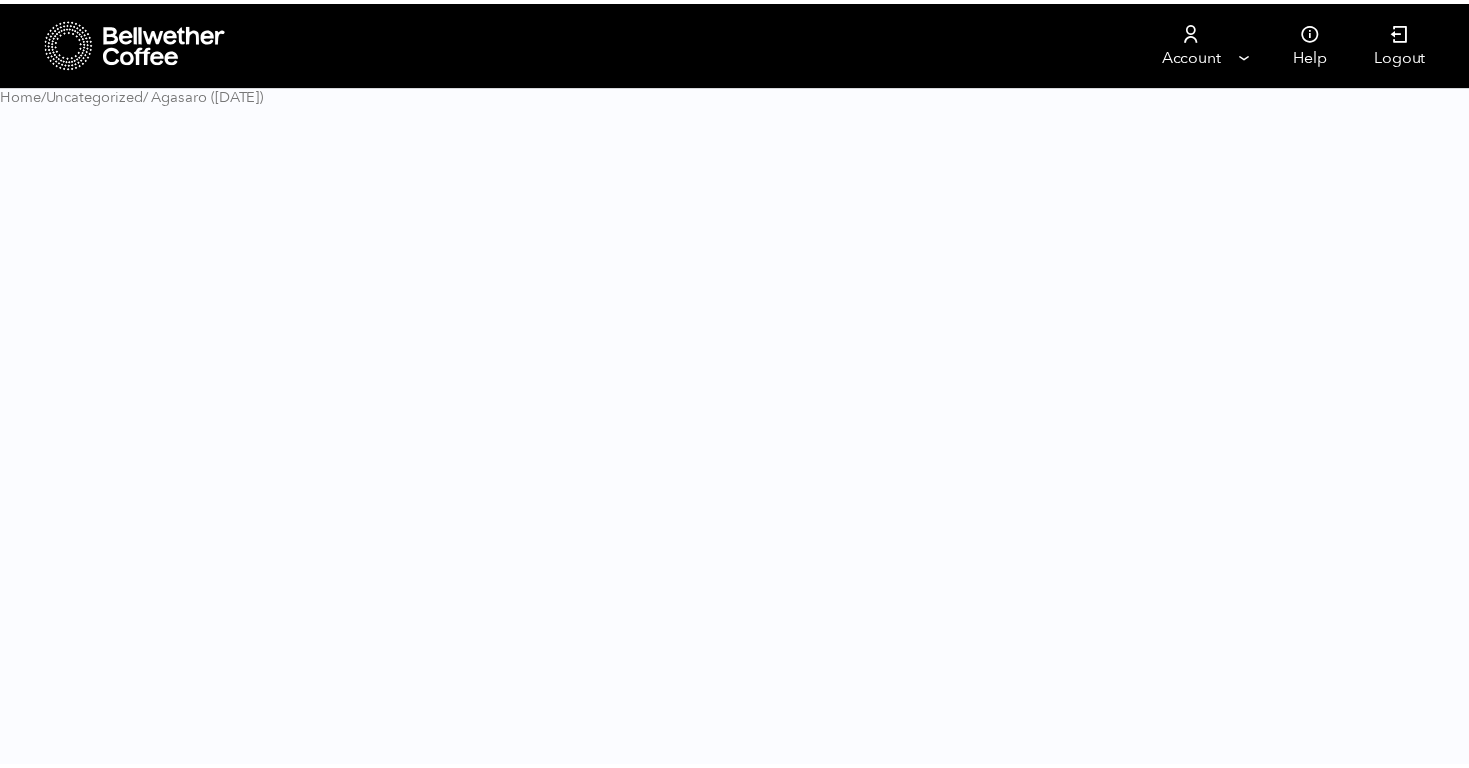 scroll, scrollTop: 0, scrollLeft: 0, axis: both 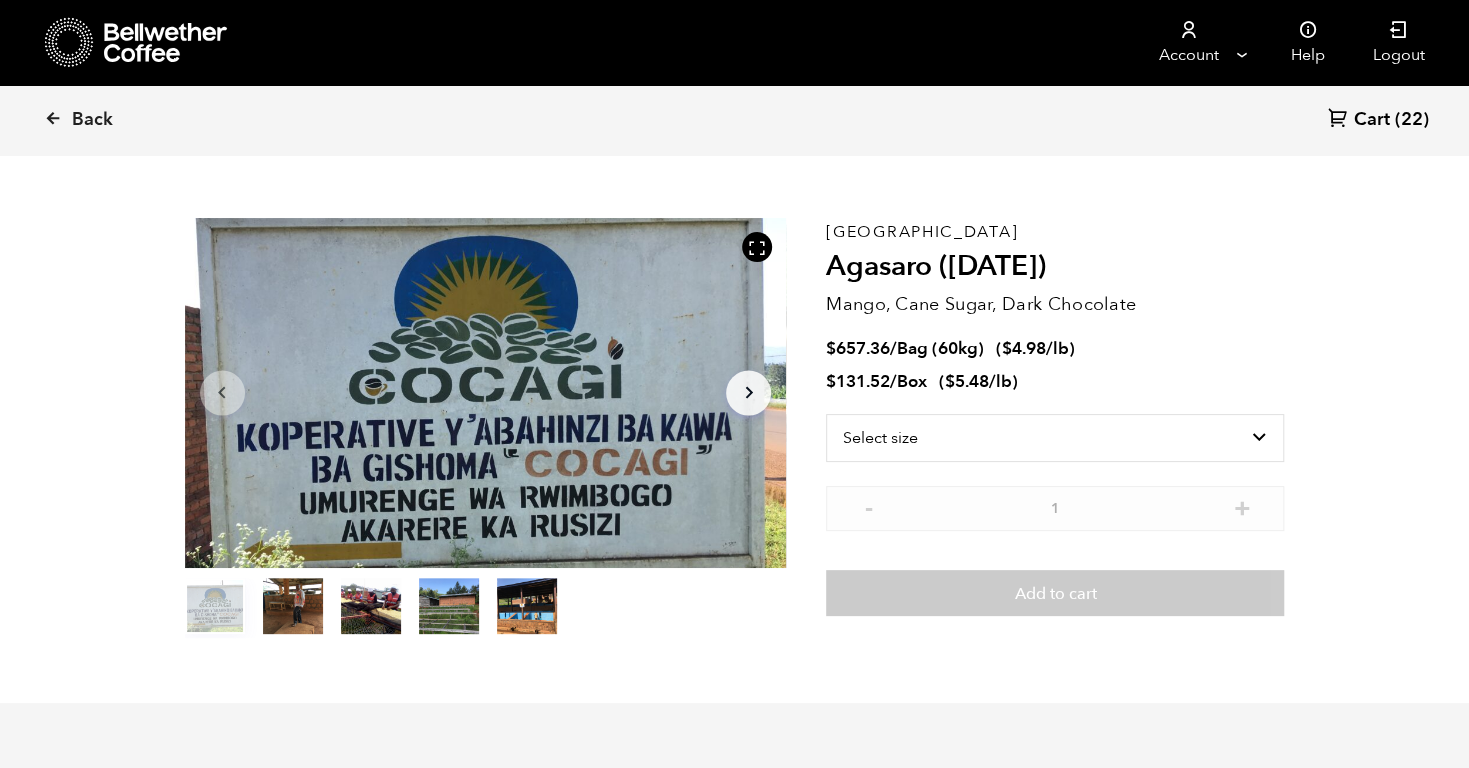 click on "item 3" at bounding box center (449, 610) 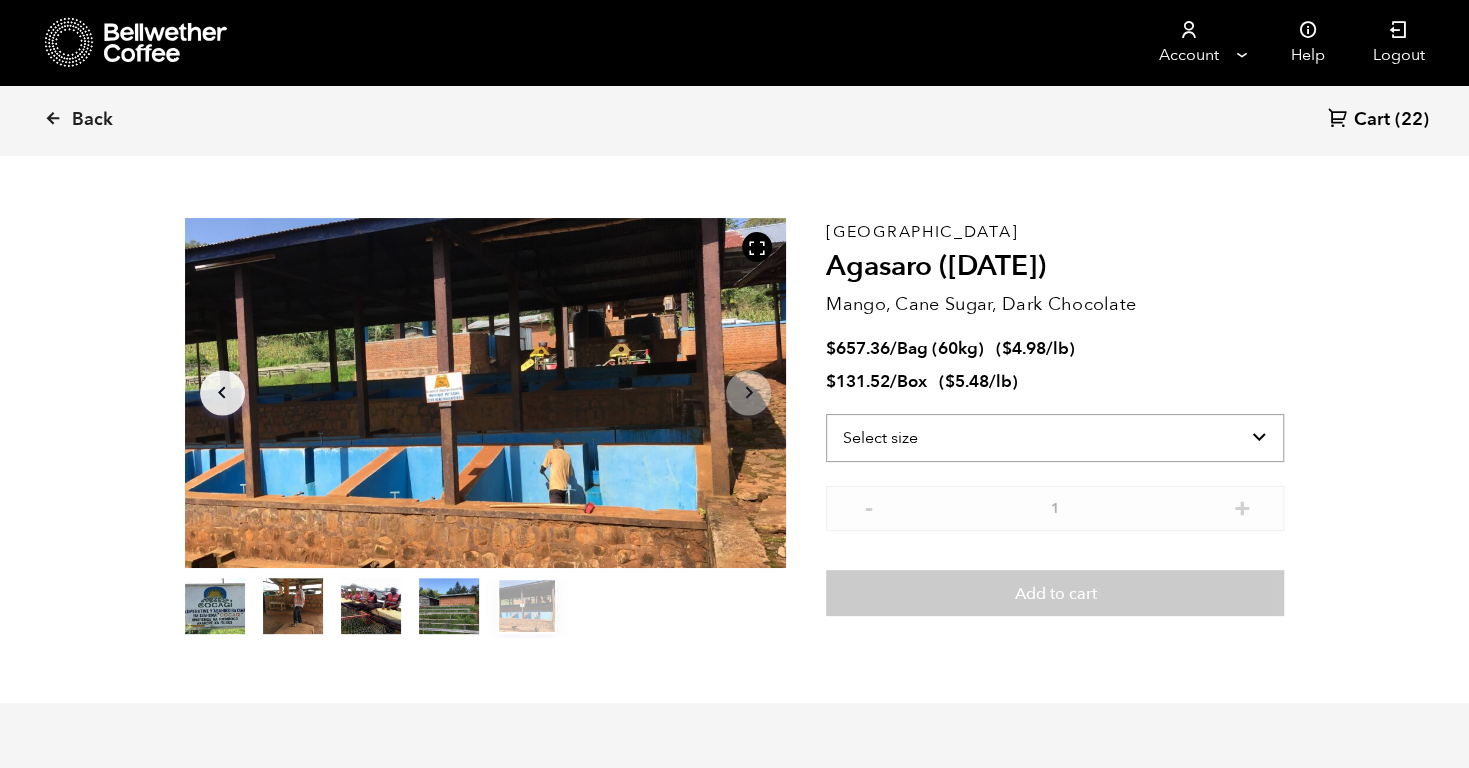 click on "Select size   Bag (60kg) (132 lbs) Box (24 lbs)" at bounding box center (1055, 438) 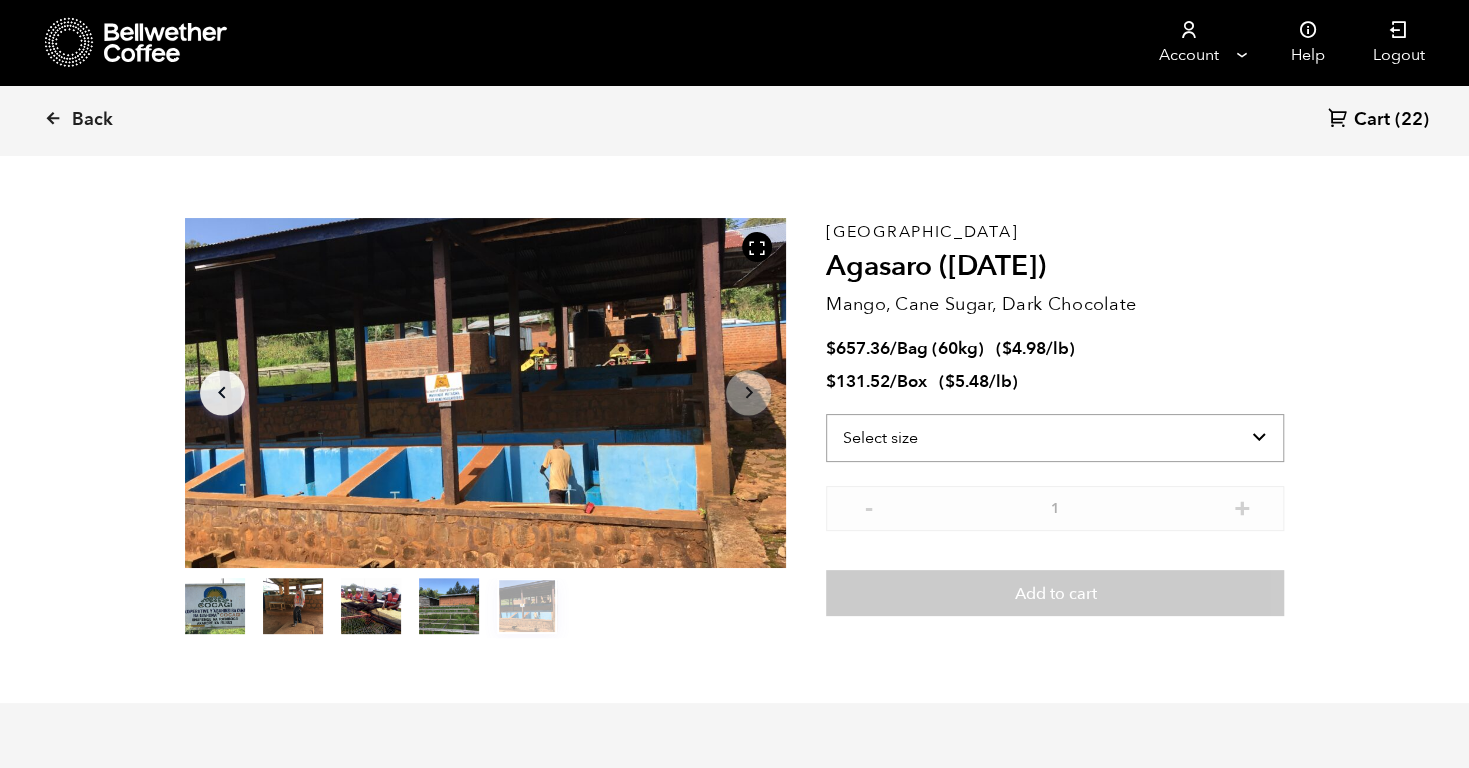 select on "box" 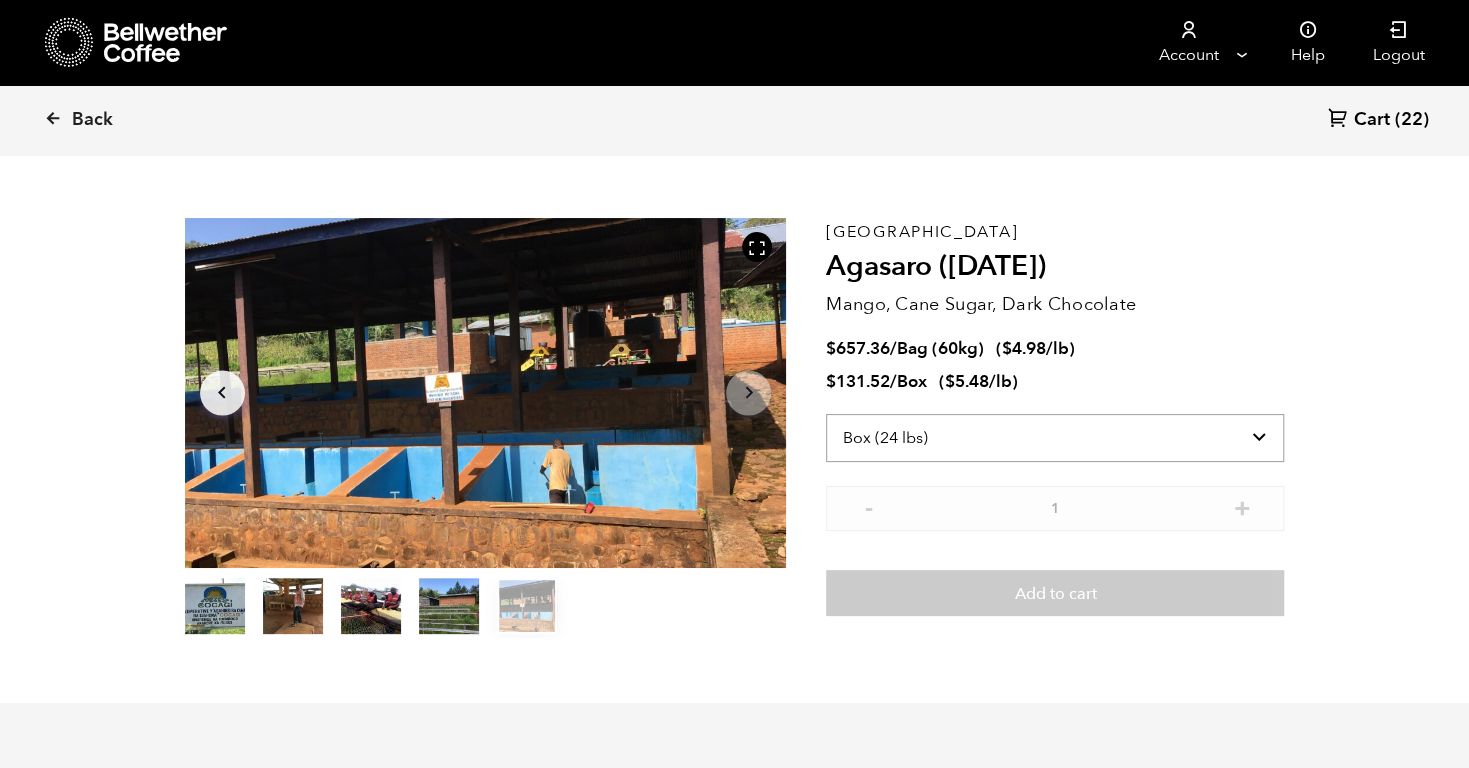 click on "Select size   Bag (60kg) (132 lbs) Box (24 lbs)" at bounding box center (1055, 438) 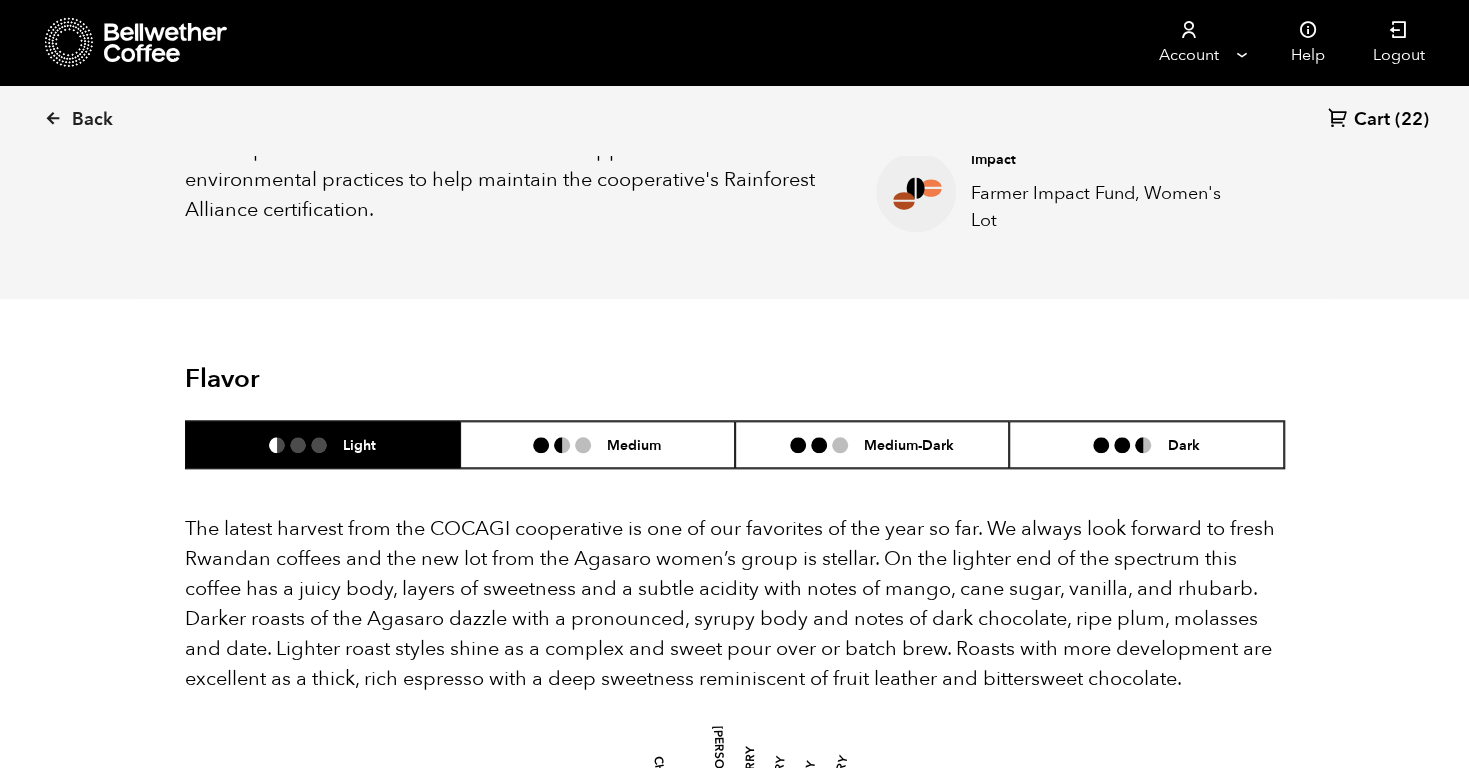 scroll, scrollTop: 1032, scrollLeft: 0, axis: vertical 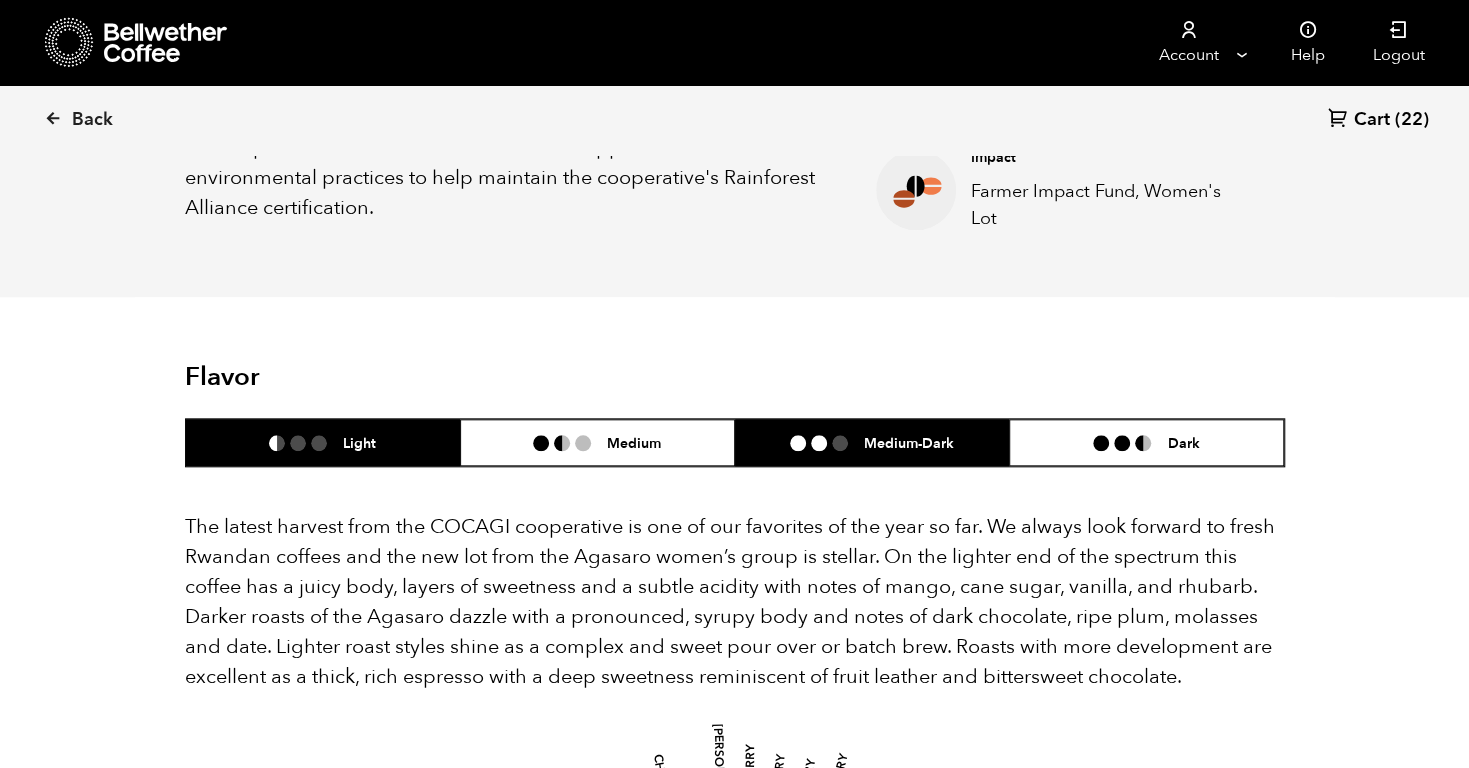 click at bounding box center (819, 443) 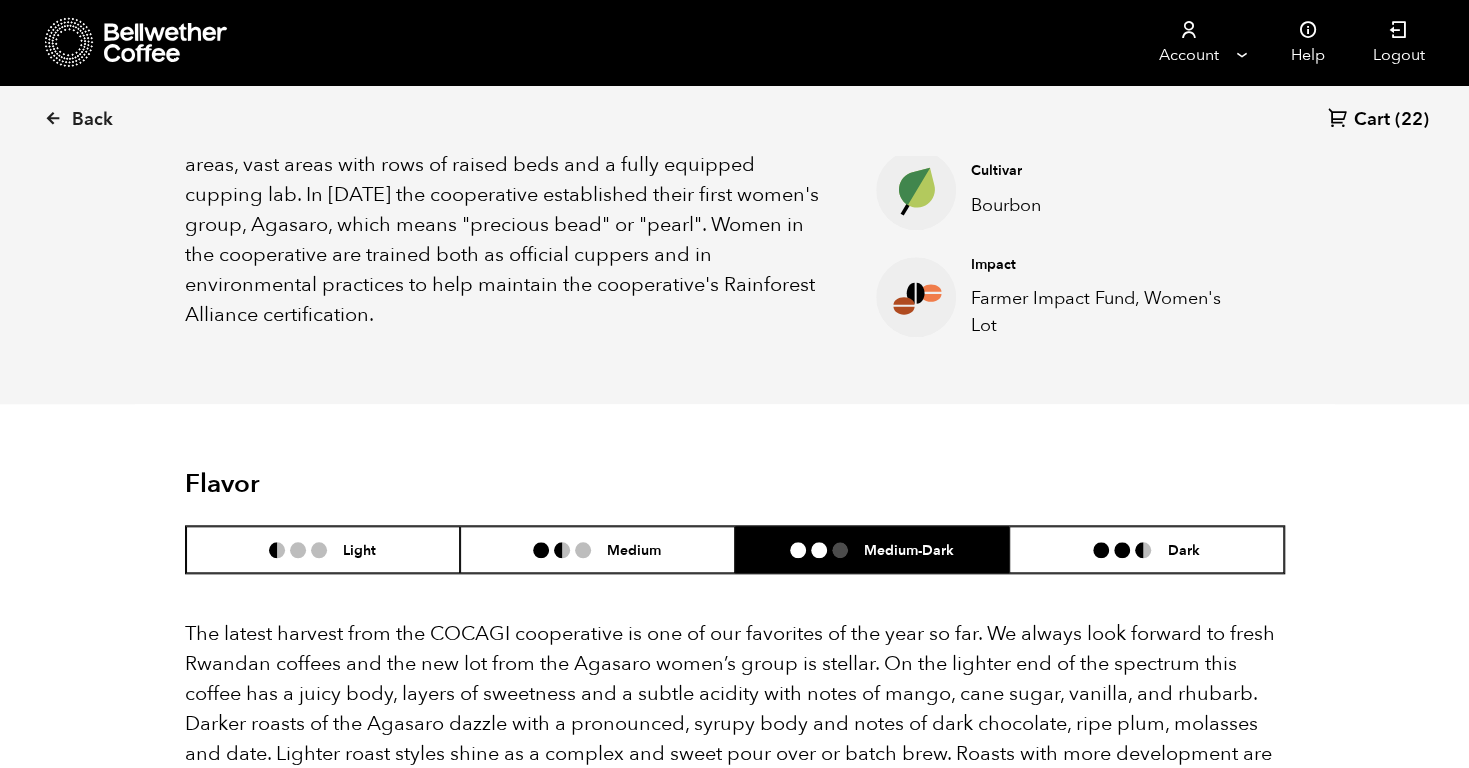 scroll, scrollTop: 894, scrollLeft: 0, axis: vertical 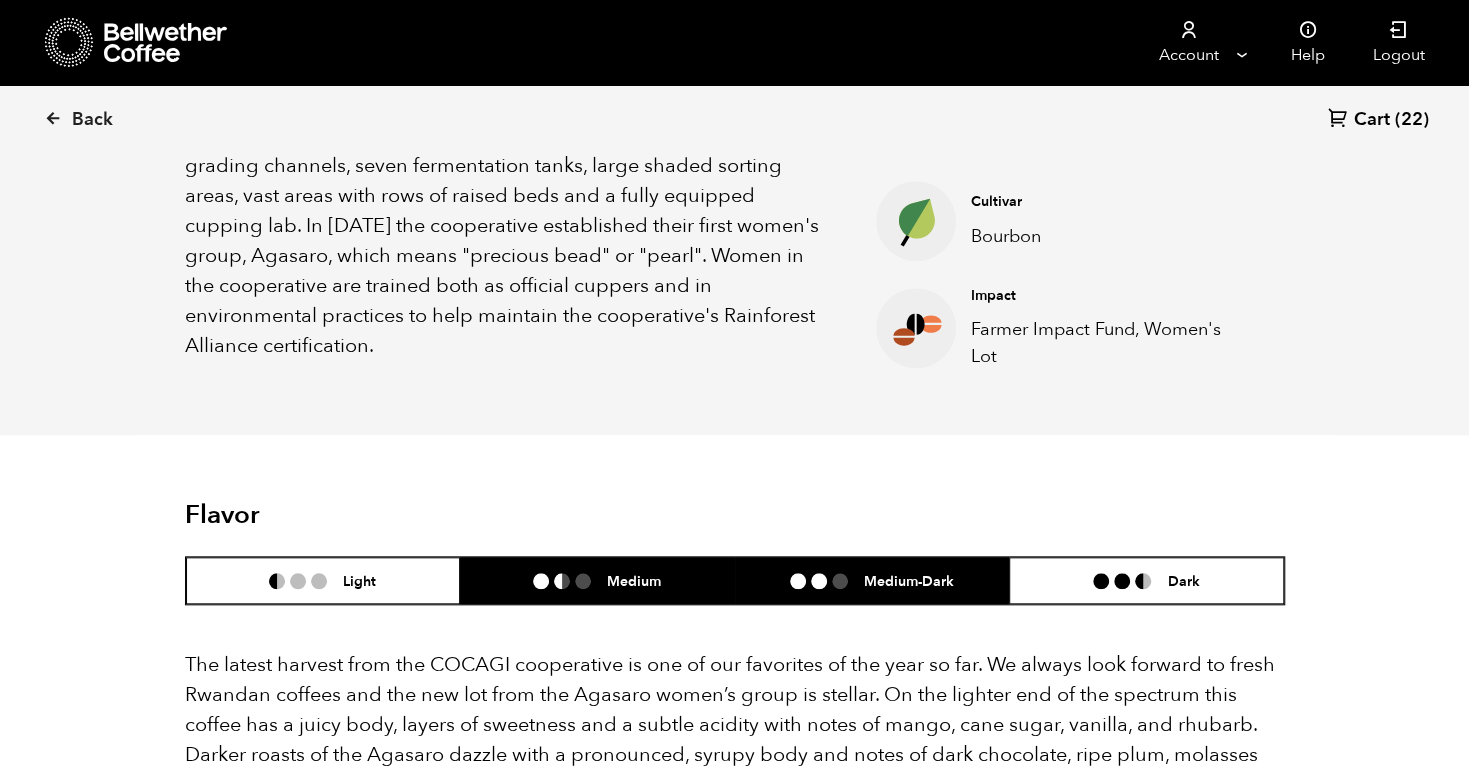click on "Medium" at bounding box center (597, 580) 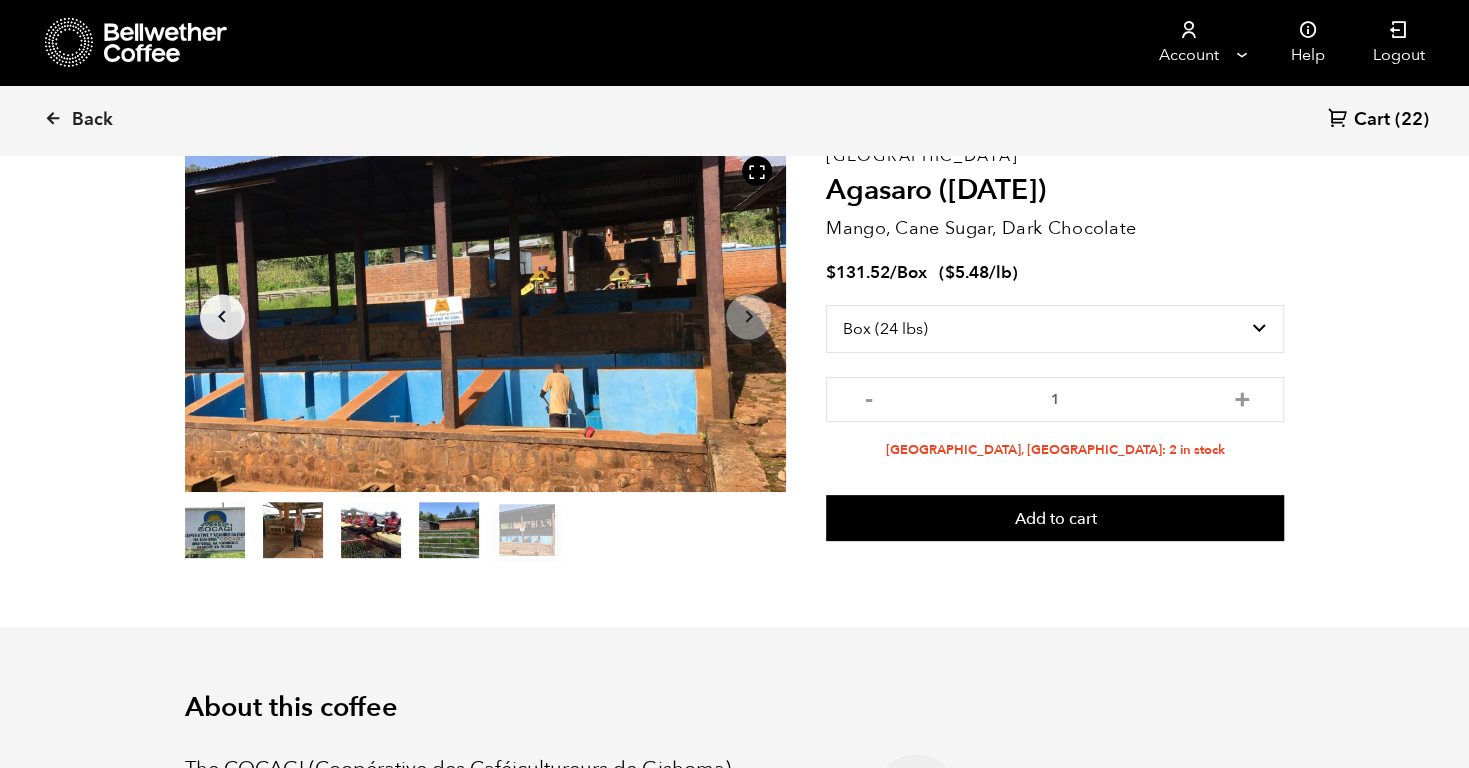 scroll, scrollTop: 70, scrollLeft: 0, axis: vertical 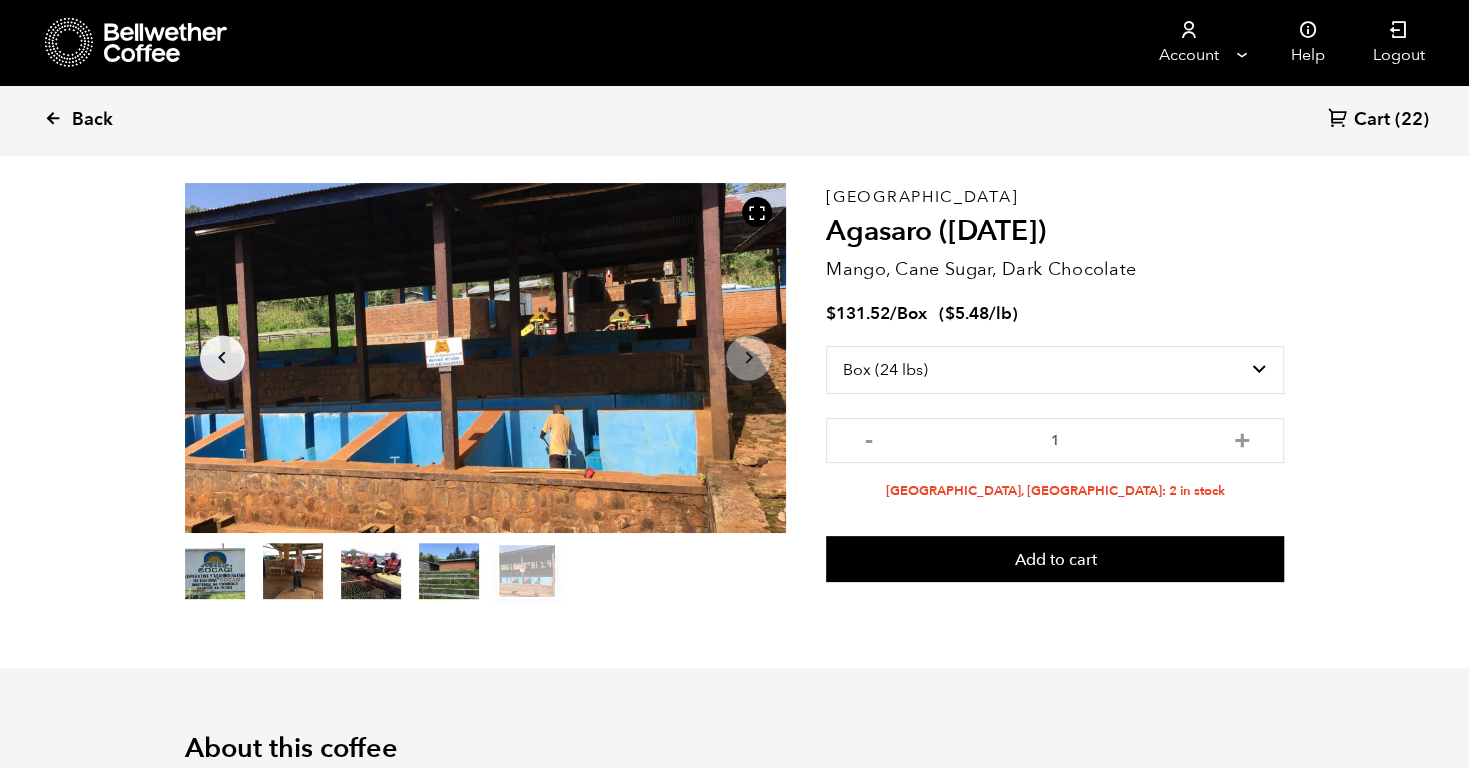 click at bounding box center [53, 118] 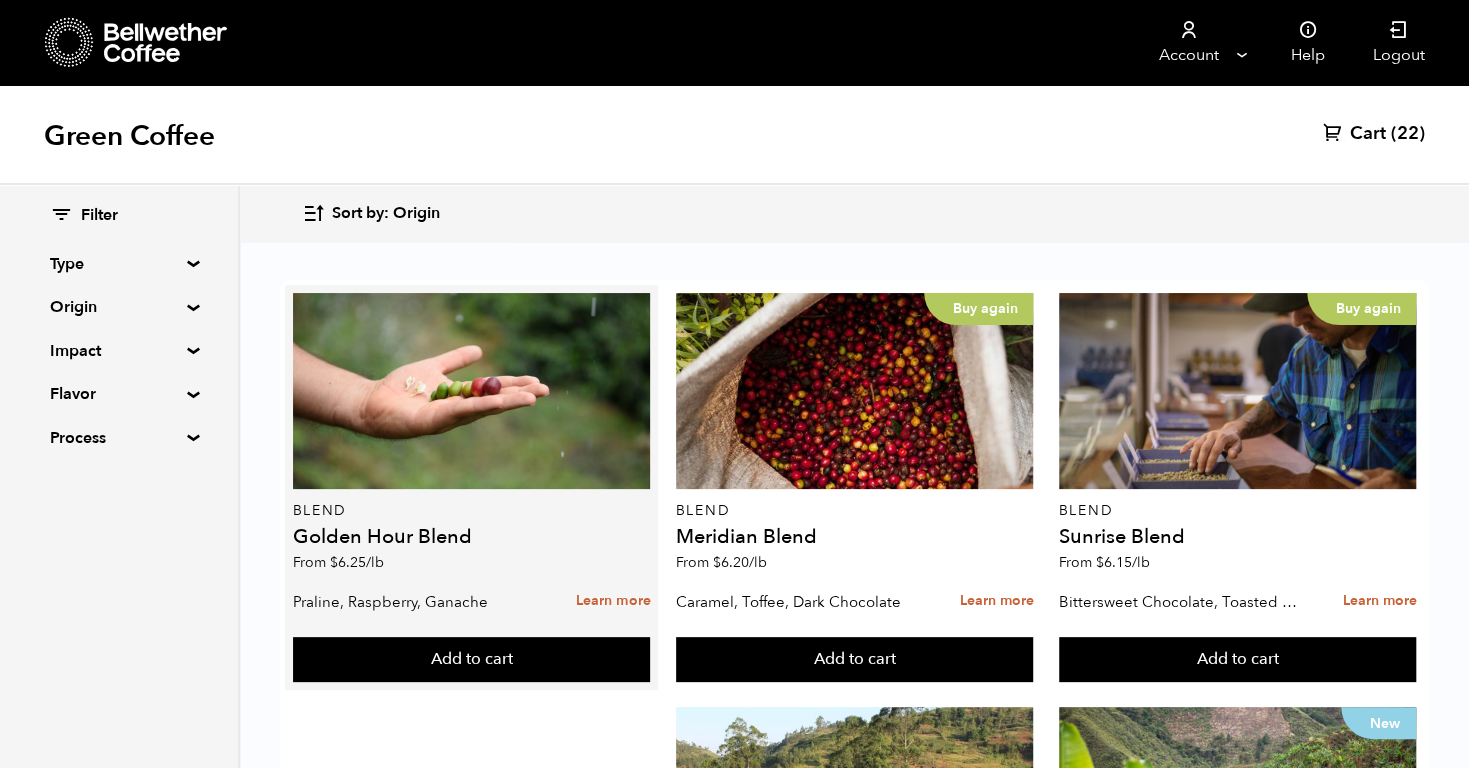 scroll, scrollTop: 8, scrollLeft: 0, axis: vertical 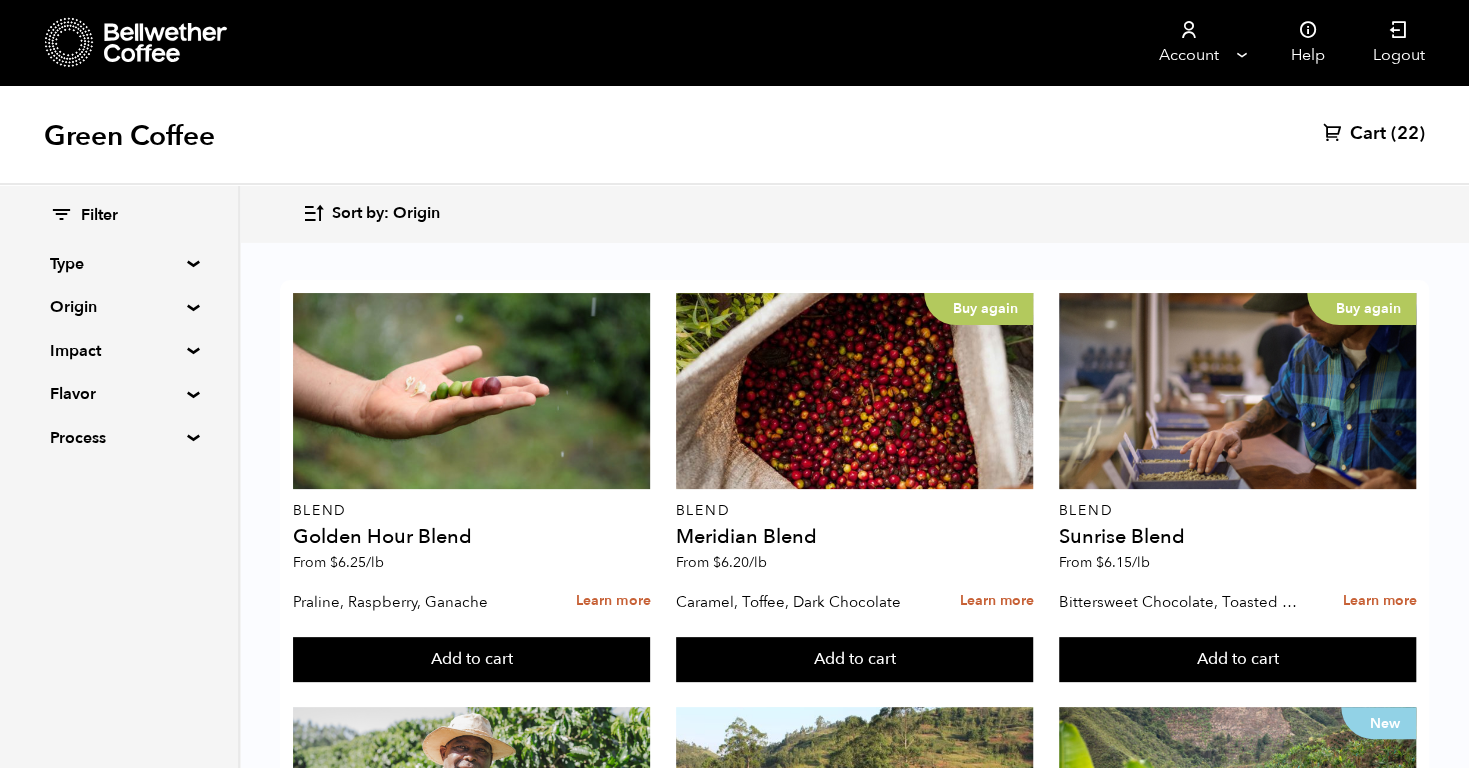 click on "Filter   Type       Blend   Single Origin   Decaf   Seasonal   Year Round Origin       Blend   [GEOGRAPHIC_DATA]   [GEOGRAPHIC_DATA]   [GEOGRAPHIC_DATA]   [GEOGRAPHIC_DATA]   [GEOGRAPHIC_DATA]   [GEOGRAPHIC_DATA]   [GEOGRAPHIC_DATA]   [GEOGRAPHIC_DATA]   [GEOGRAPHIC_DATA]   [GEOGRAPHIC_DATA]   [GEOGRAPHIC_DATA] Impact       Fair Trade   Organic   Women's Lot   Living Income Pricing   Farmer Impact Fund Flavor       Chocolate   Citrus Fruit   Floral   Fruity   Nutty   Sweet Process       Natural   Washed   Wet-hulled" at bounding box center (119, 327) 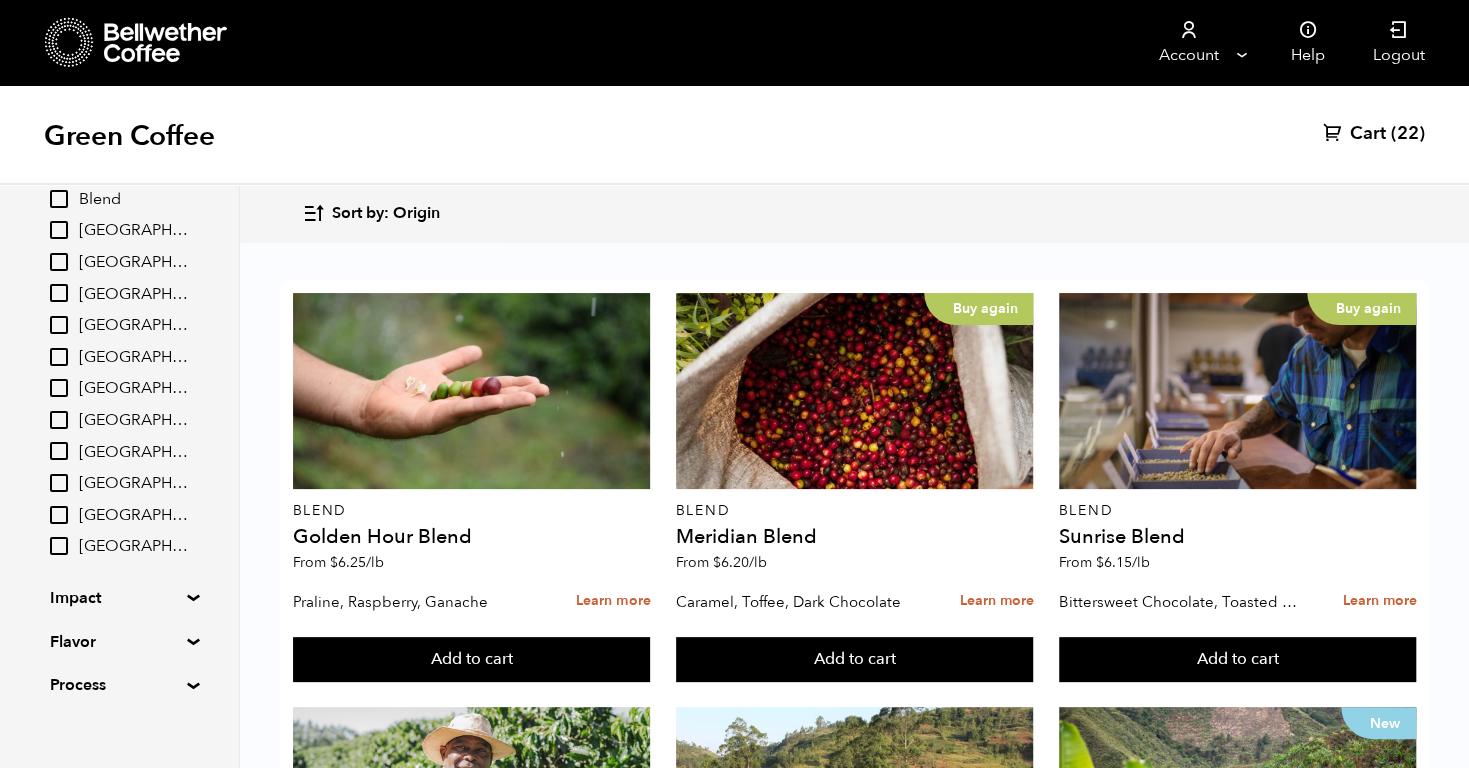 scroll, scrollTop: 165, scrollLeft: 0, axis: vertical 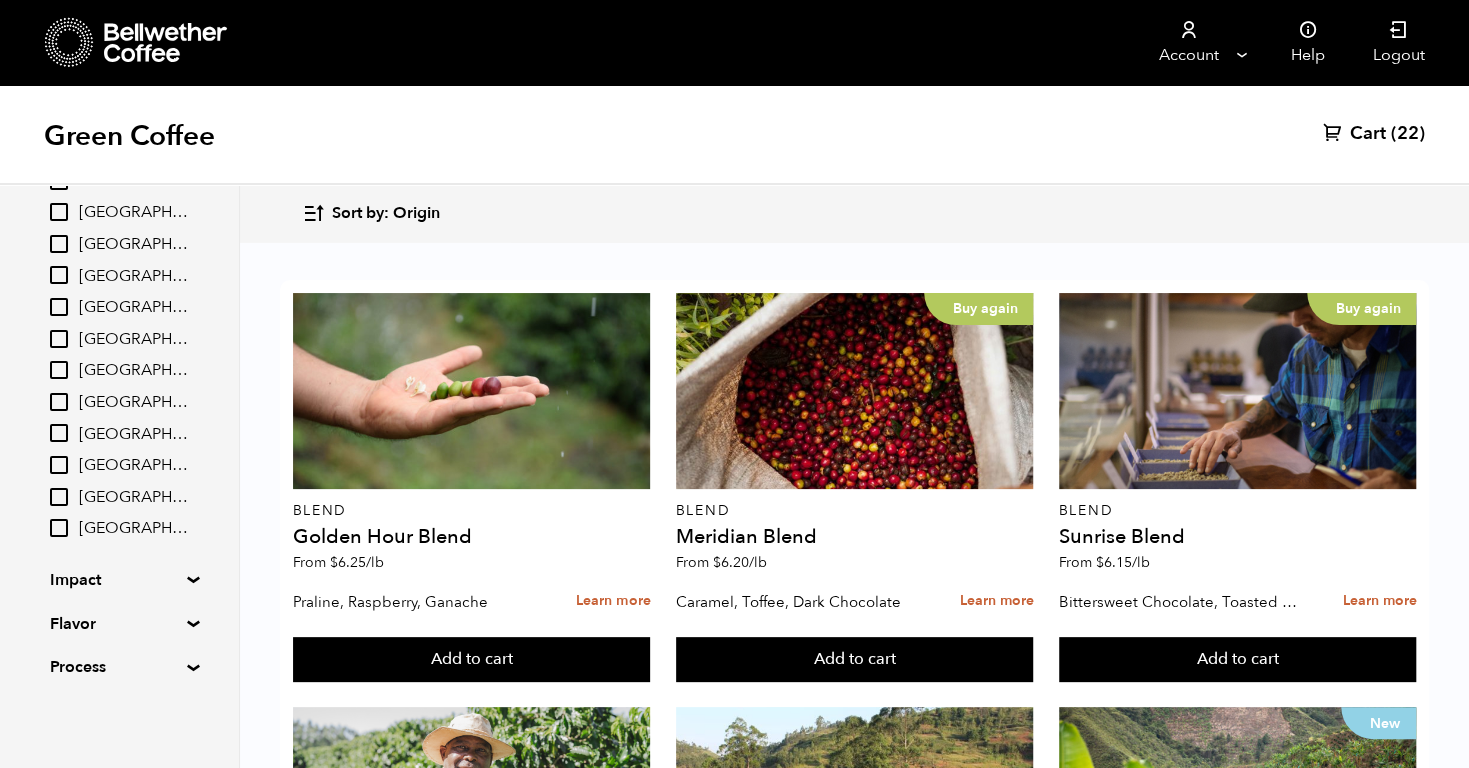 click on "Low stock" at bounding box center (855, 1220) 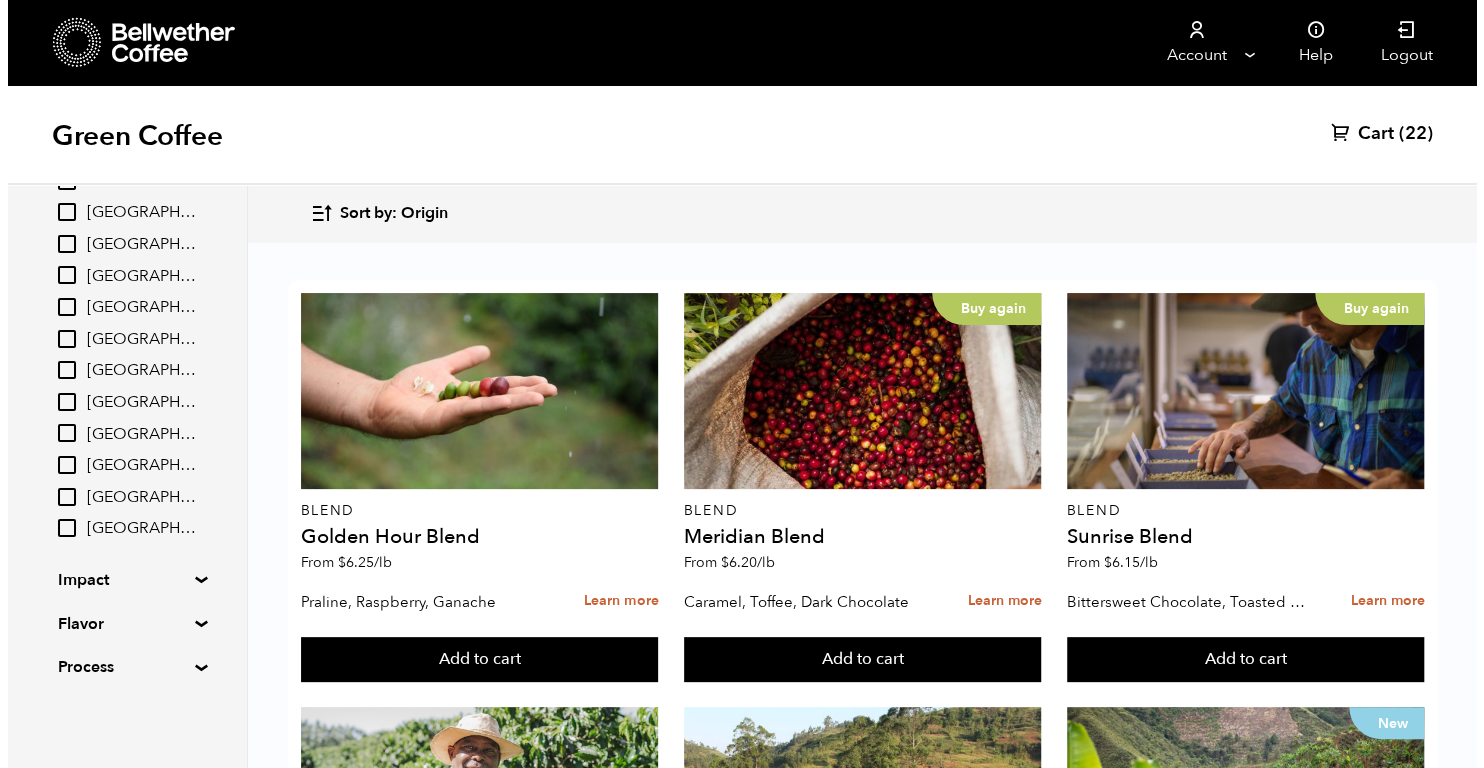 scroll, scrollTop: 920, scrollLeft: 0, axis: vertical 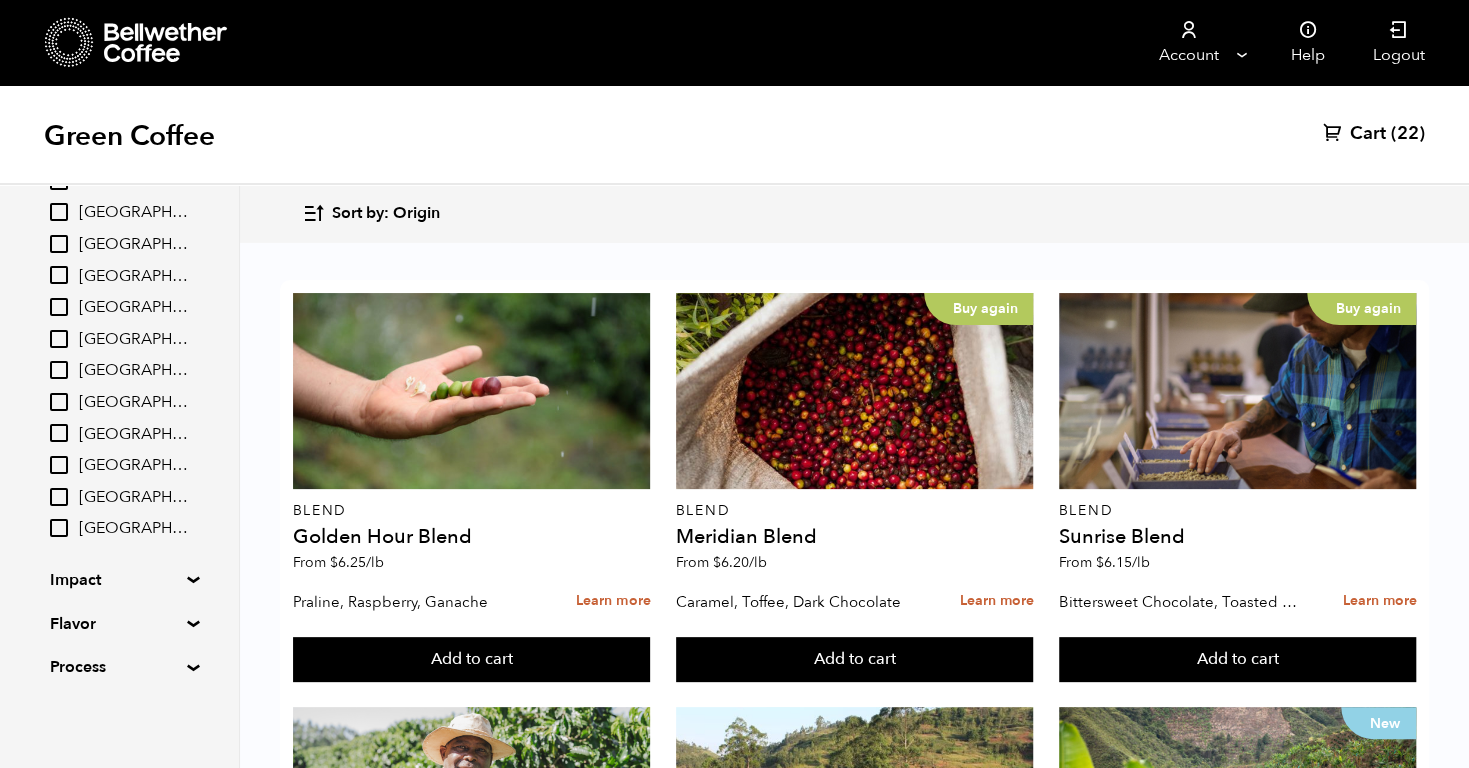 click on "Add to cart" at bounding box center [472, 660] 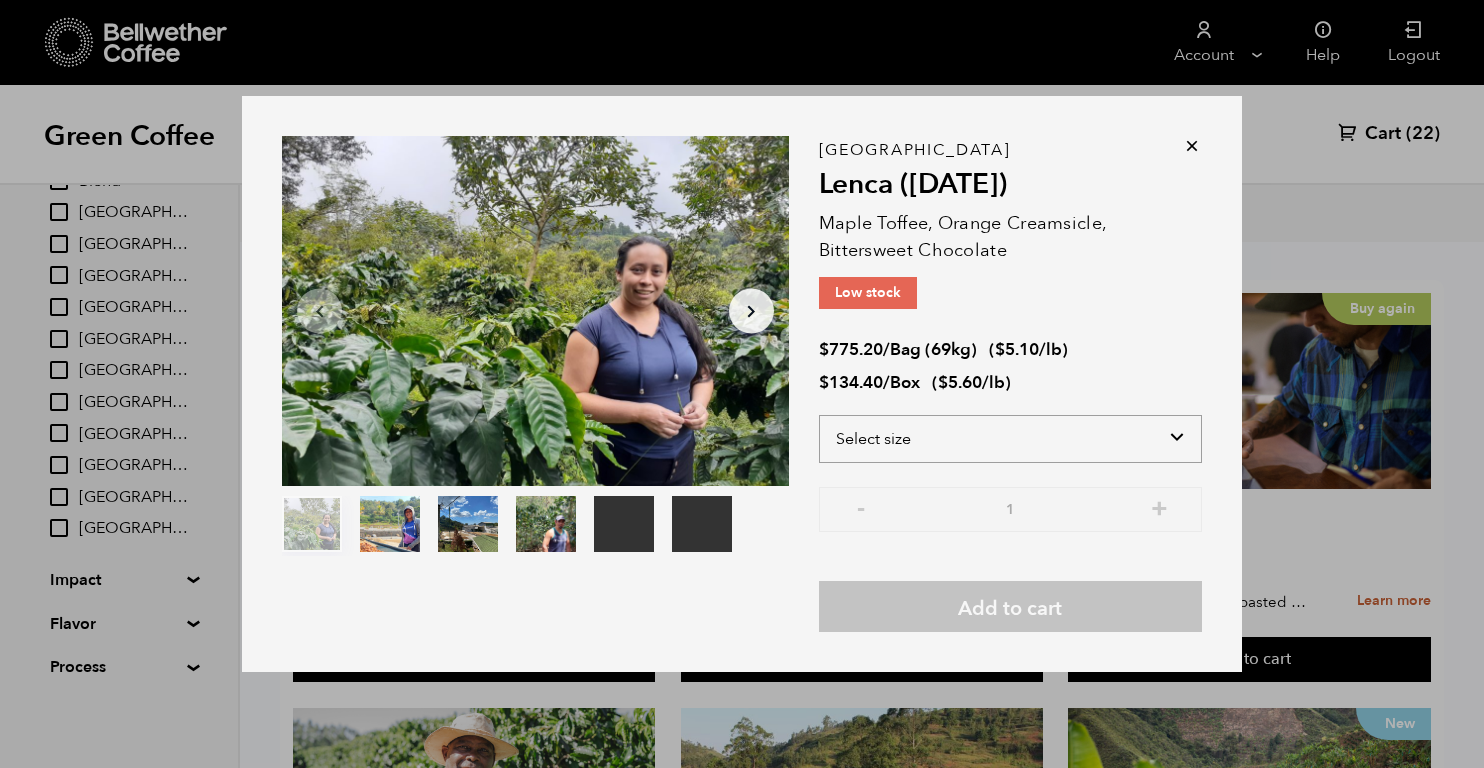 click on "Select size   Bag (69kg) (152 lbs) Box (24 lbs)" at bounding box center [1010, 439] 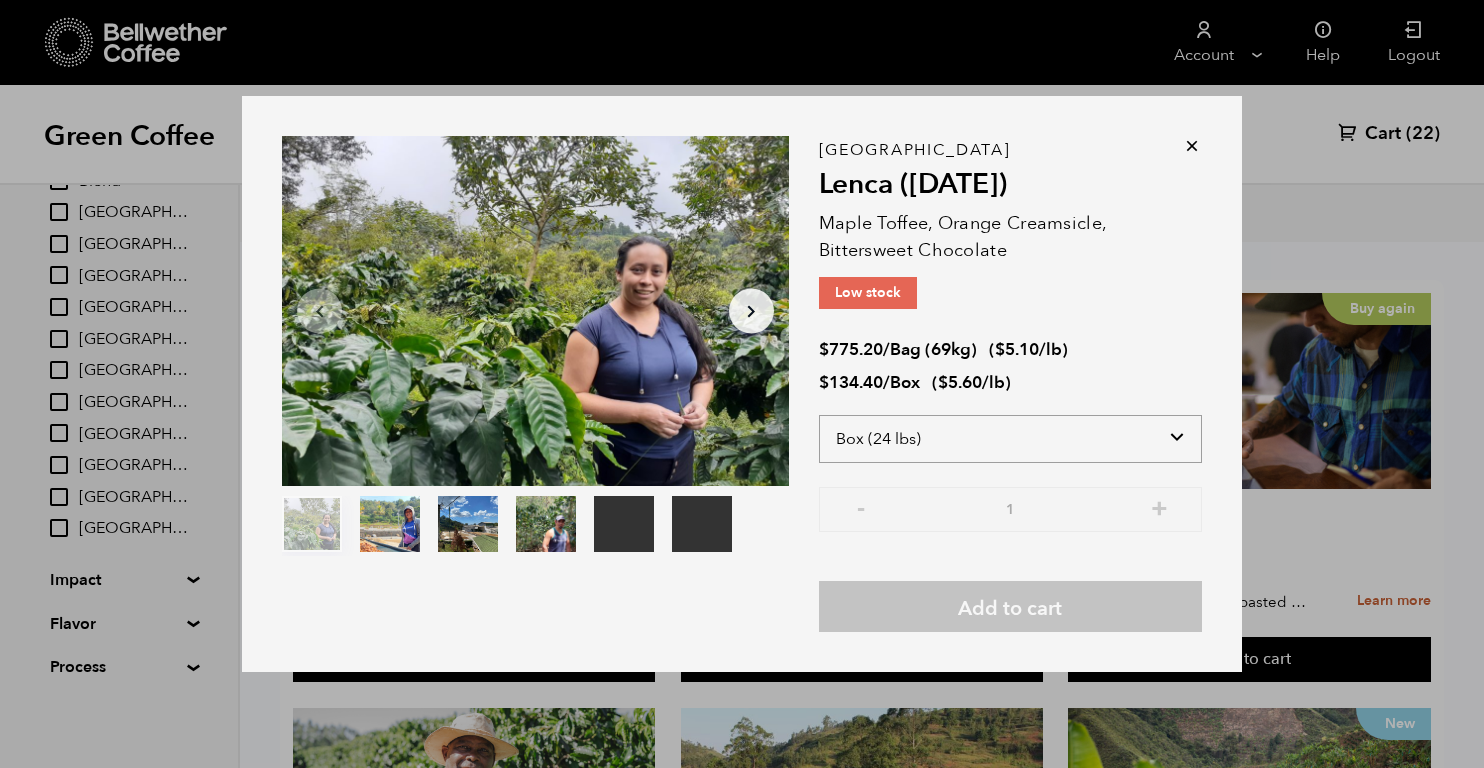 click on "Select size   Bag (69kg) (152 lbs) Box (24 lbs)" at bounding box center [1010, 439] 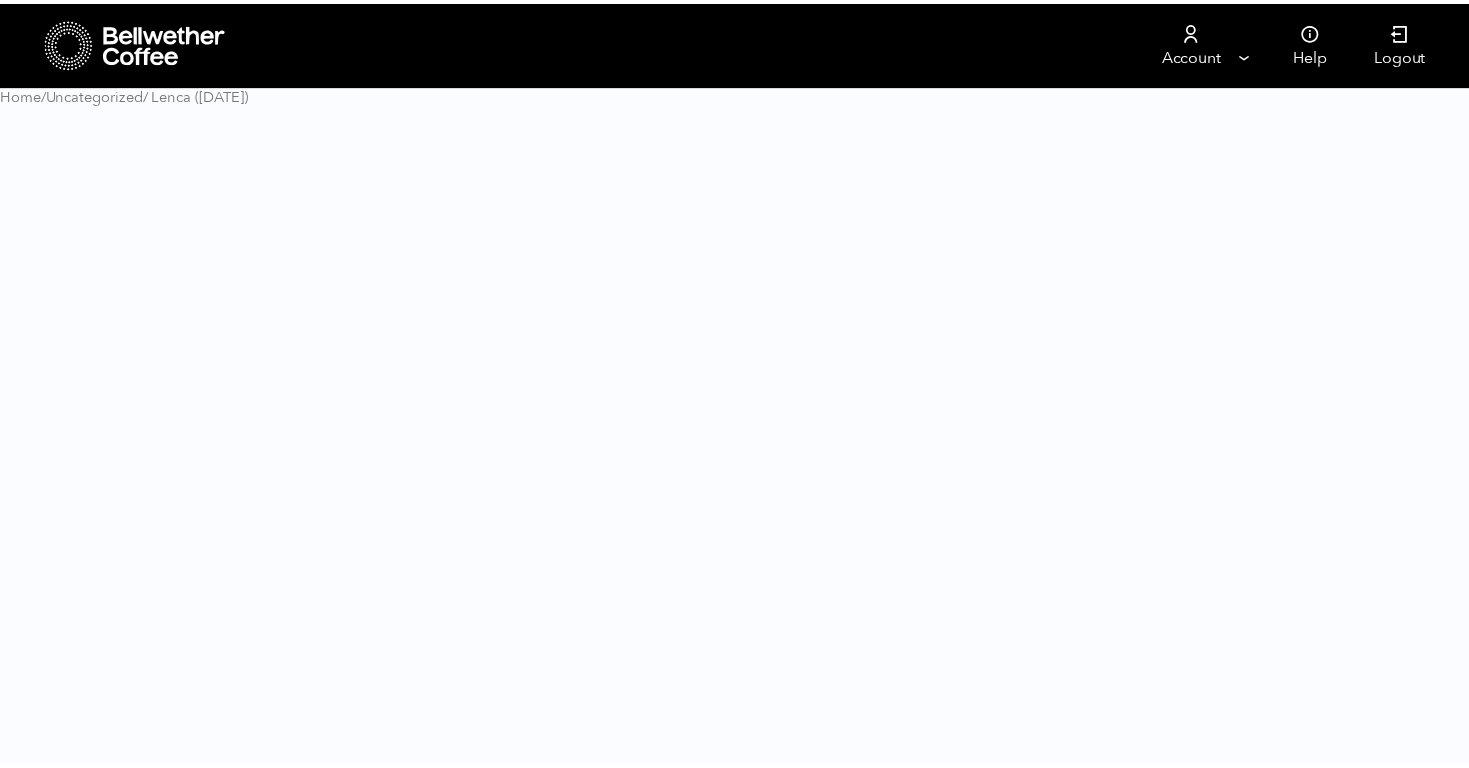 scroll, scrollTop: 0, scrollLeft: 0, axis: both 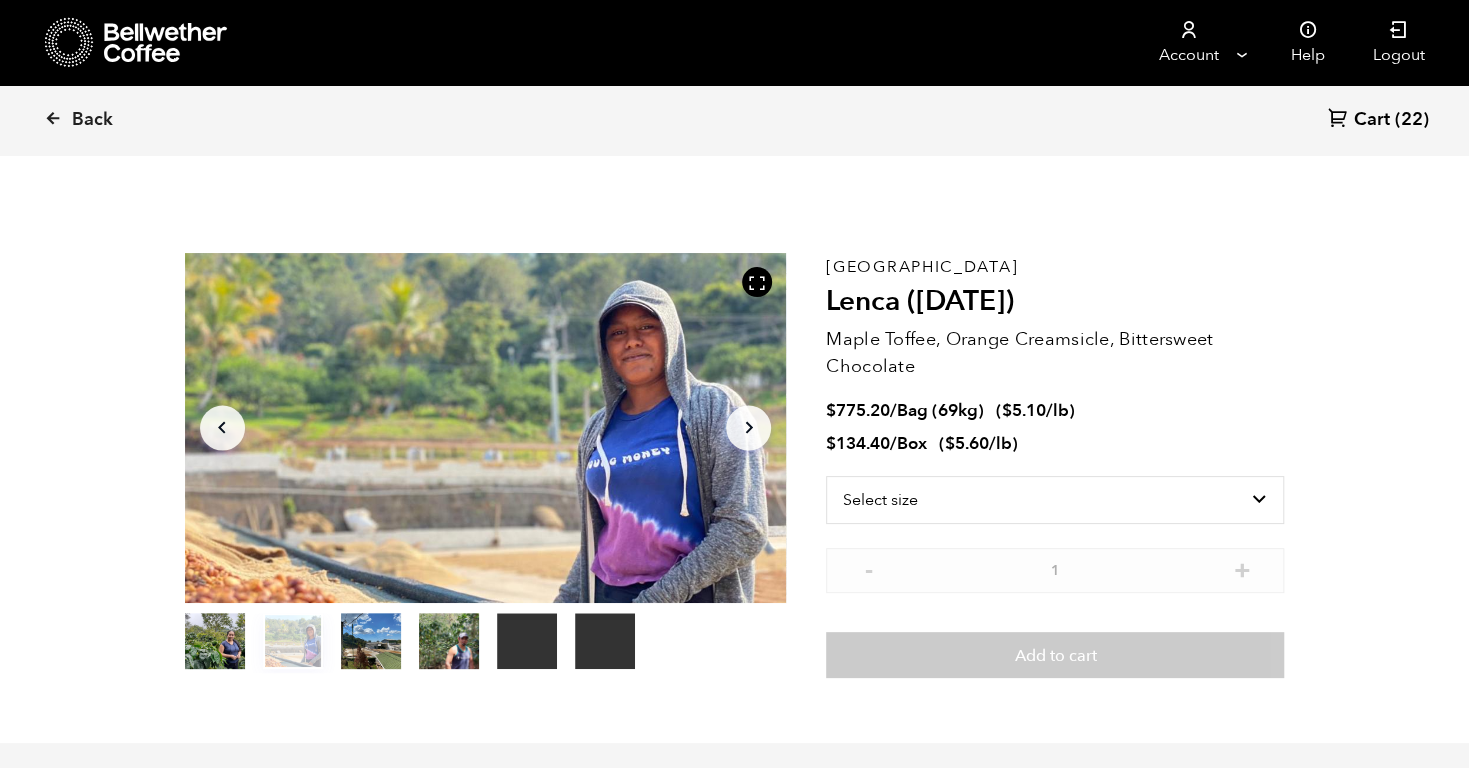 click on "item 4" at bounding box center (527, 645) 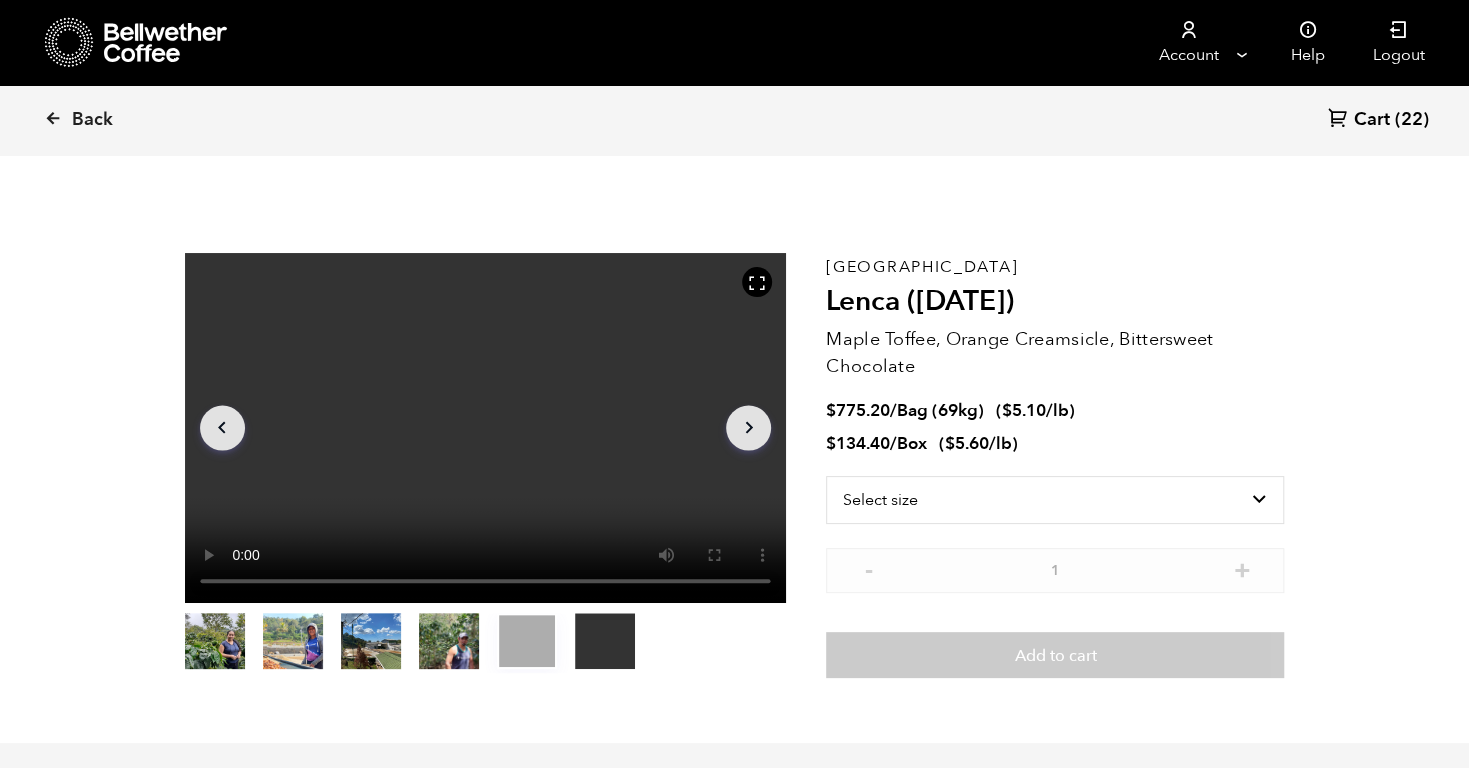 type 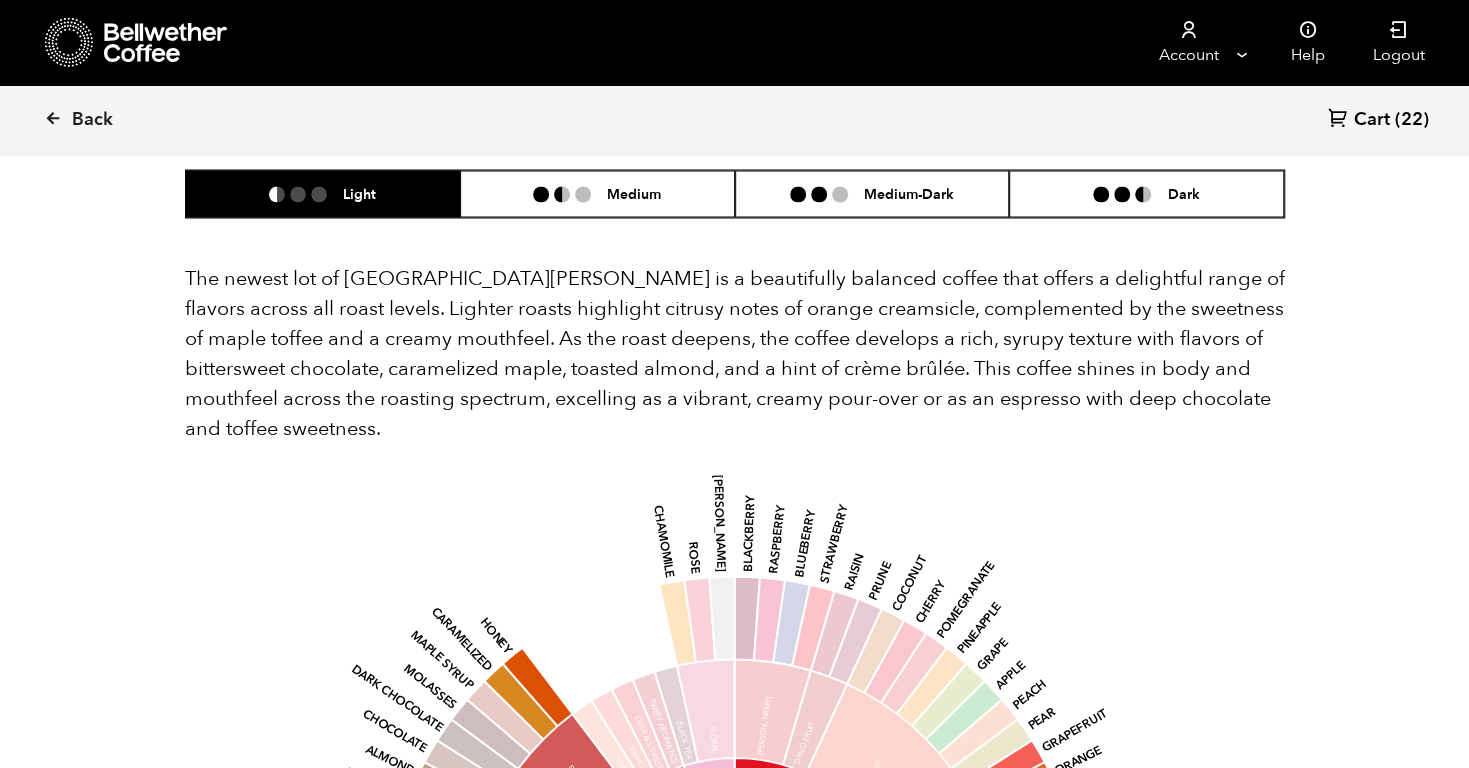 scroll, scrollTop: 1905, scrollLeft: 0, axis: vertical 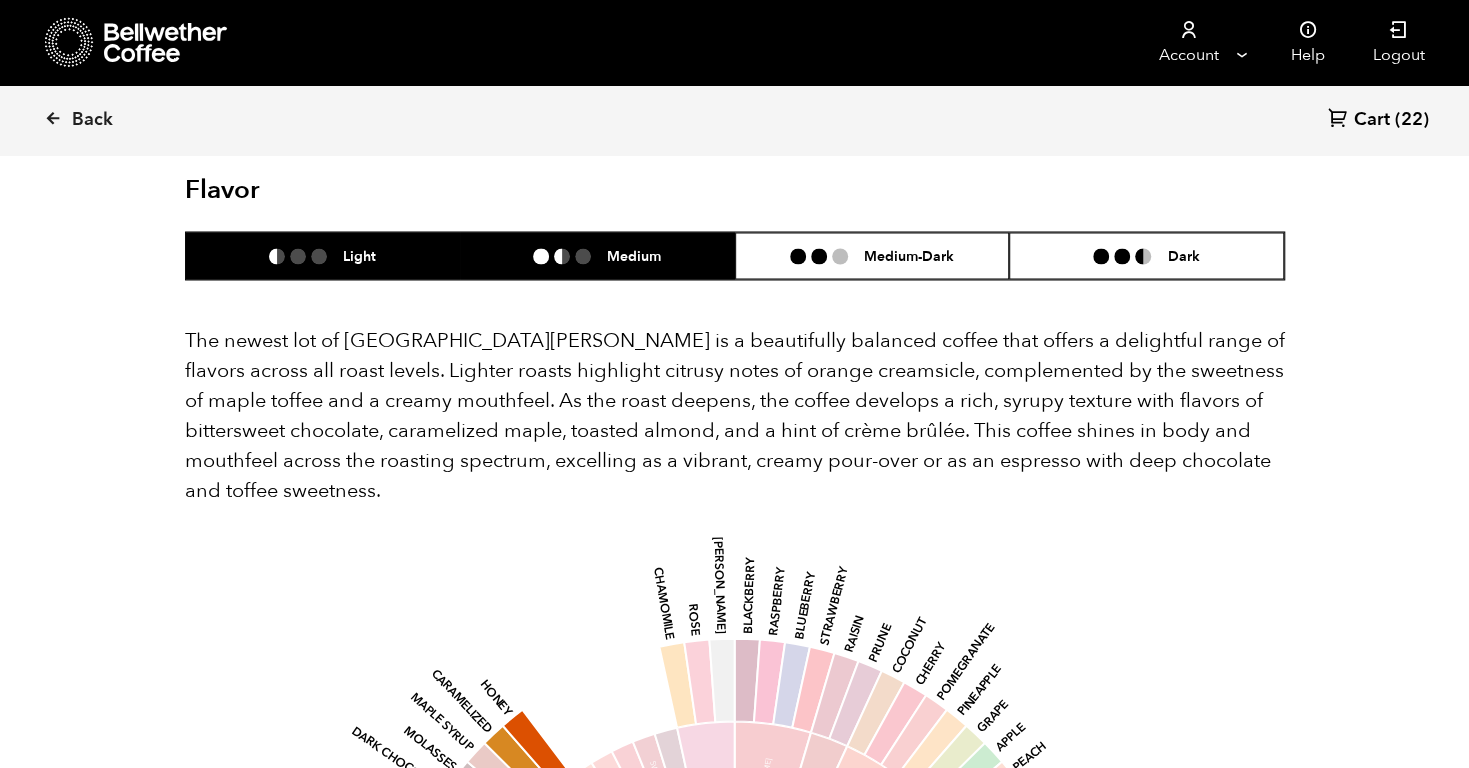 click on "Medium" at bounding box center [597, 255] 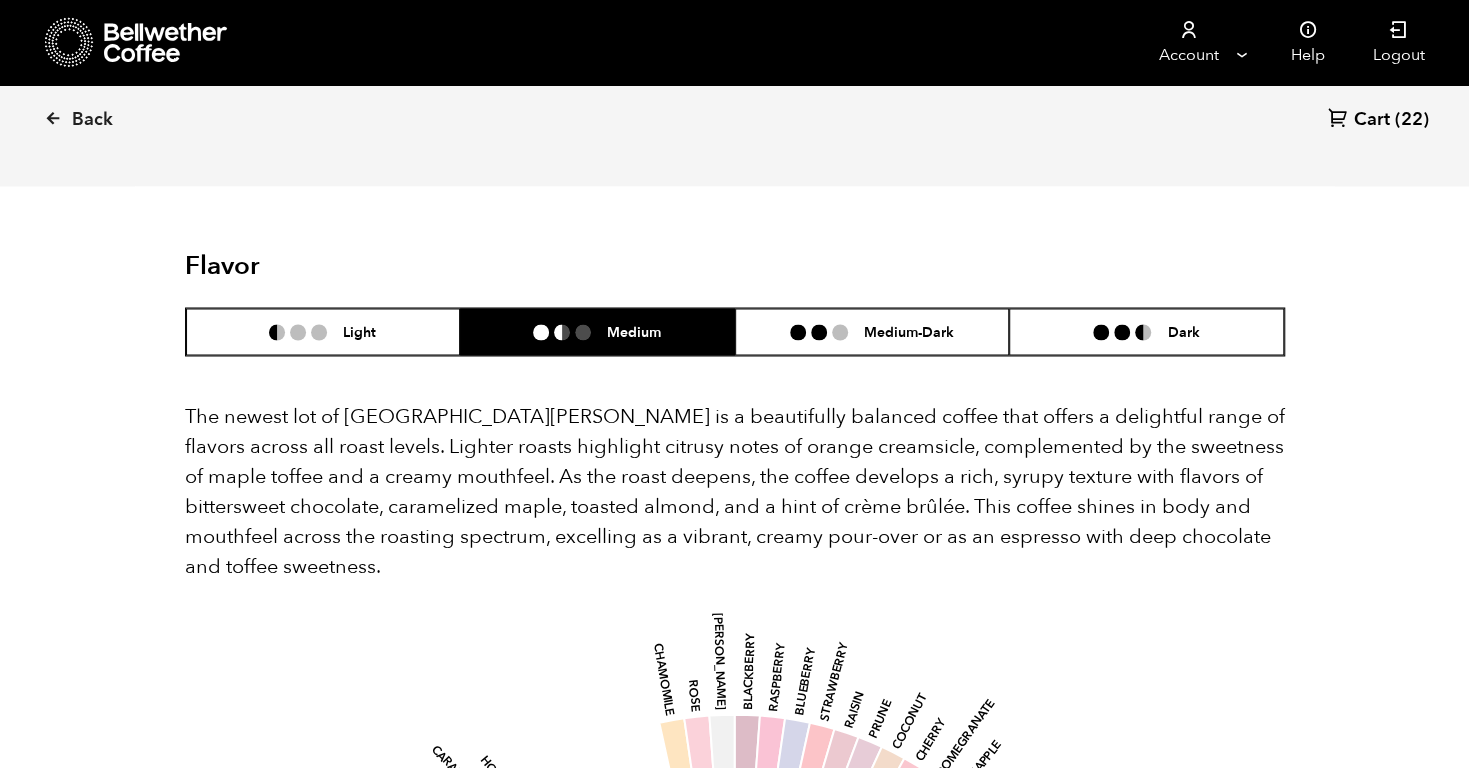 scroll, scrollTop: 1828, scrollLeft: 0, axis: vertical 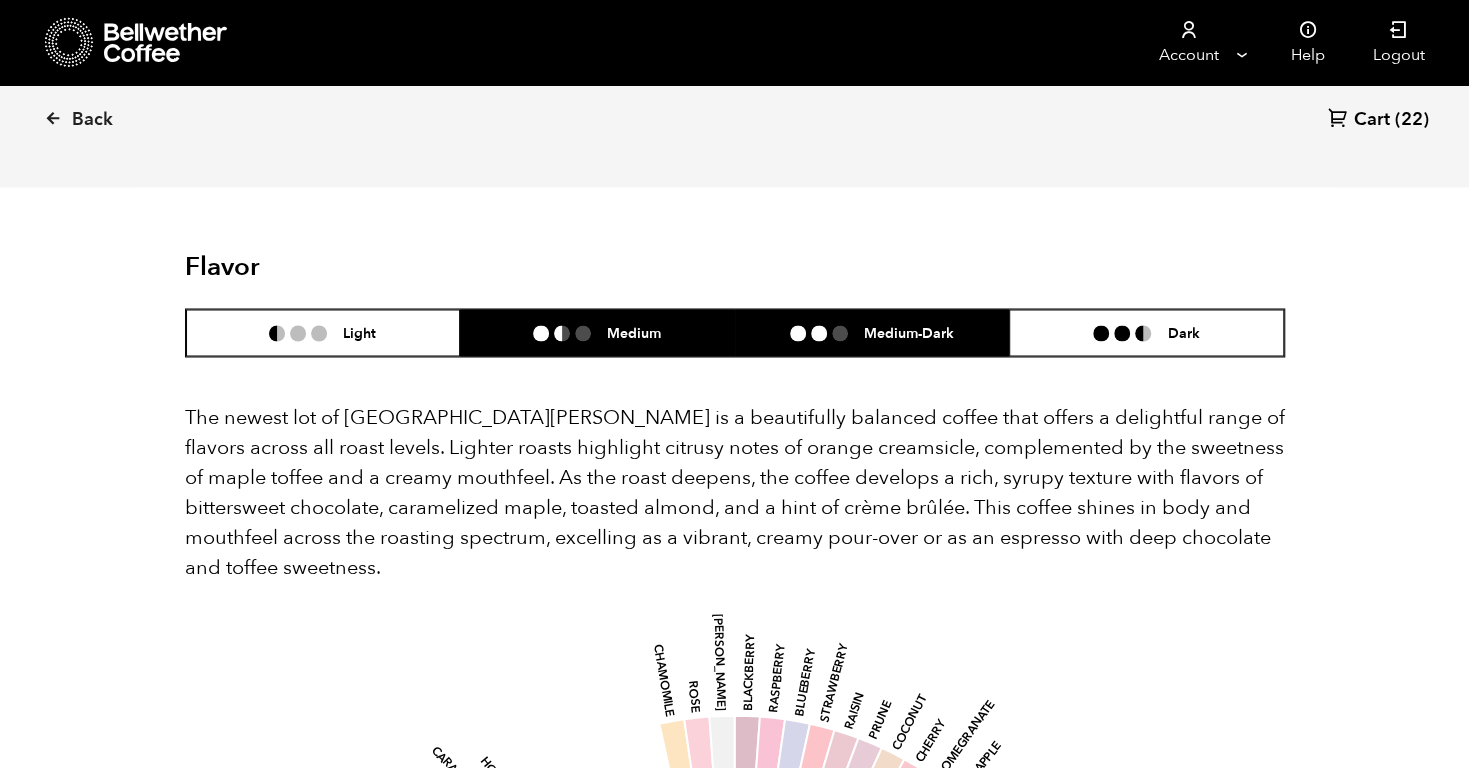 click on "Medium-Dark" at bounding box center [909, 332] 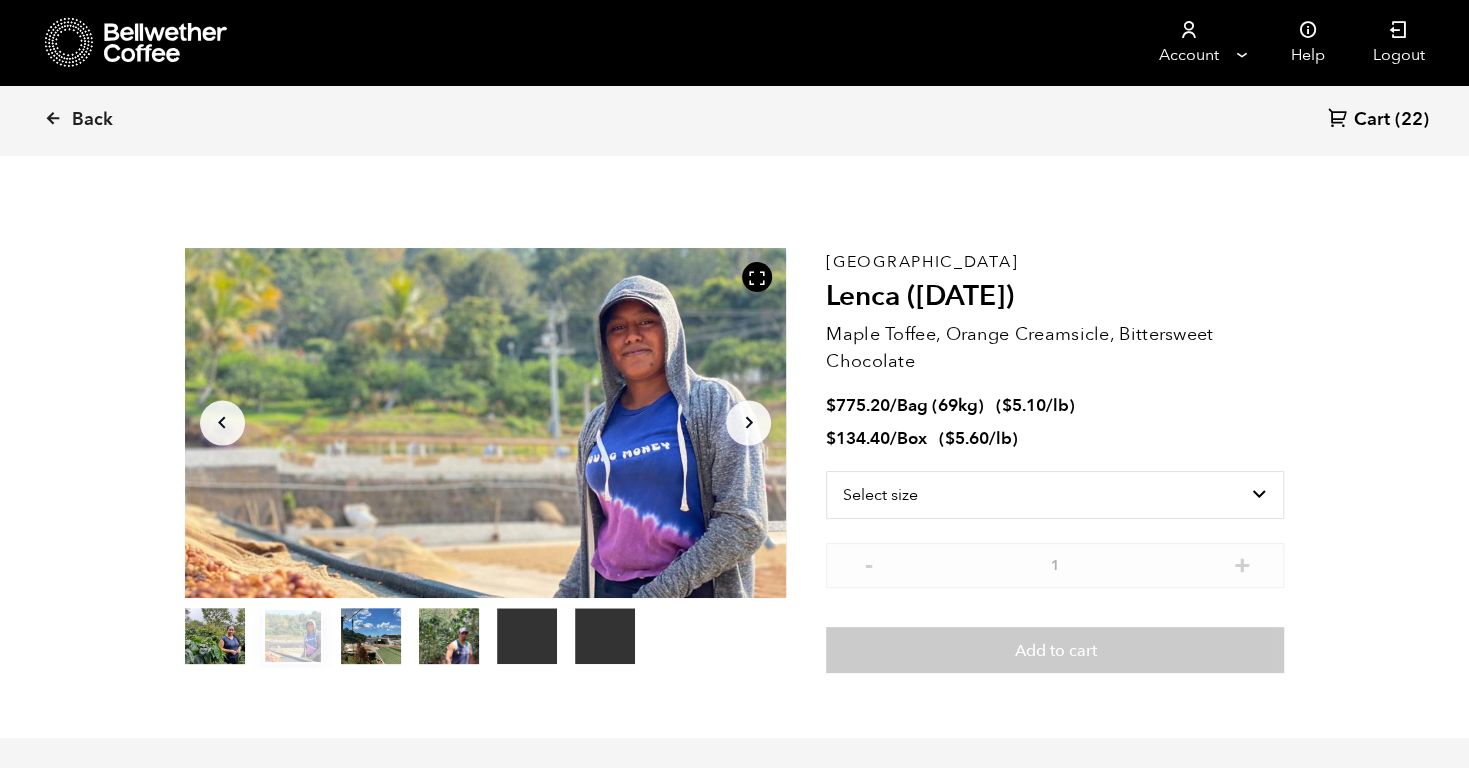 scroll, scrollTop: 0, scrollLeft: 0, axis: both 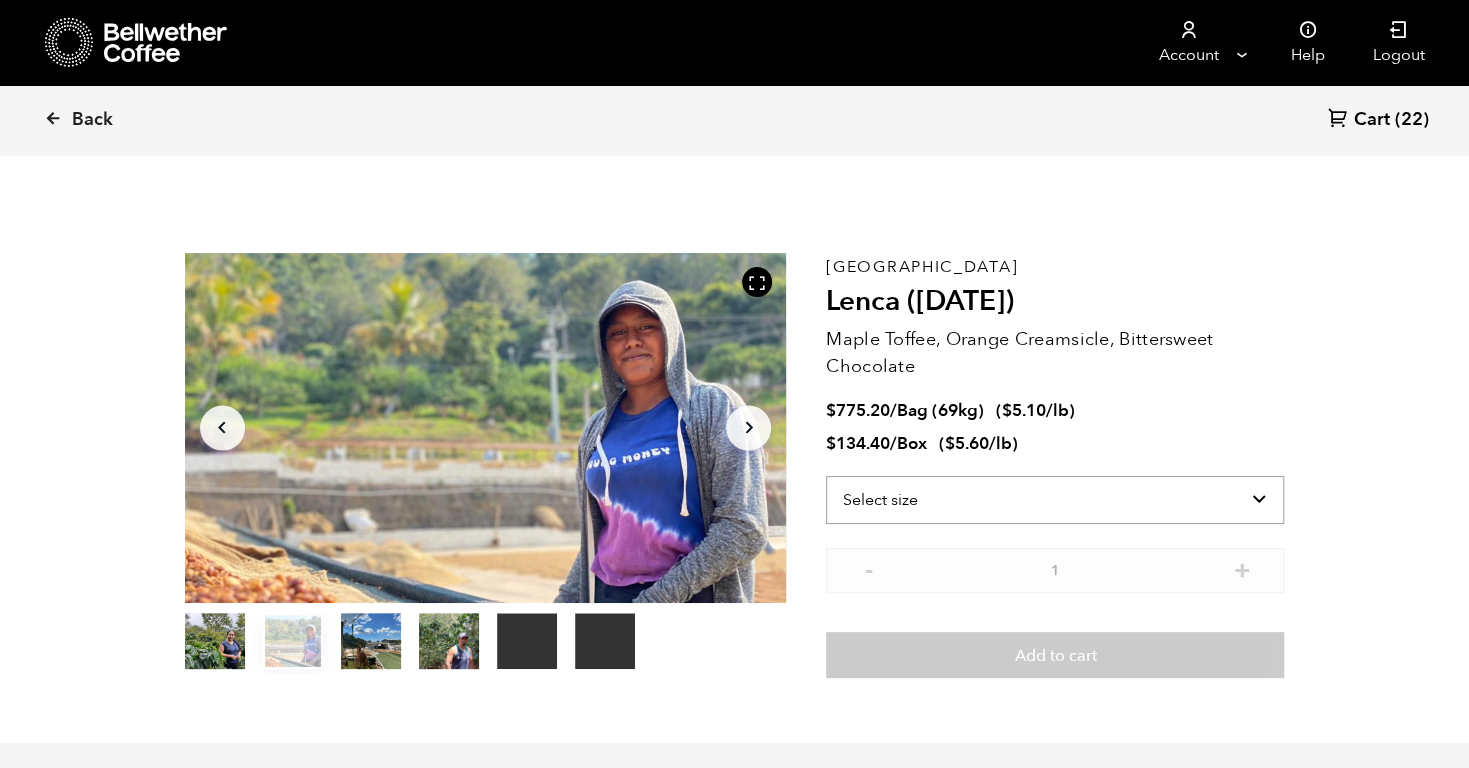 click on "Select size   Bag (69kg) (152 lbs) Box (24 lbs)" at bounding box center (1055, 500) 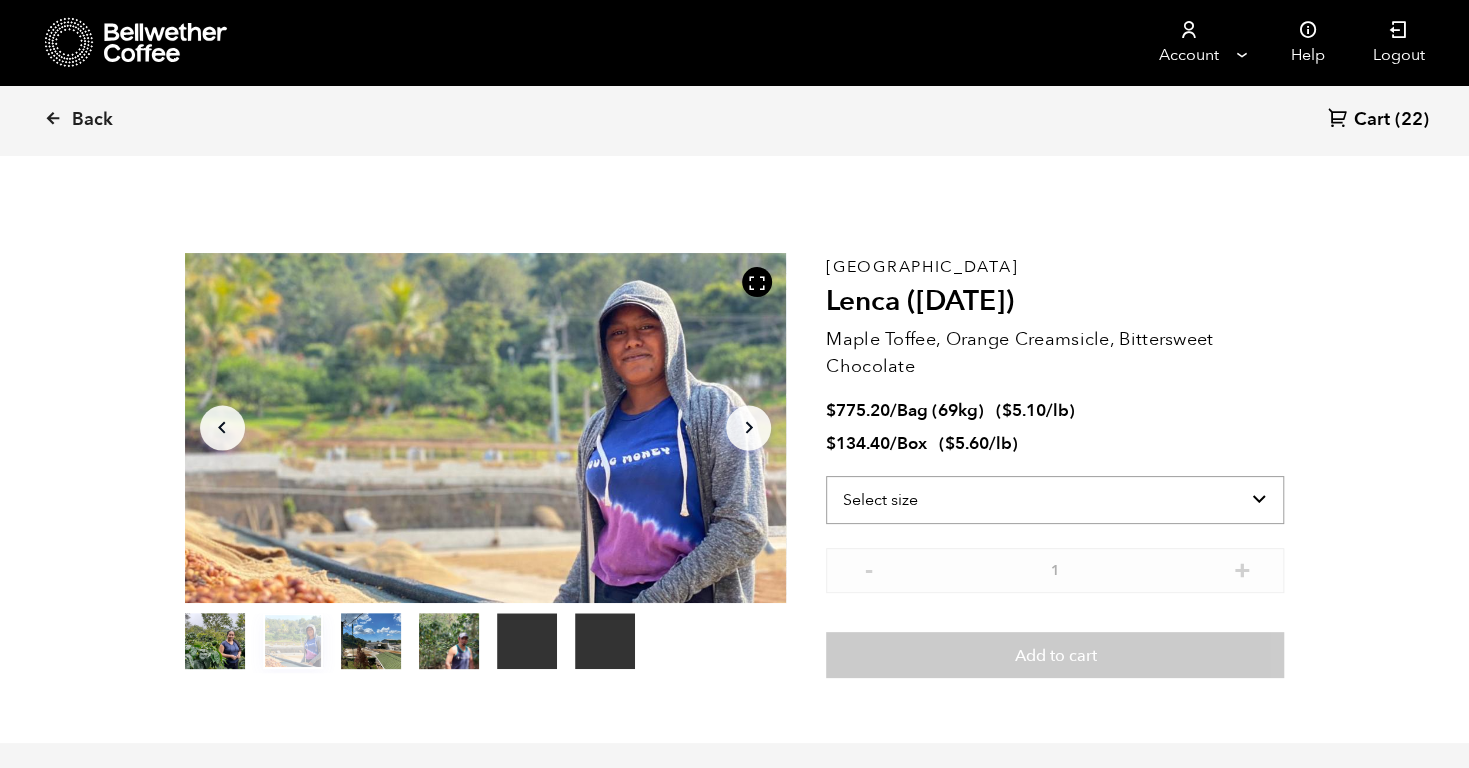 select on "box" 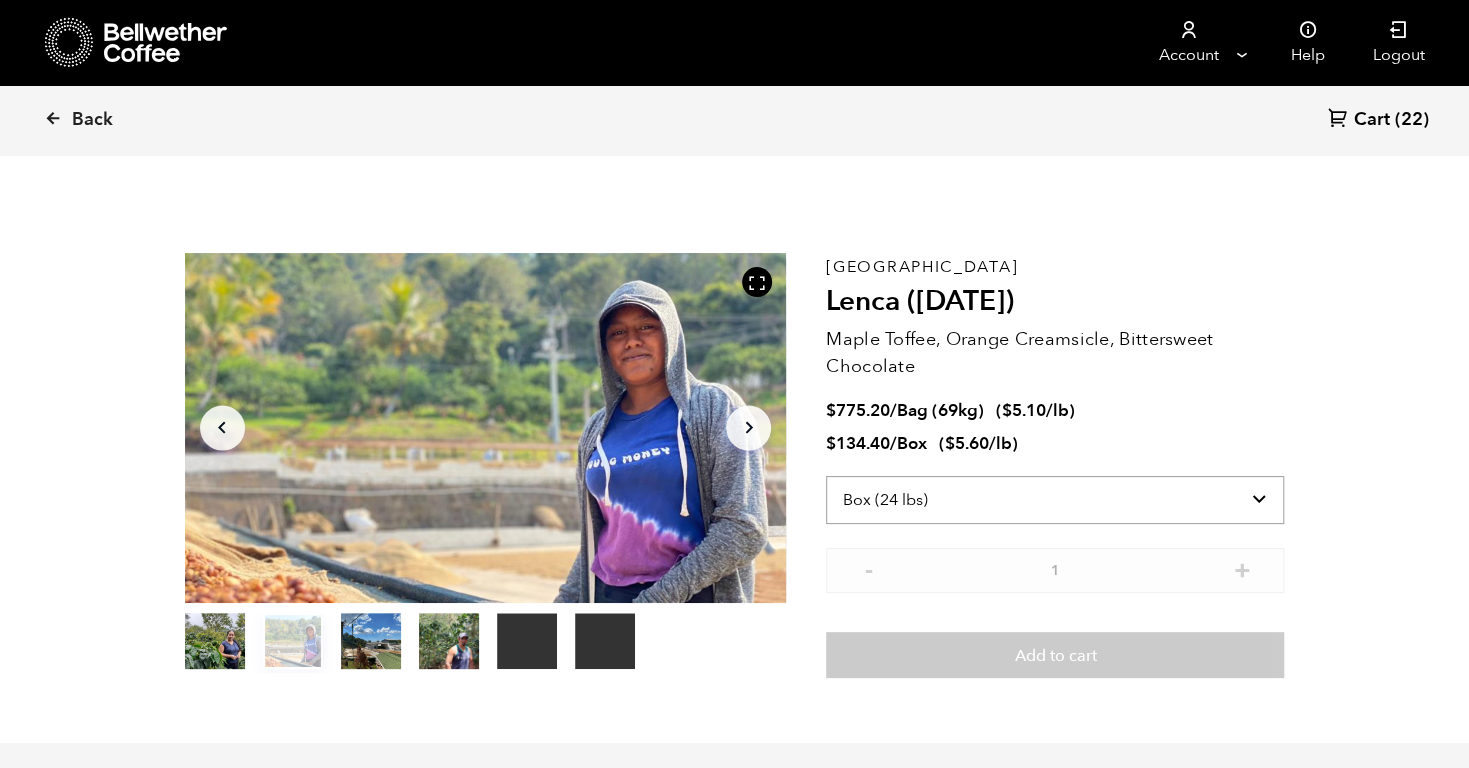 click on "Select size   Bag (69kg) (152 lbs) Box (24 lbs)" at bounding box center [1055, 500] 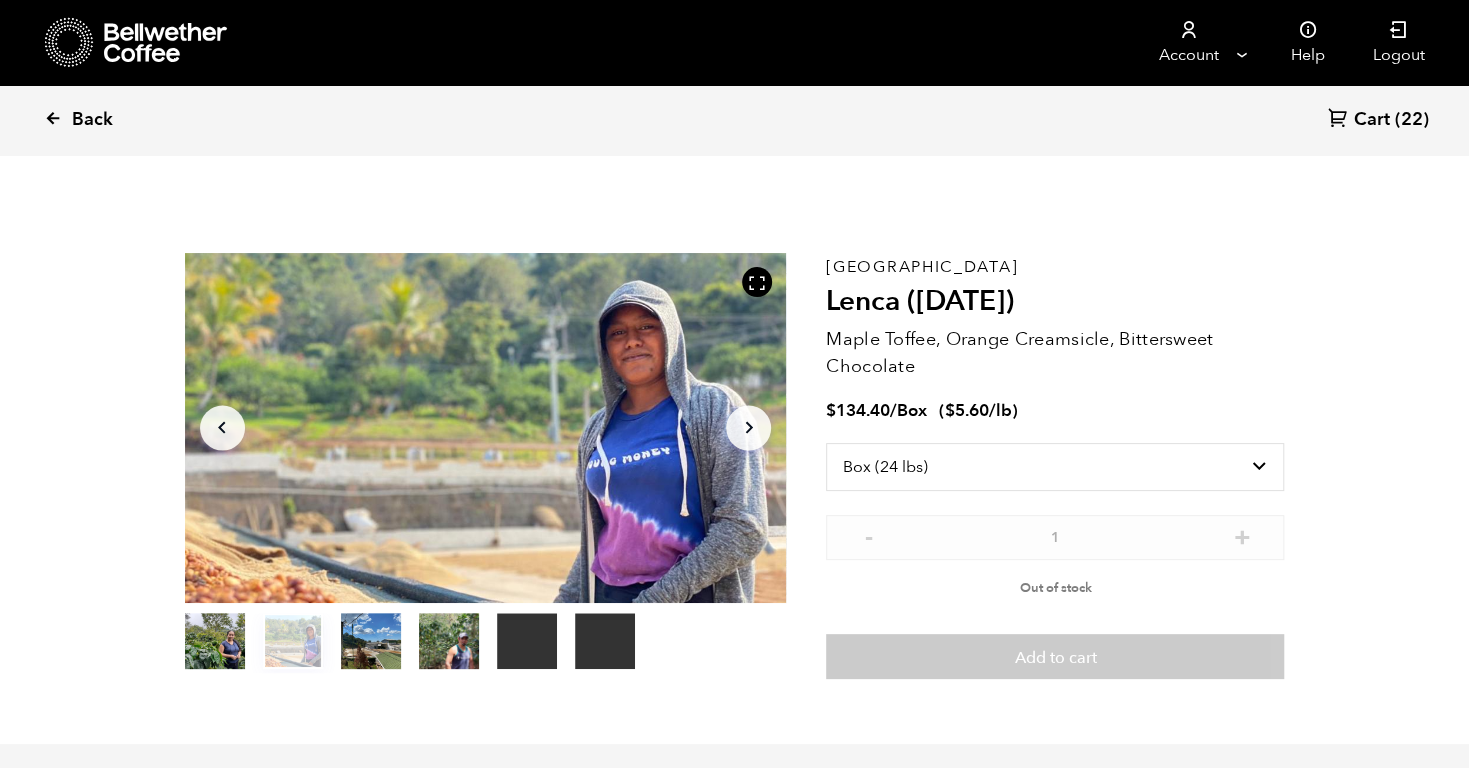 click at bounding box center (53, 118) 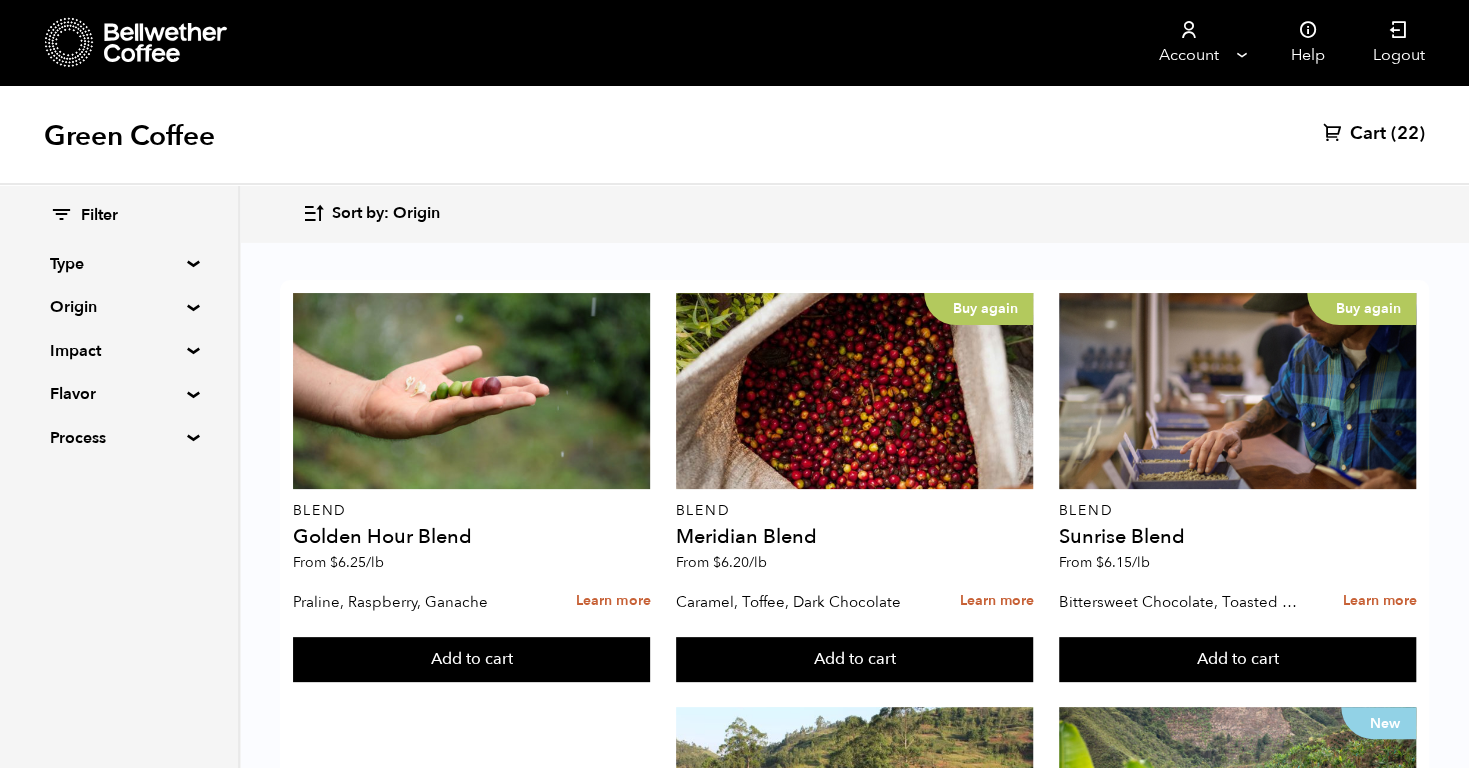 scroll, scrollTop: 1012, scrollLeft: 0, axis: vertical 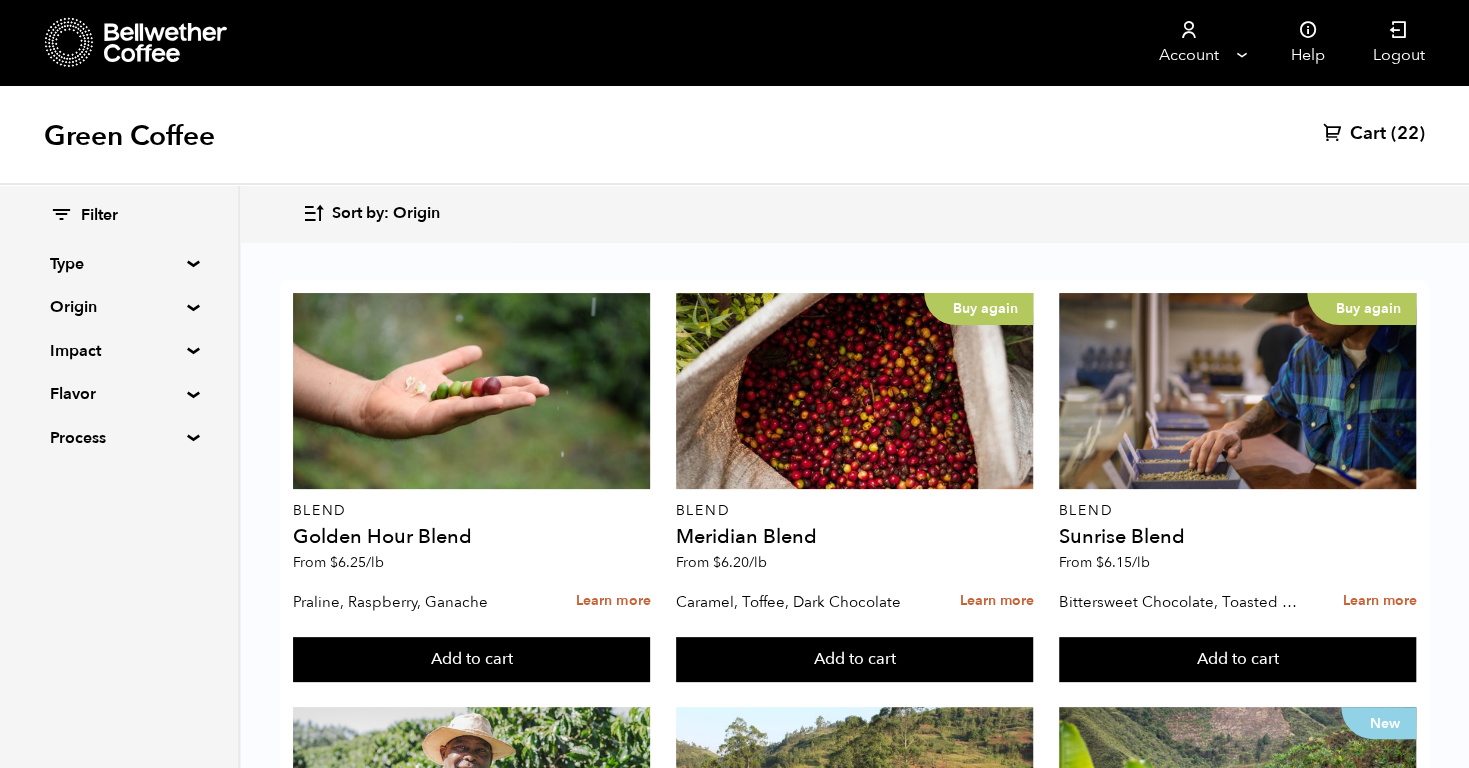 click on "Cart" at bounding box center (1368, 134) 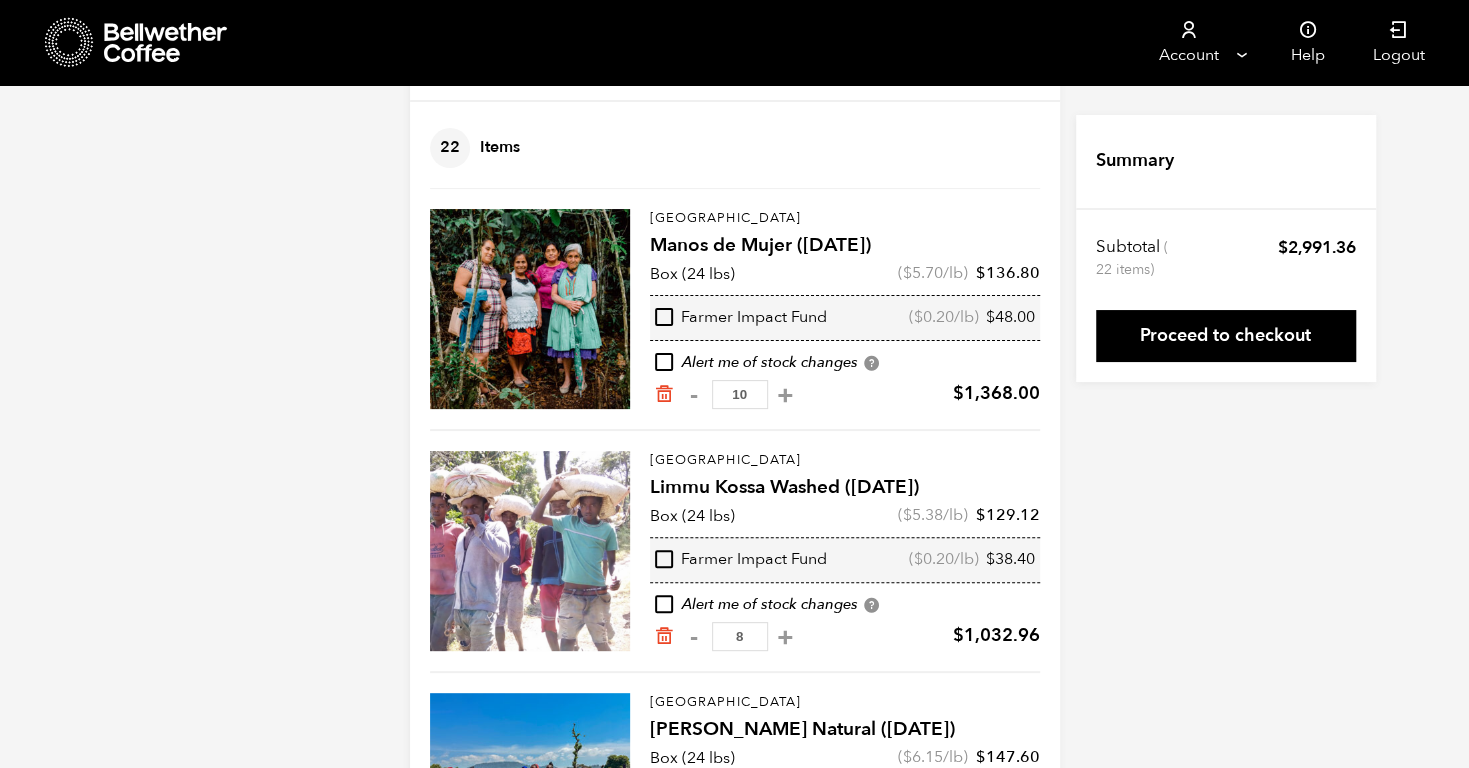 scroll, scrollTop: 284, scrollLeft: 0, axis: vertical 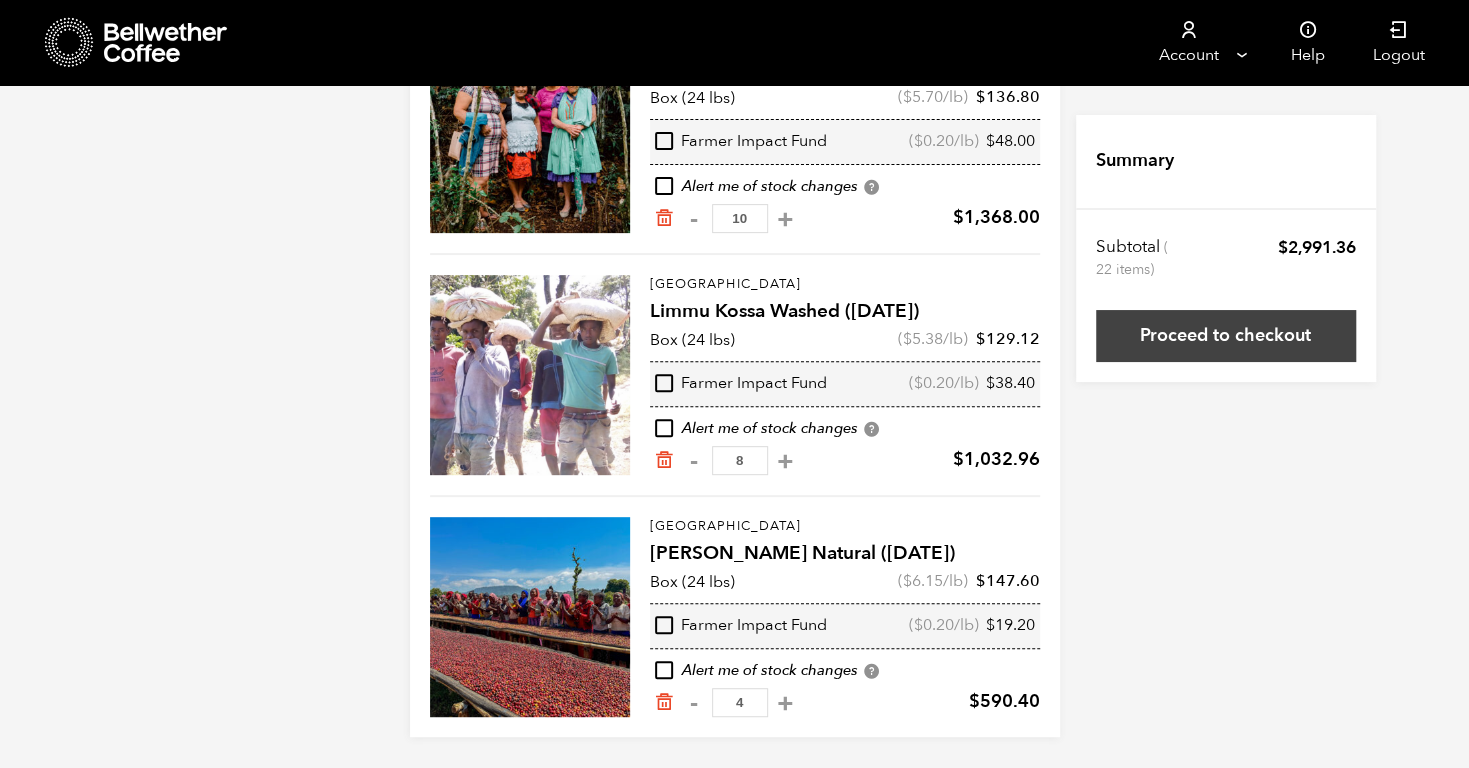 click on "Proceed to checkout" at bounding box center [1226, 336] 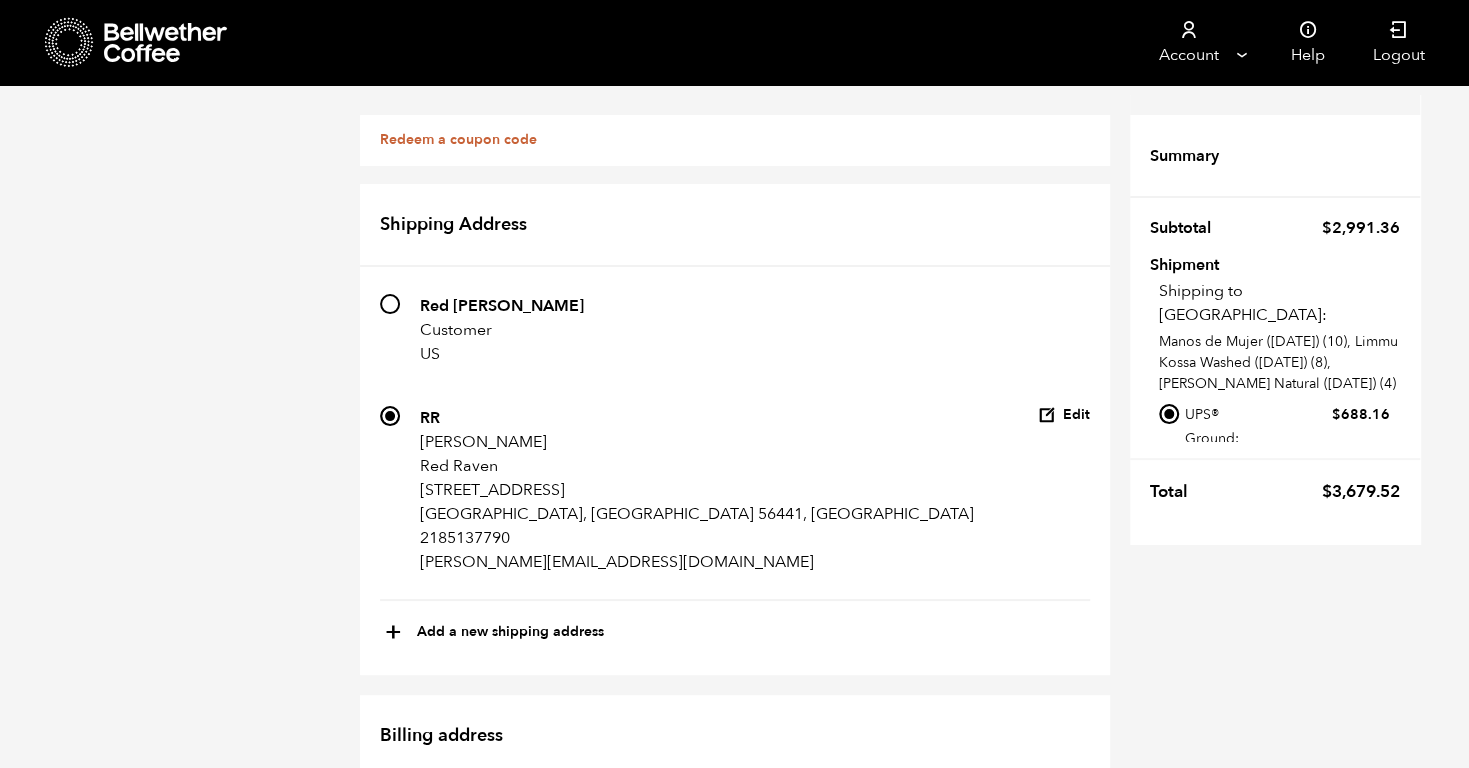 scroll, scrollTop: 1994, scrollLeft: 0, axis: vertical 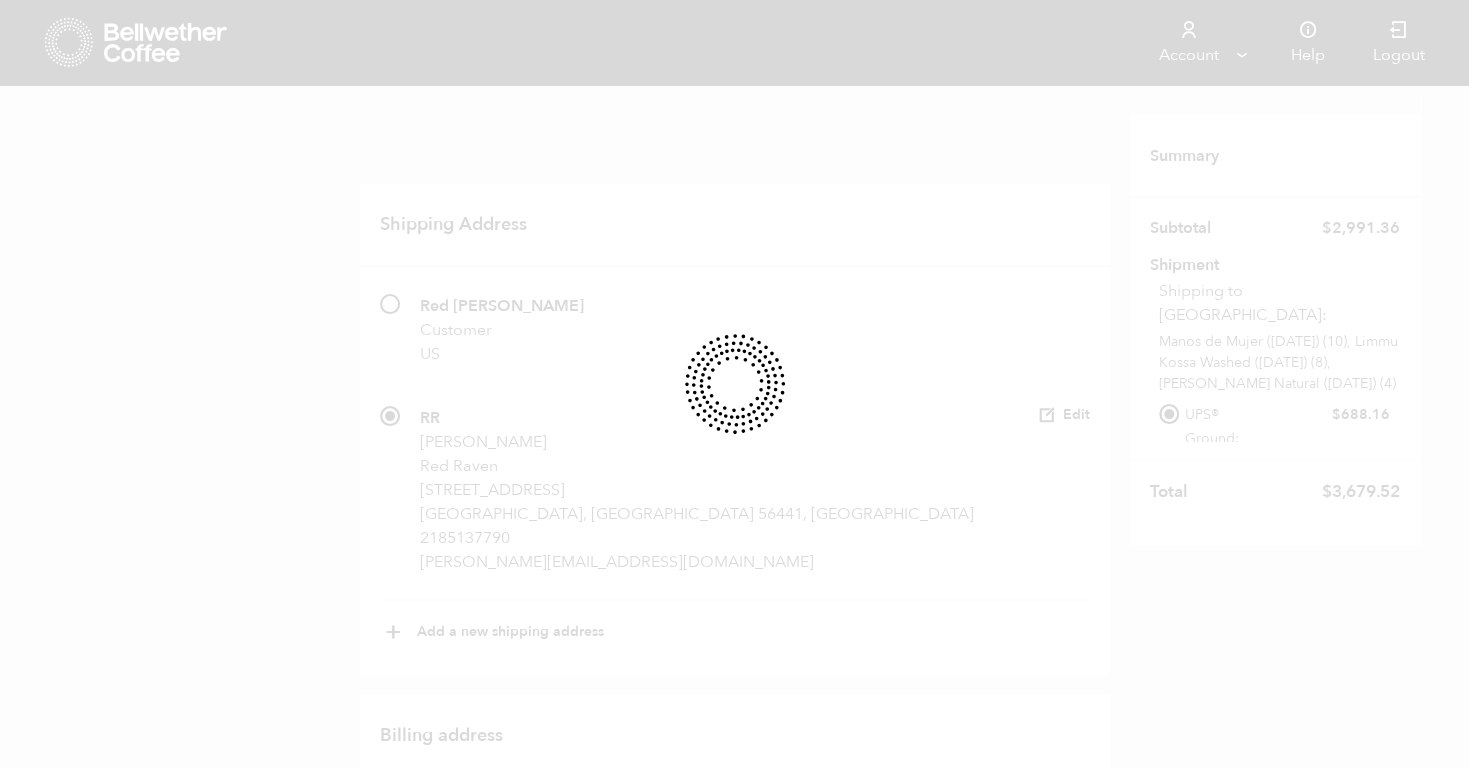 click at bounding box center (734, 2761) 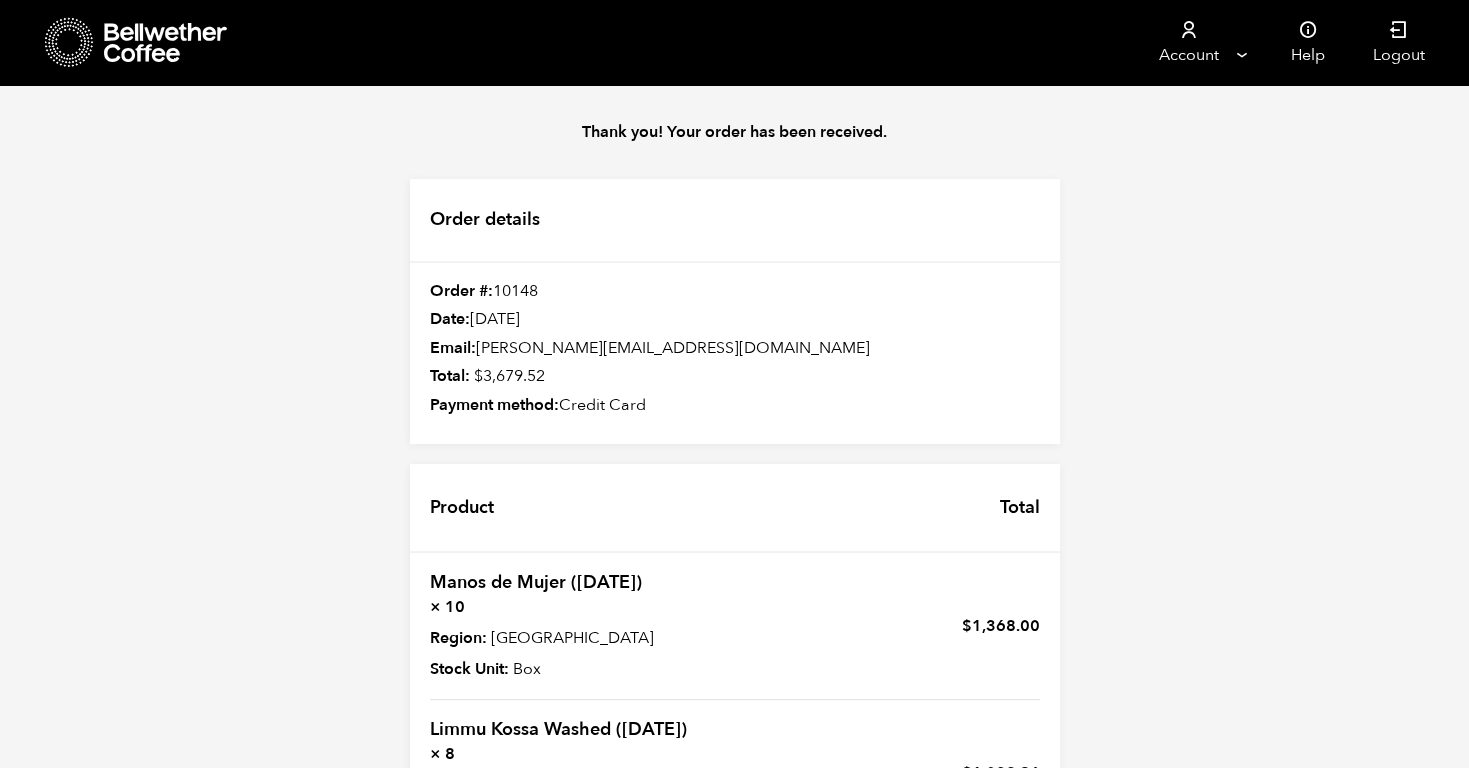 scroll, scrollTop: 473, scrollLeft: 0, axis: vertical 